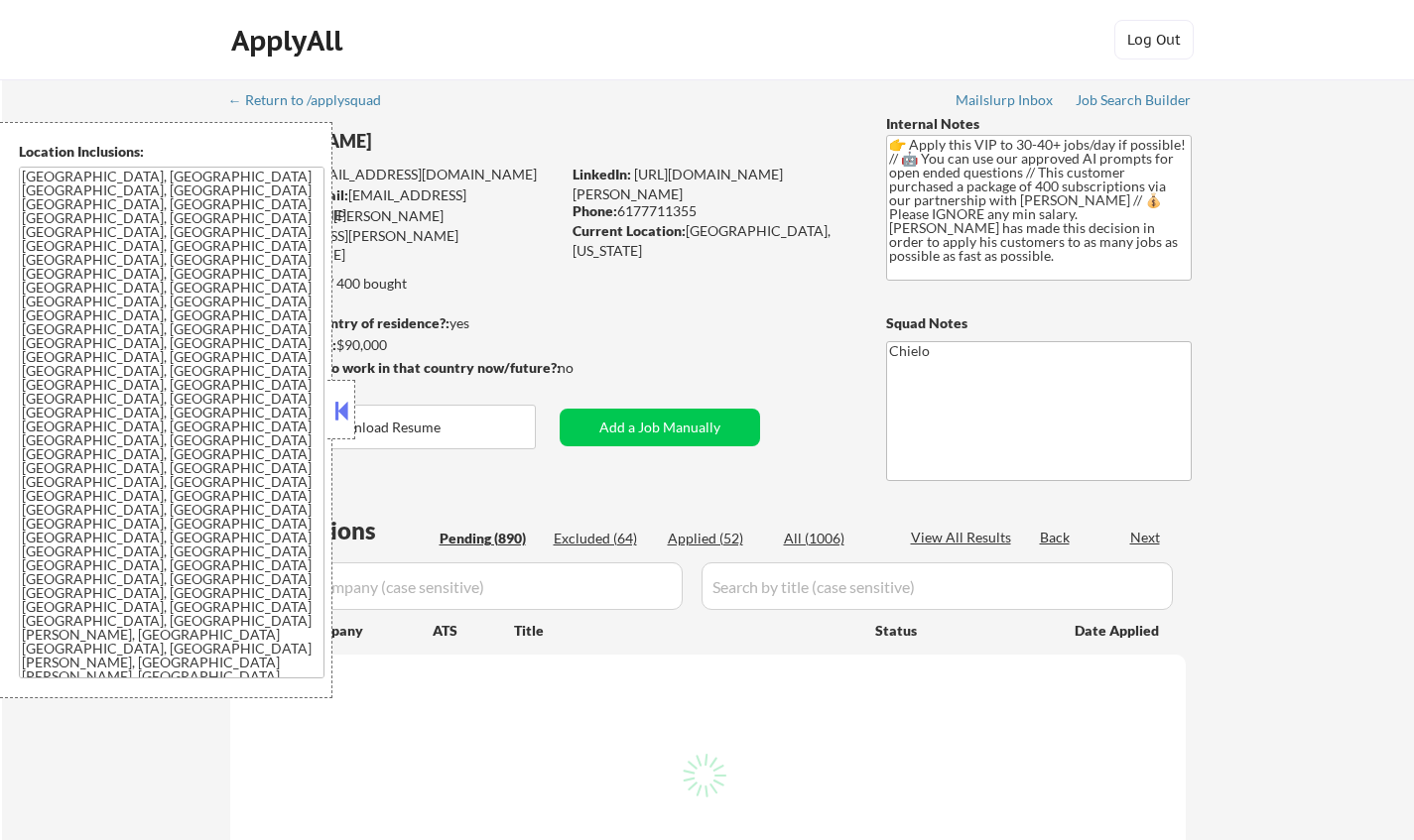 scroll, scrollTop: 0, scrollLeft: 0, axis: both 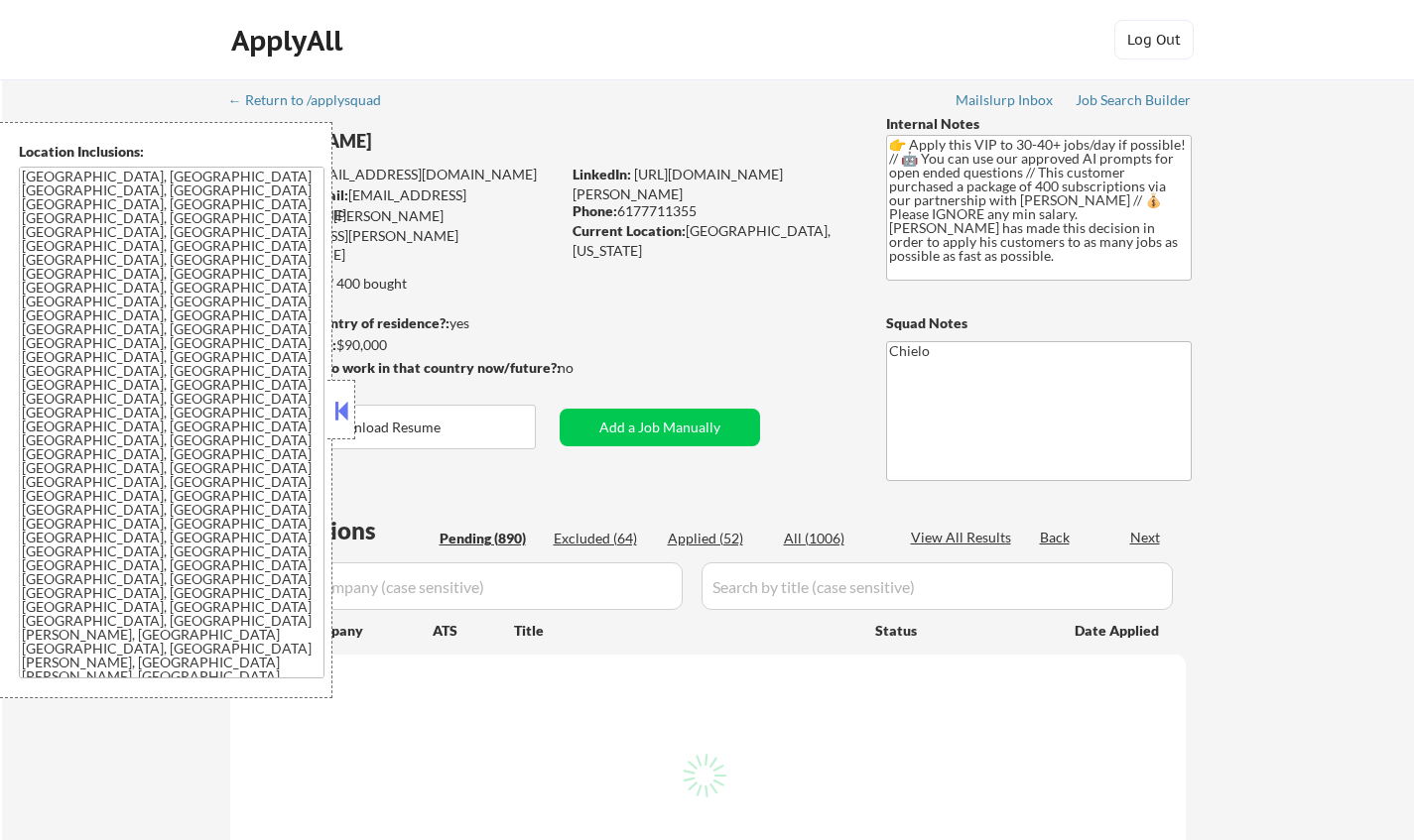 select on ""pending"" 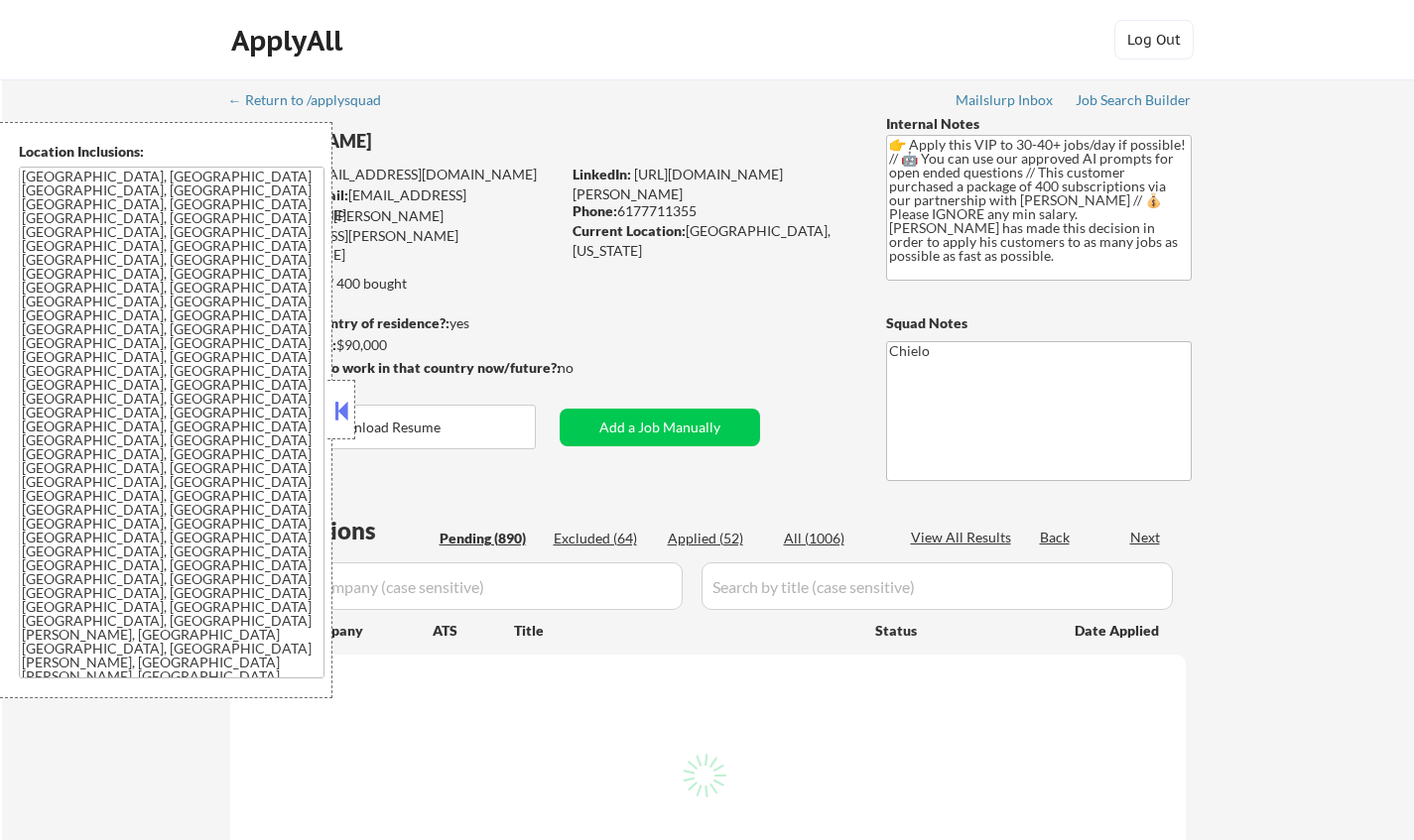 select on ""pending"" 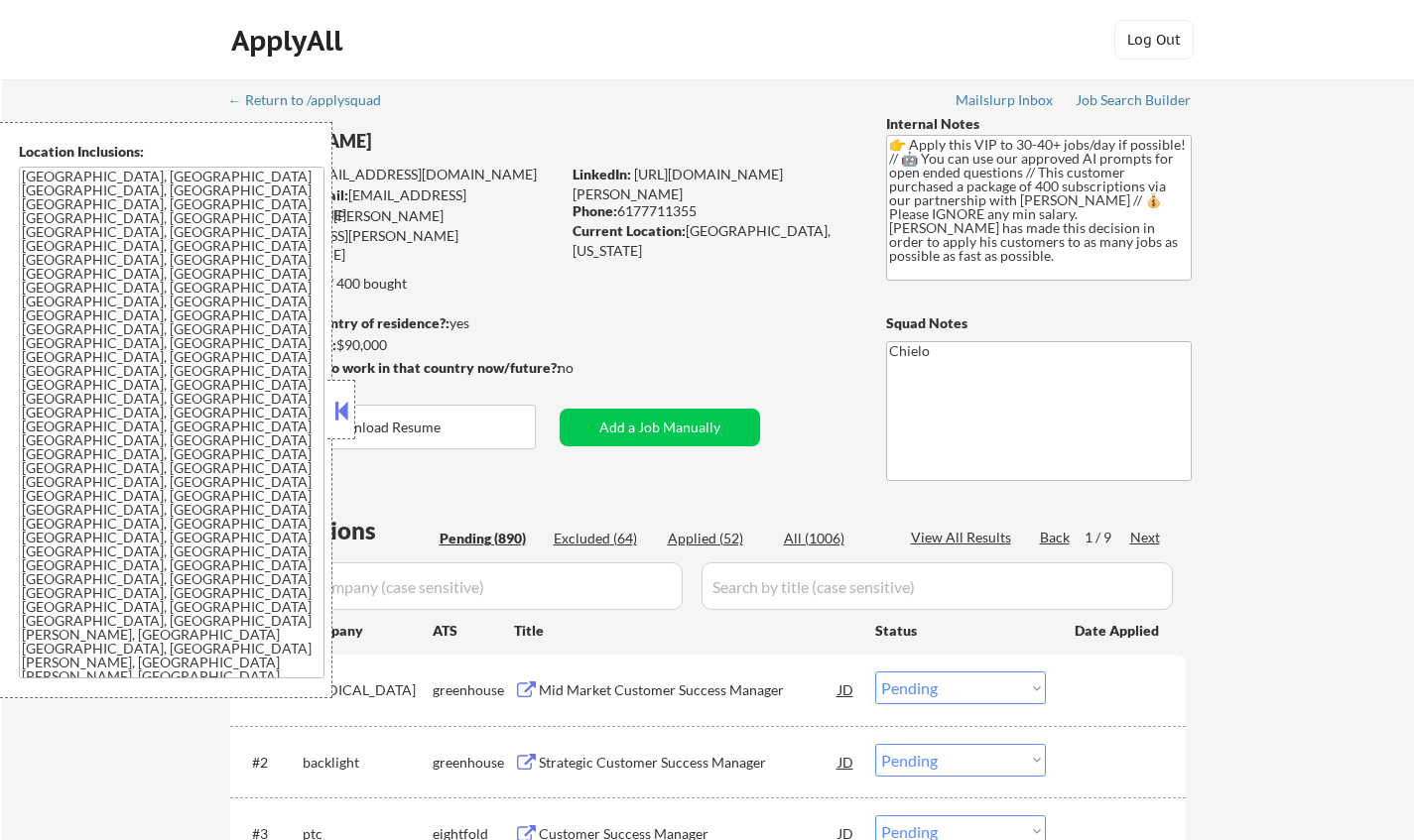 click at bounding box center (341, 411) 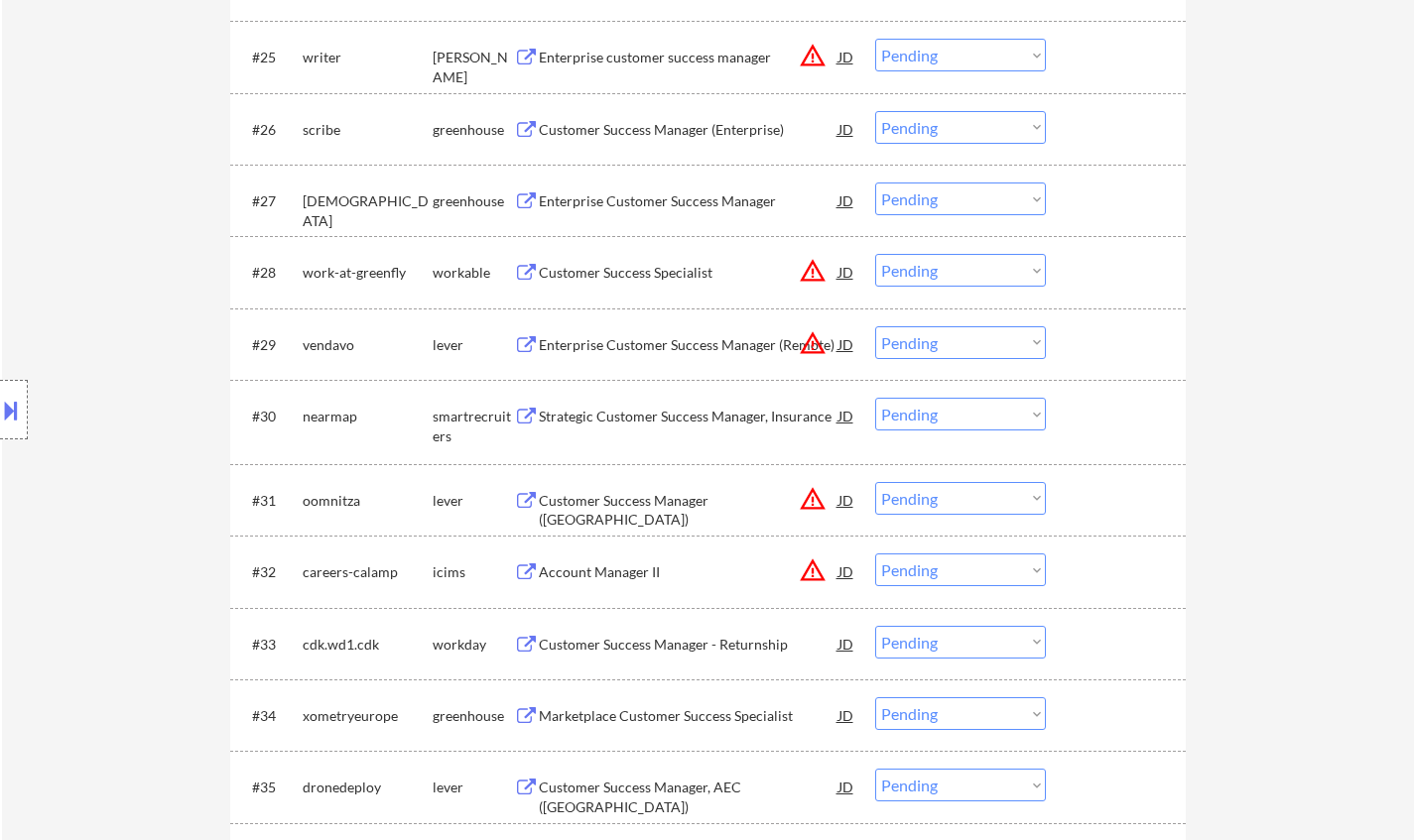 scroll, scrollTop: 2428, scrollLeft: 0, axis: vertical 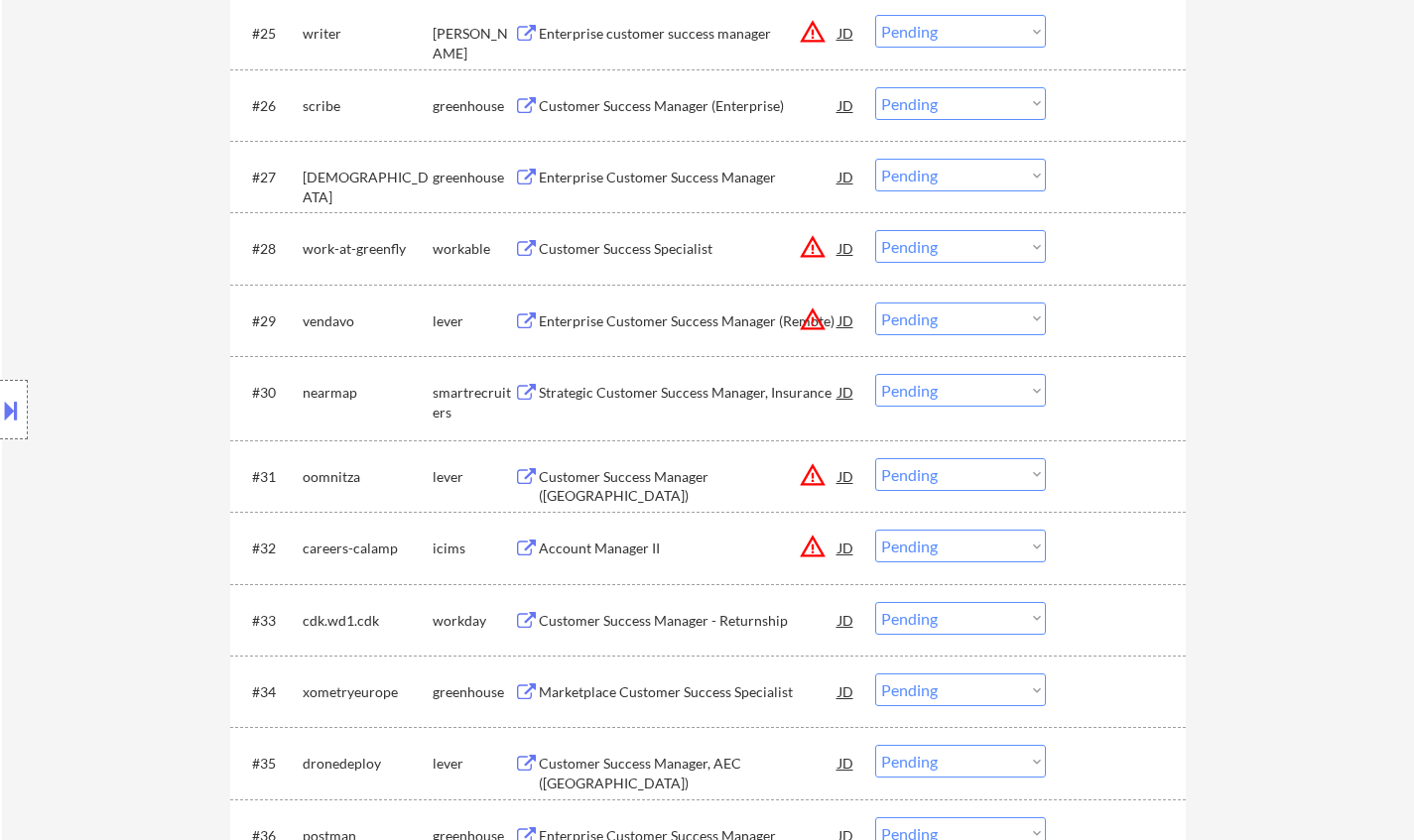 click on "Customer Success Manager (West Coast)" at bounding box center (689, 486) 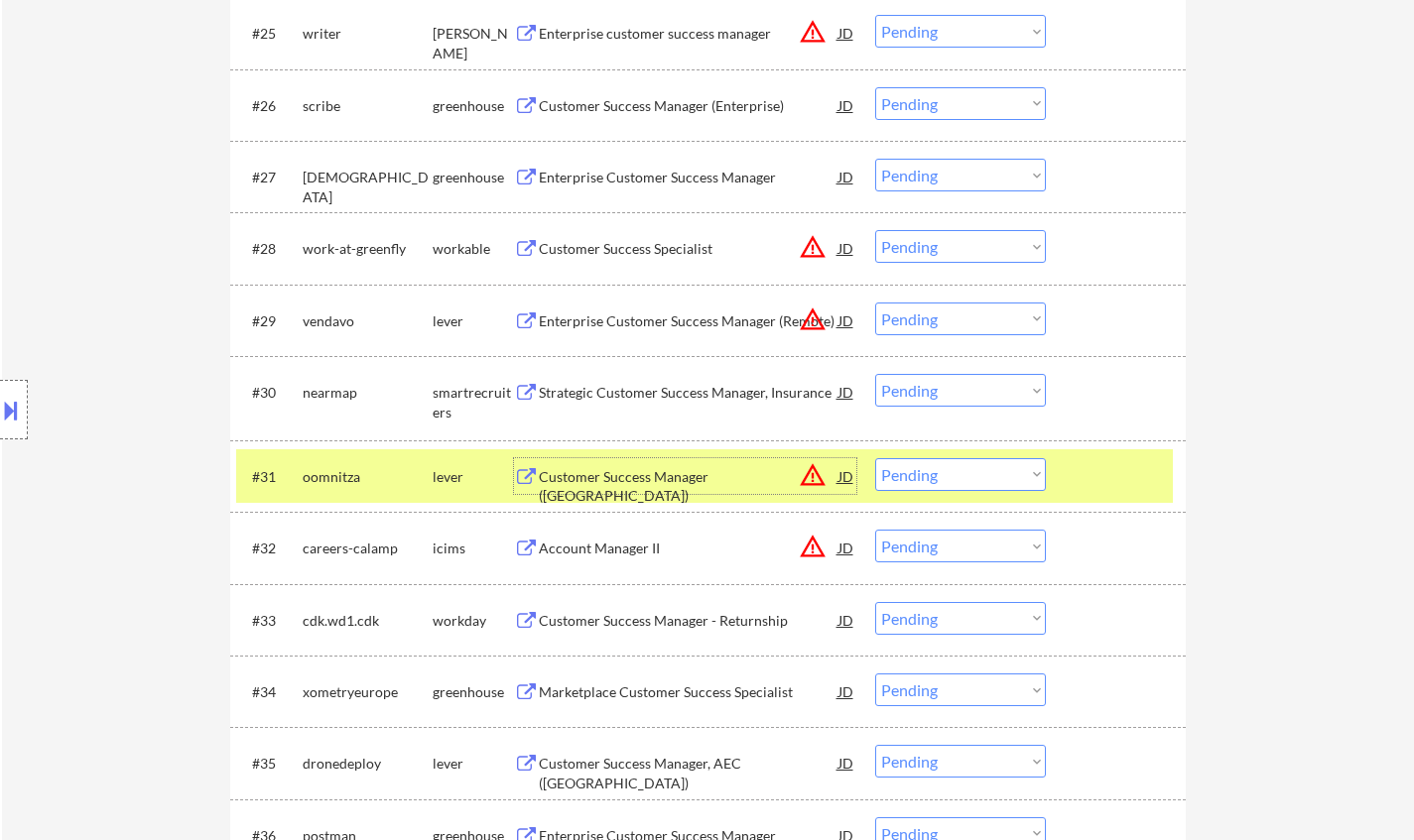 click on "Choose an option... Pending Applied Excluded (Questions) Excluded (Expired) Excluded (Location) Excluded (Bad Match) Excluded (Blocklist) Excluded (Salary) Excluded (Other)" at bounding box center [961, 474] 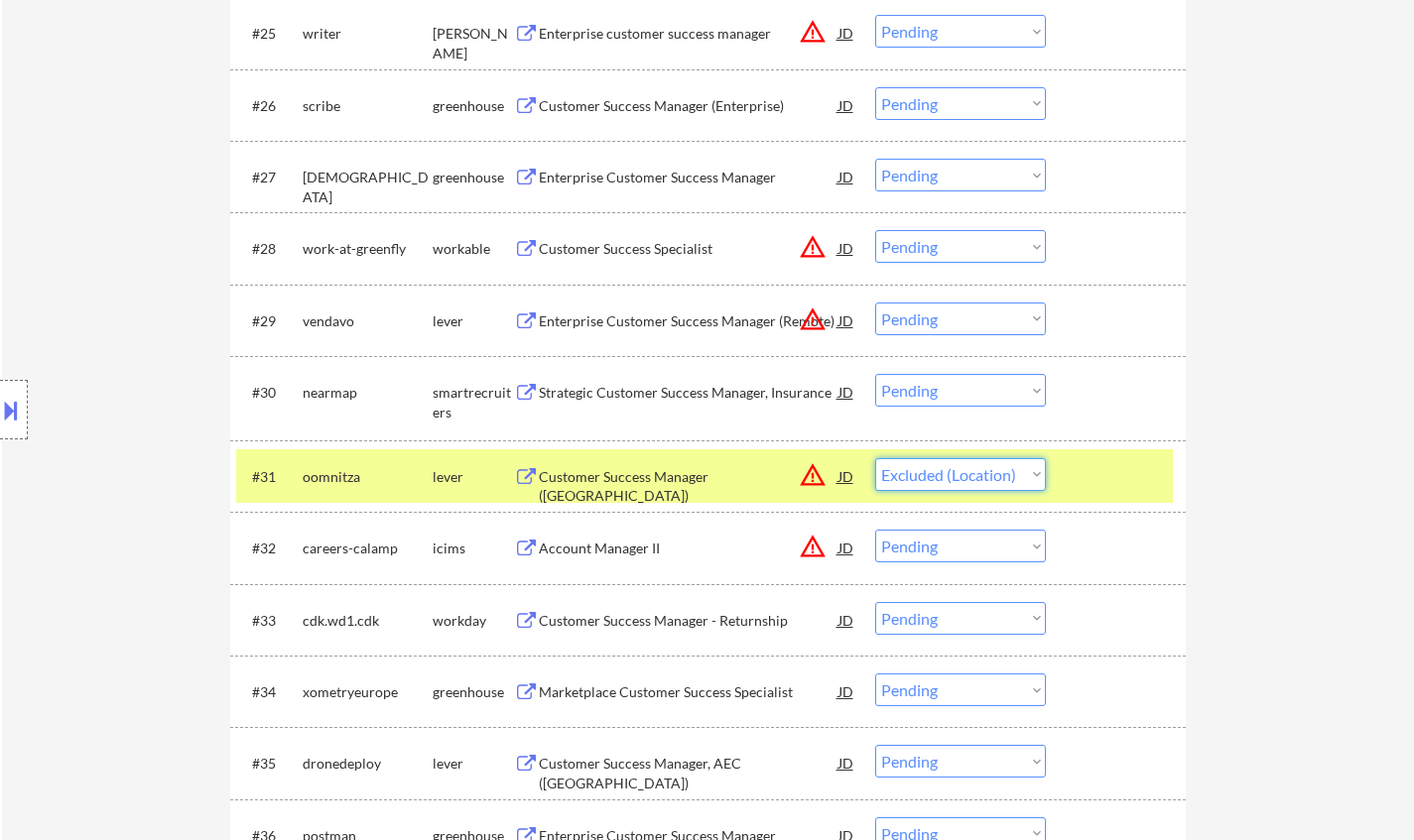click on "Choose an option... Pending Applied Excluded (Questions) Excluded (Expired) Excluded (Location) Excluded (Bad Match) Excluded (Blocklist) Excluded (Salary) Excluded (Other)" at bounding box center (961, 474) 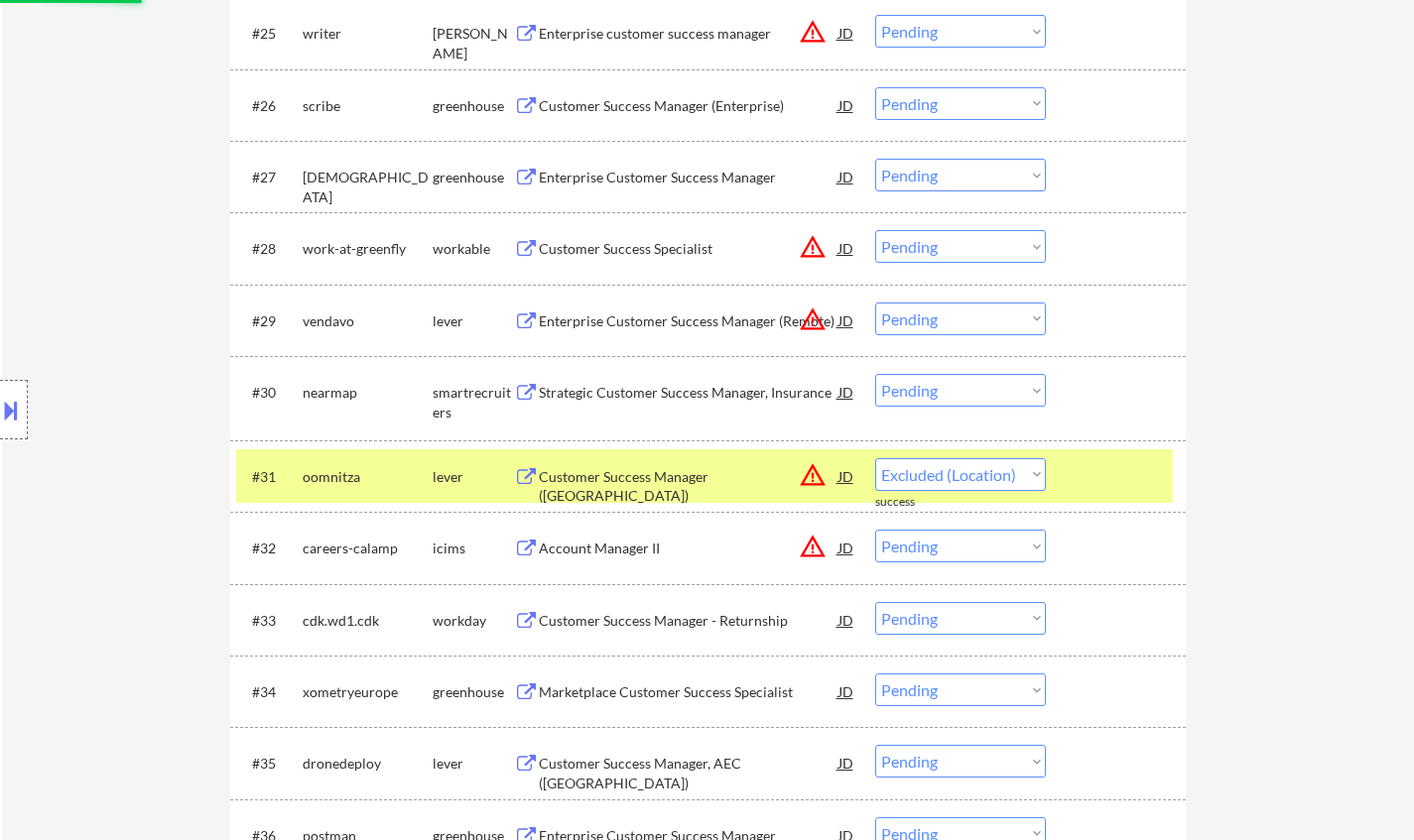 select on ""pending"" 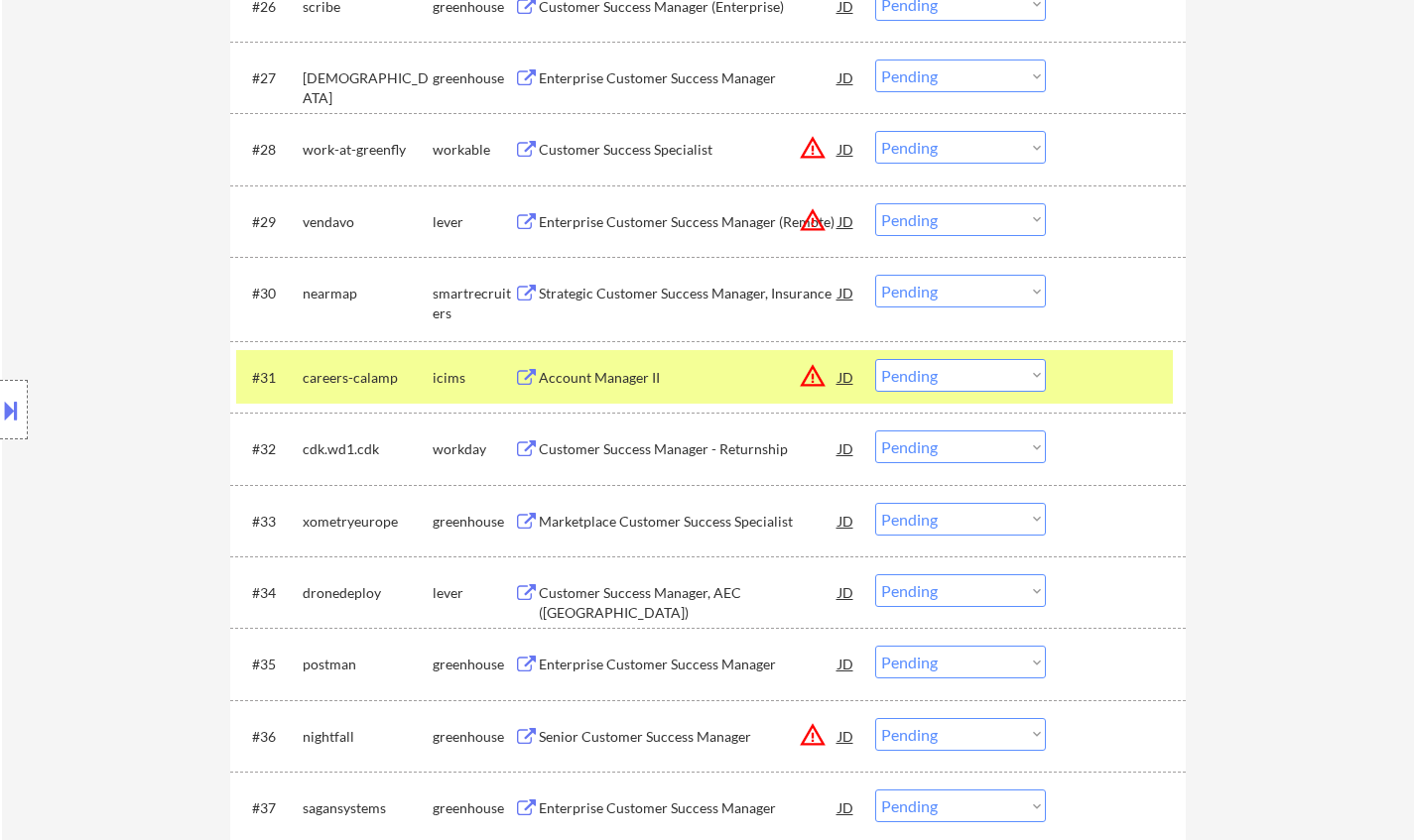 scroll, scrollTop: 2725, scrollLeft: 0, axis: vertical 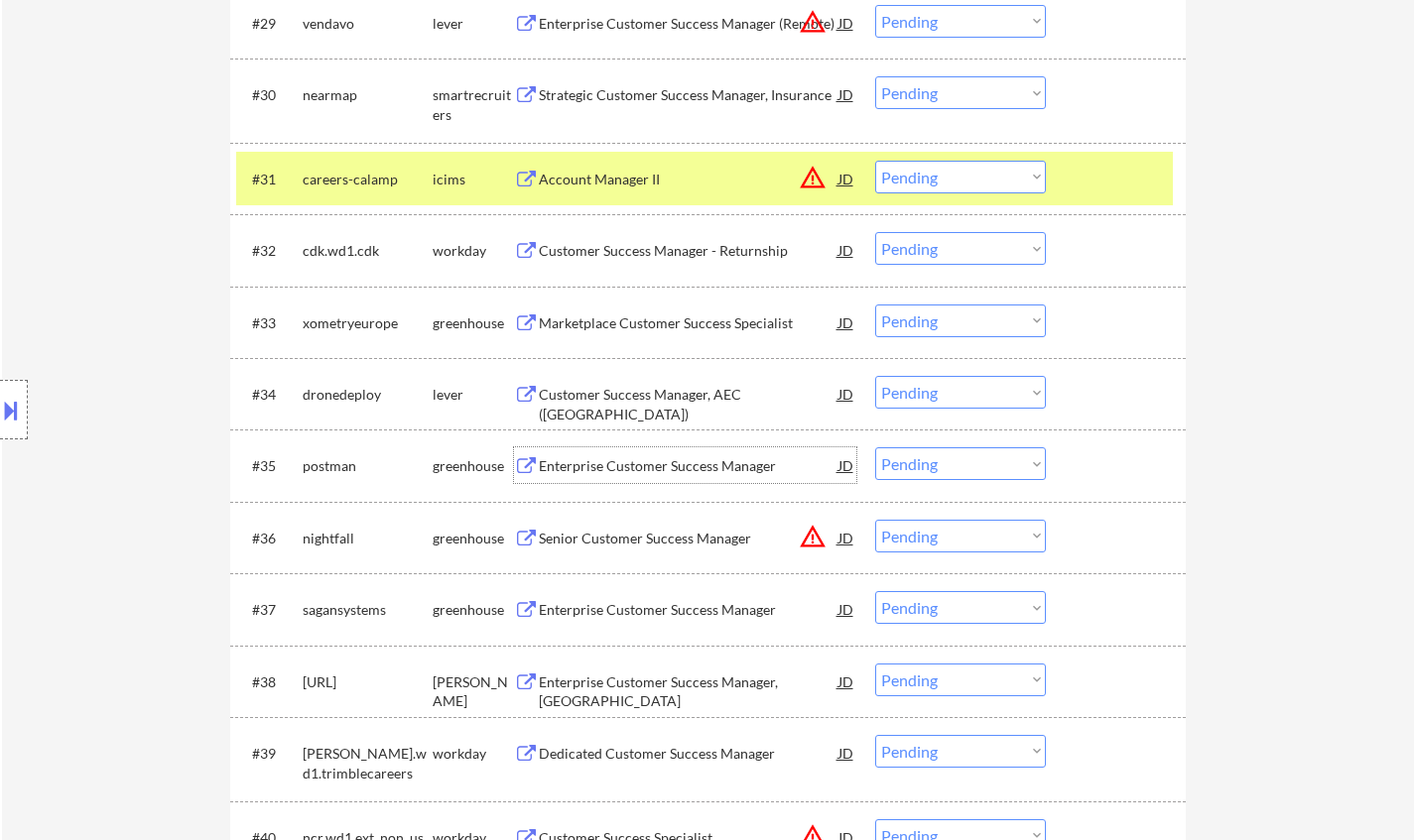 click on "Enterprise Customer Success Manager" at bounding box center (689, 466) 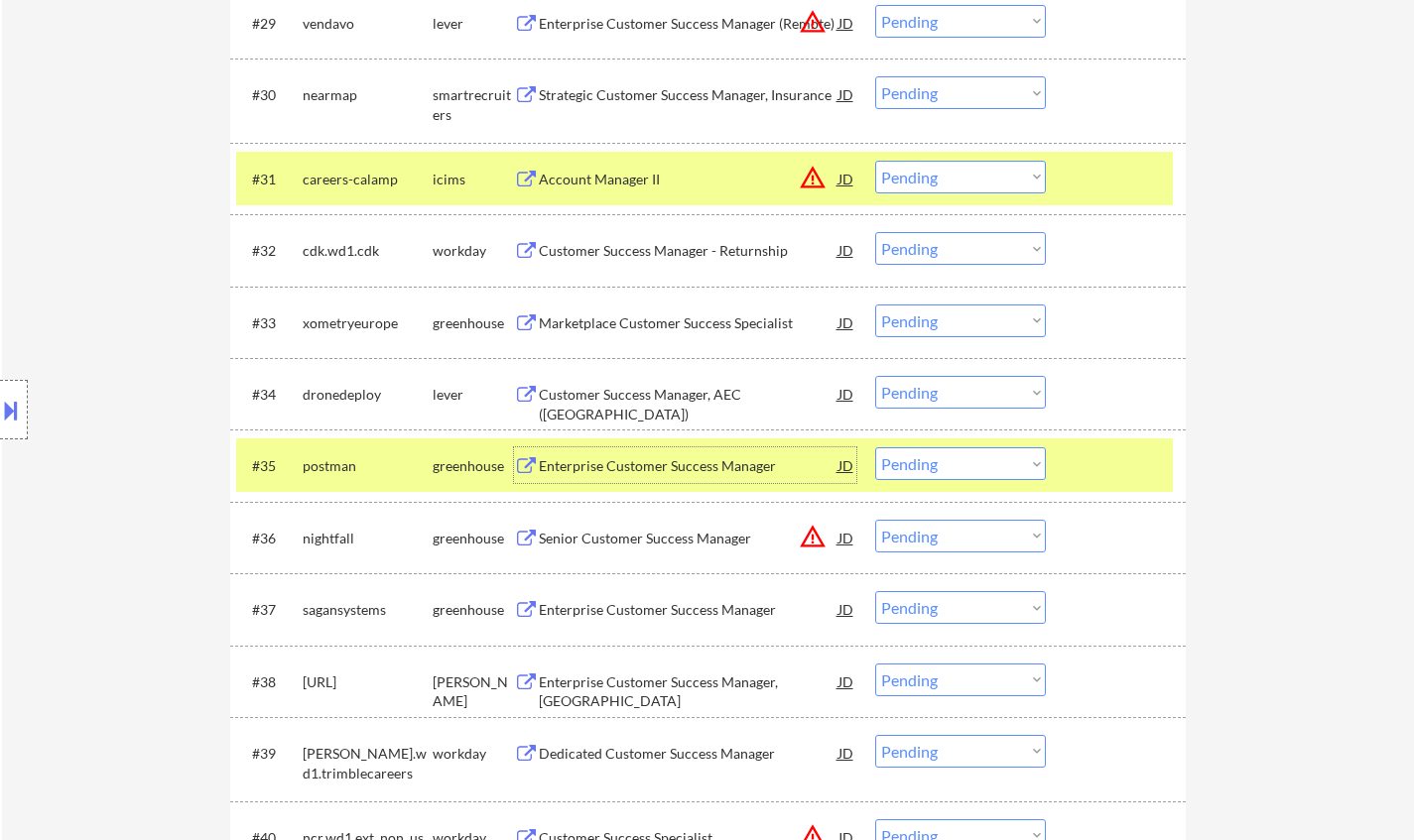 click on "Choose an option... Pending Applied Excluded (Questions) Excluded (Expired) Excluded (Location) Excluded (Bad Match) Excluded (Blocklist) Excluded (Salary) Excluded (Other)" at bounding box center [961, 463] 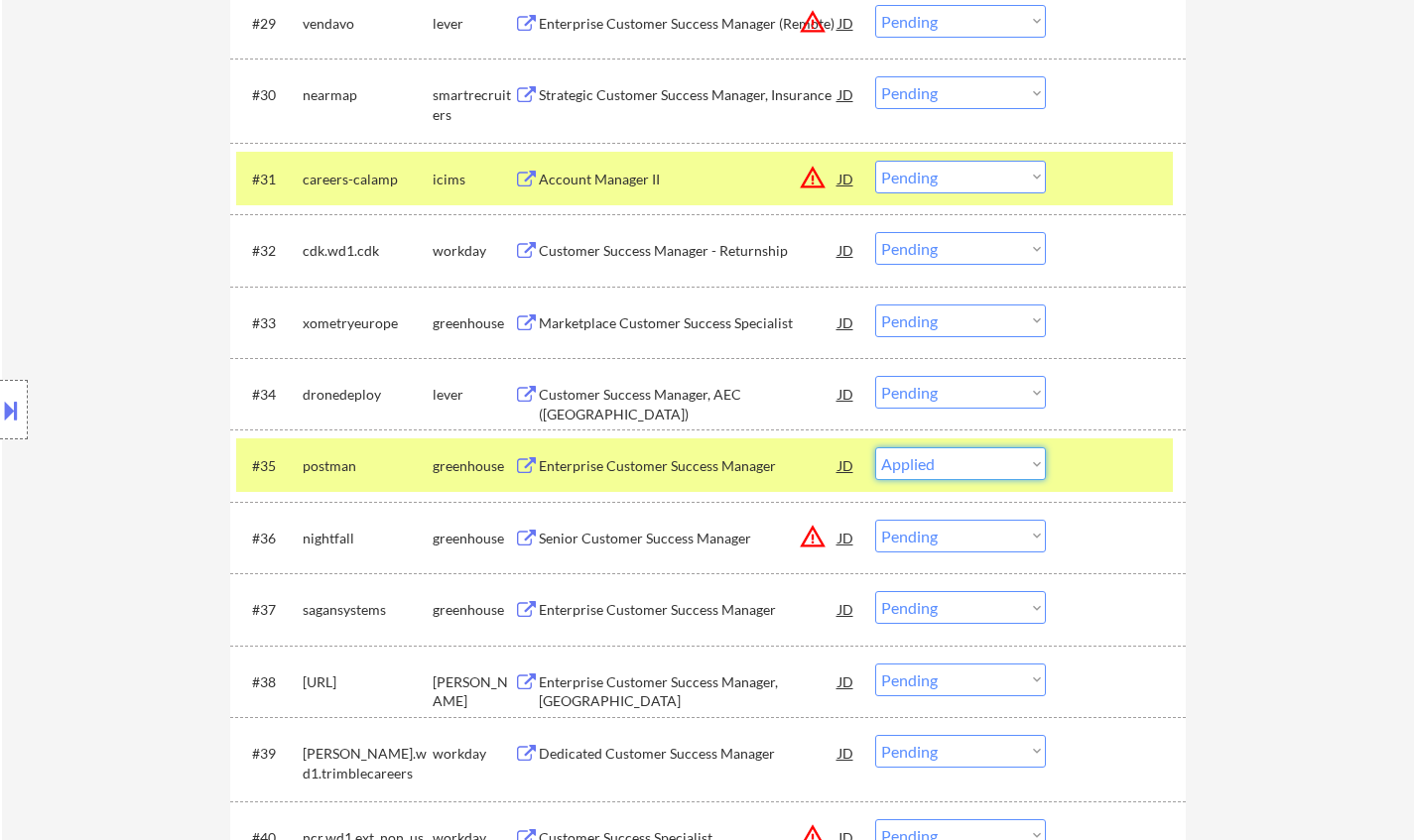 click on "Choose an option... Pending Applied Excluded (Questions) Excluded (Expired) Excluded (Location) Excluded (Bad Match) Excluded (Blocklist) Excluded (Salary) Excluded (Other)" at bounding box center [961, 463] 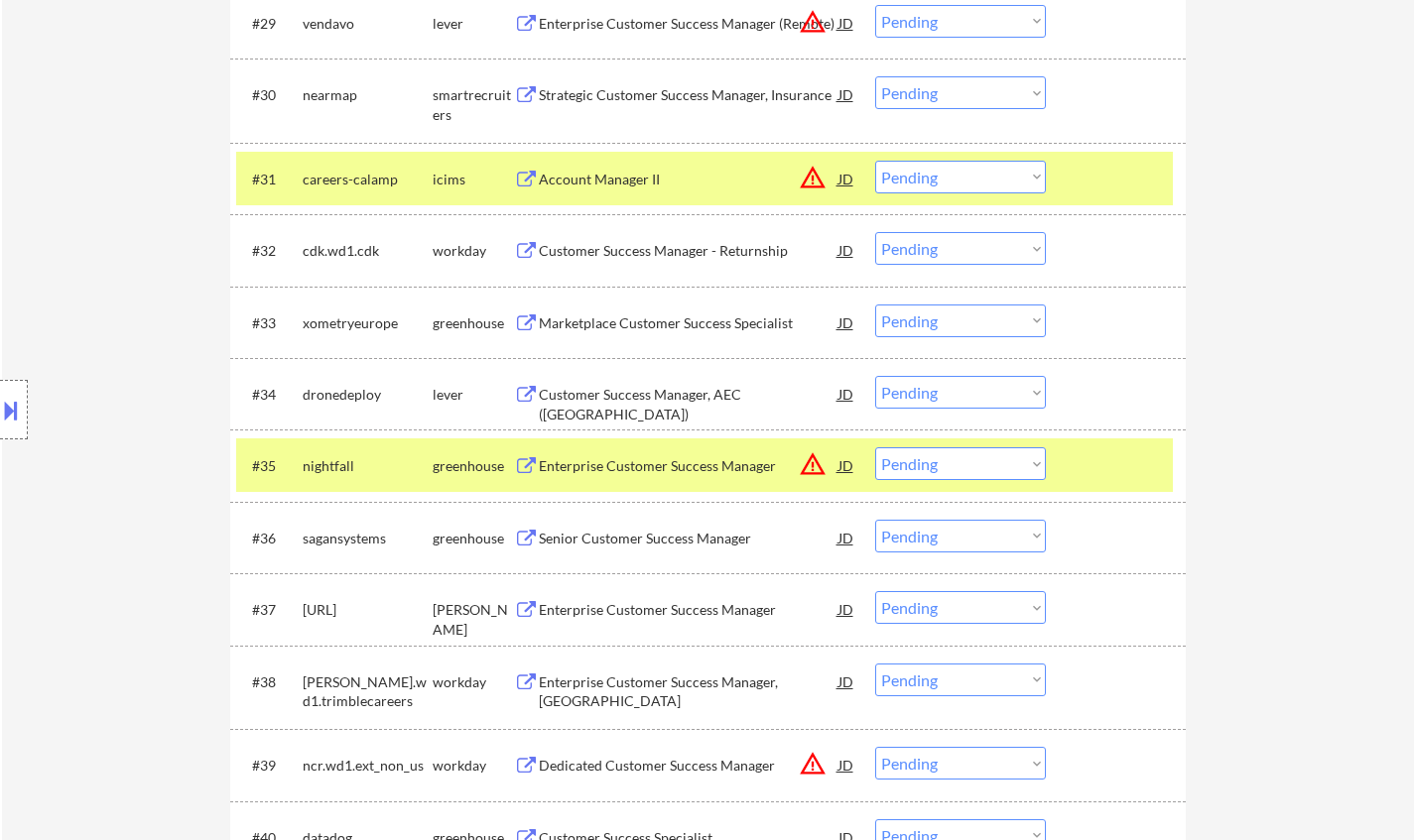 click on "JD" at bounding box center (846, 465) 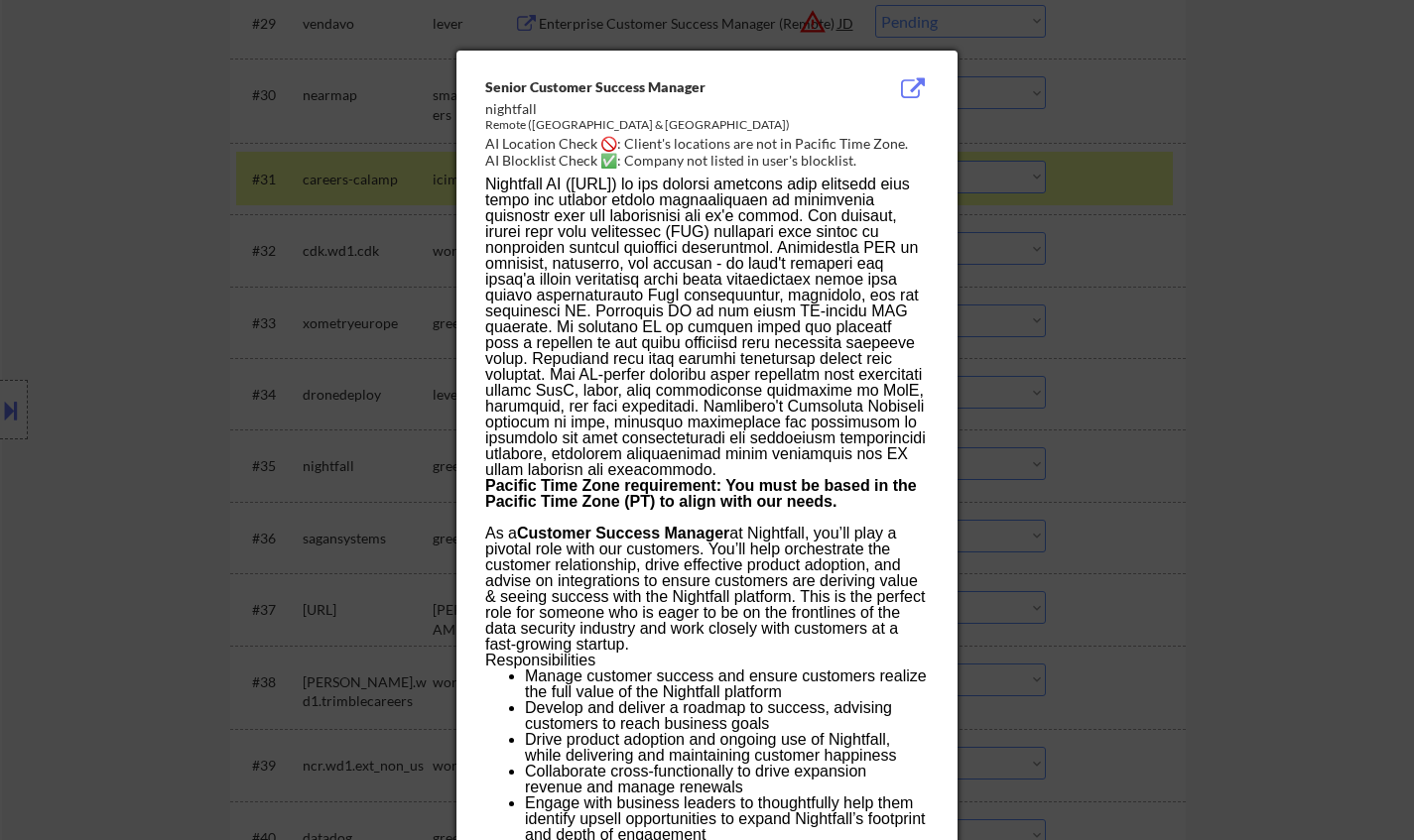 click at bounding box center (707, 420) 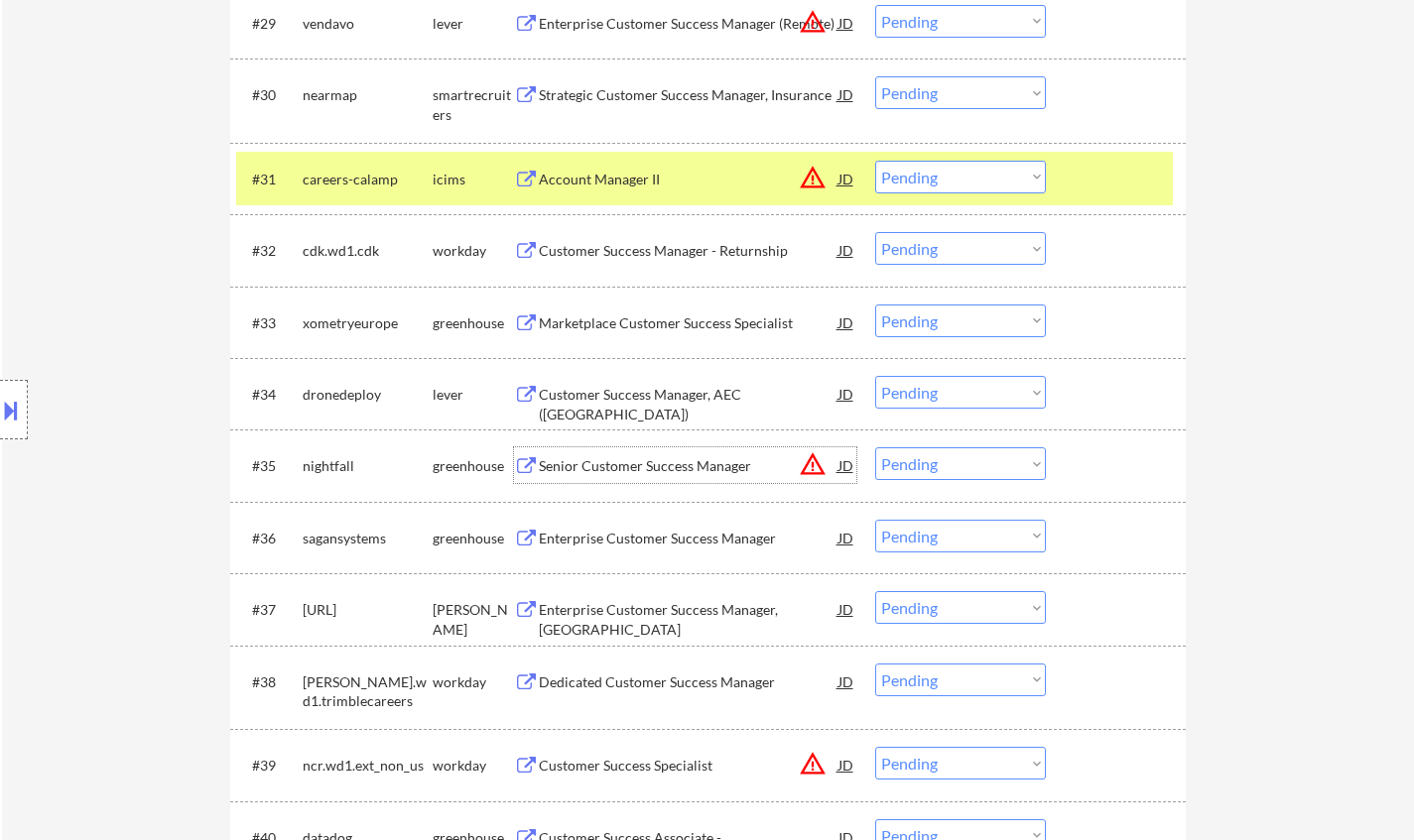 click on "Senior Customer Success Manager" at bounding box center (689, 466) 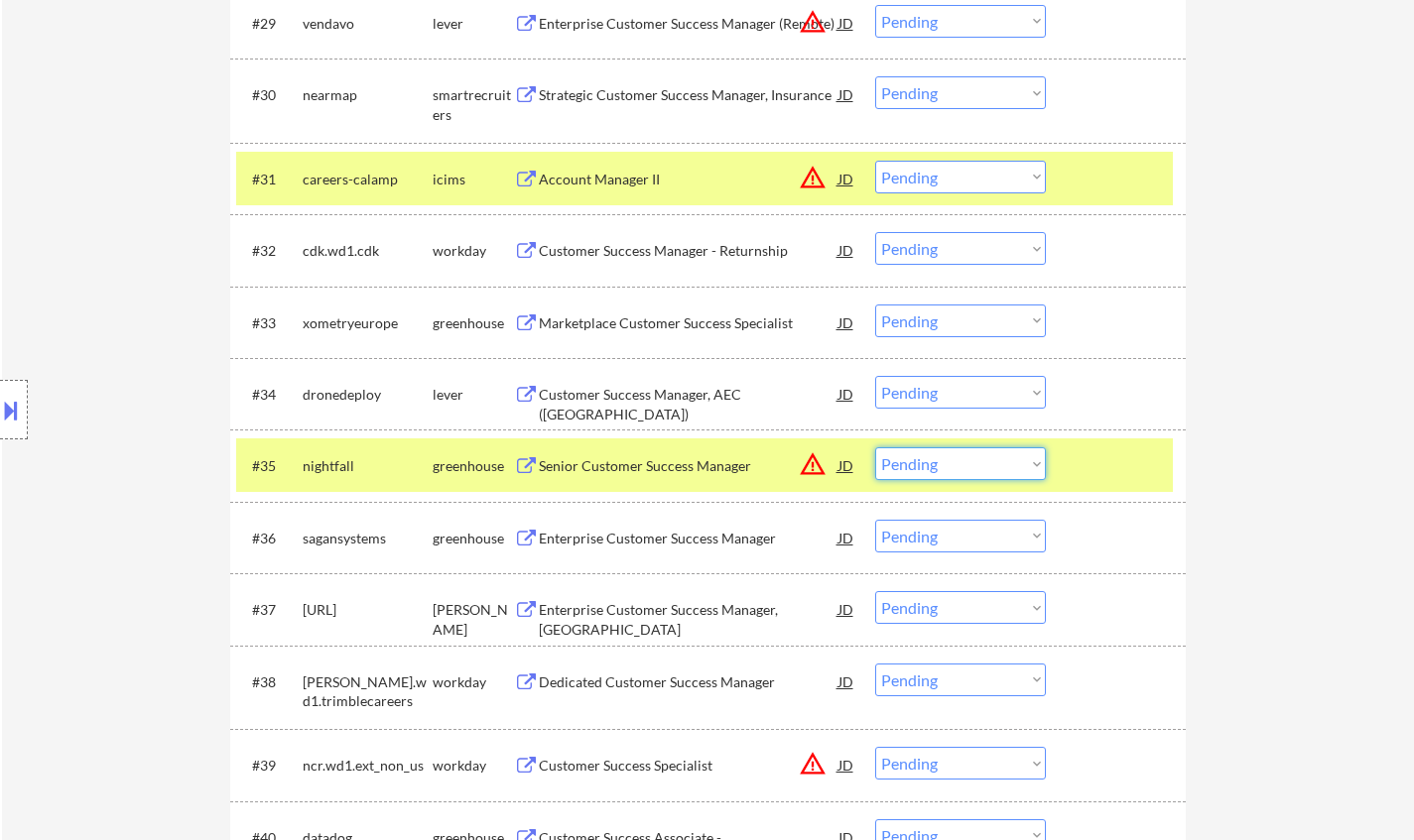 click on "Choose an option... Pending Applied Excluded (Questions) Excluded (Expired) Excluded (Location) Excluded (Bad Match) Excluded (Blocklist) Excluded (Salary) Excluded (Other)" at bounding box center (961, 463) 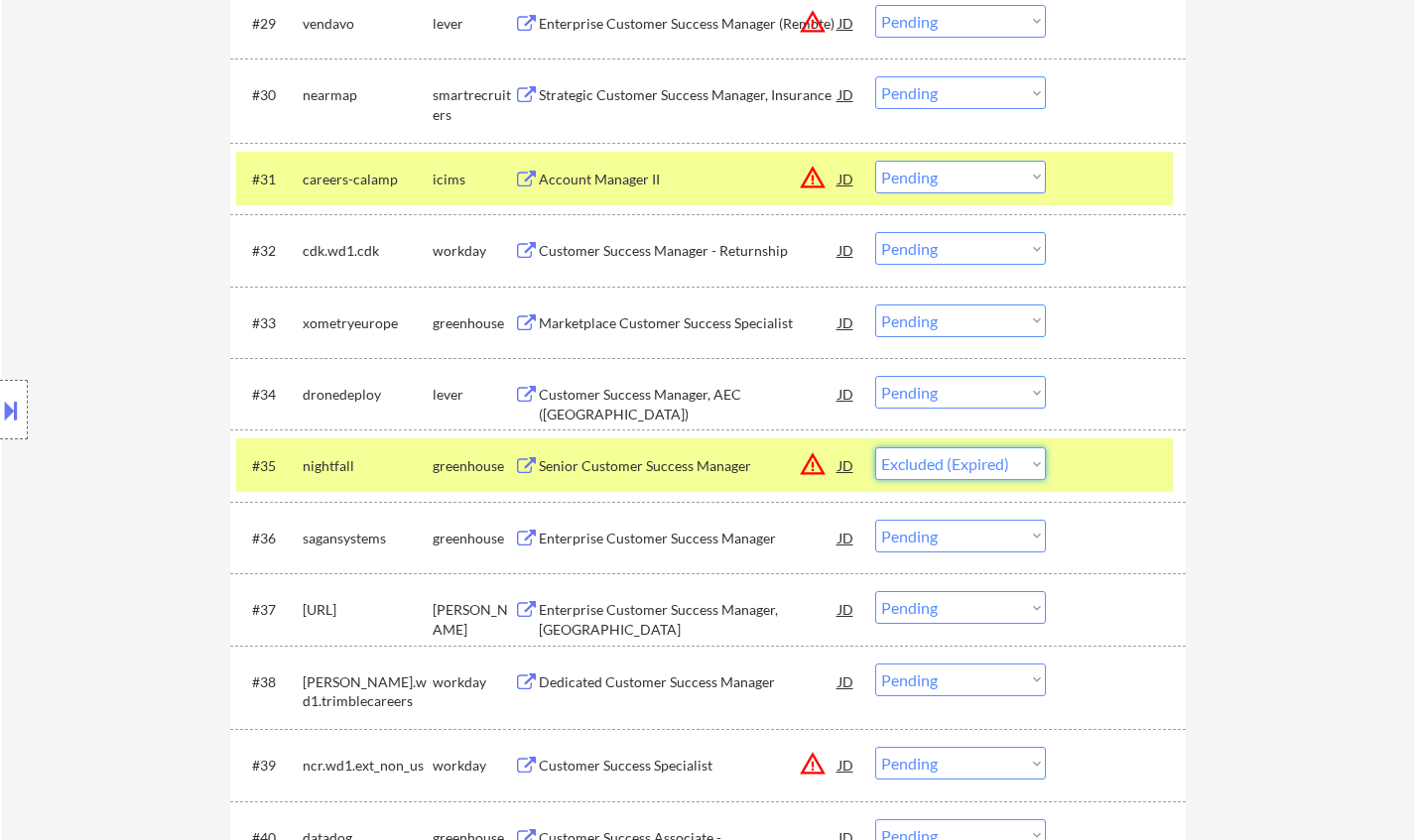 click on "Choose an option... Pending Applied Excluded (Questions) Excluded (Expired) Excluded (Location) Excluded (Bad Match) Excluded (Blocklist) Excluded (Salary) Excluded (Other)" at bounding box center (961, 463) 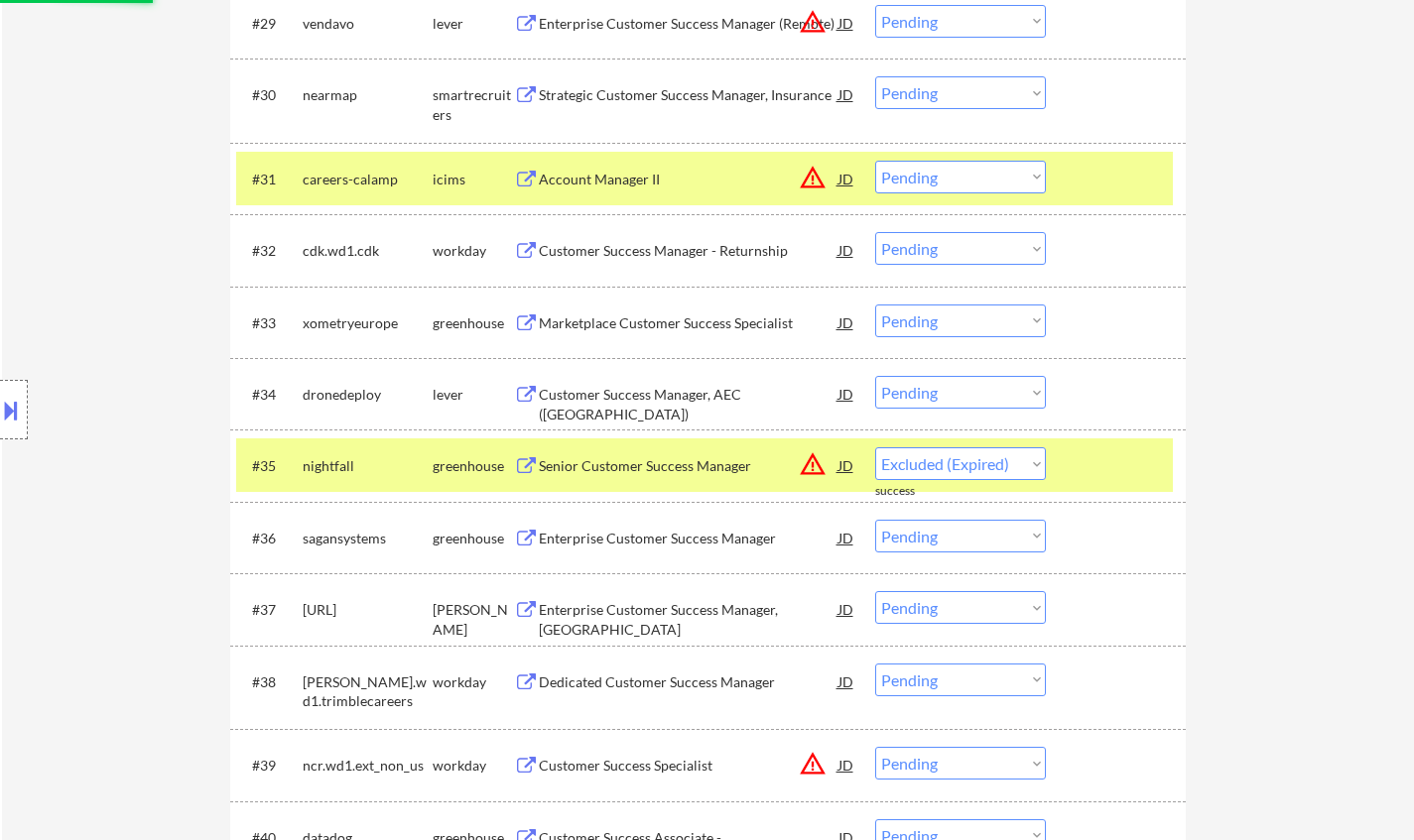 select on ""pending"" 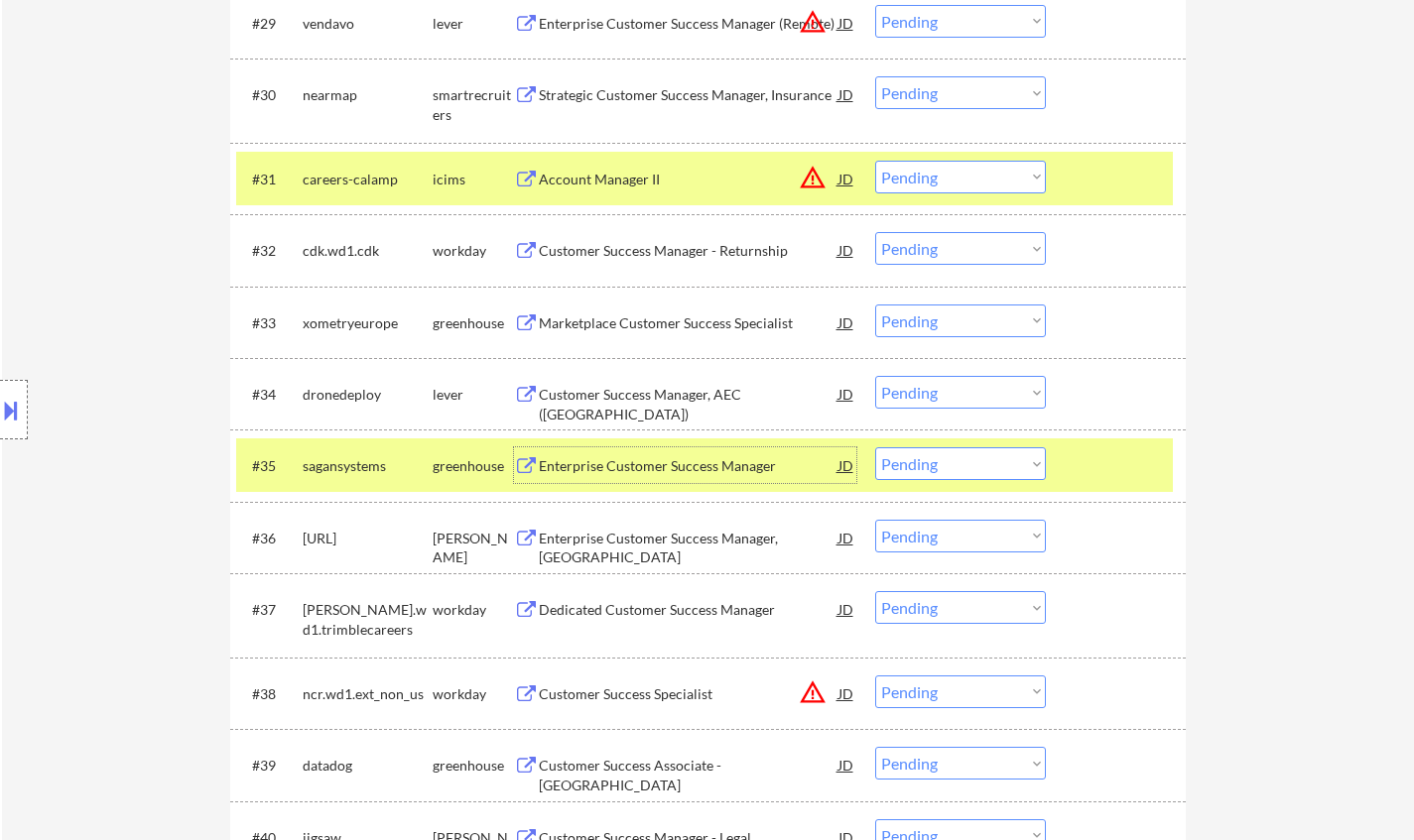 click on "Enterprise Customer Success Manager" at bounding box center [689, 465] 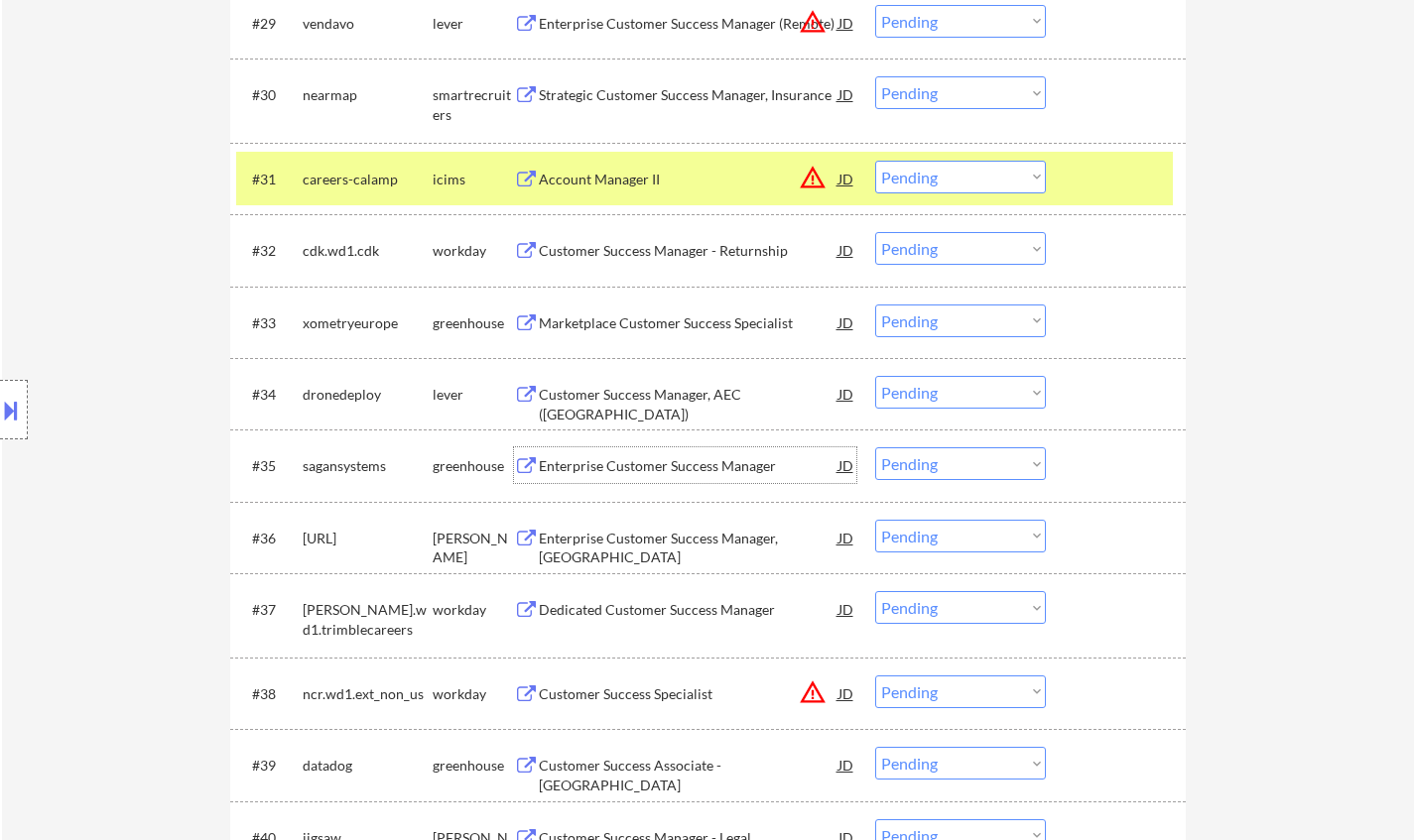 click on "Choose an option... Pending Applied Excluded (Questions) Excluded (Expired) Excluded (Location) Excluded (Bad Match) Excluded (Blocklist) Excluded (Salary) Excluded (Other)" at bounding box center (961, 463) 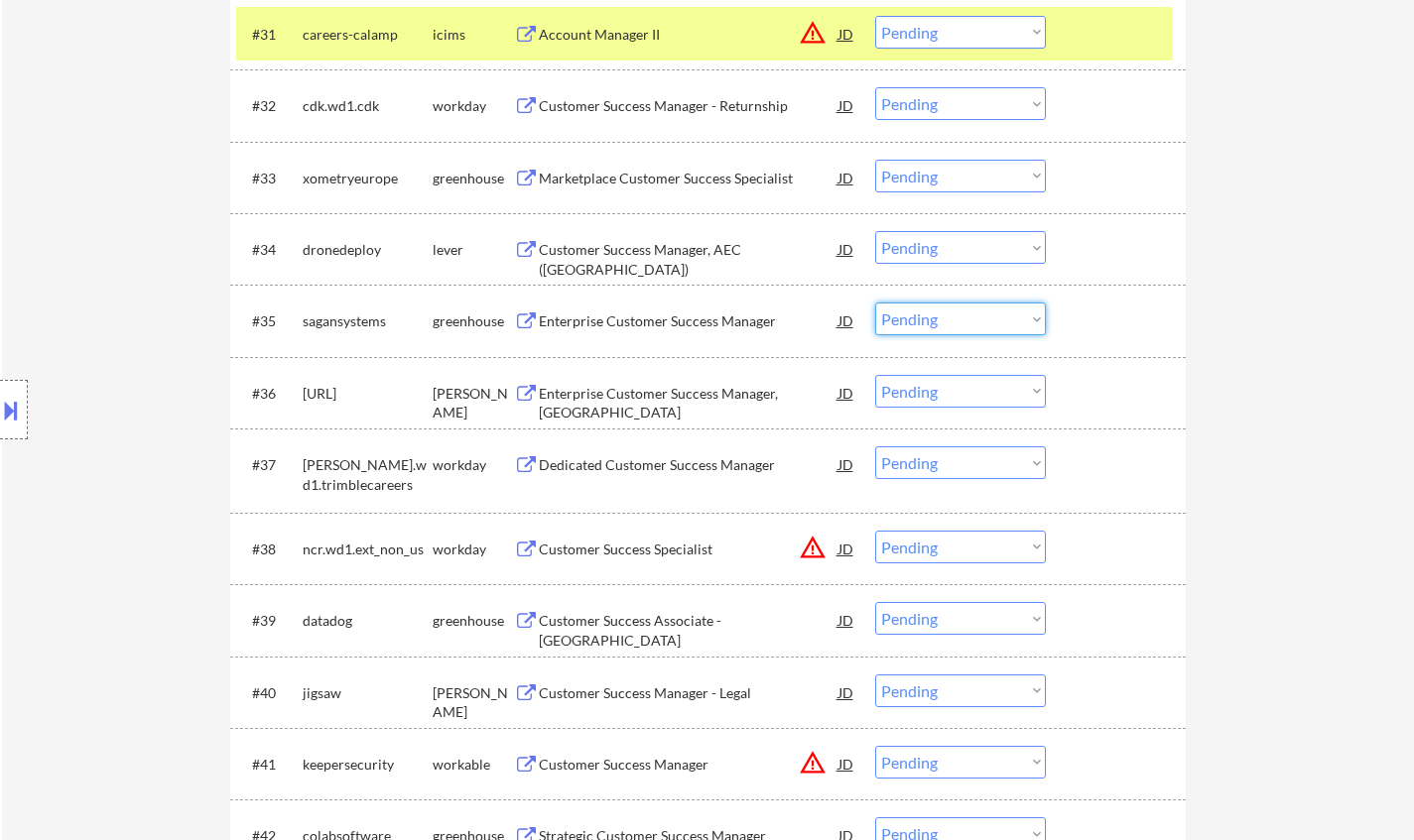 scroll, scrollTop: 2924, scrollLeft: 0, axis: vertical 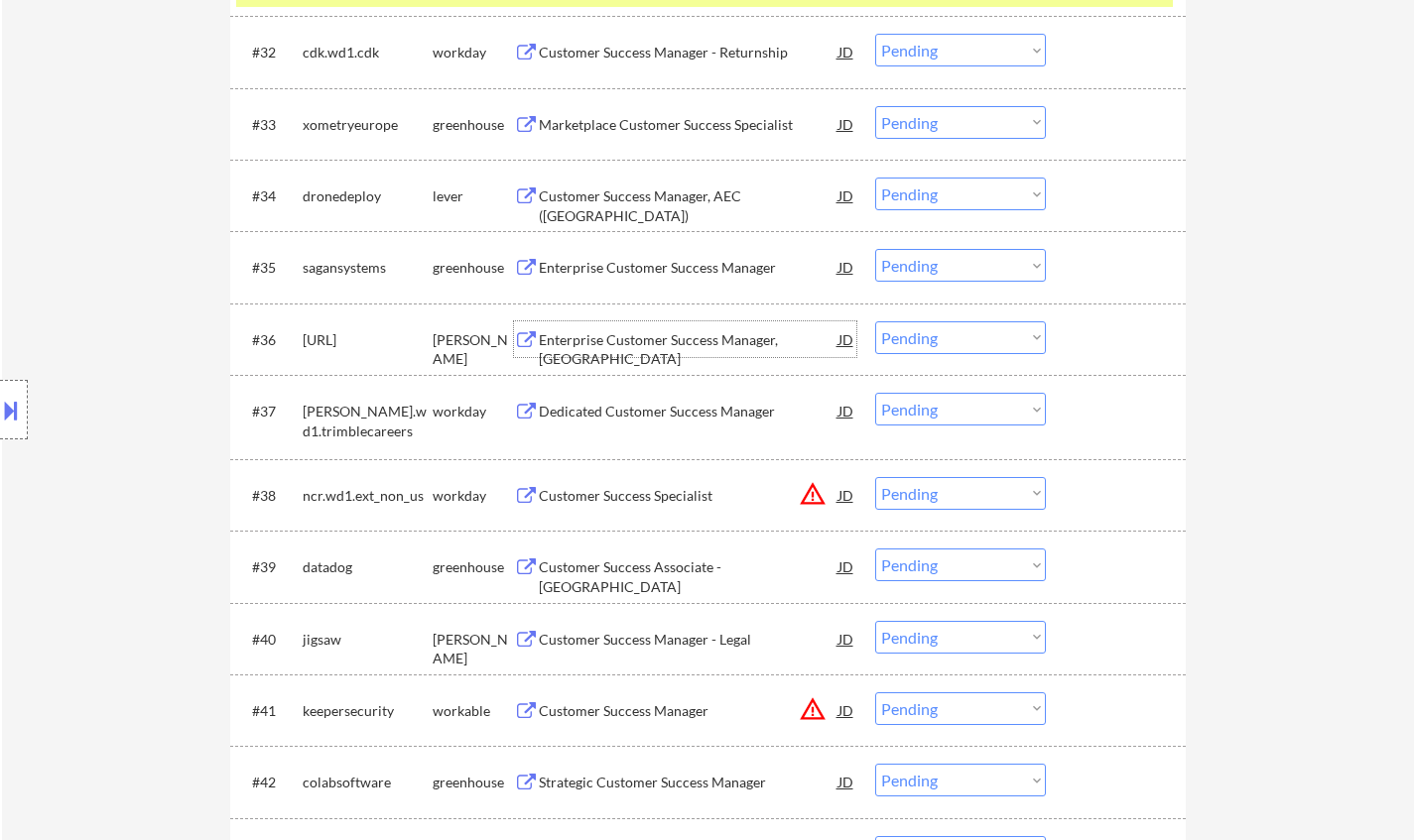 click on "Enterprise Customer Success Manager, EU" at bounding box center [689, 349] 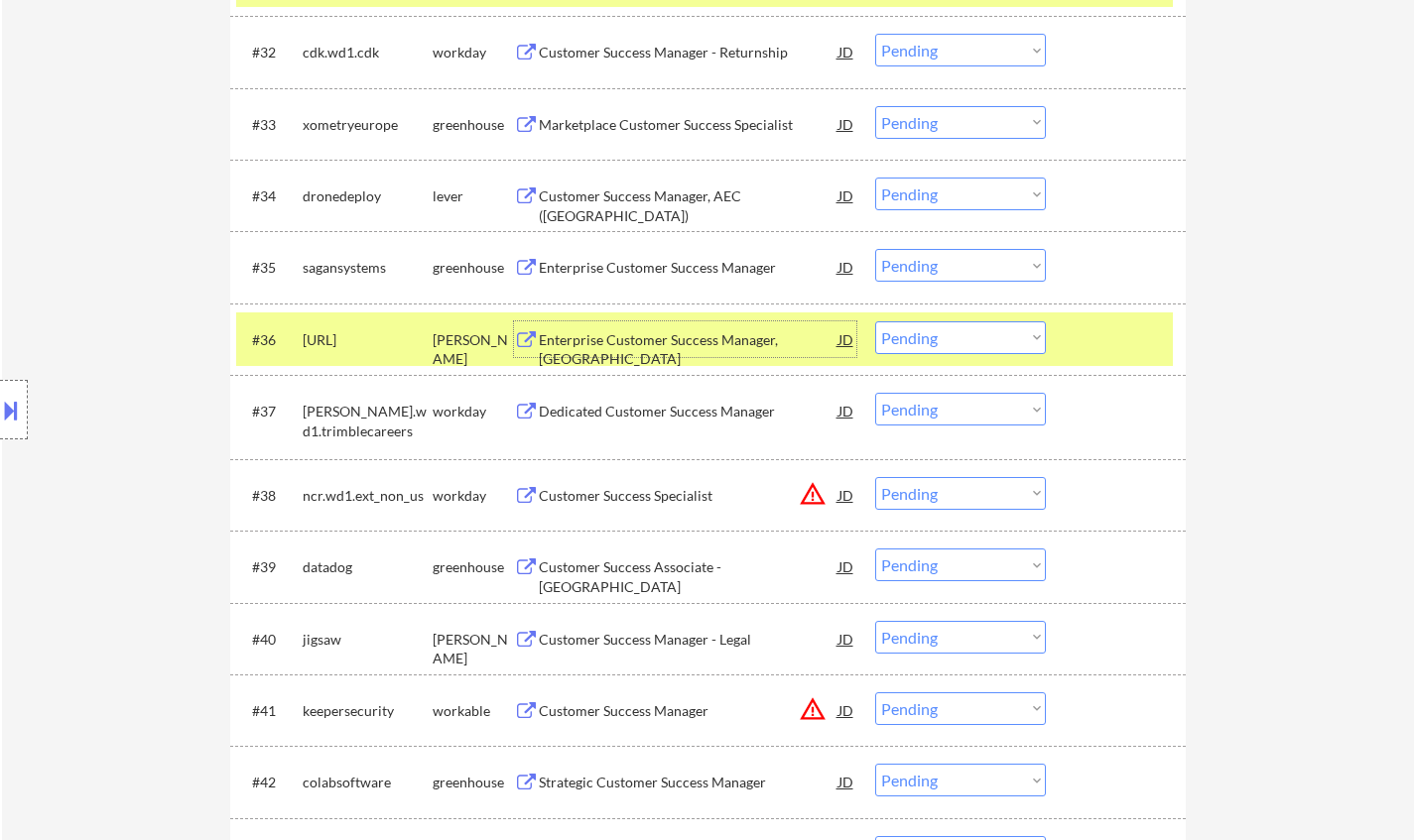 click on "Choose an option... Pending Applied Excluded (Questions) Excluded (Expired) Excluded (Location) Excluded (Bad Match) Excluded (Blocklist) Excluded (Salary) Excluded (Other)" at bounding box center [961, 337] 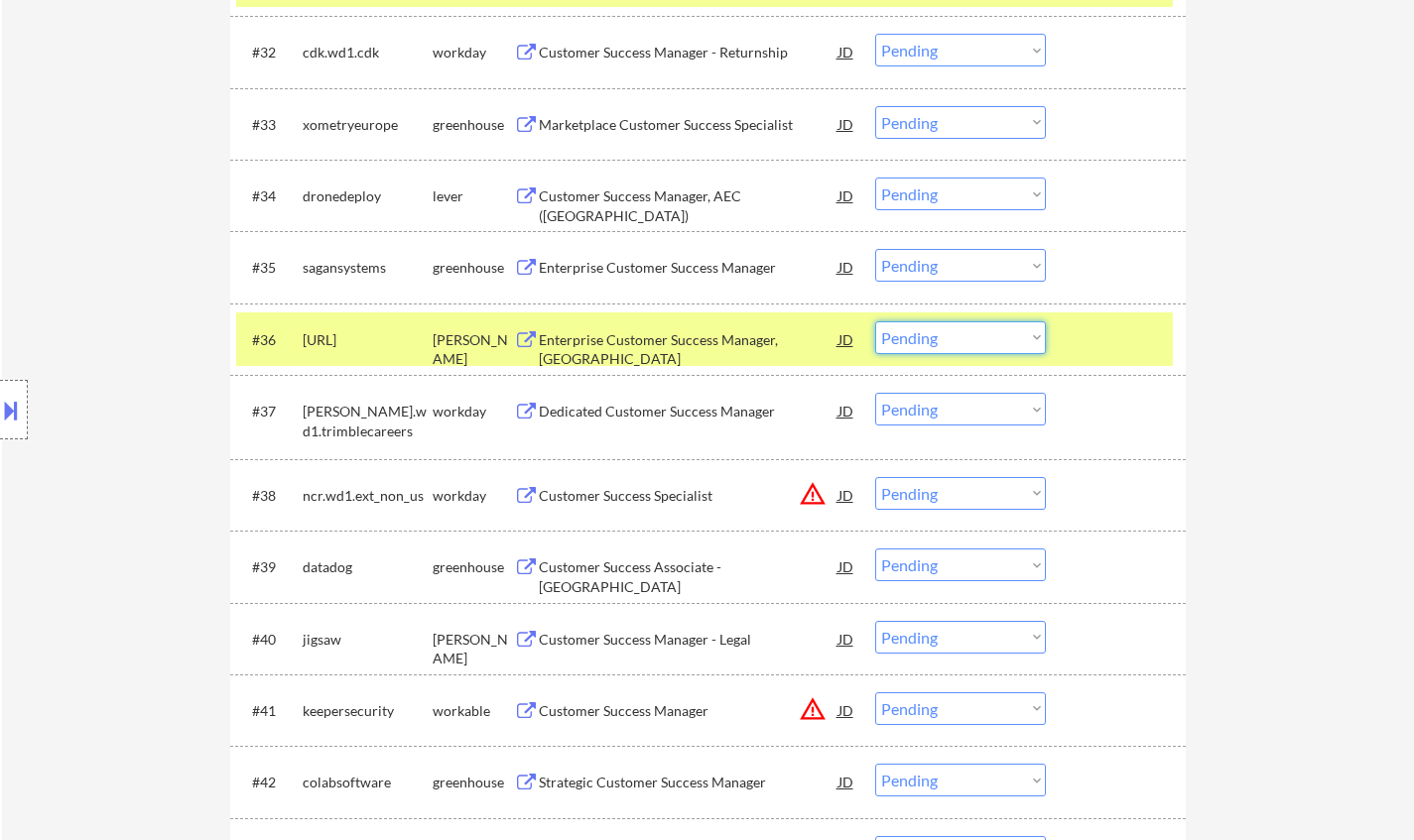 select on ""excluded__expired_"" 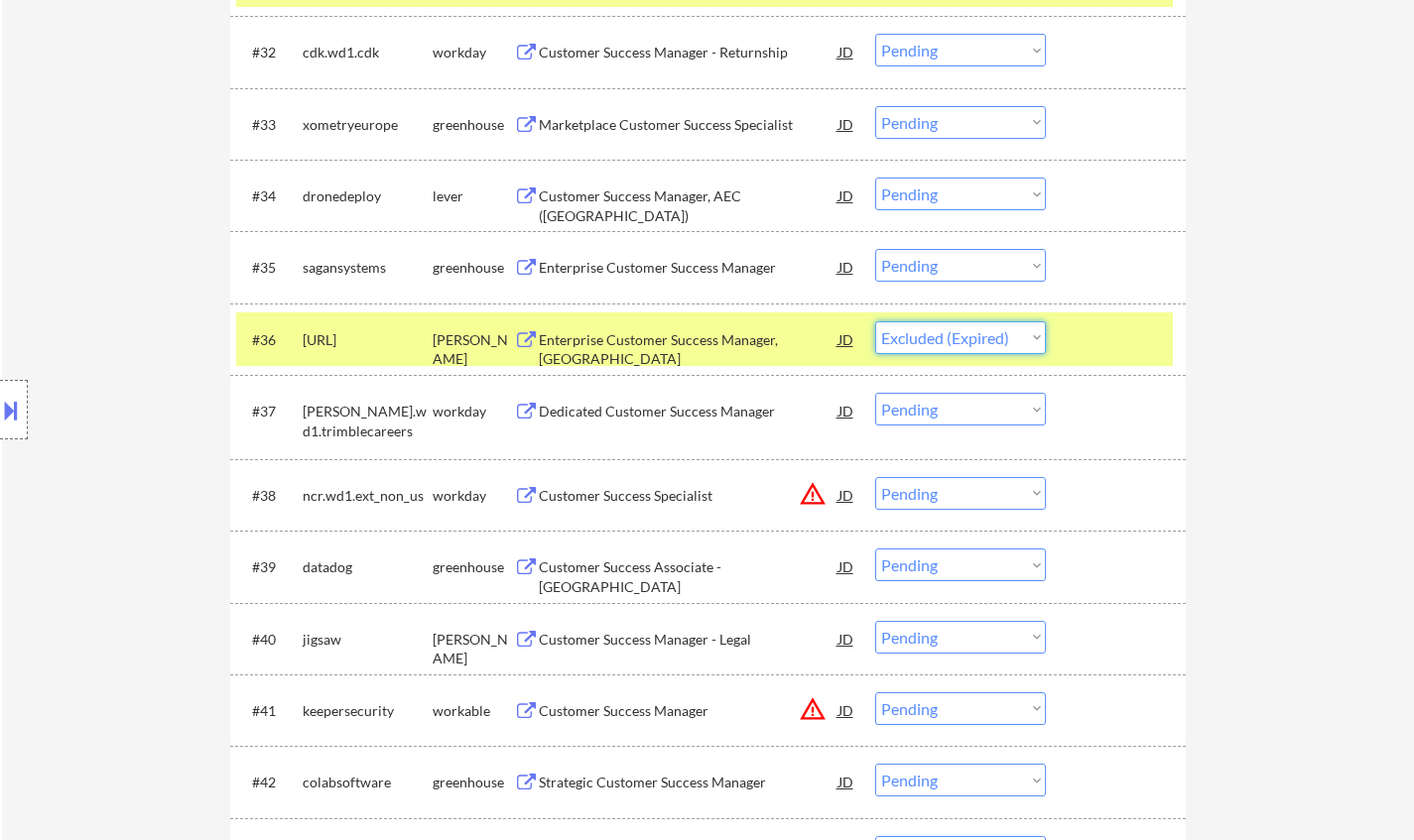 click on "Choose an option... Pending Applied Excluded (Questions) Excluded (Expired) Excluded (Location) Excluded (Bad Match) Excluded (Blocklist) Excluded (Salary) Excluded (Other)" at bounding box center (961, 337) 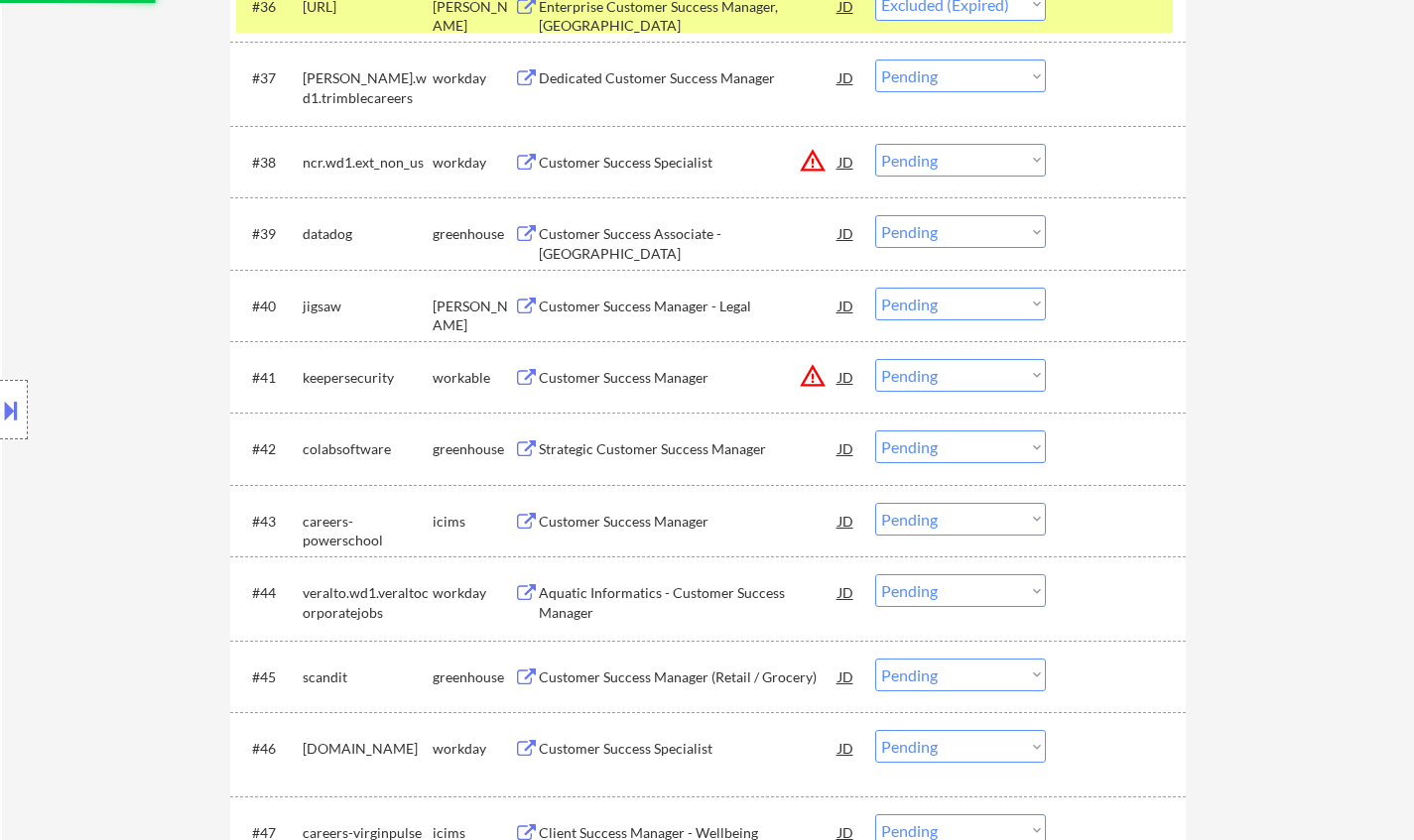 scroll, scrollTop: 3420, scrollLeft: 0, axis: vertical 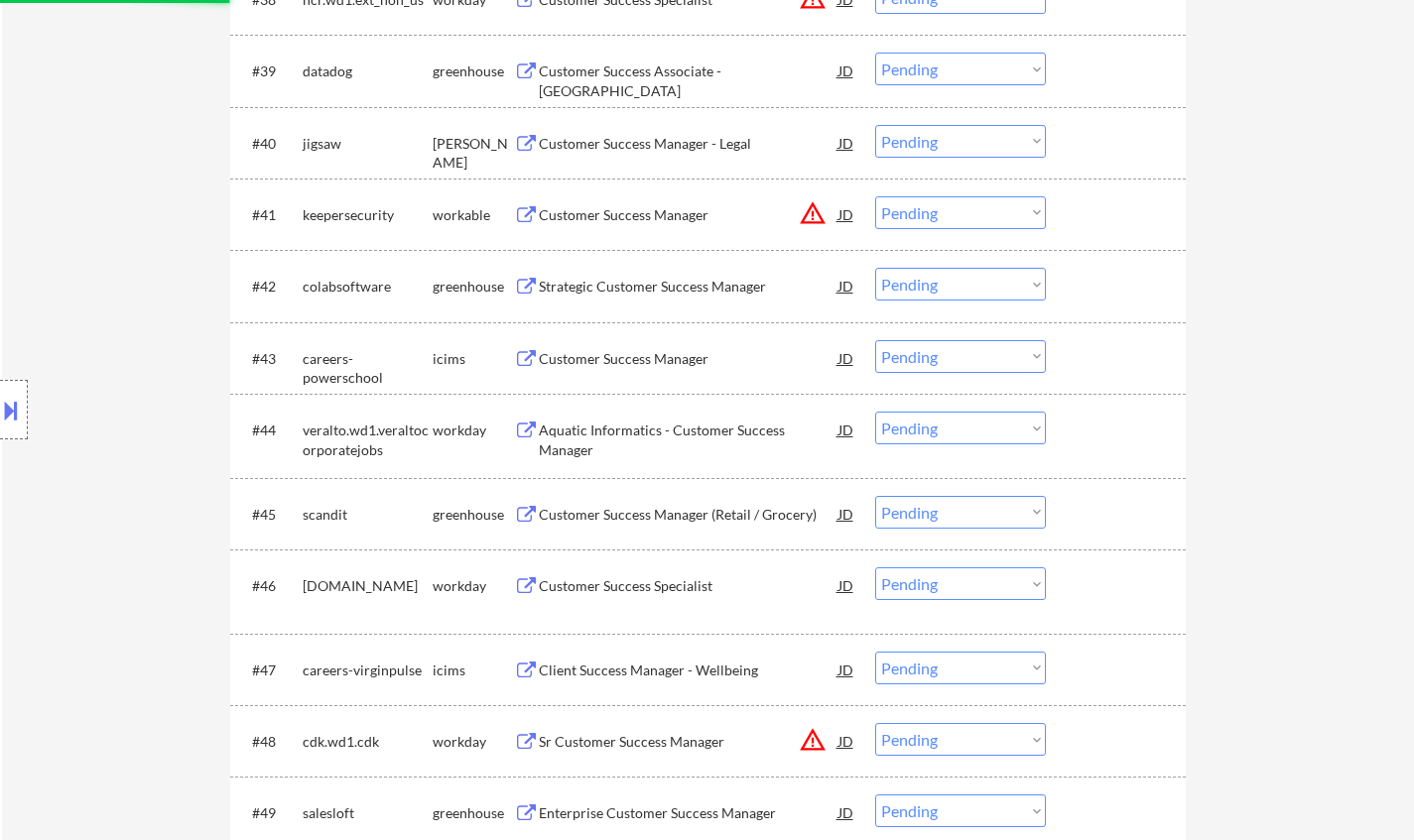drag, startPoint x: 622, startPoint y: 528, endPoint x: 635, endPoint y: 519, distance: 15.811388 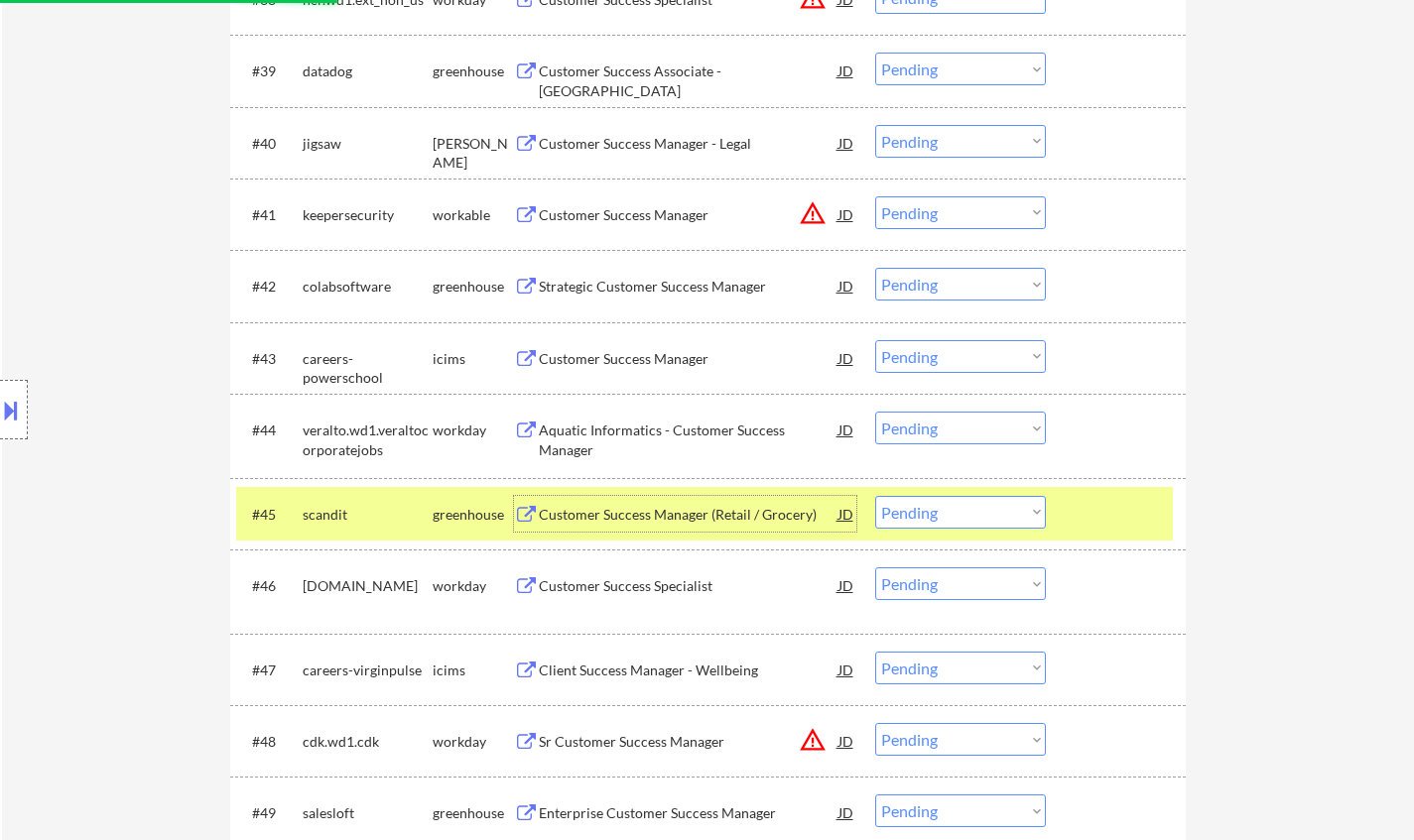 click on "Choose an option... Pending Applied Excluded (Questions) Excluded (Expired) Excluded (Location) Excluded (Bad Match) Excluded (Blocklist) Excluded (Salary) Excluded (Other)" at bounding box center [961, 512] 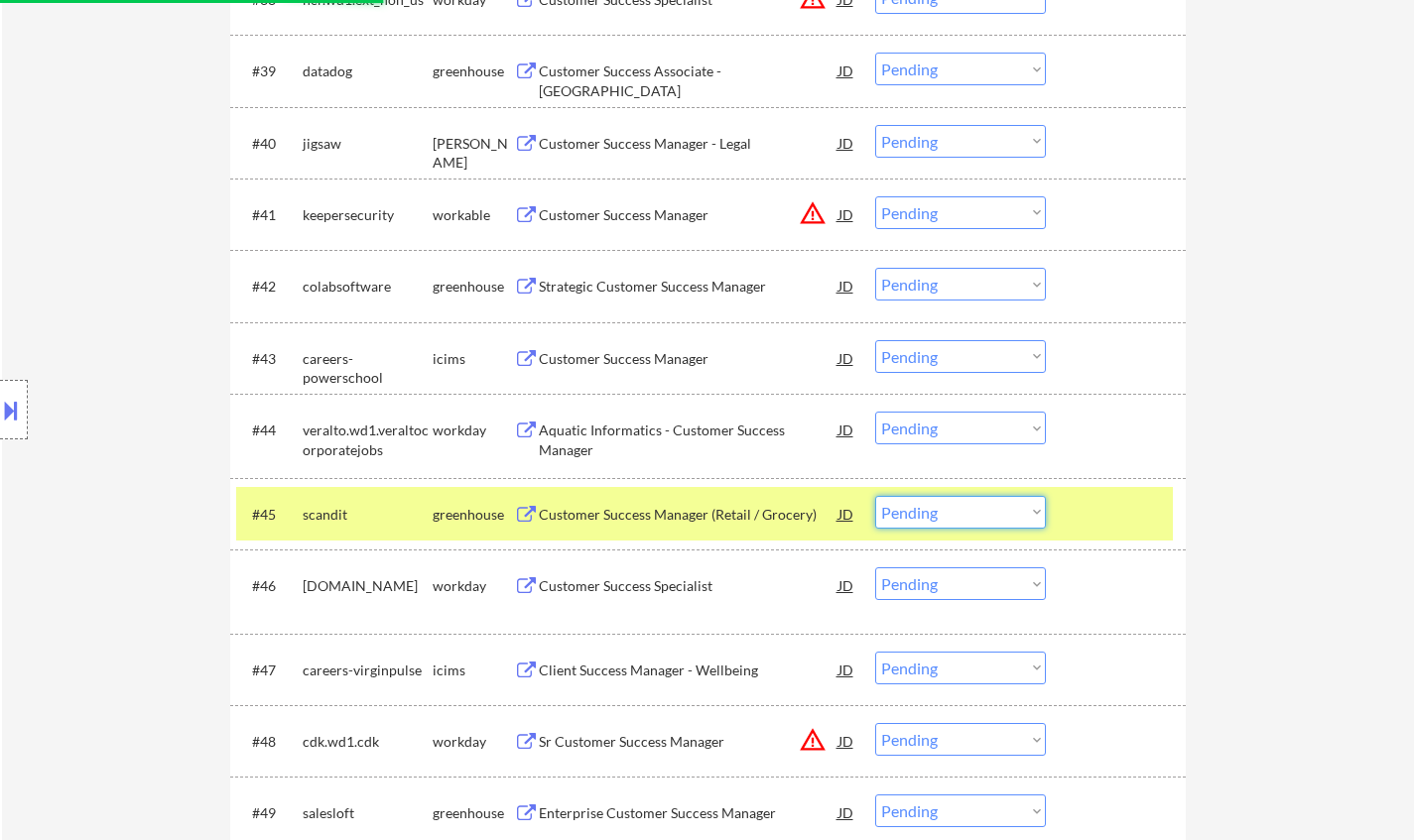 select on ""excluded__expired_"" 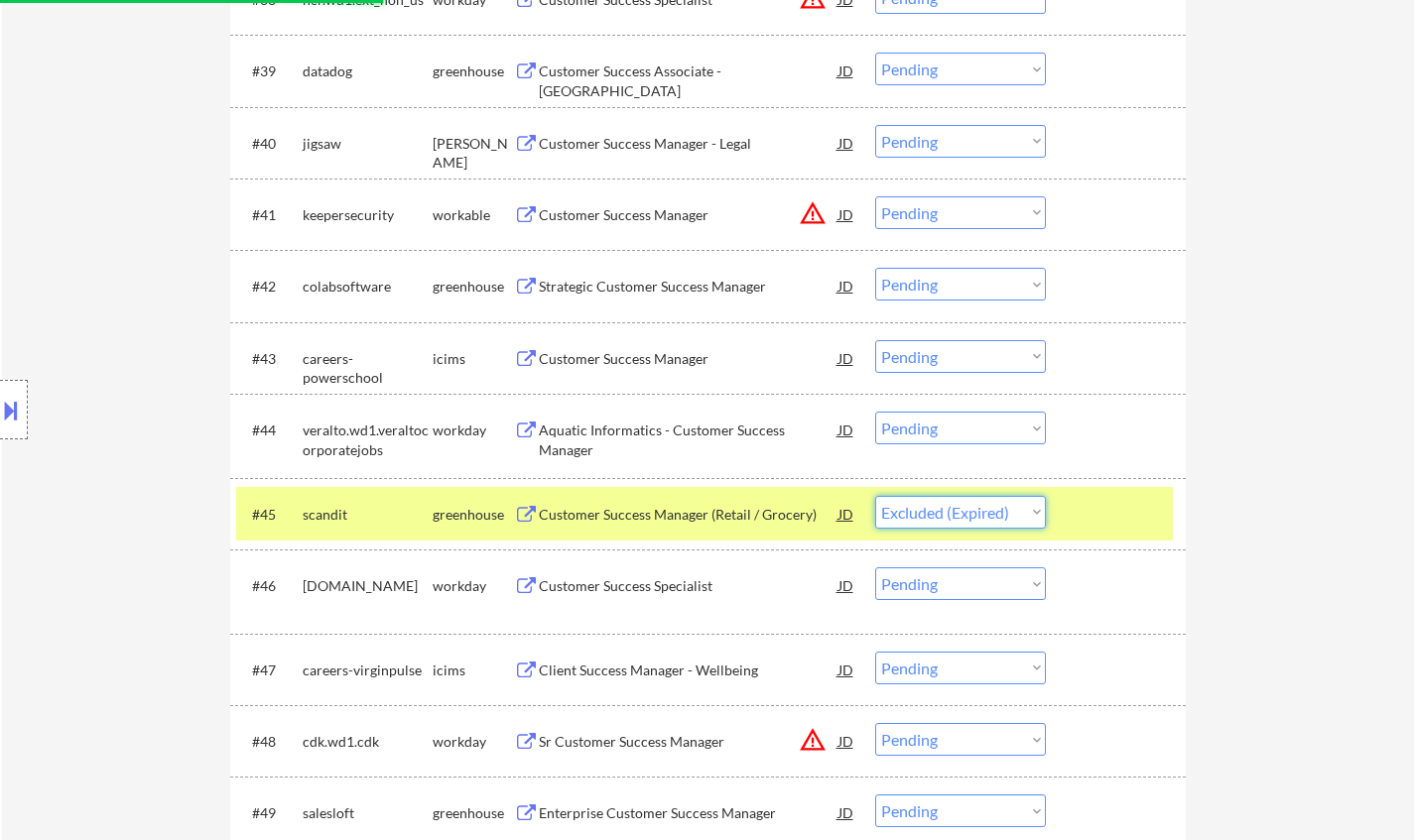 click on "Choose an option... Pending Applied Excluded (Questions) Excluded (Expired) Excluded (Location) Excluded (Bad Match) Excluded (Blocklist) Excluded (Salary) Excluded (Other)" at bounding box center (961, 512) 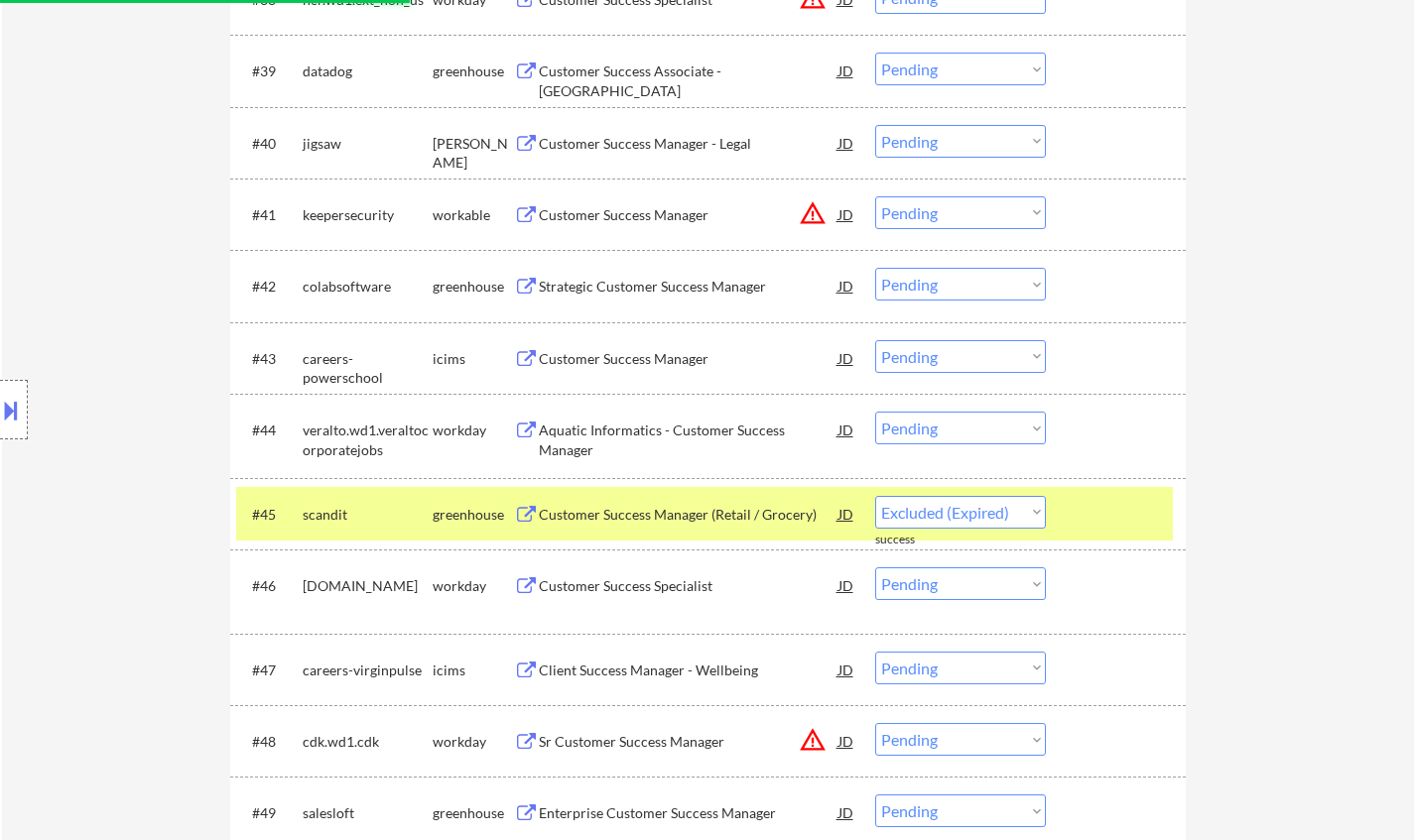 select on ""pending"" 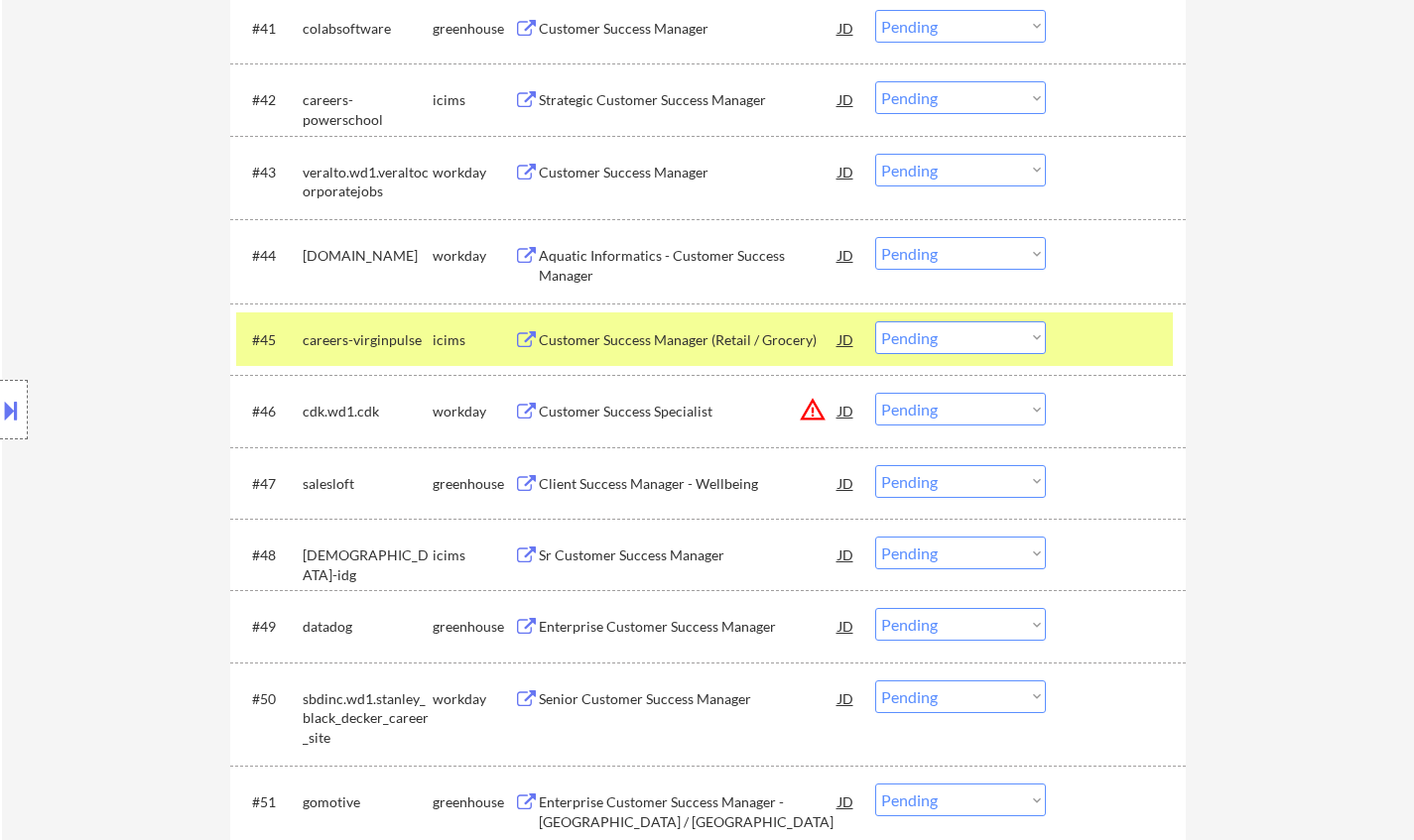 scroll, scrollTop: 3618, scrollLeft: 0, axis: vertical 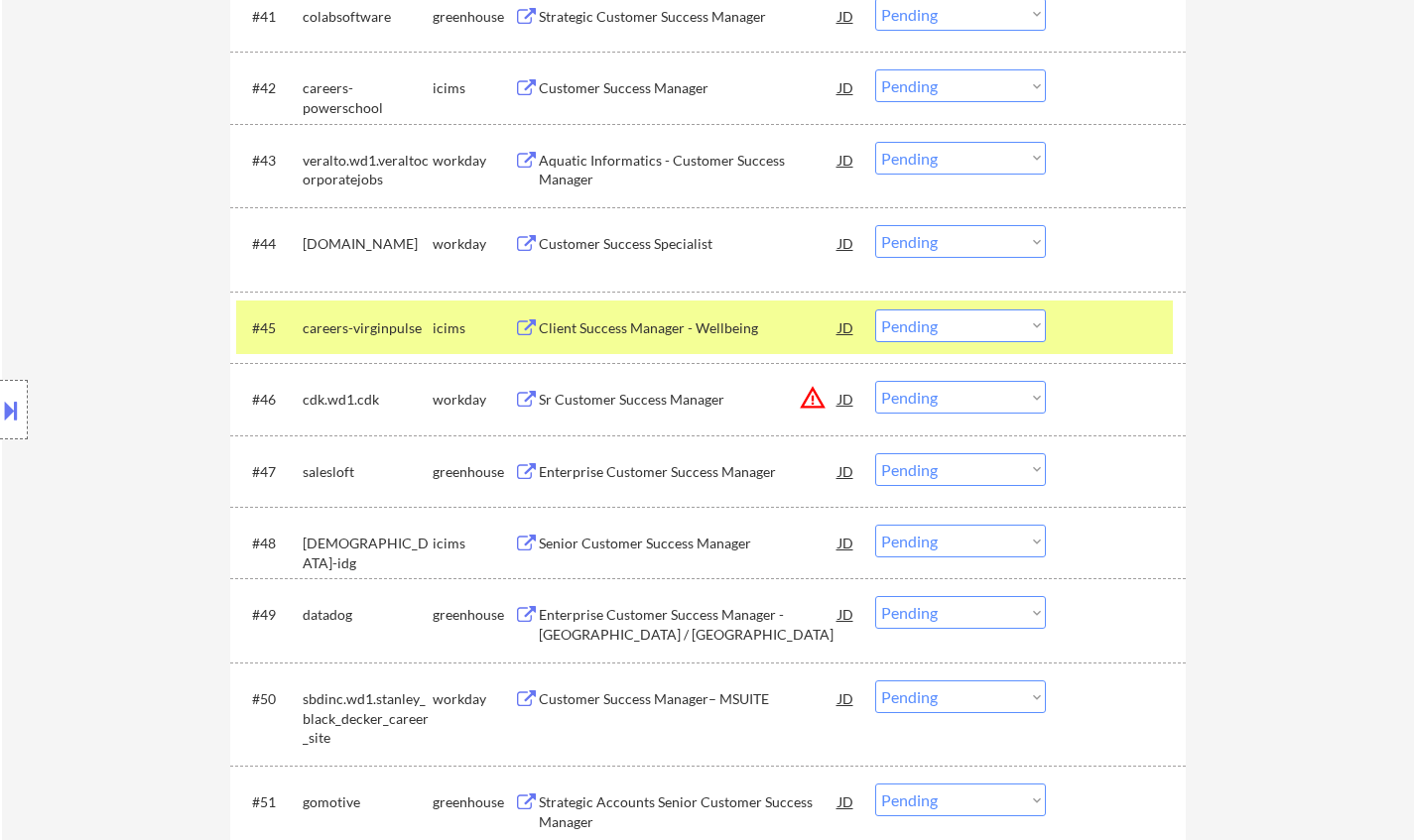 click on "Enterprise Customer Success Manager" at bounding box center (689, 472) 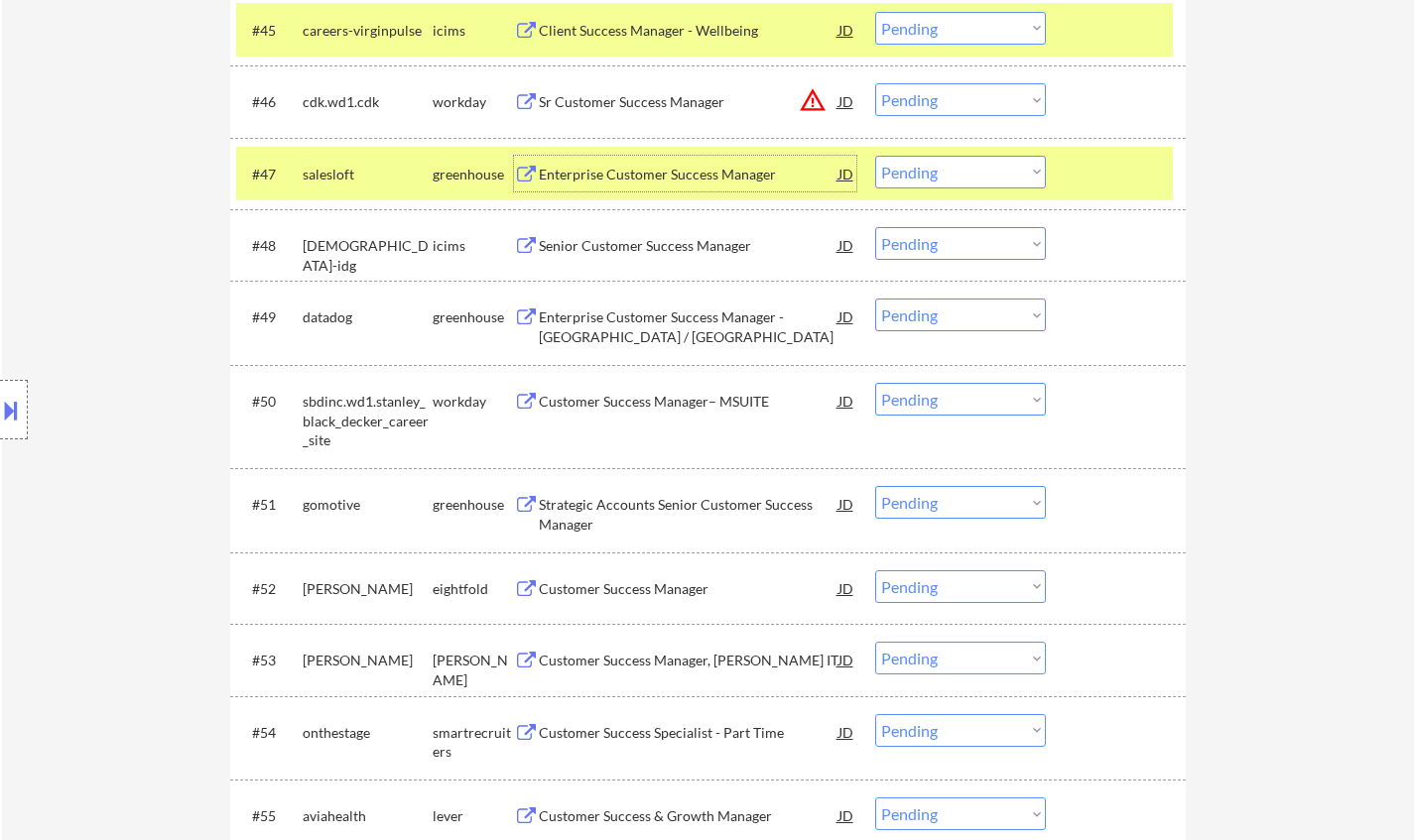 scroll, scrollTop: 4015, scrollLeft: 0, axis: vertical 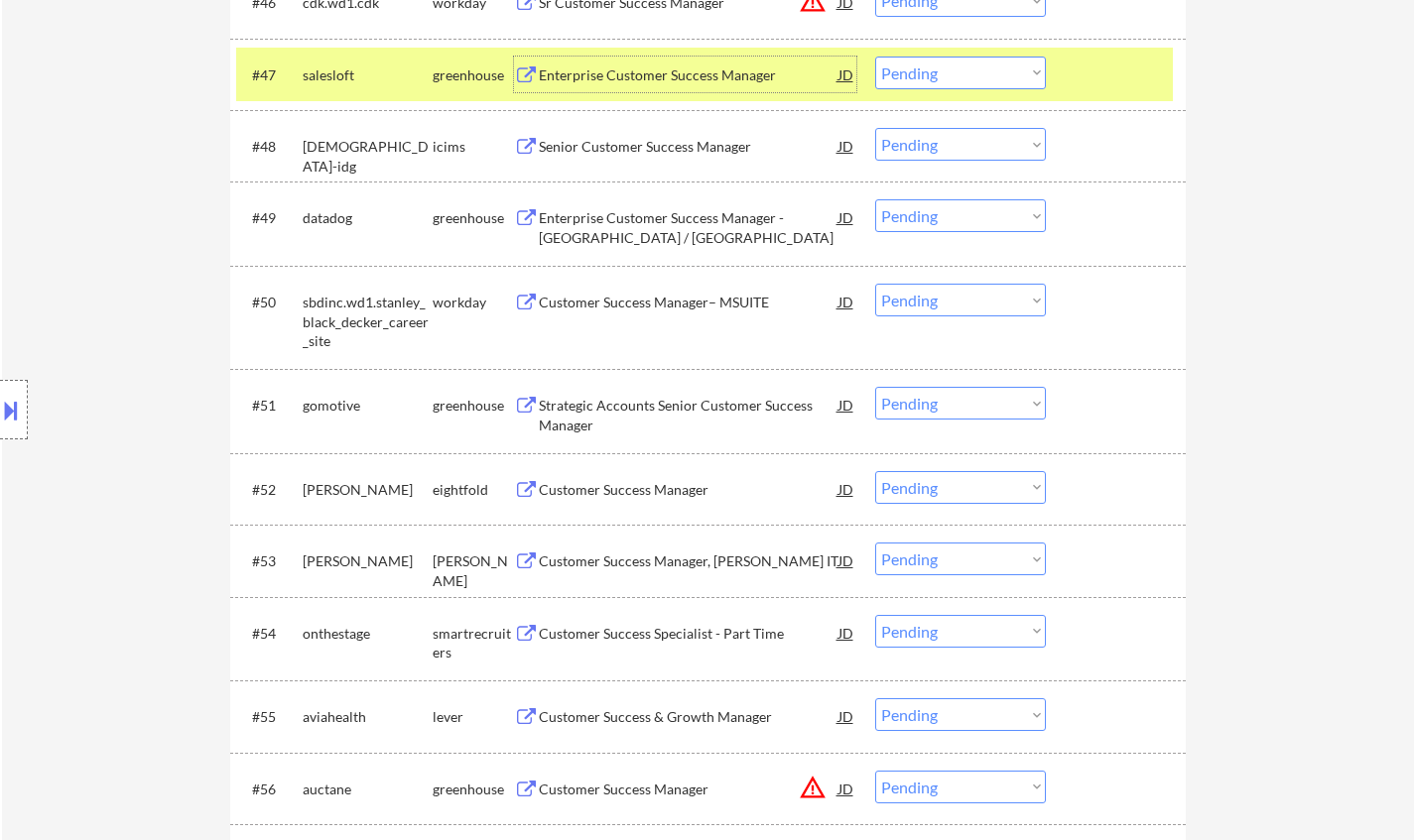 click on "Customer Success Manager, Deel IT" at bounding box center [689, 560] 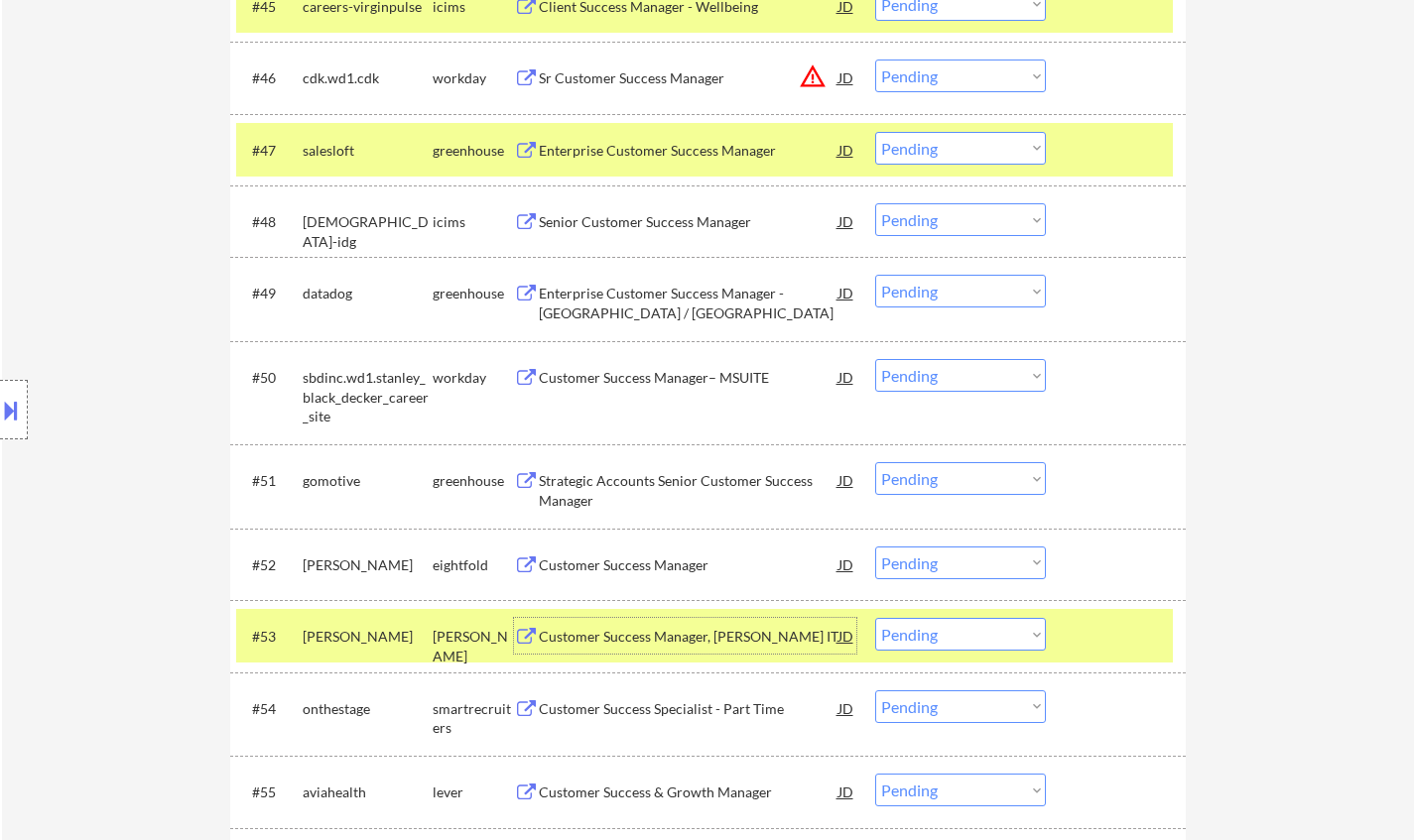 scroll, scrollTop: 3915, scrollLeft: 0, axis: vertical 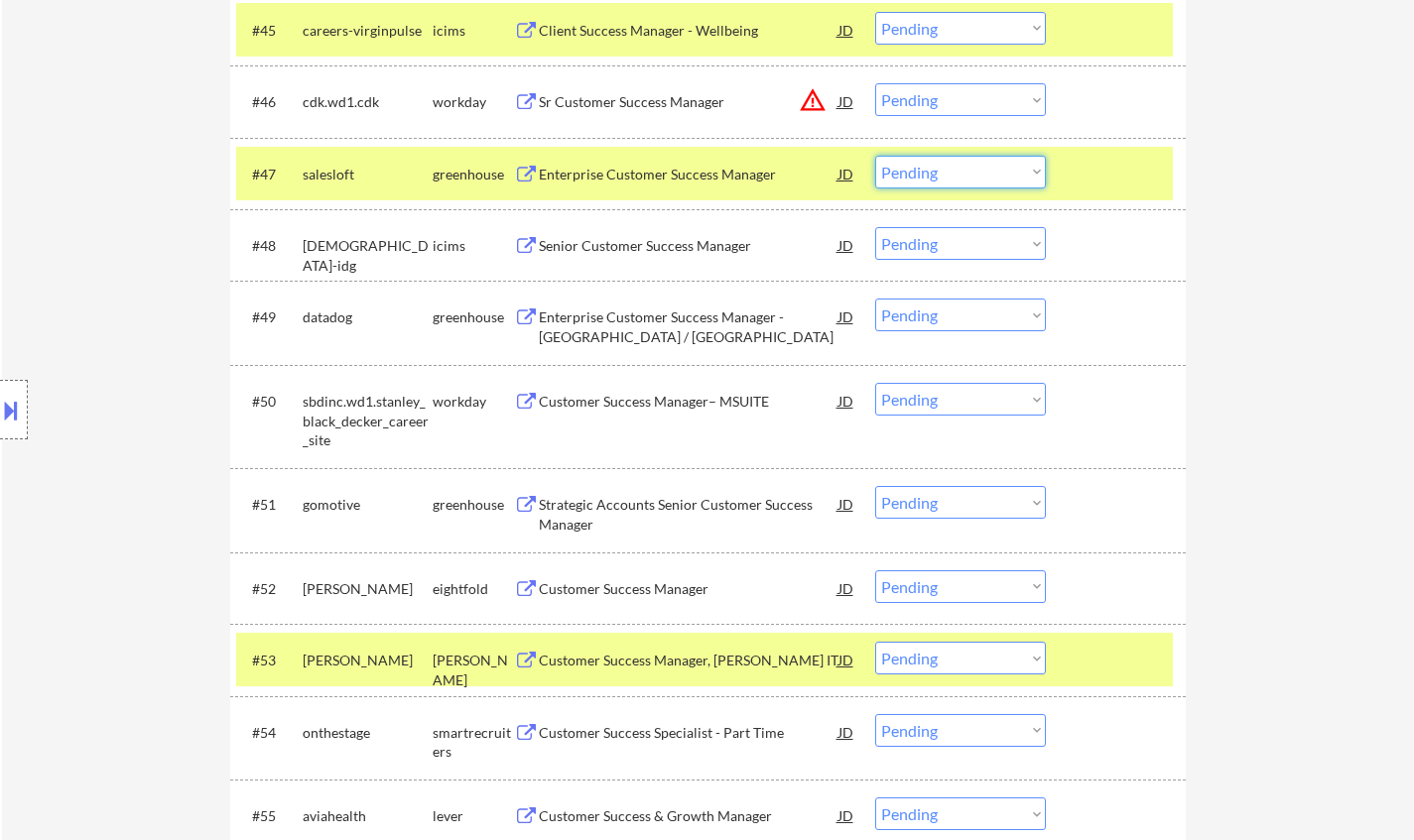 click on "Choose an option... Pending Applied Excluded (Questions) Excluded (Expired) Excluded (Location) Excluded (Bad Match) Excluded (Blocklist) Excluded (Salary) Excluded (Other)" at bounding box center [961, 172] 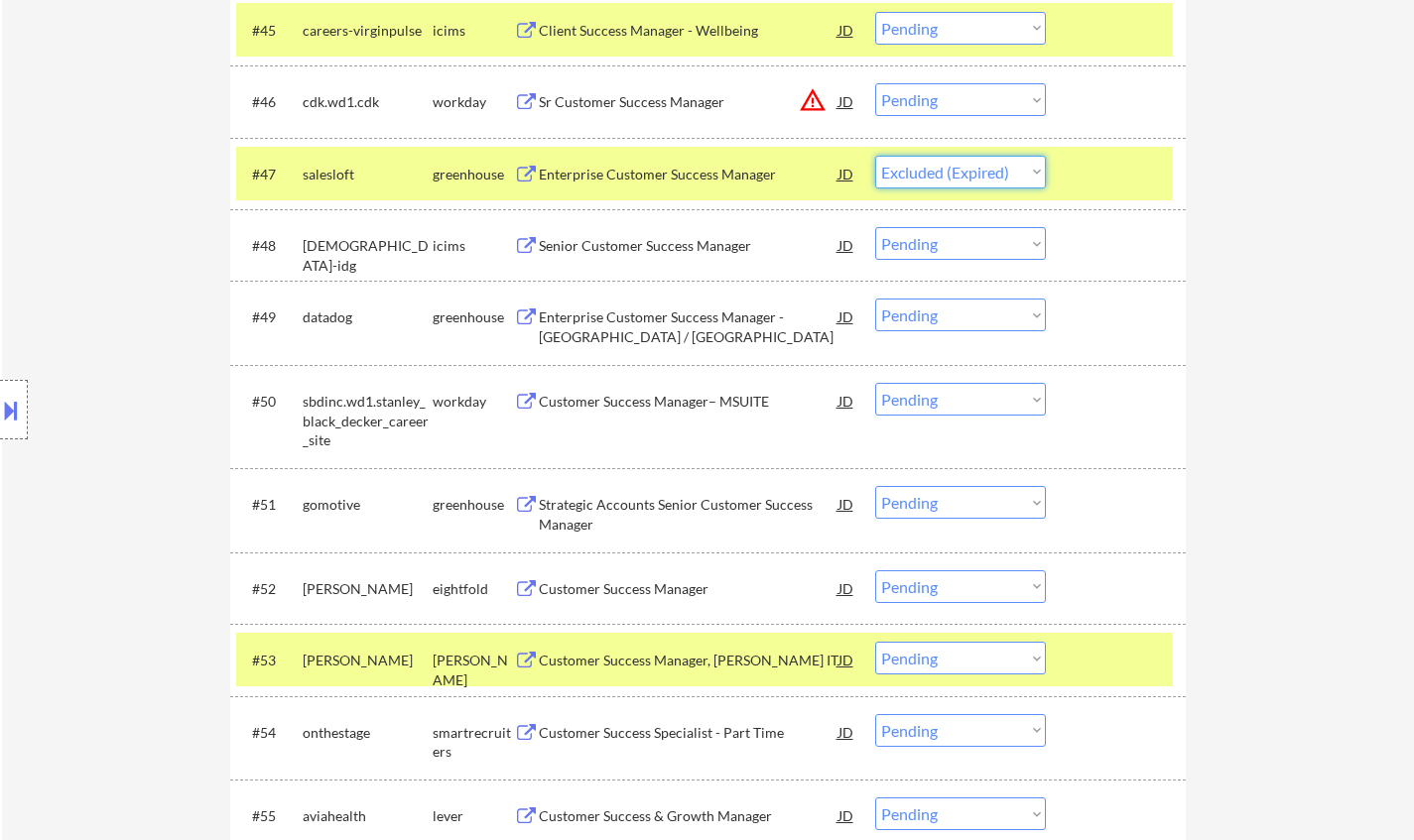 click on "Choose an option... Pending Applied Excluded (Questions) Excluded (Expired) Excluded (Location) Excluded (Bad Match) Excluded (Blocklist) Excluded (Salary) Excluded (Other)" at bounding box center [961, 172] 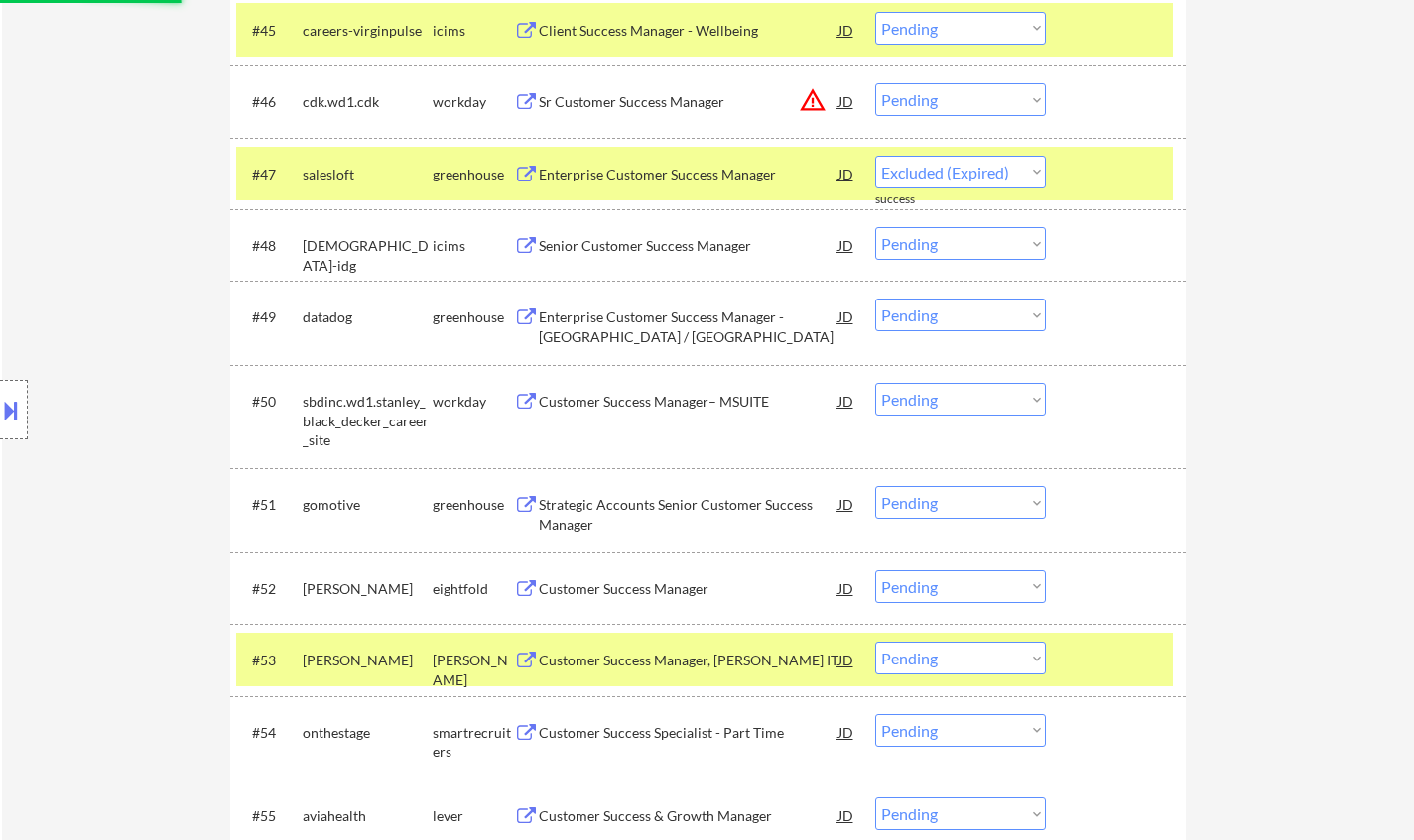 scroll, scrollTop: 4114, scrollLeft: 0, axis: vertical 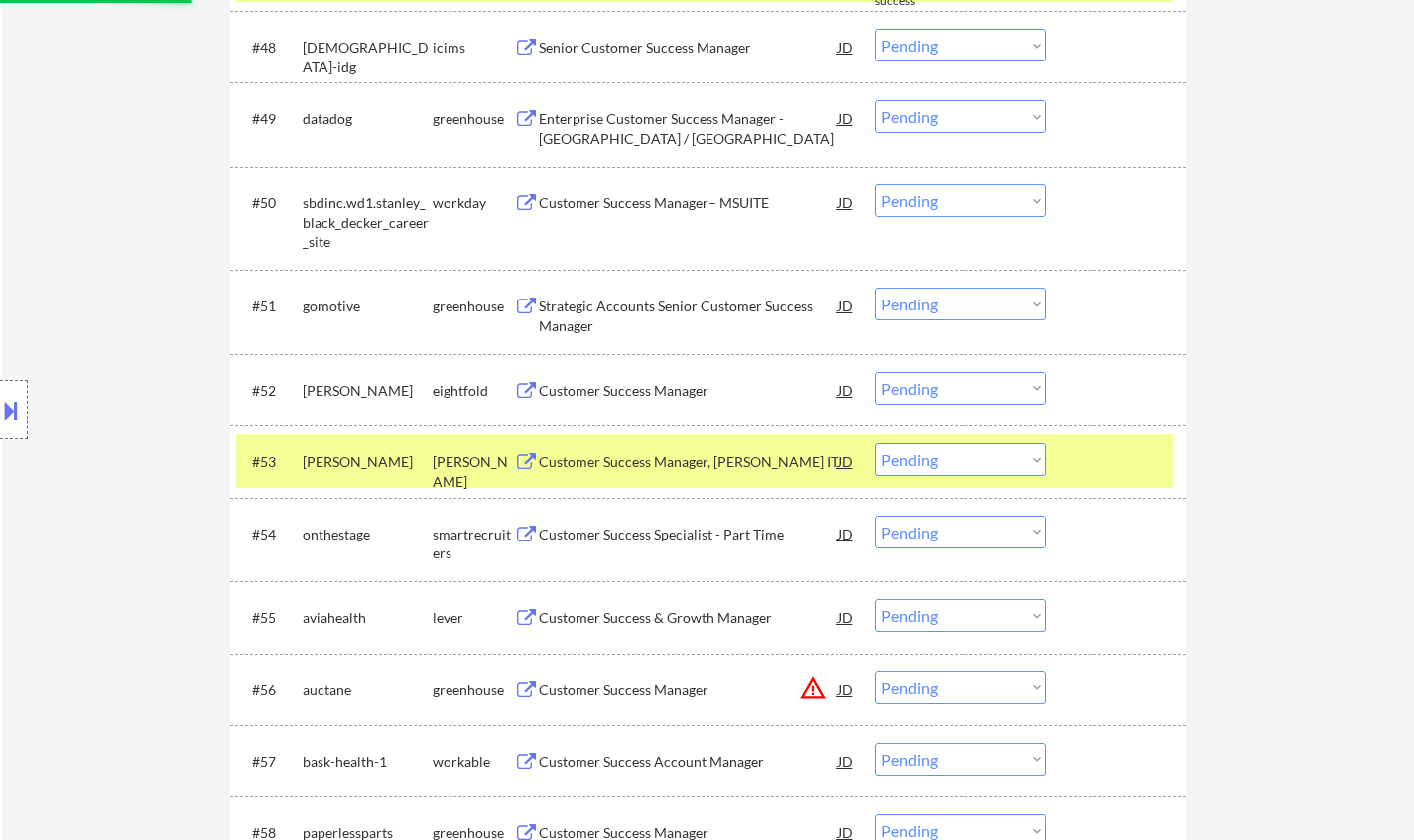click on "Choose an option... Pending Applied Excluded (Questions) Excluded (Expired) Excluded (Location) Excluded (Bad Match) Excluded (Blocklist) Excluded (Salary) Excluded (Other)" at bounding box center (961, 459) 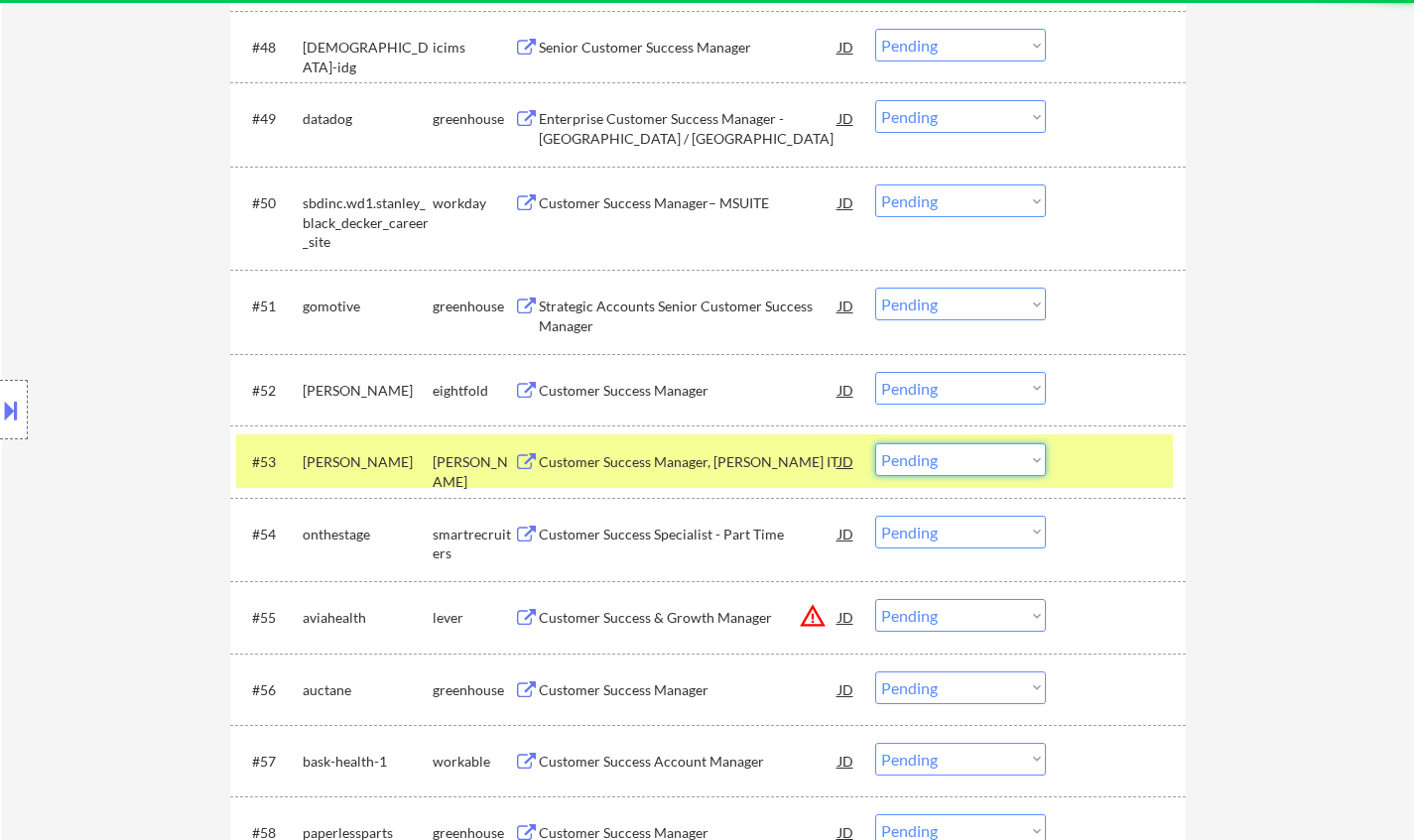 select on ""pending"" 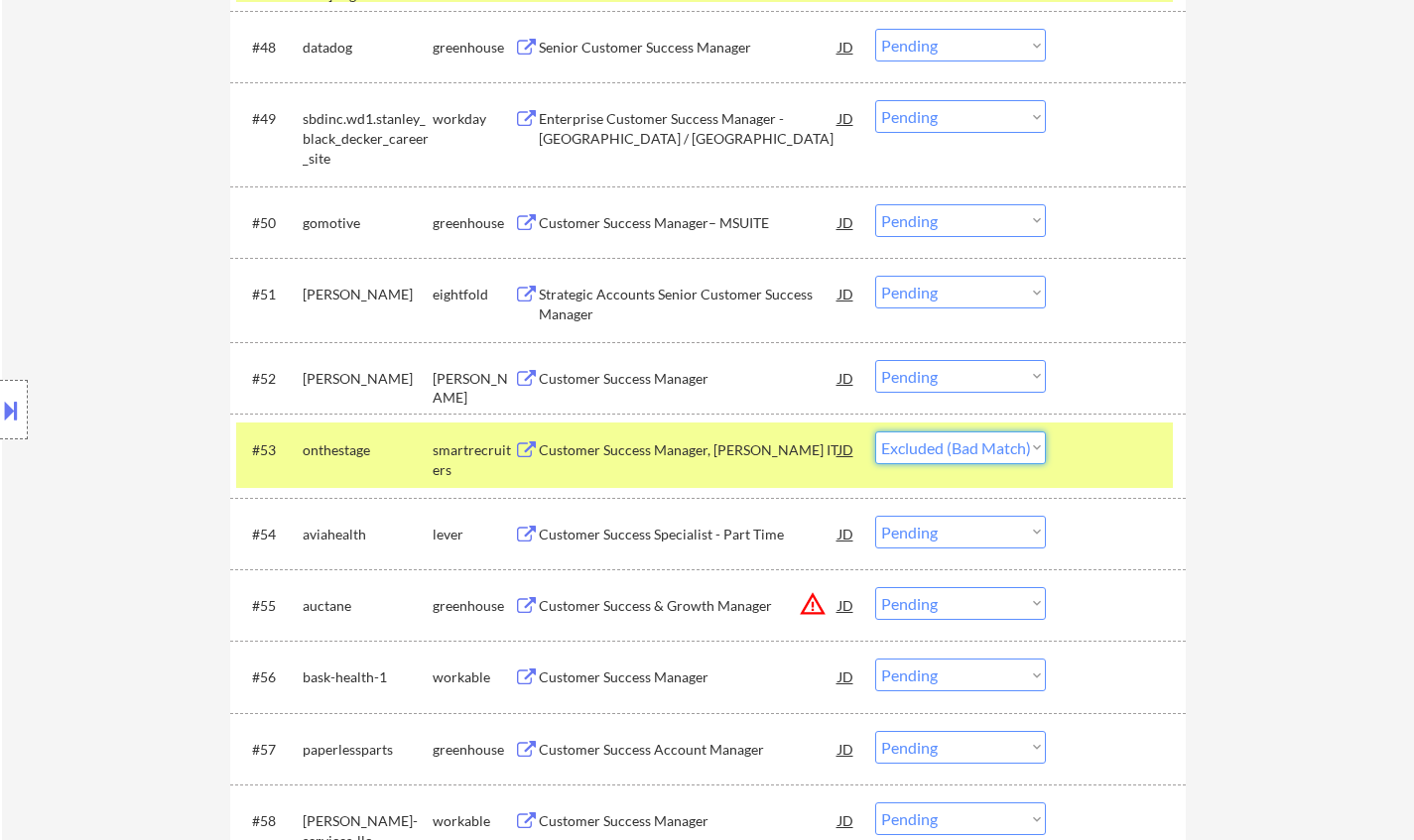 click on "Choose an option... Pending Applied Excluded (Questions) Excluded (Expired) Excluded (Location) Excluded (Bad Match) Excluded (Blocklist) Excluded (Salary) Excluded (Other)" at bounding box center (961, 447) 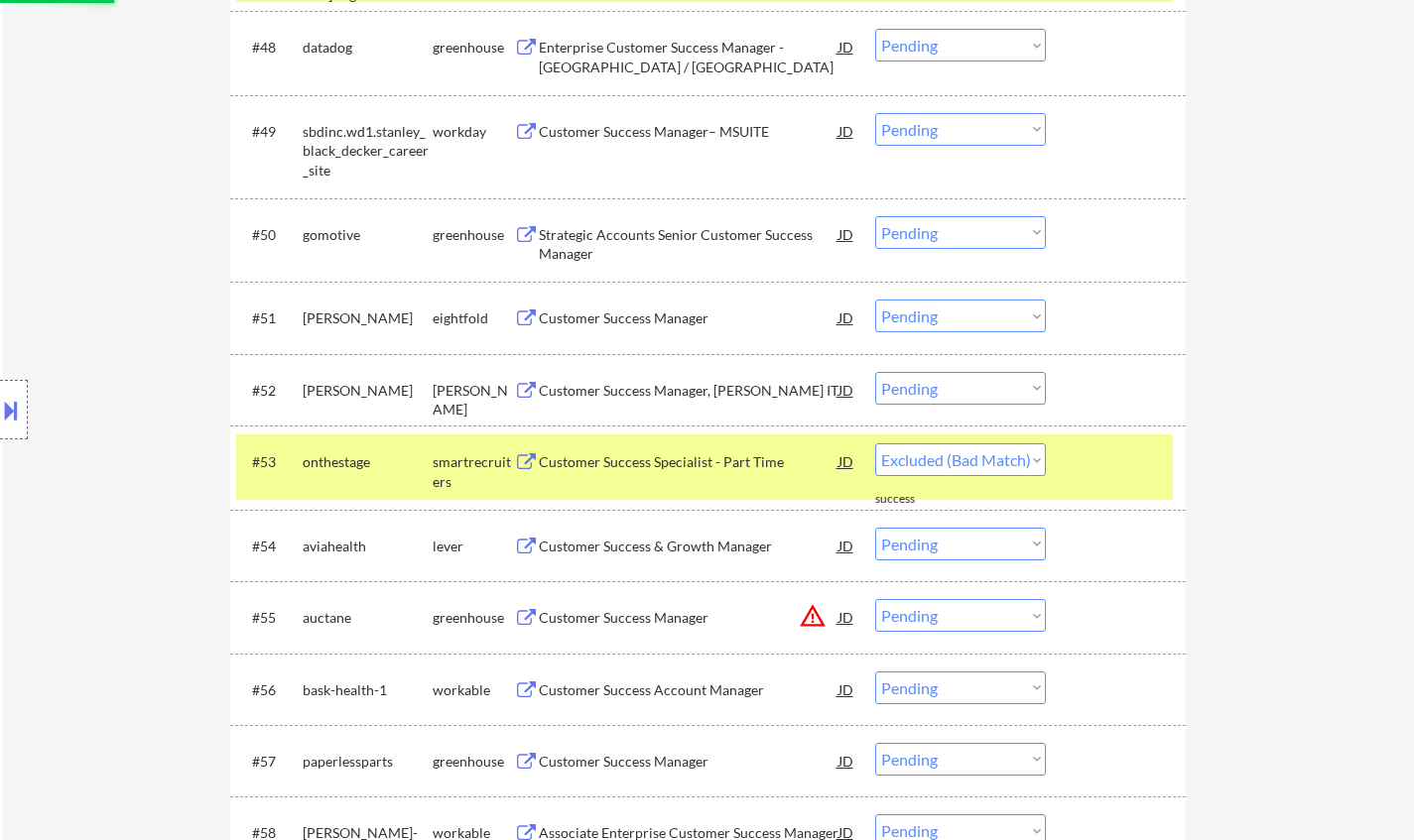 select on ""pending"" 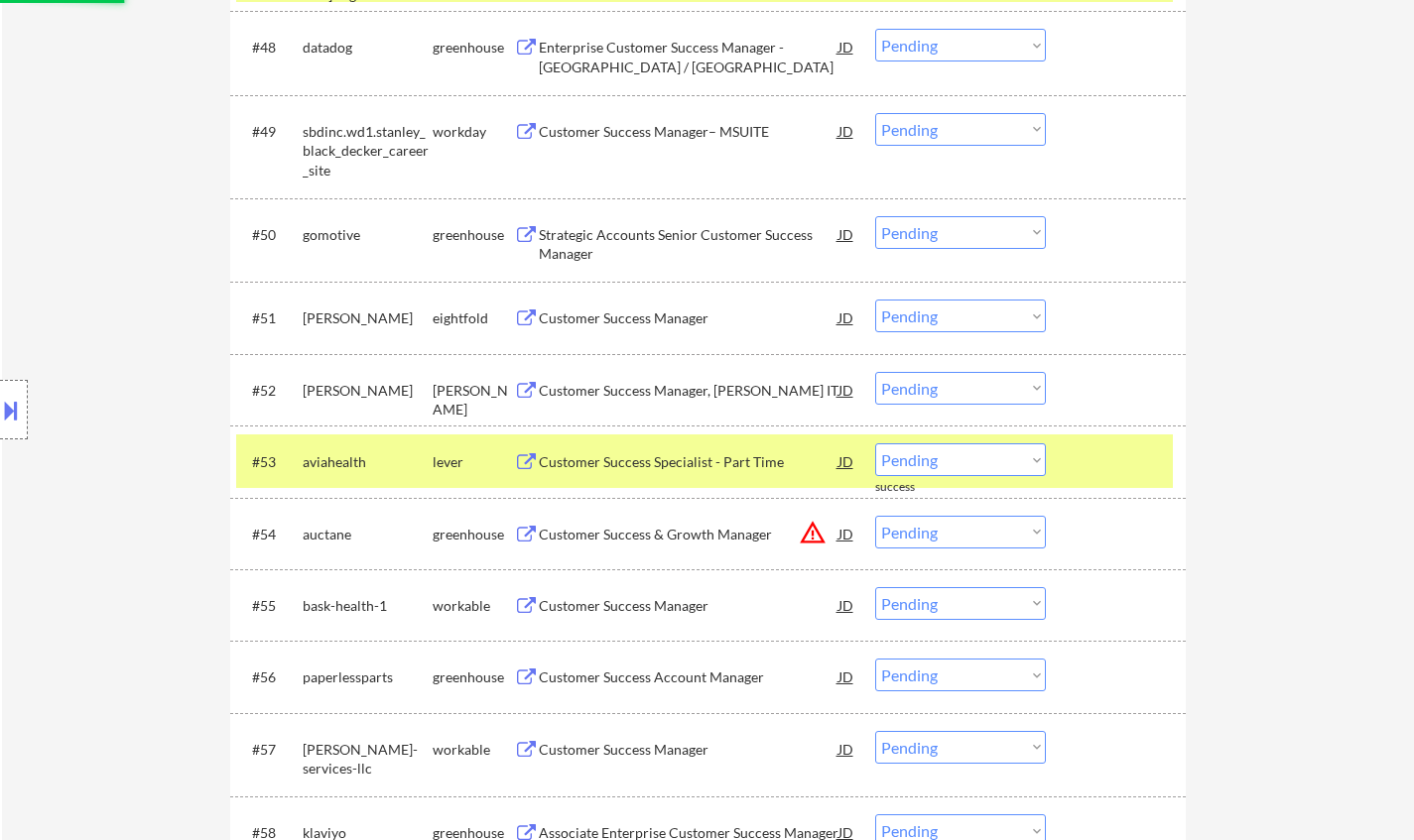 click on "Choose an option... Pending Applied Excluded (Questions) Excluded (Expired) Excluded (Location) Excluded (Bad Match) Excluded (Blocklist) Excluded (Salary) Excluded (Other)" at bounding box center (961, 388) 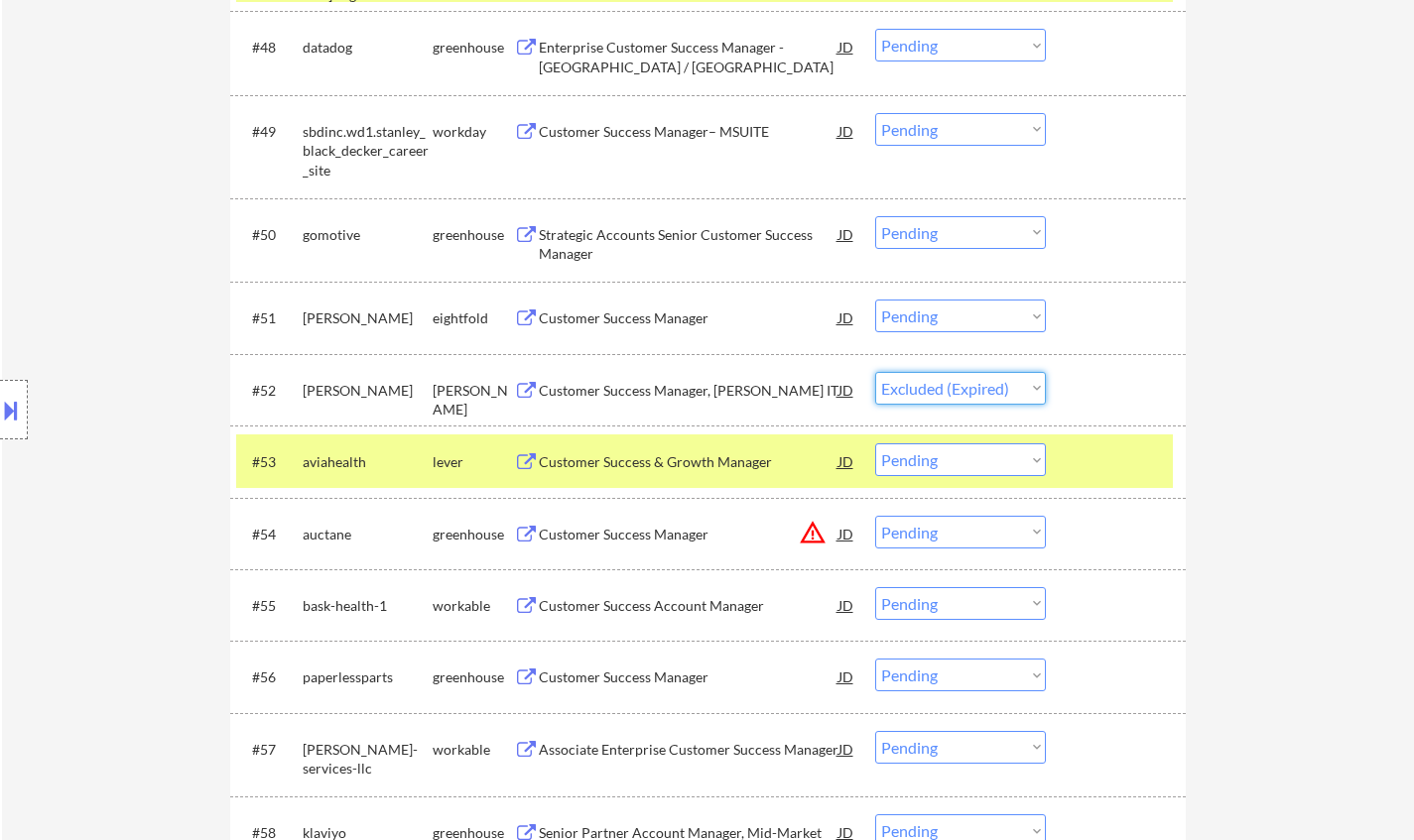 click on "Choose an option... Pending Applied Excluded (Questions) Excluded (Expired) Excluded (Location) Excluded (Bad Match) Excluded (Blocklist) Excluded (Salary) Excluded (Other)" at bounding box center (961, 388) 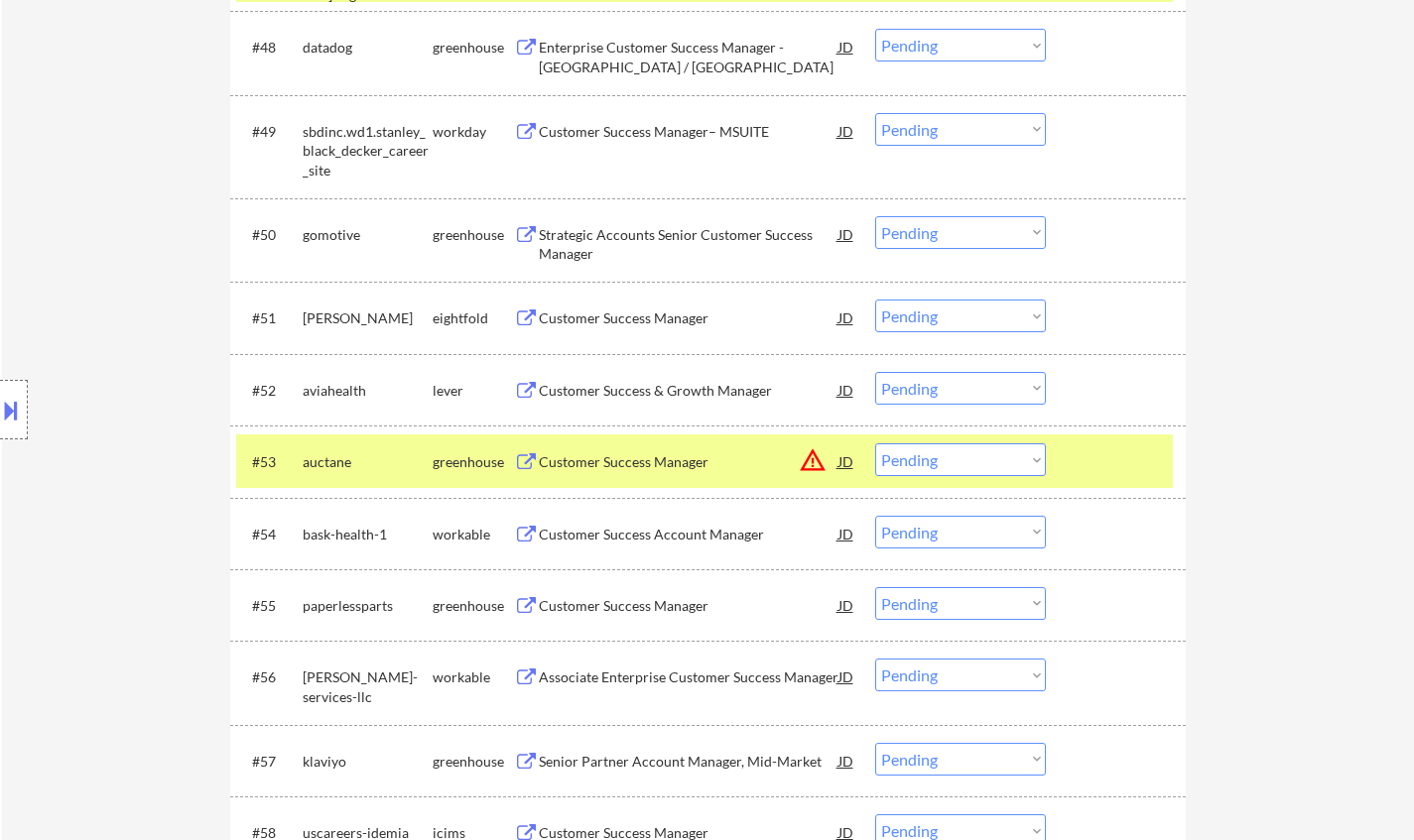 click on "Customer Success Manager" at bounding box center [689, 318] 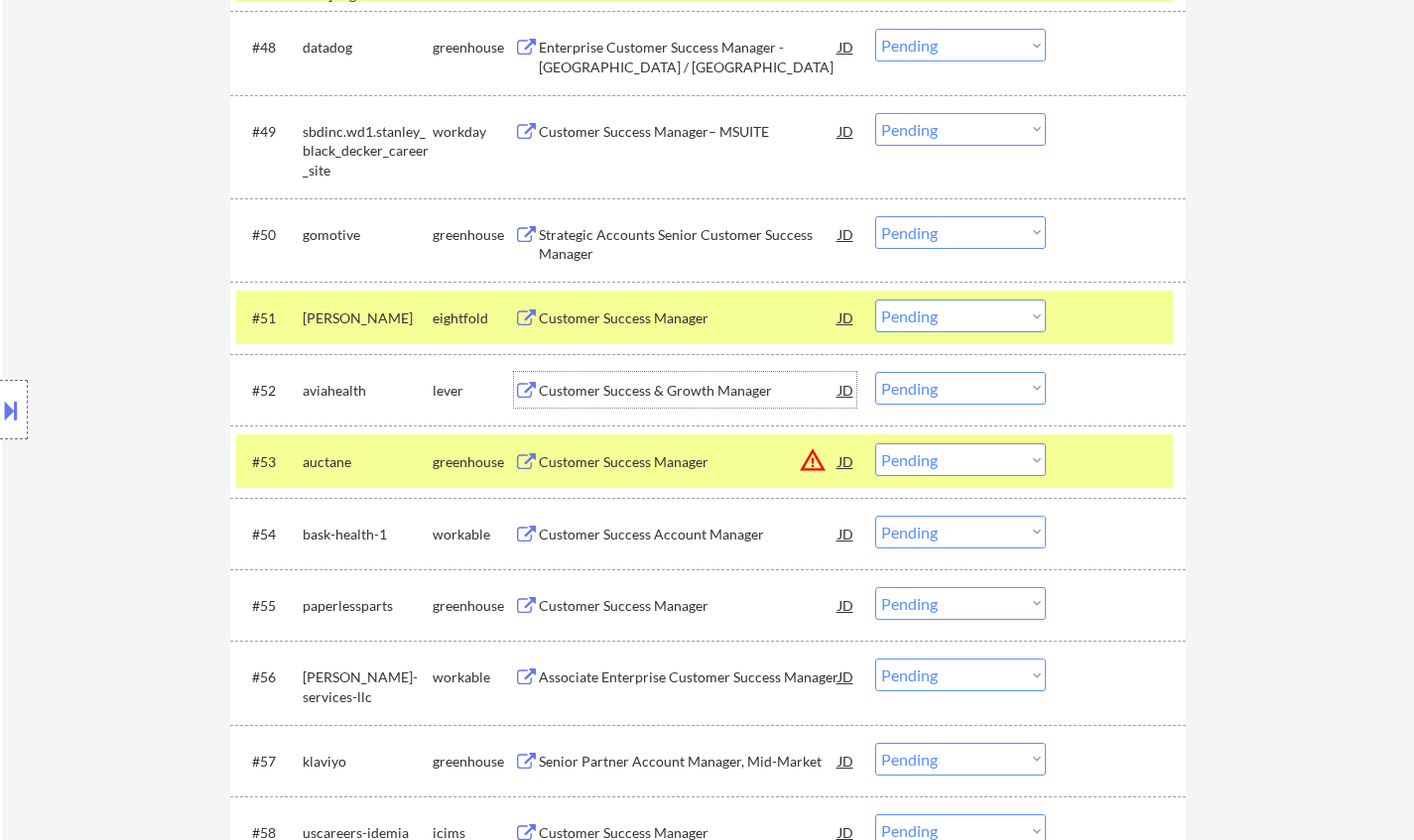 click on "Customer Success & Growth Manager" at bounding box center [689, 391] 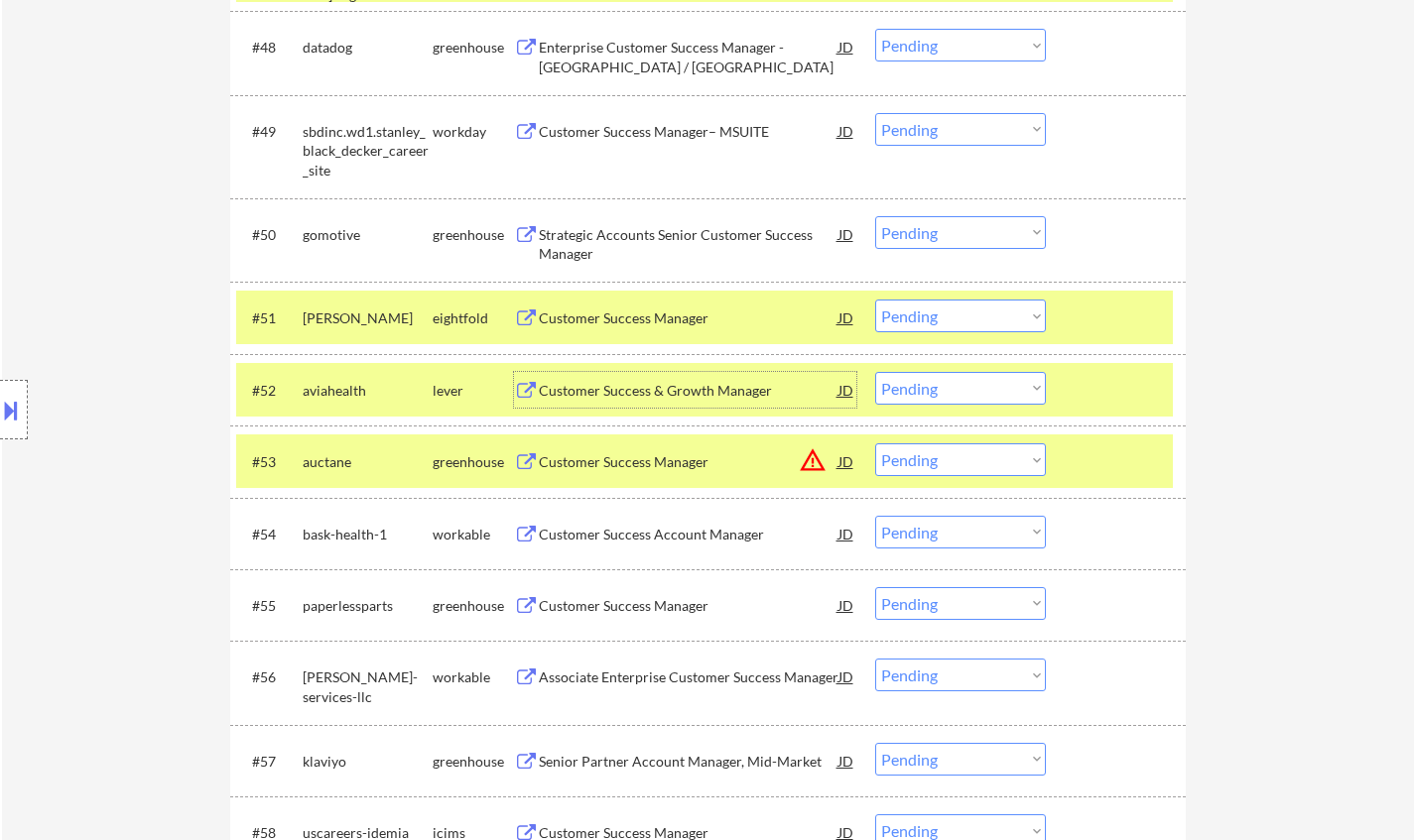 click on "Choose an option... Pending Applied Excluded (Questions) Excluded (Expired) Excluded (Location) Excluded (Bad Match) Excluded (Blocklist) Excluded (Salary) Excluded (Other)" at bounding box center (961, 388) 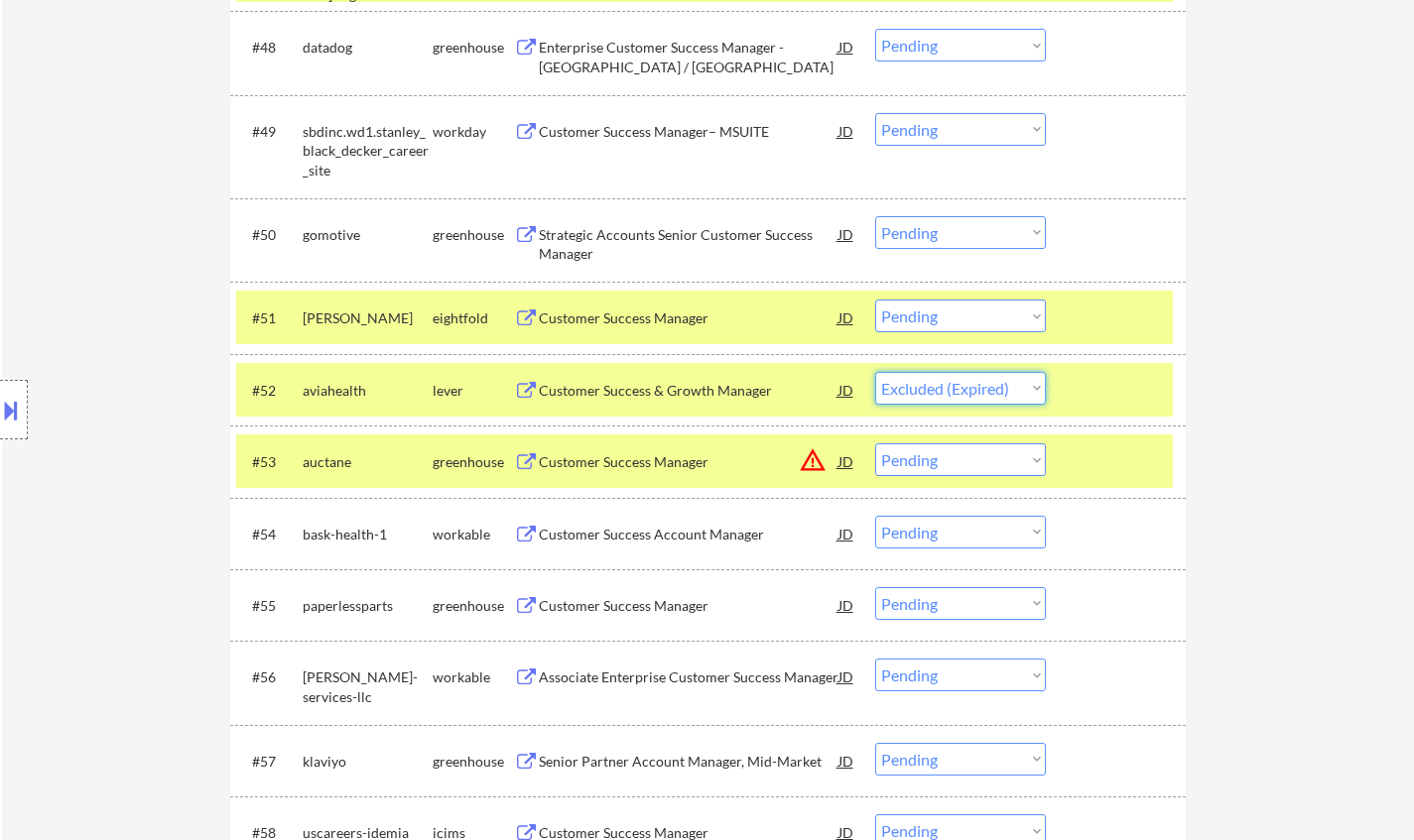 click on "Choose an option... Pending Applied Excluded (Questions) Excluded (Expired) Excluded (Location) Excluded (Bad Match) Excluded (Blocklist) Excluded (Salary) Excluded (Other)" at bounding box center [961, 388] 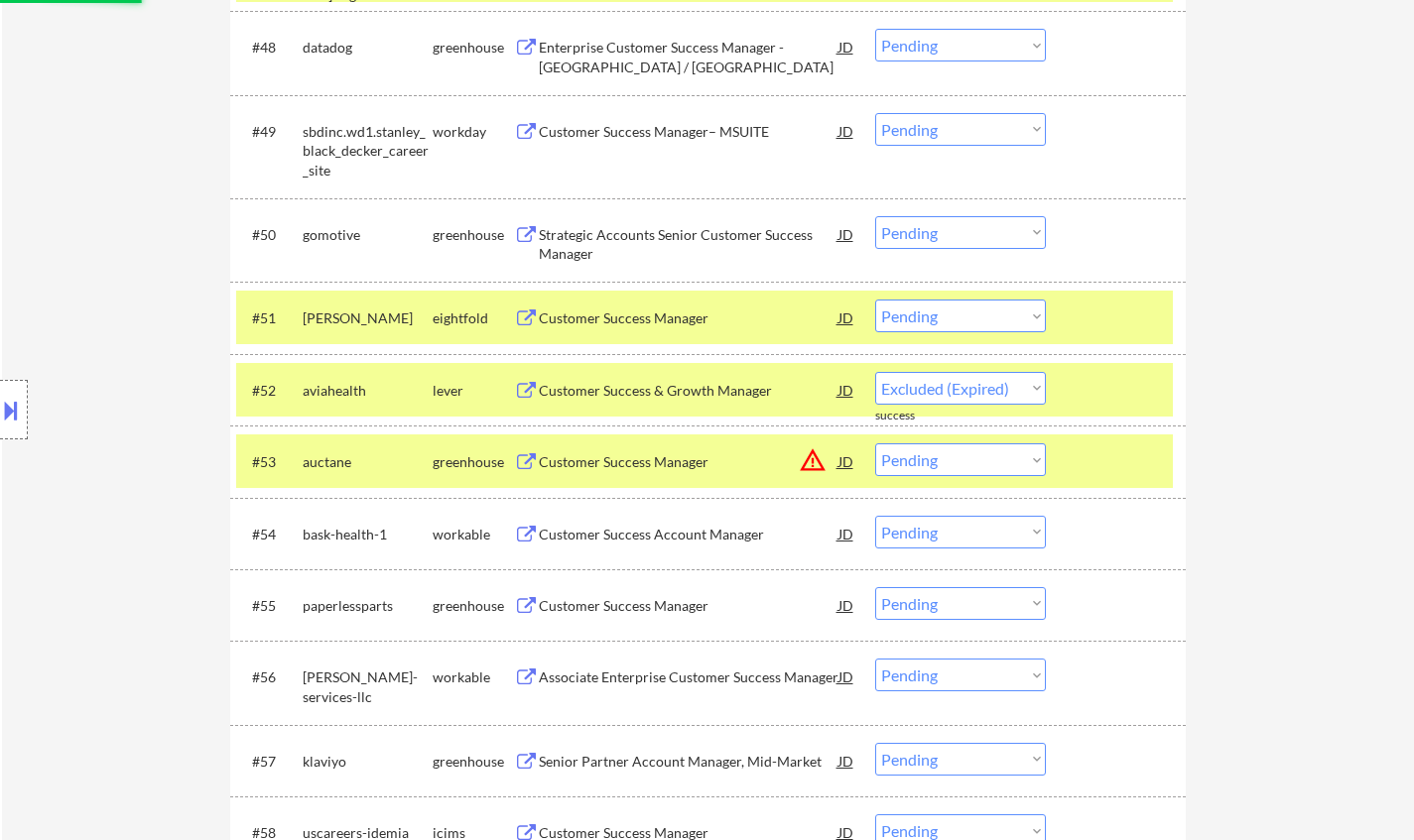 select on ""pending"" 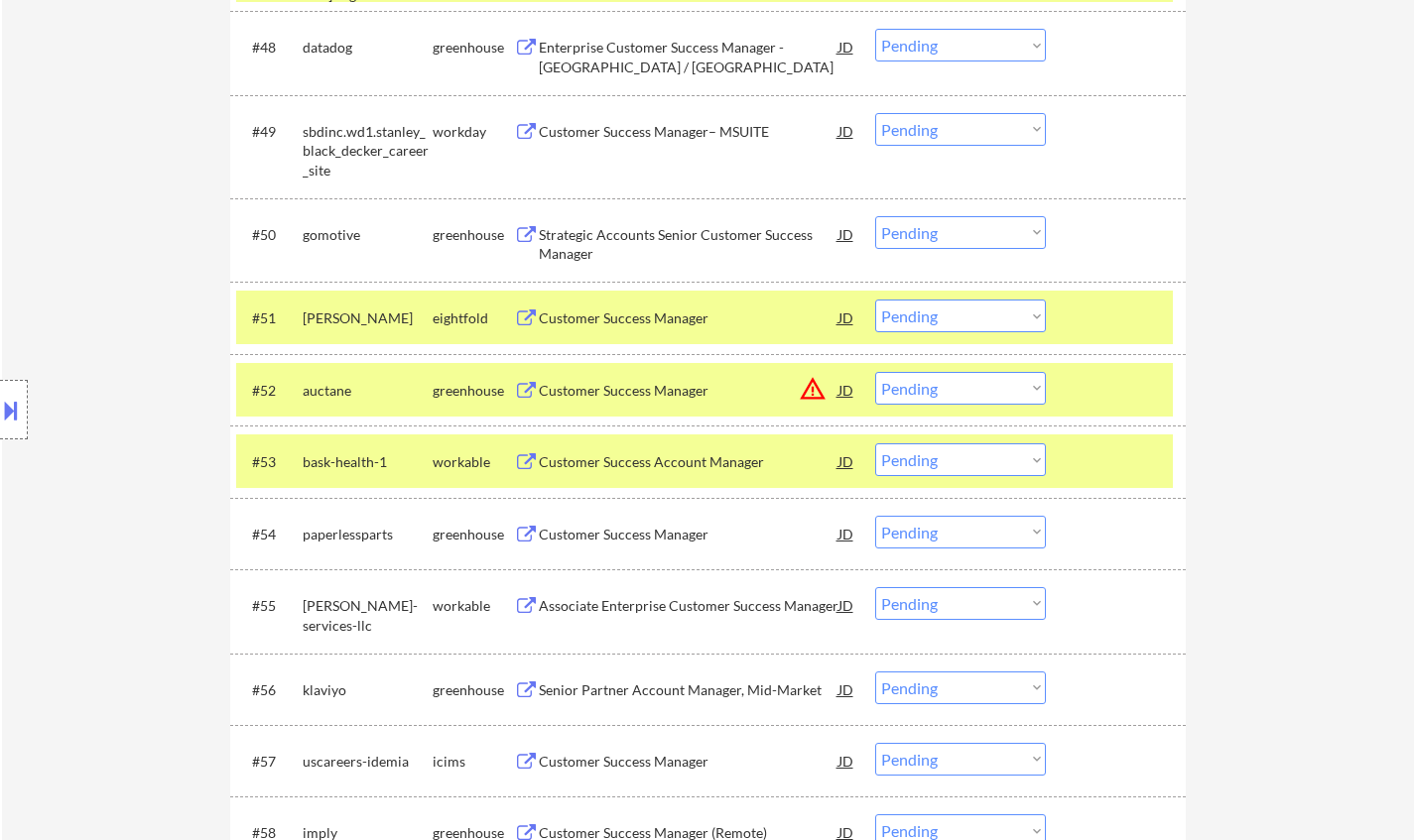 click on "Customer Success Manager" at bounding box center (689, 535) 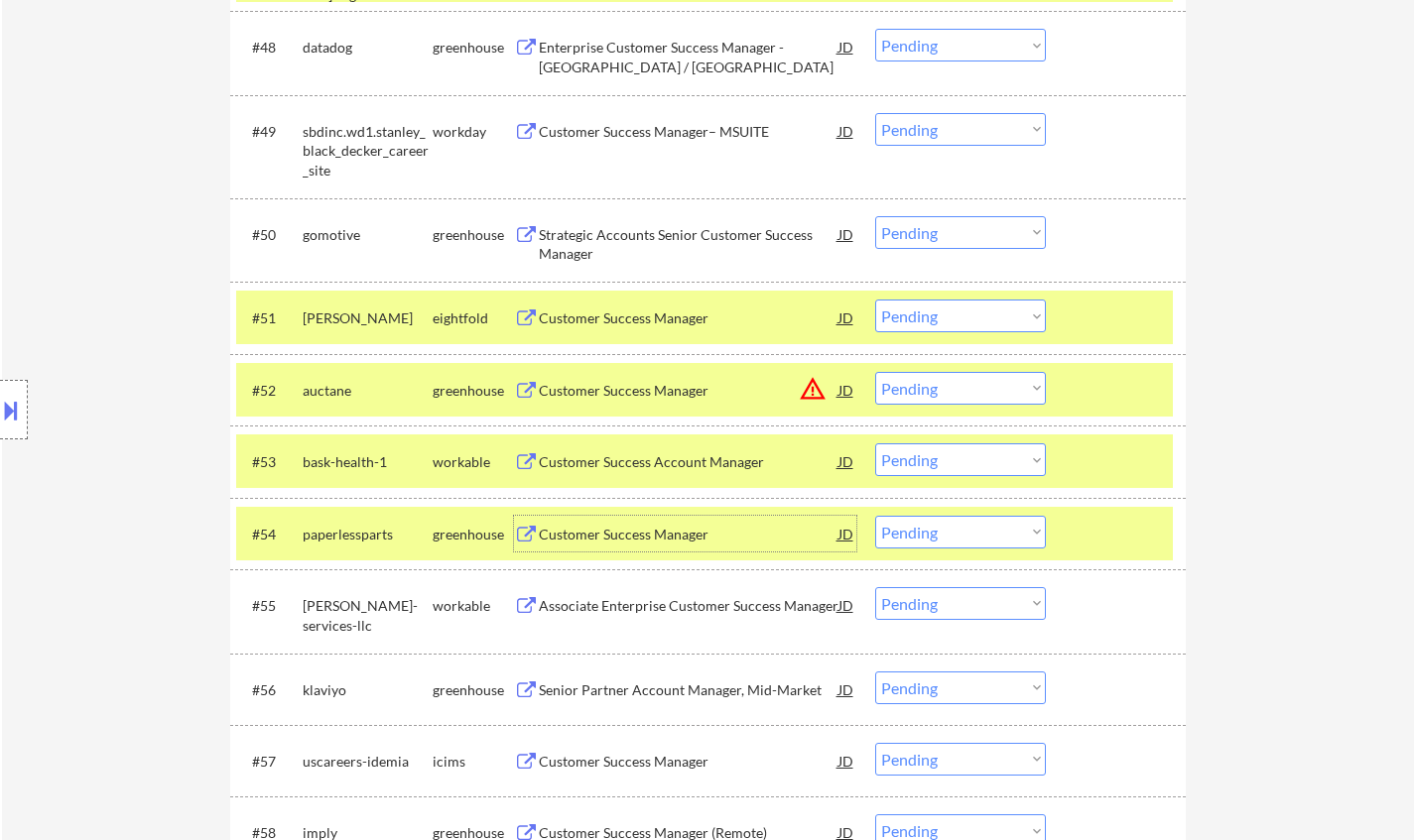 click at bounding box center (14, 410) 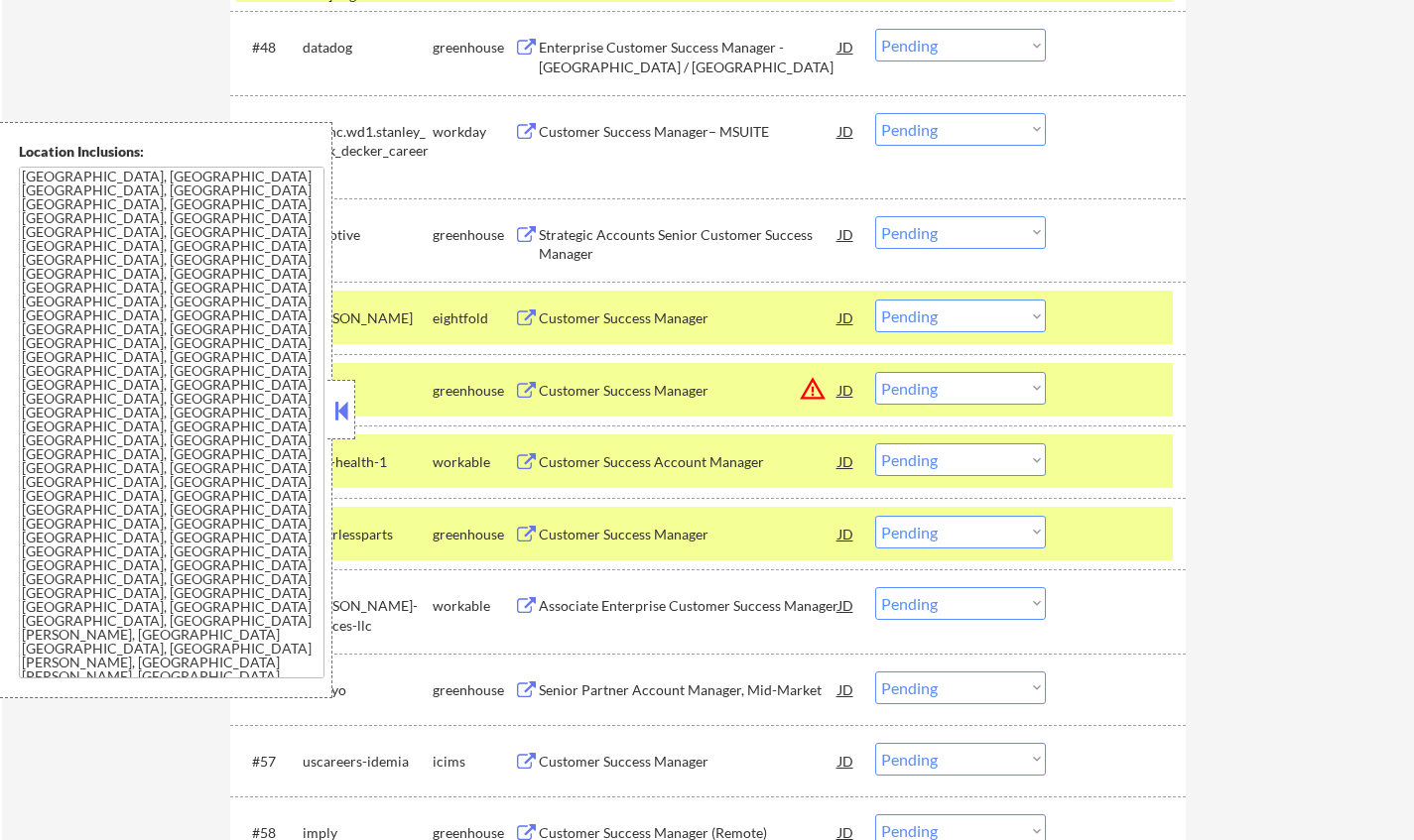 click at bounding box center (341, 411) 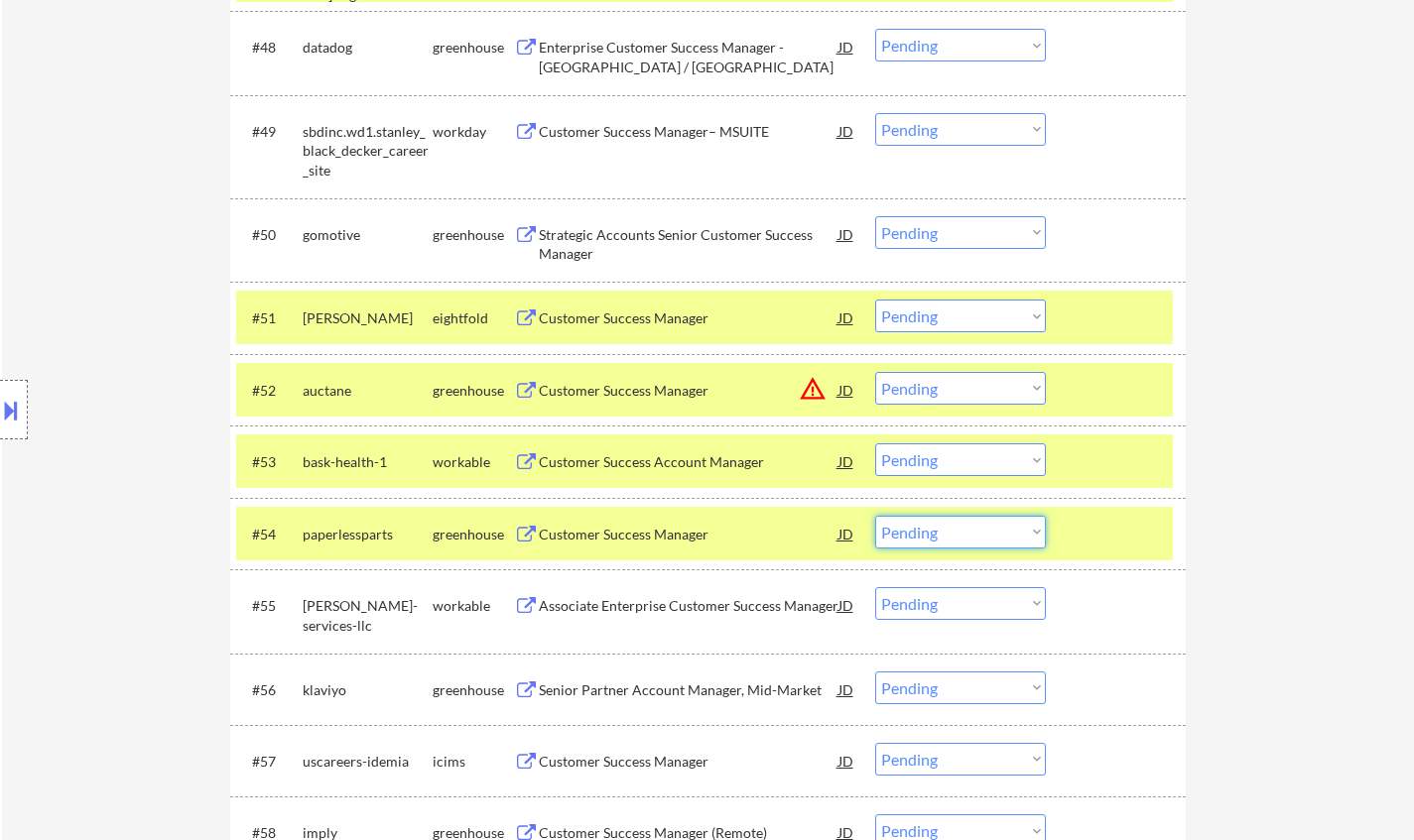 click on "Choose an option... Pending Applied Excluded (Questions) Excluded (Expired) Excluded (Location) Excluded (Bad Match) Excluded (Blocklist) Excluded (Salary) Excluded (Other)" at bounding box center (961, 532) 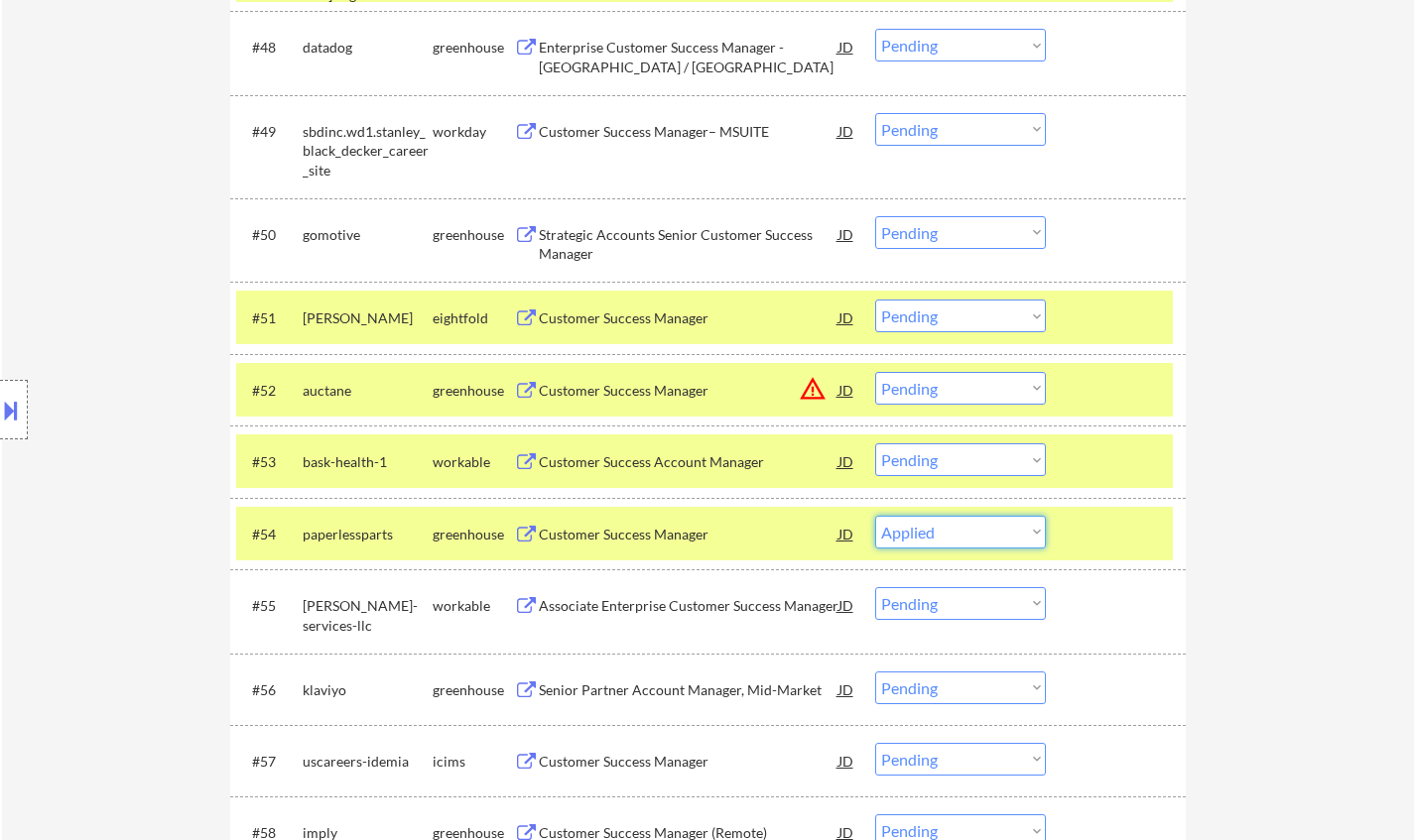 click on "Choose an option... Pending Applied Excluded (Questions) Excluded (Expired) Excluded (Location) Excluded (Bad Match) Excluded (Blocklist) Excluded (Salary) Excluded (Other)" at bounding box center (961, 532) 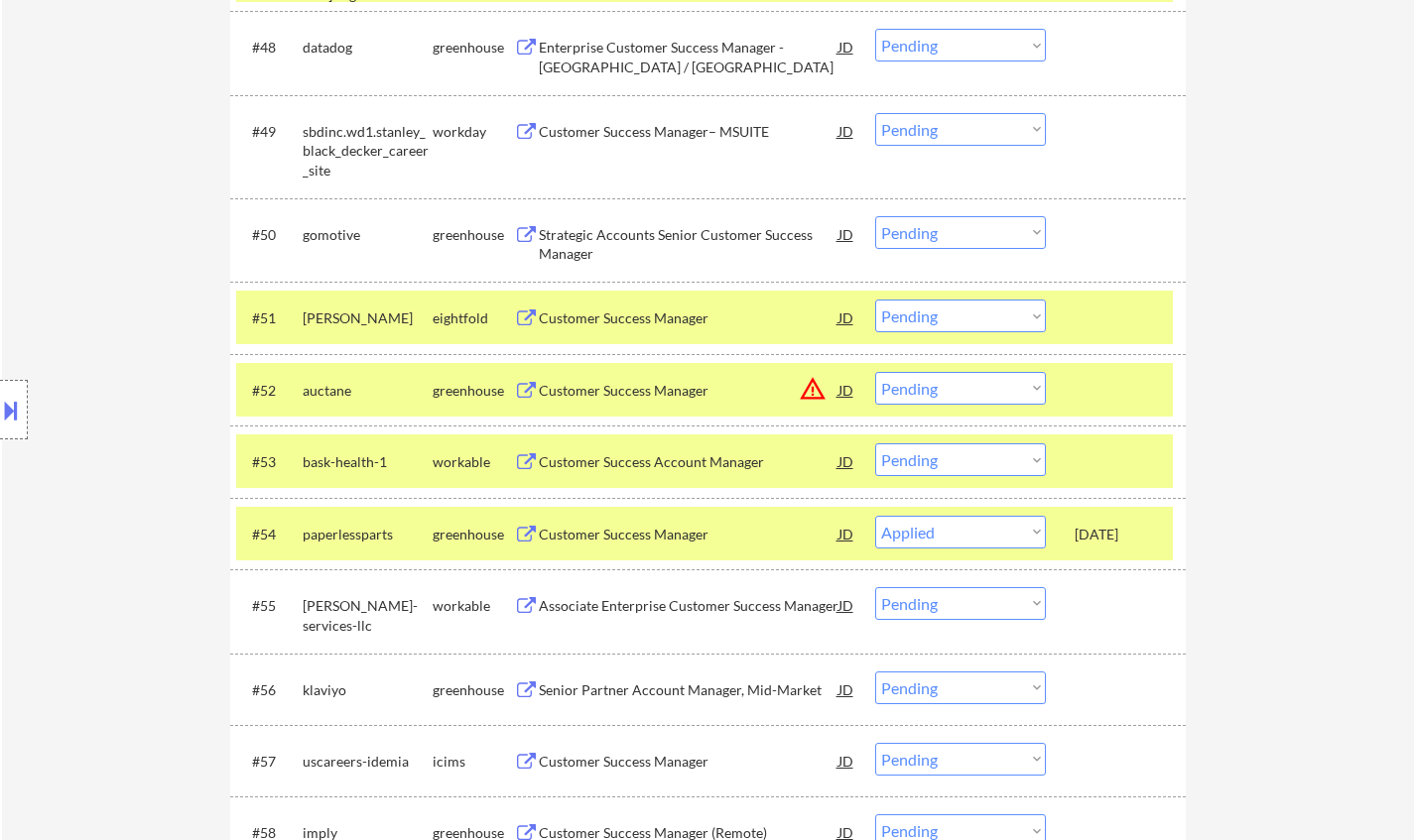 select on ""pending"" 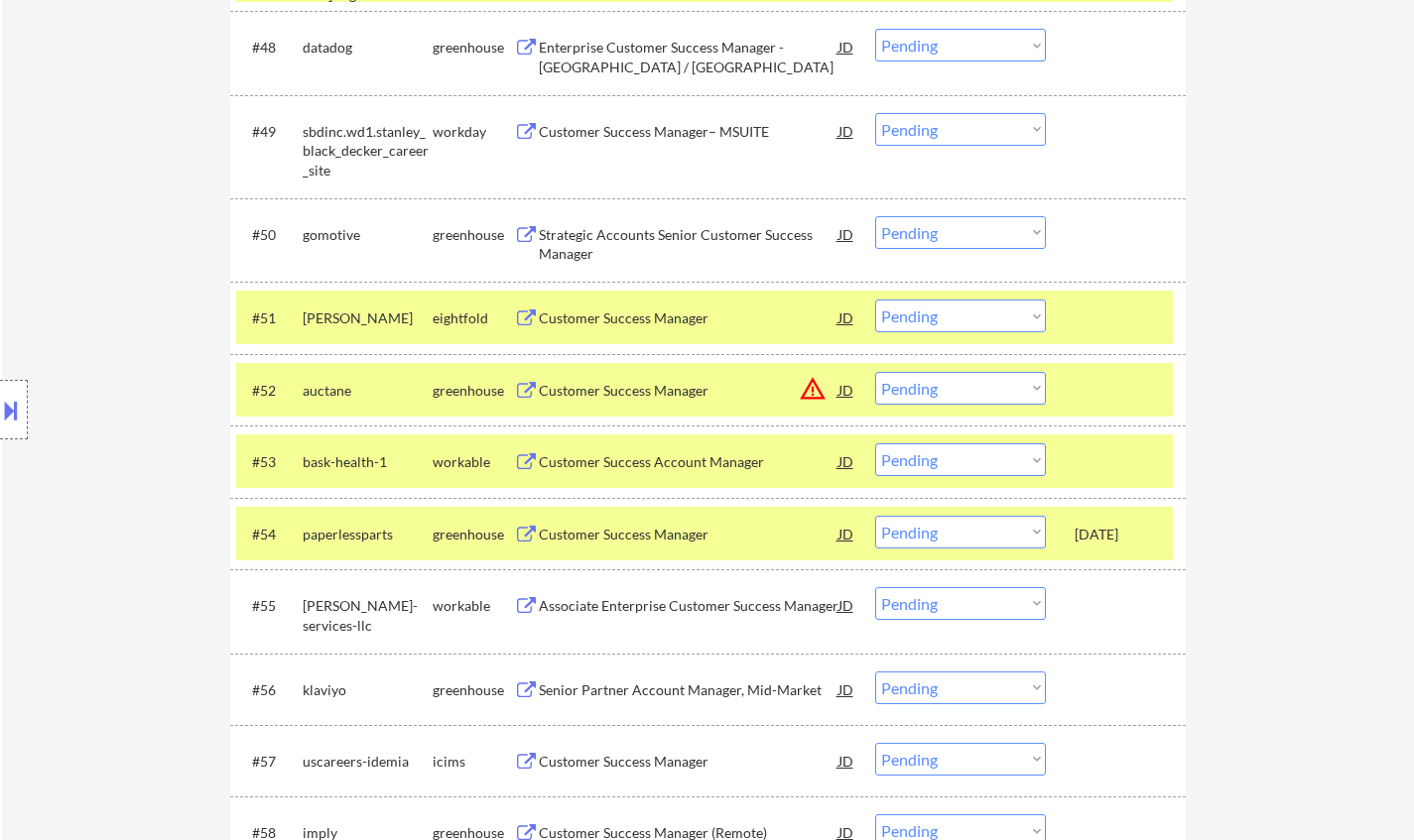 scroll, scrollTop: 4213, scrollLeft: 0, axis: vertical 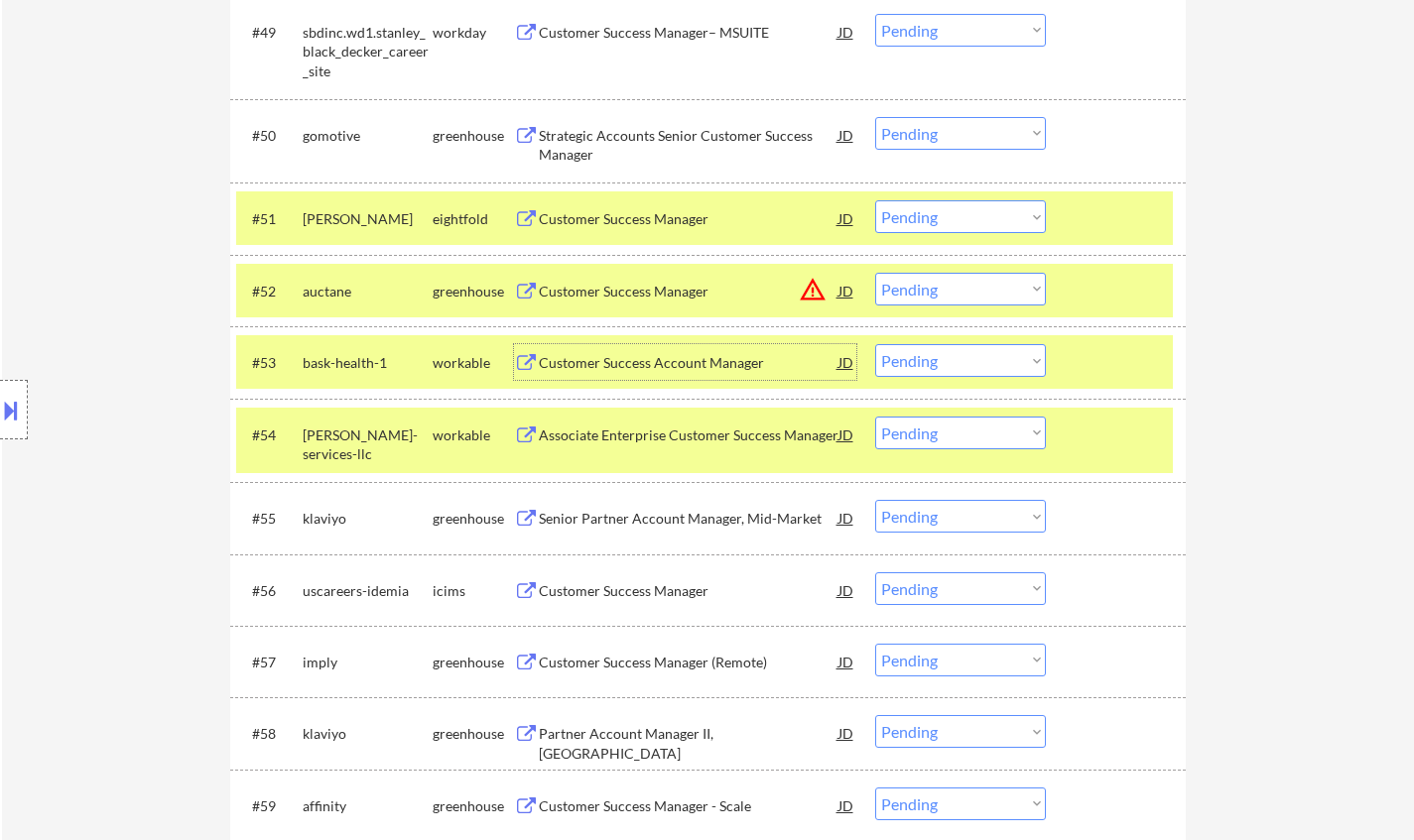 click on "Customer Success Account Manager" at bounding box center [689, 363] 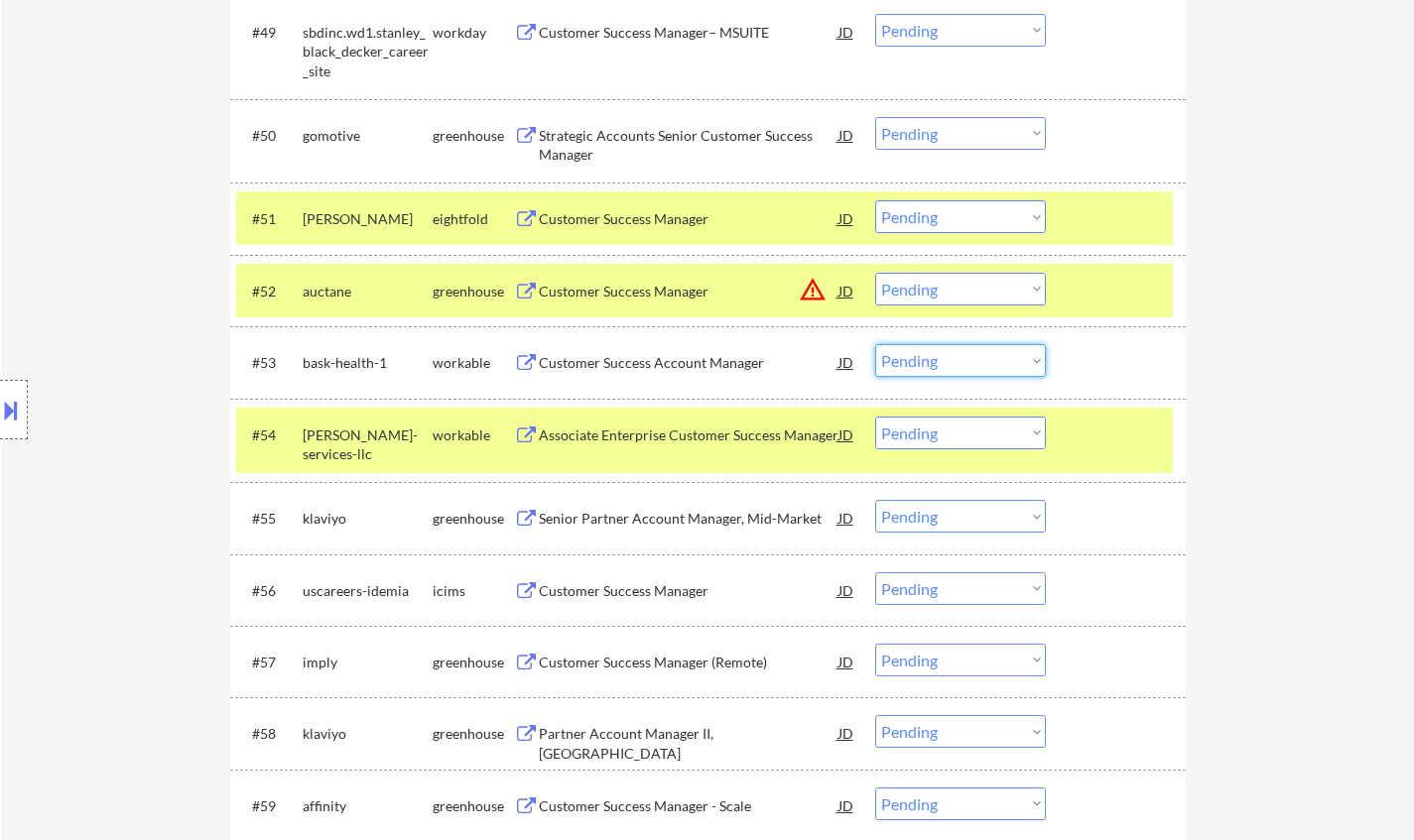 click on "Choose an option... Pending Applied Excluded (Questions) Excluded (Expired) Excluded (Location) Excluded (Bad Match) Excluded (Blocklist) Excluded (Salary) Excluded (Other)" at bounding box center [961, 360] 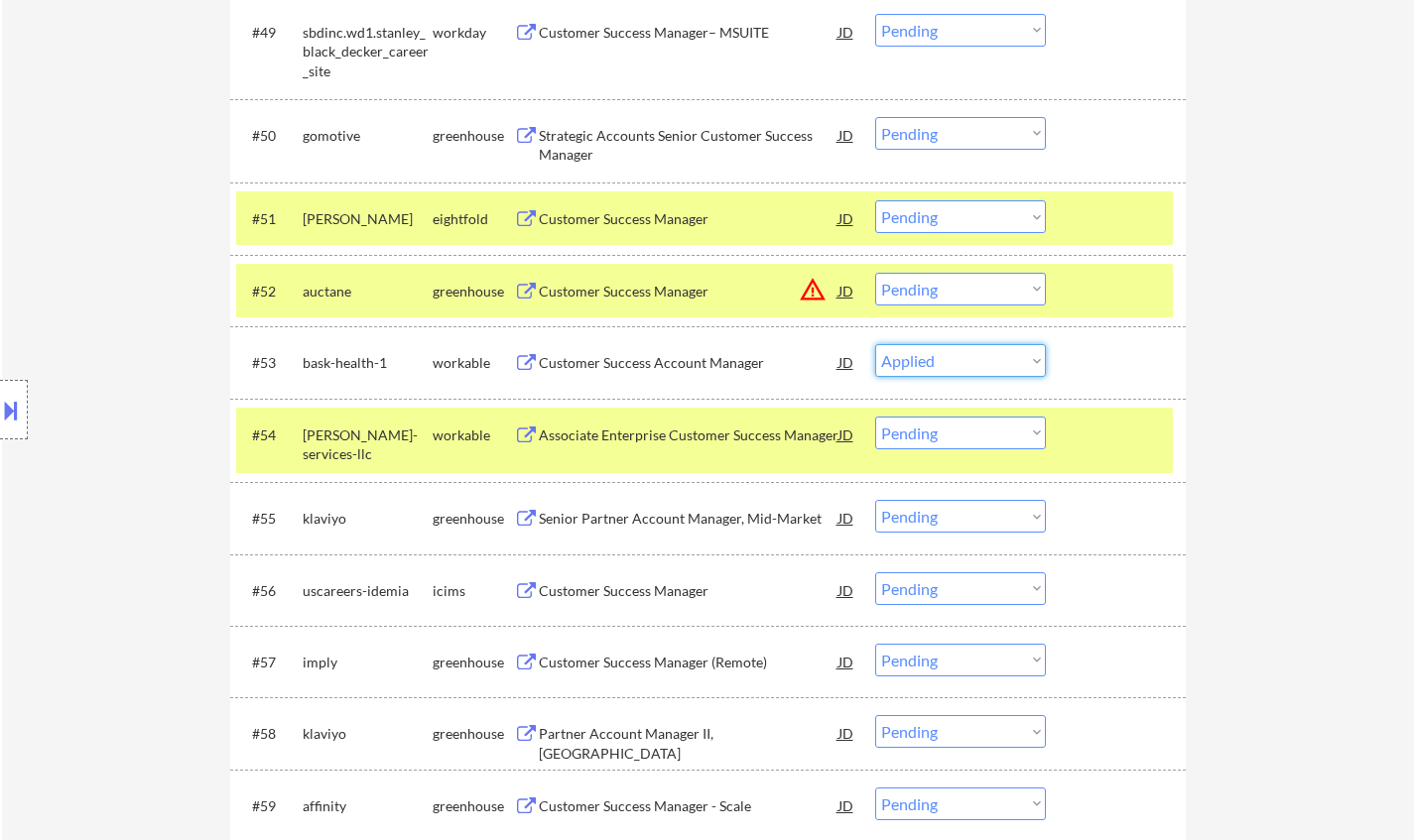 click on "Choose an option... Pending Applied Excluded (Questions) Excluded (Expired) Excluded (Location) Excluded (Bad Match) Excluded (Blocklist) Excluded (Salary) Excluded (Other)" at bounding box center (961, 360) 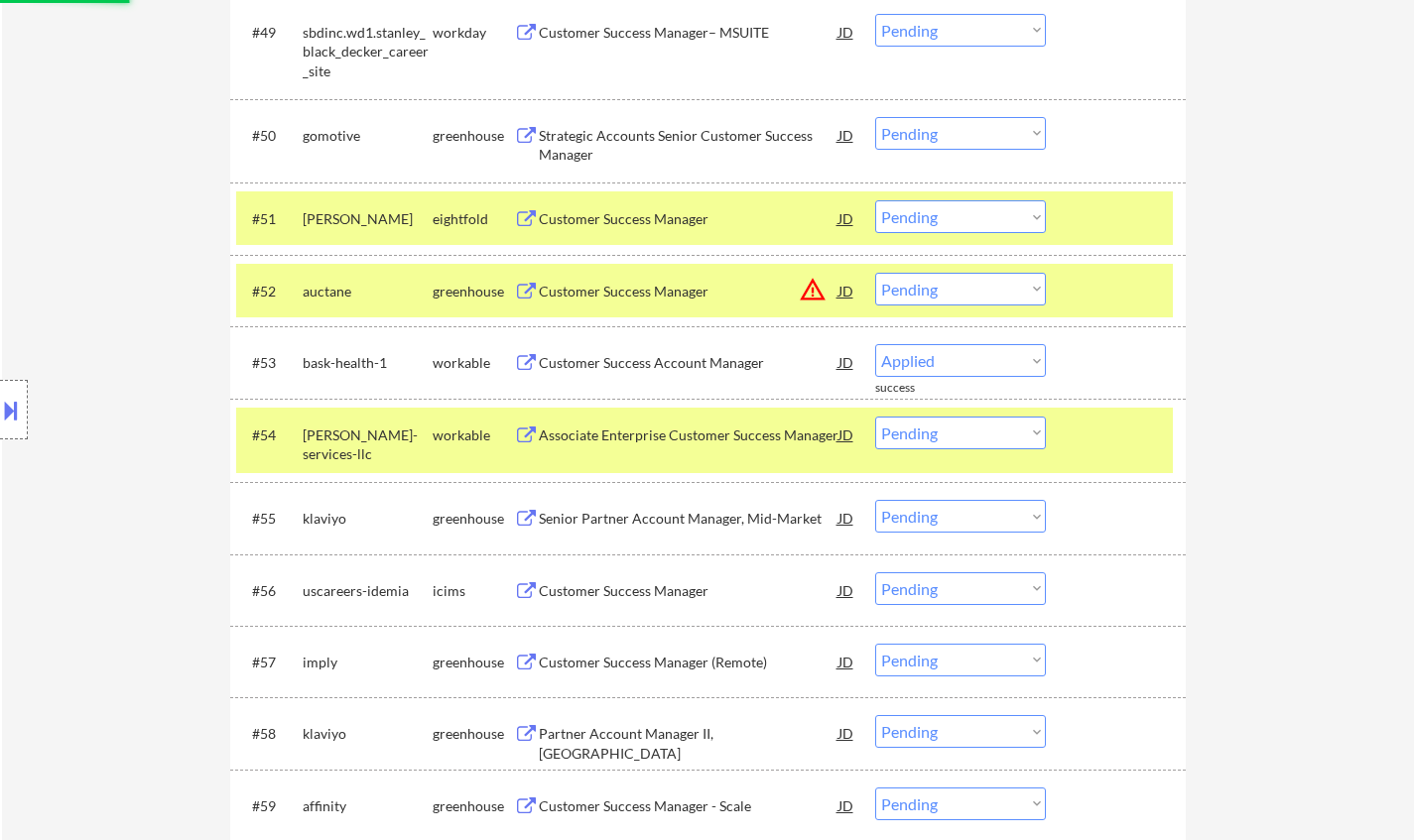 select on ""pending"" 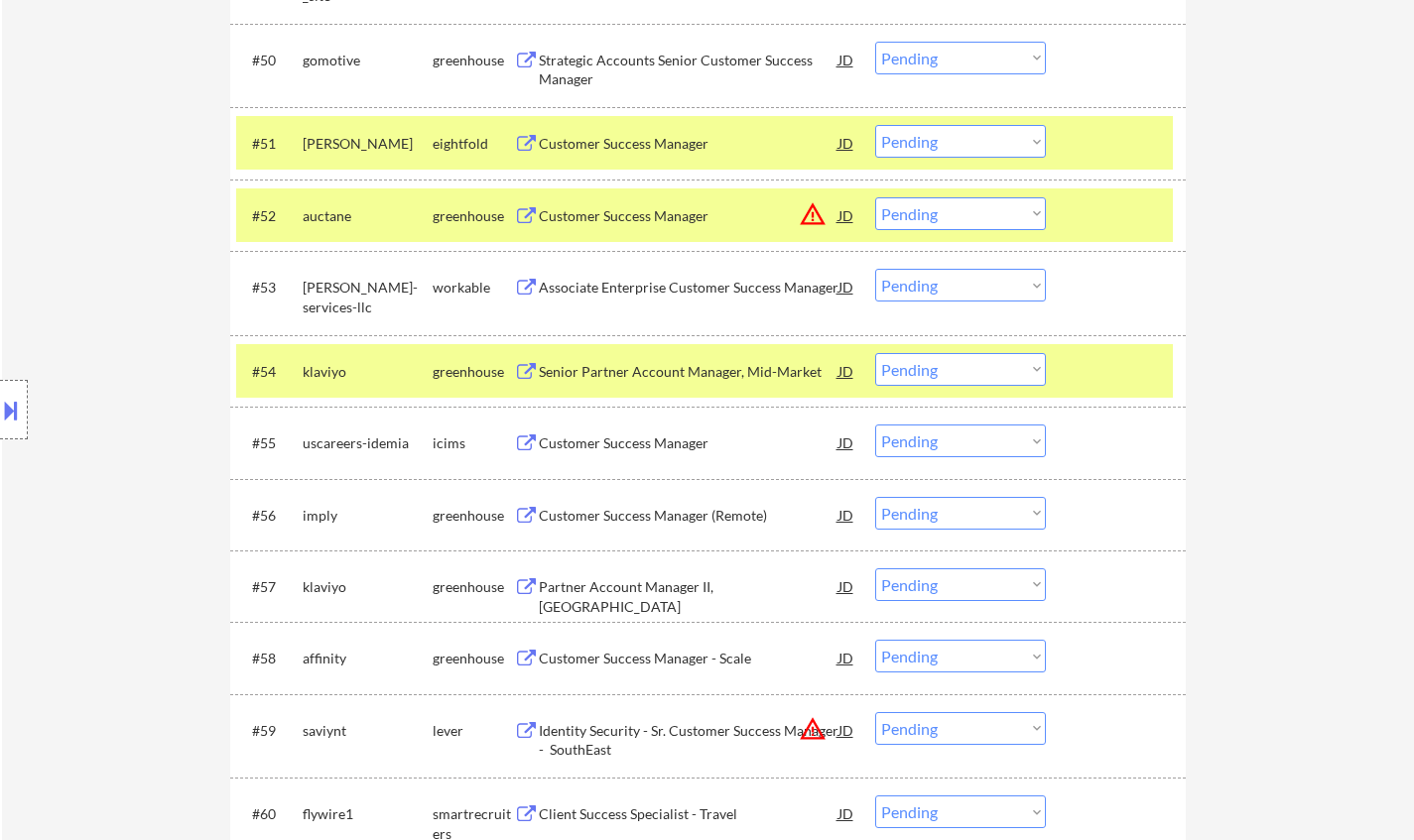 scroll, scrollTop: 4312, scrollLeft: 0, axis: vertical 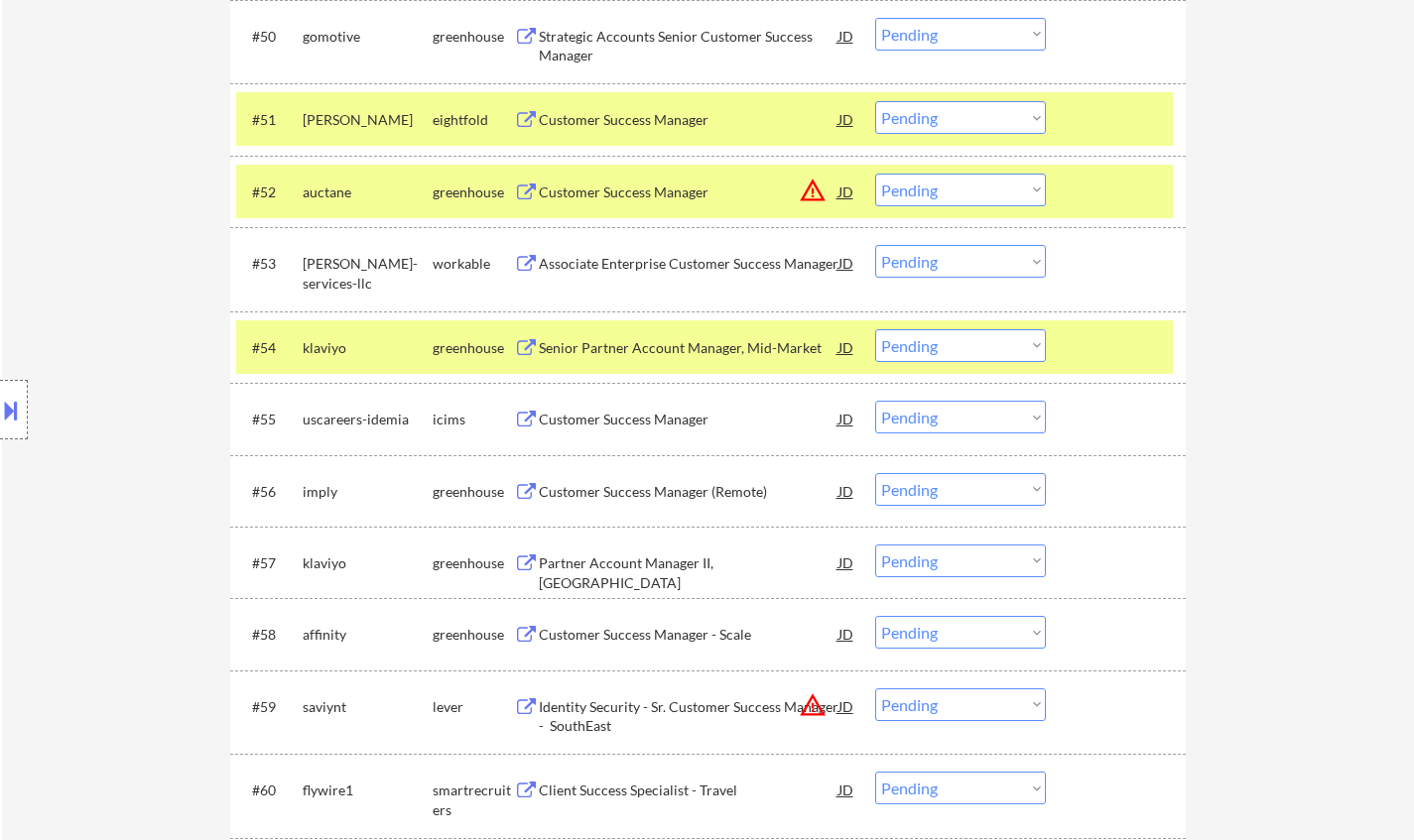 click on "Customer Success Manager (Remote)" at bounding box center [689, 492] 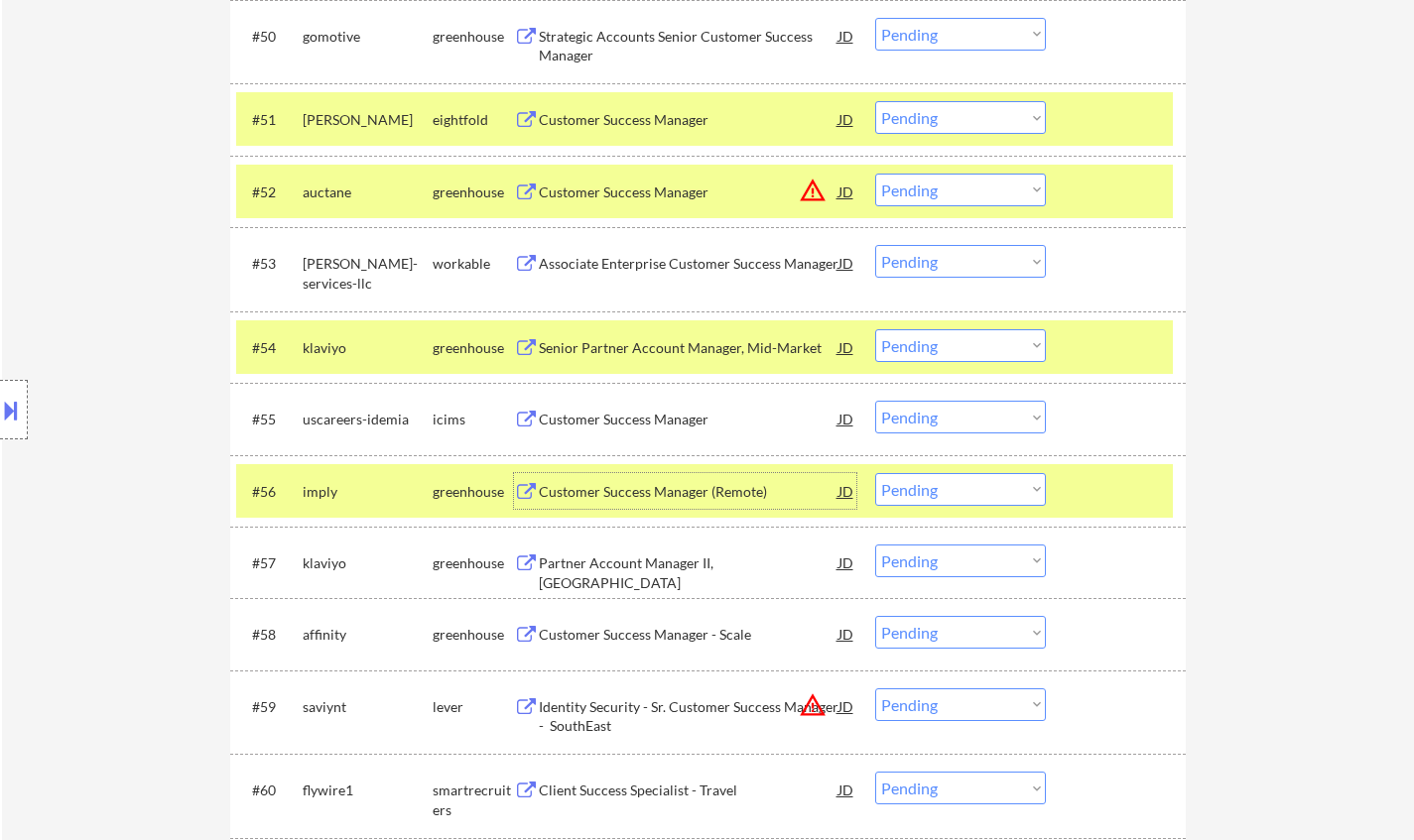 click on "Choose an option... Pending Applied Excluded (Questions) Excluded (Expired) Excluded (Location) Excluded (Bad Match) Excluded (Blocklist) Excluded (Salary) Excluded (Other)" at bounding box center (961, 489) 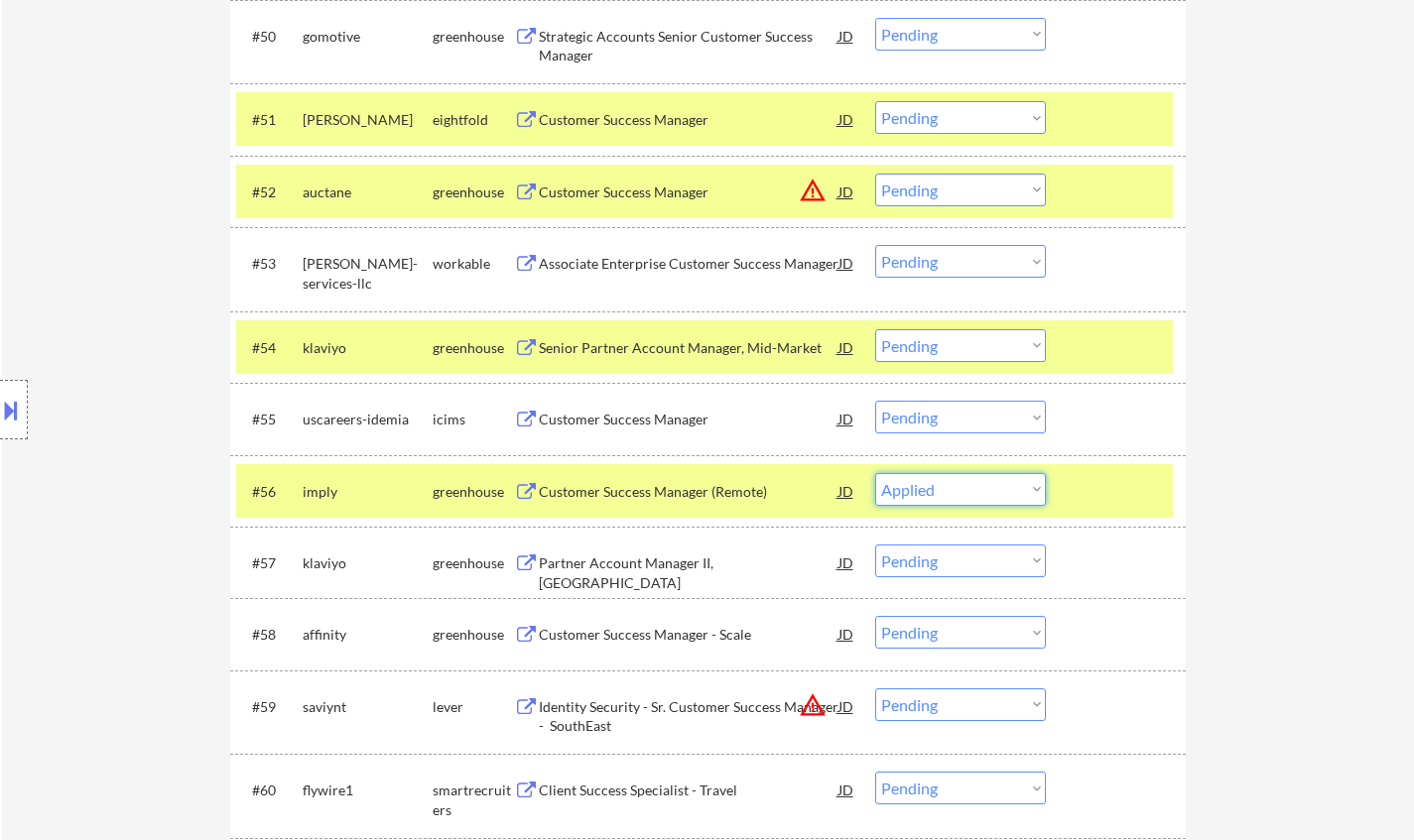 click on "Choose an option... Pending Applied Excluded (Questions) Excluded (Expired) Excluded (Location) Excluded (Bad Match) Excluded (Blocklist) Excluded (Salary) Excluded (Other)" at bounding box center (961, 489) 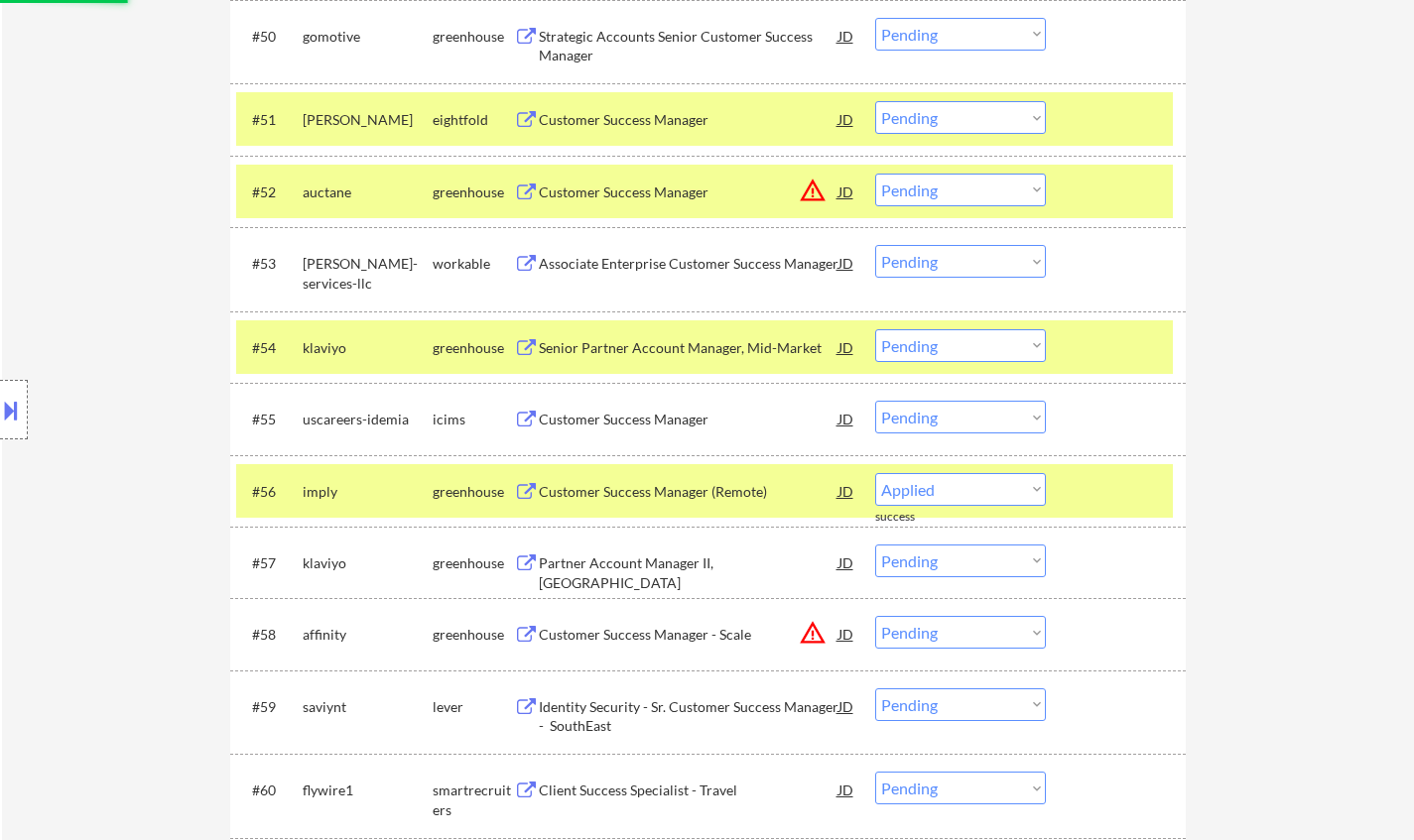 select on ""pending"" 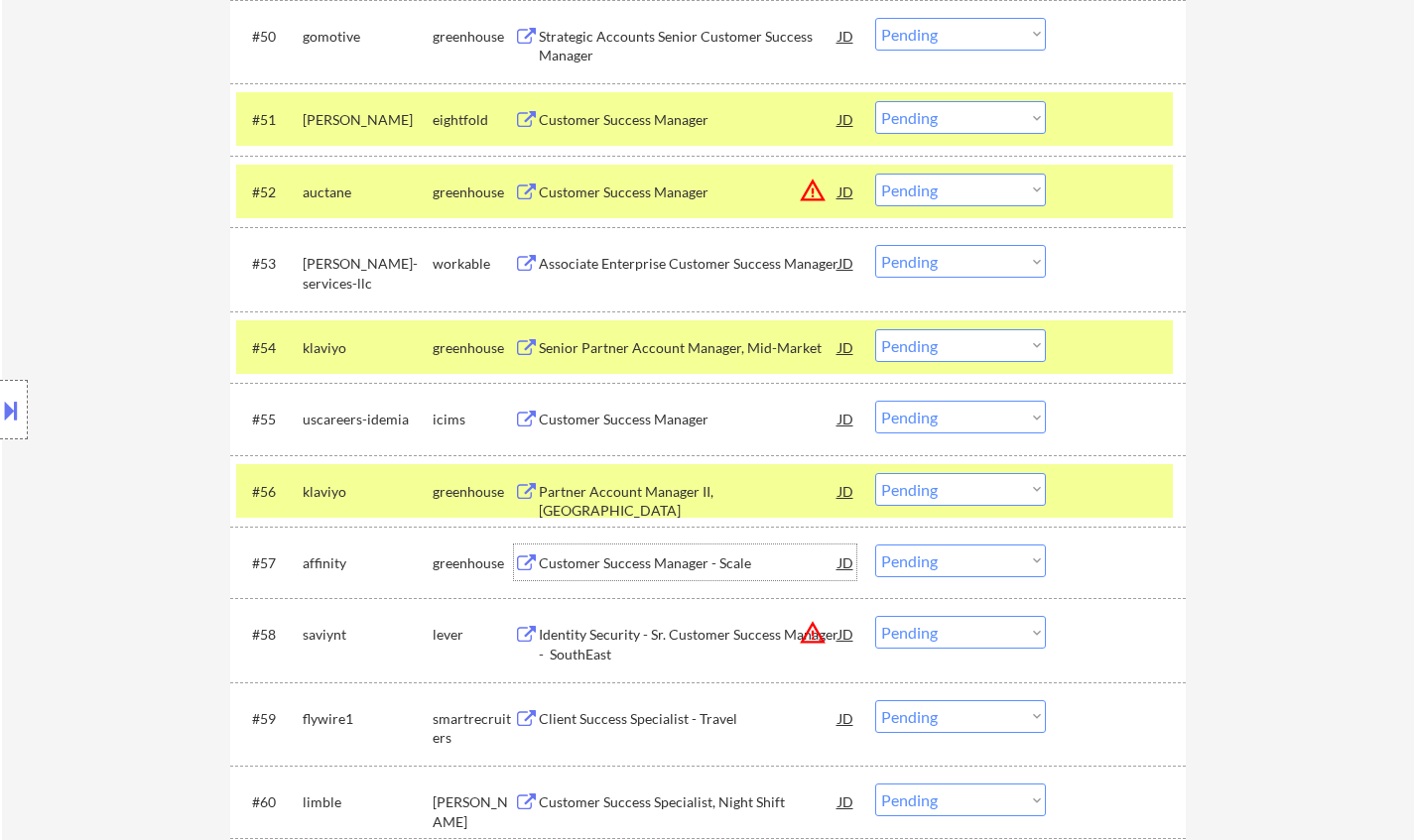 click on "Customer Success Manager - Scale" at bounding box center [689, 563] 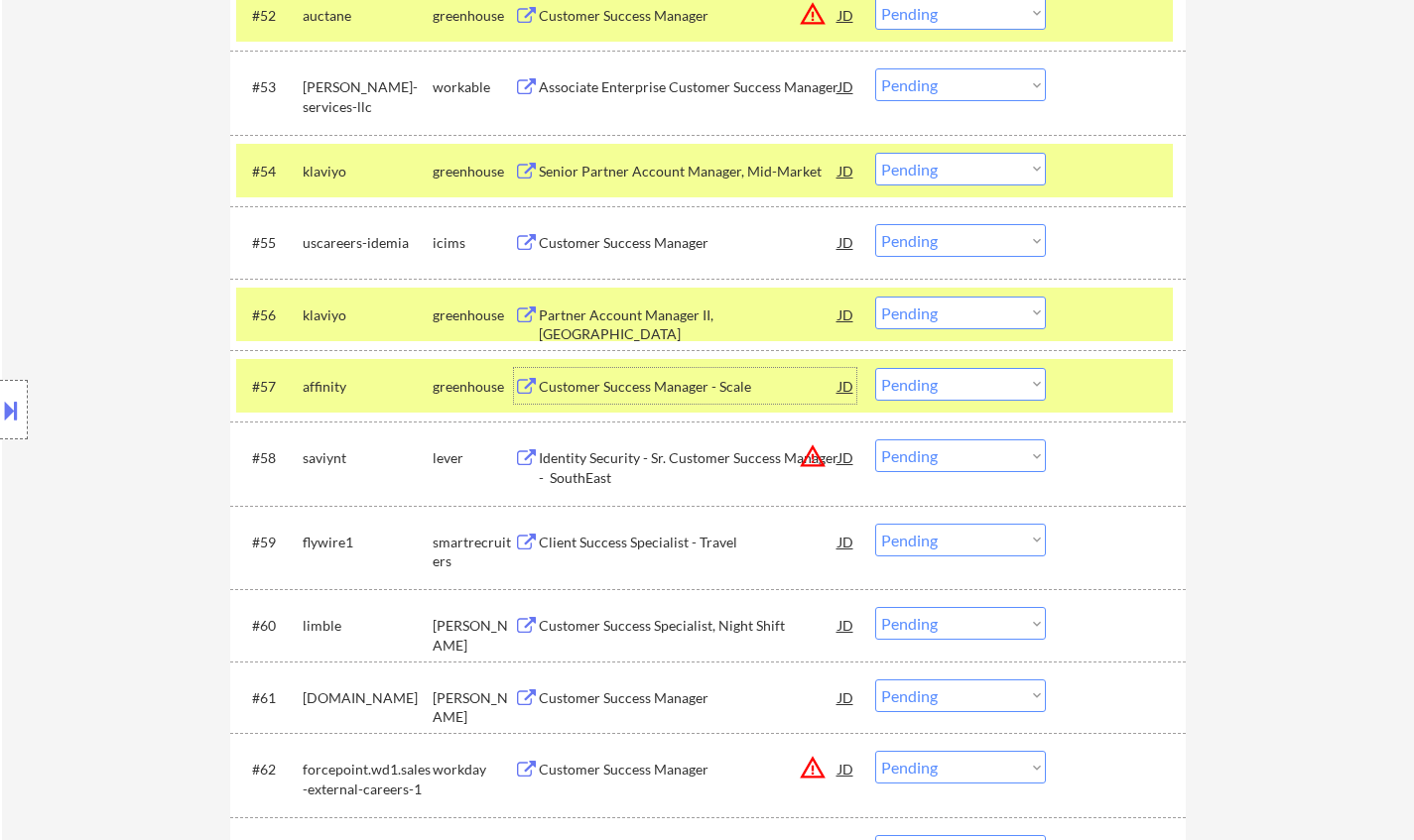 scroll, scrollTop: 4510, scrollLeft: 0, axis: vertical 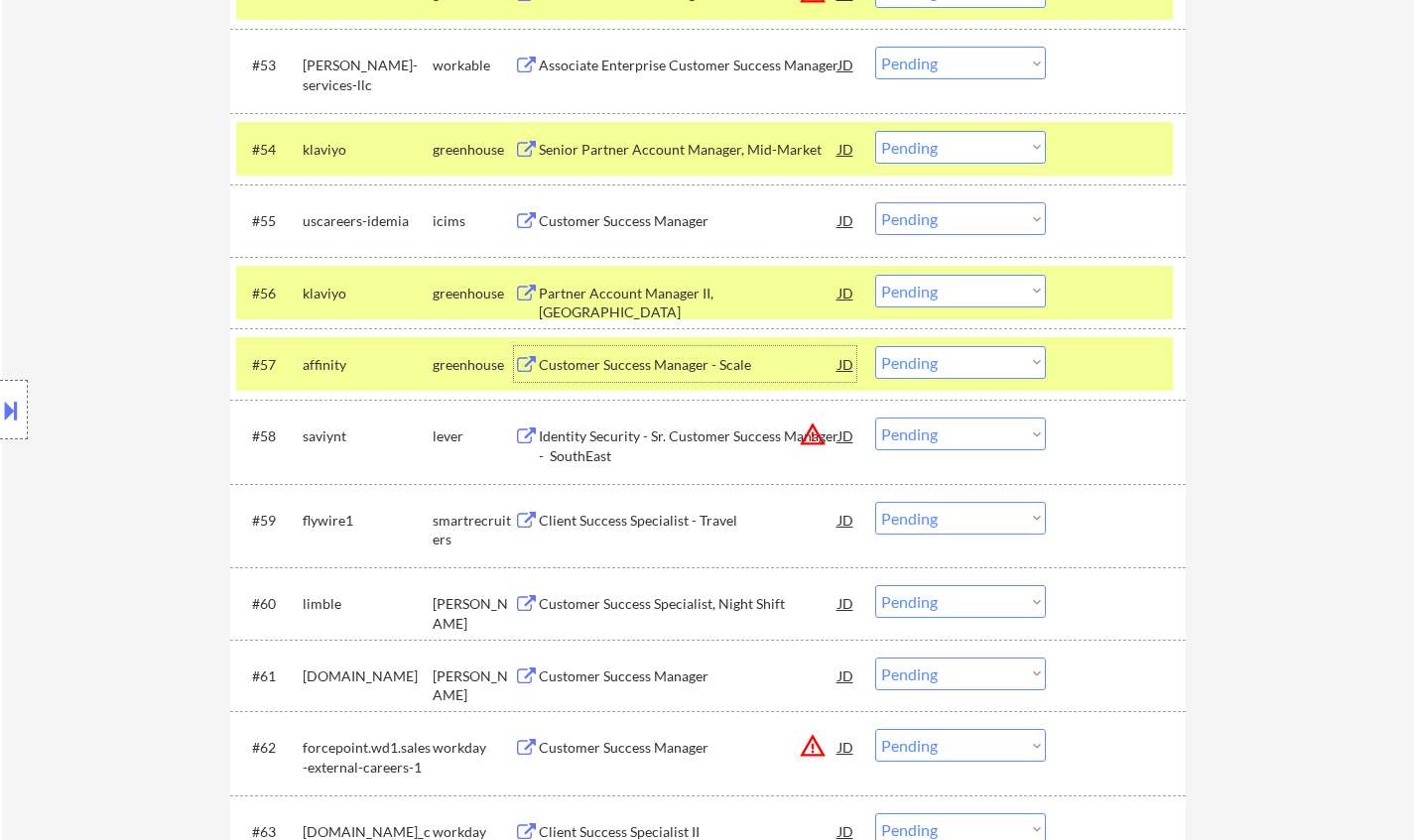 drag, startPoint x: 926, startPoint y: 357, endPoint x: 949, endPoint y: 375, distance: 29.206164 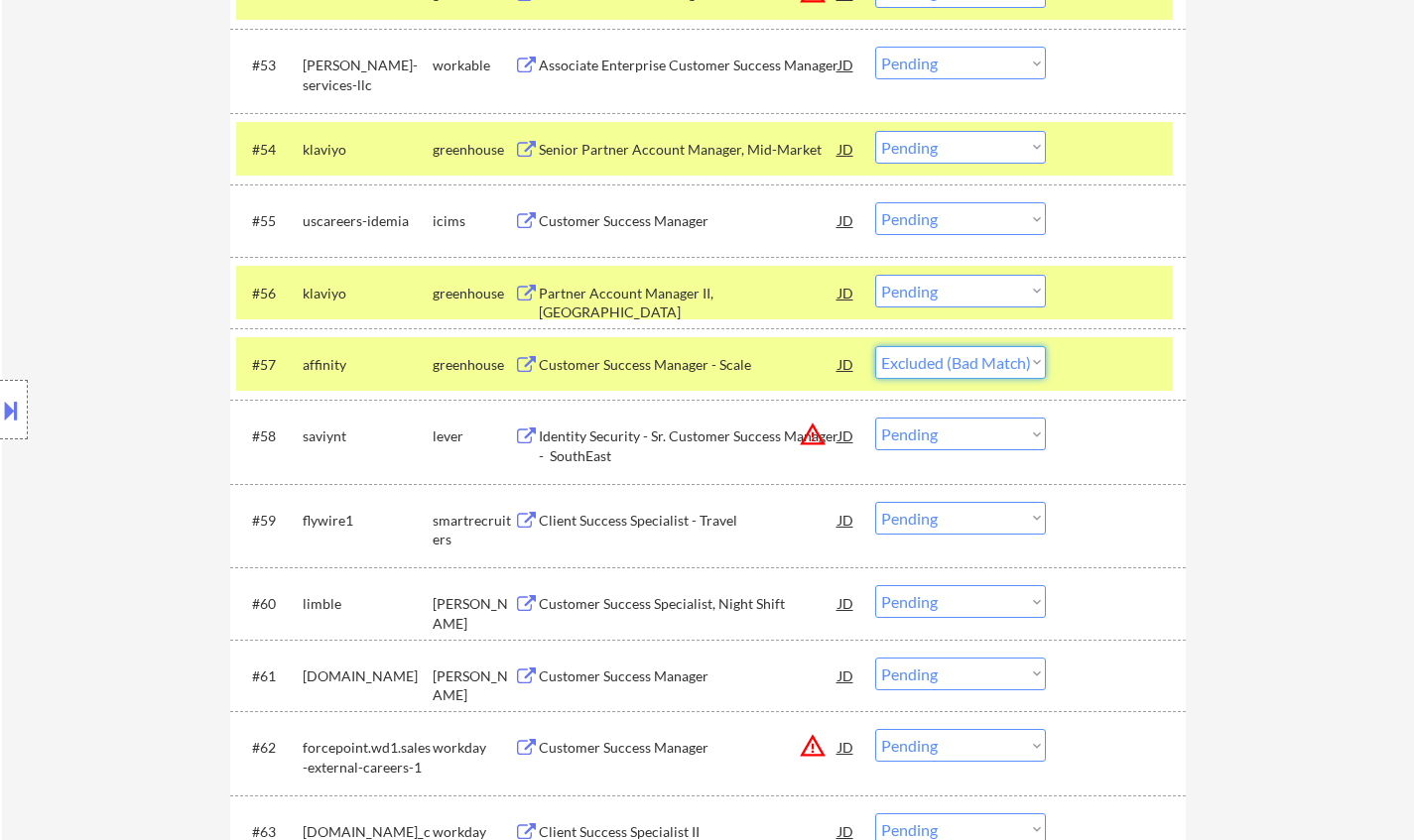 click on "Choose an option... Pending Applied Excluded (Questions) Excluded (Expired) Excluded (Location) Excluded (Bad Match) Excluded (Blocklist) Excluded (Salary) Excluded (Other)" at bounding box center (961, 362) 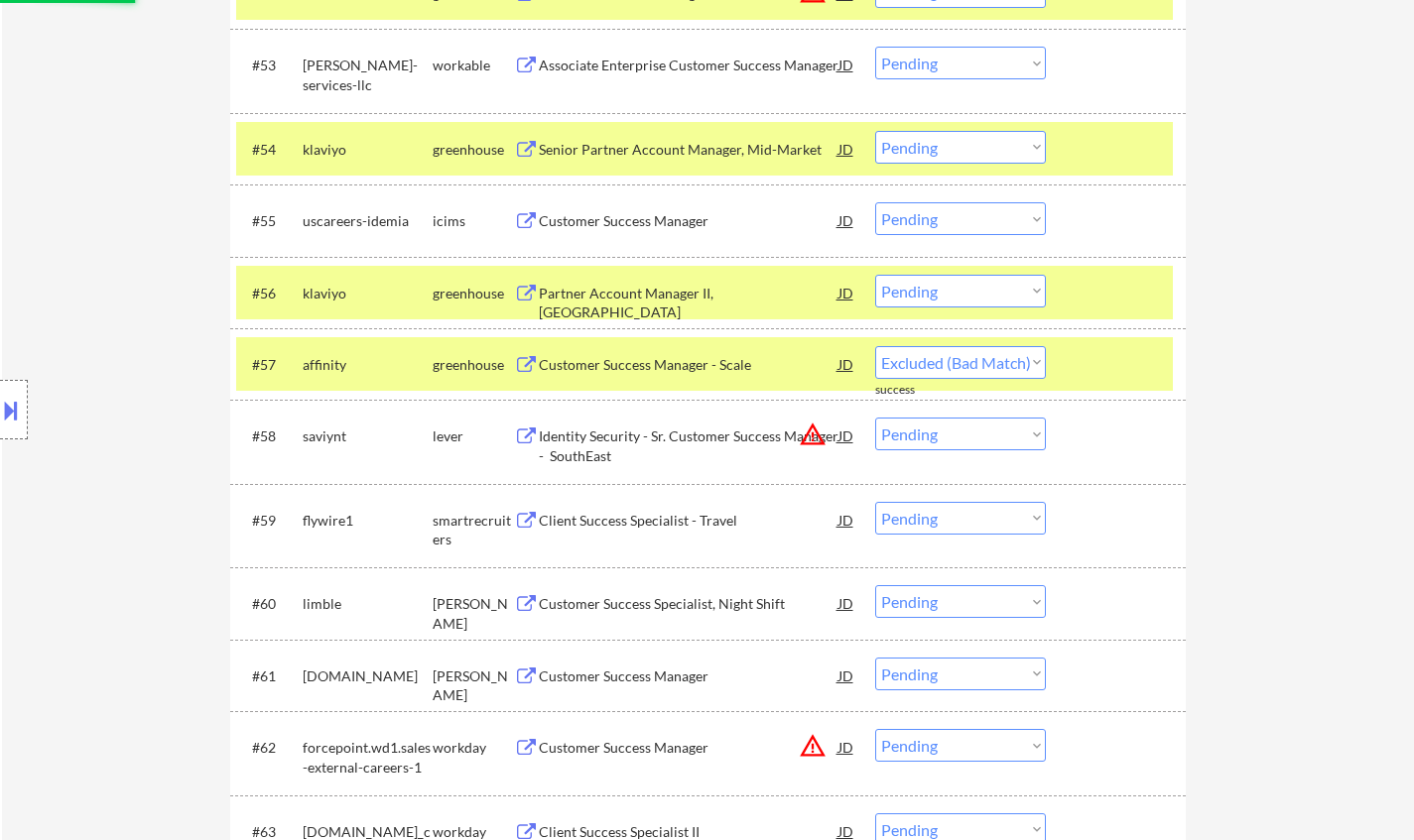 select on ""pending"" 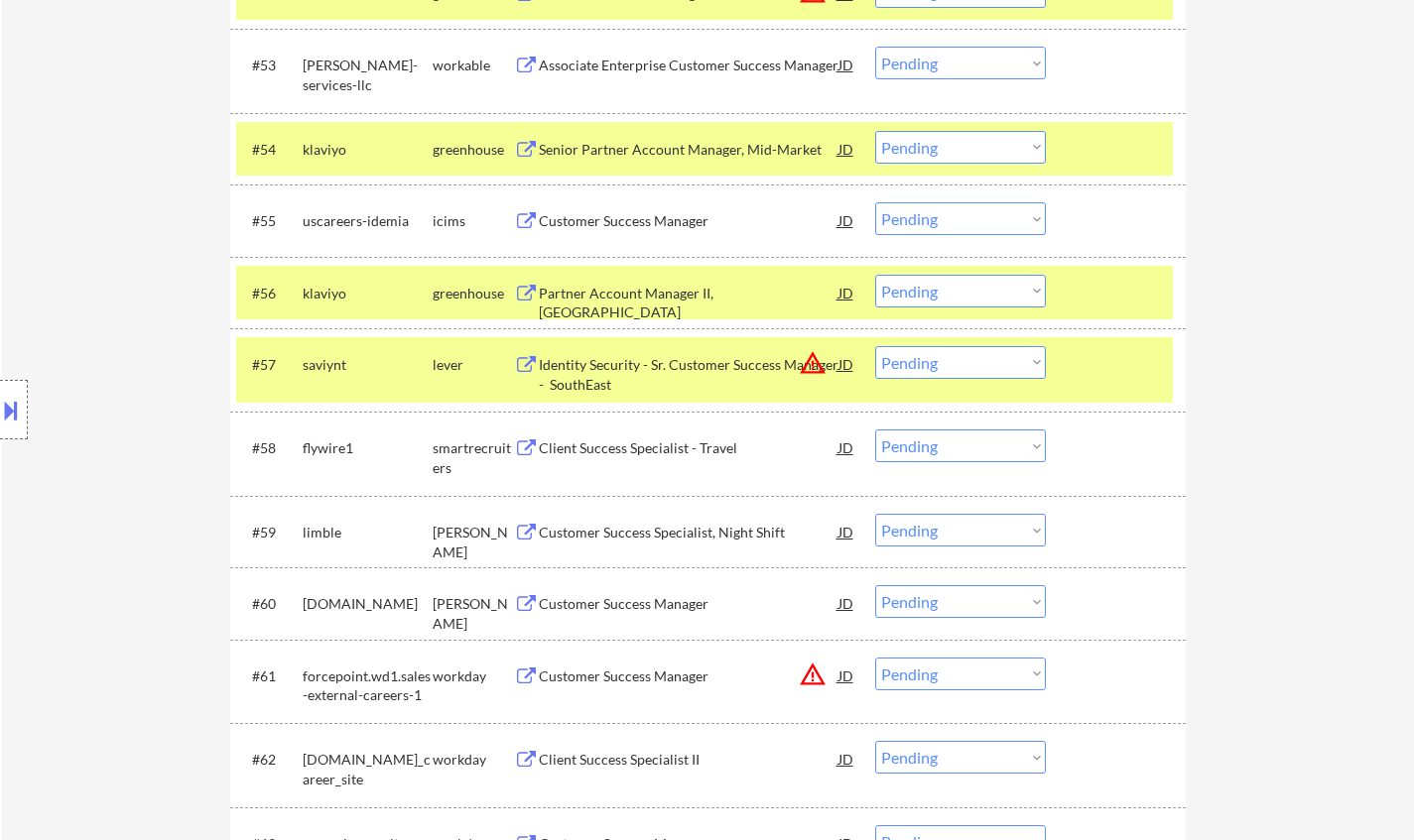 click on "Client Success Specialist - Travel" at bounding box center (689, 448) 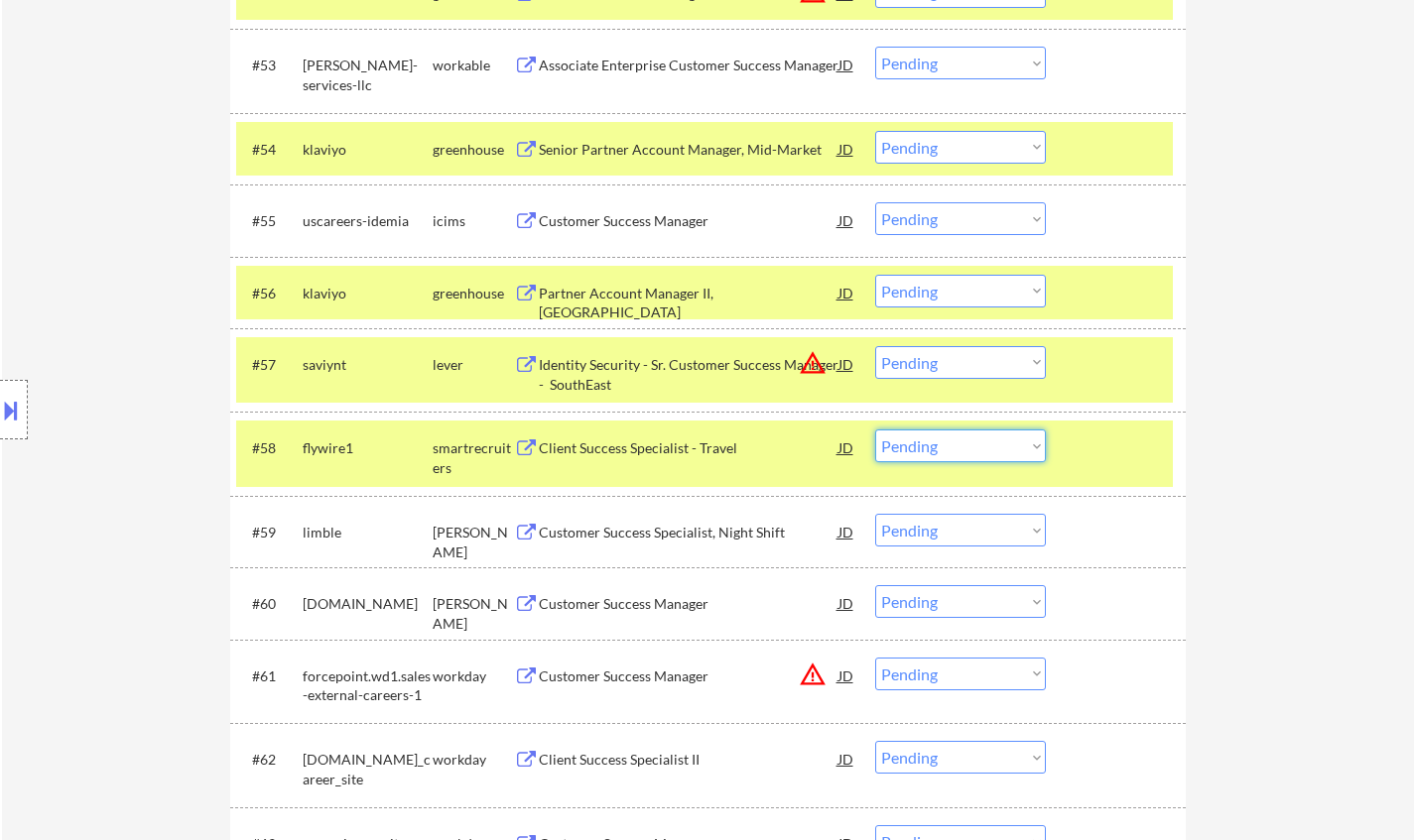 click on "Choose an option... Pending Applied Excluded (Questions) Excluded (Expired) Excluded (Location) Excluded (Bad Match) Excluded (Blocklist) Excluded (Salary) Excluded (Other)" at bounding box center [961, 445] 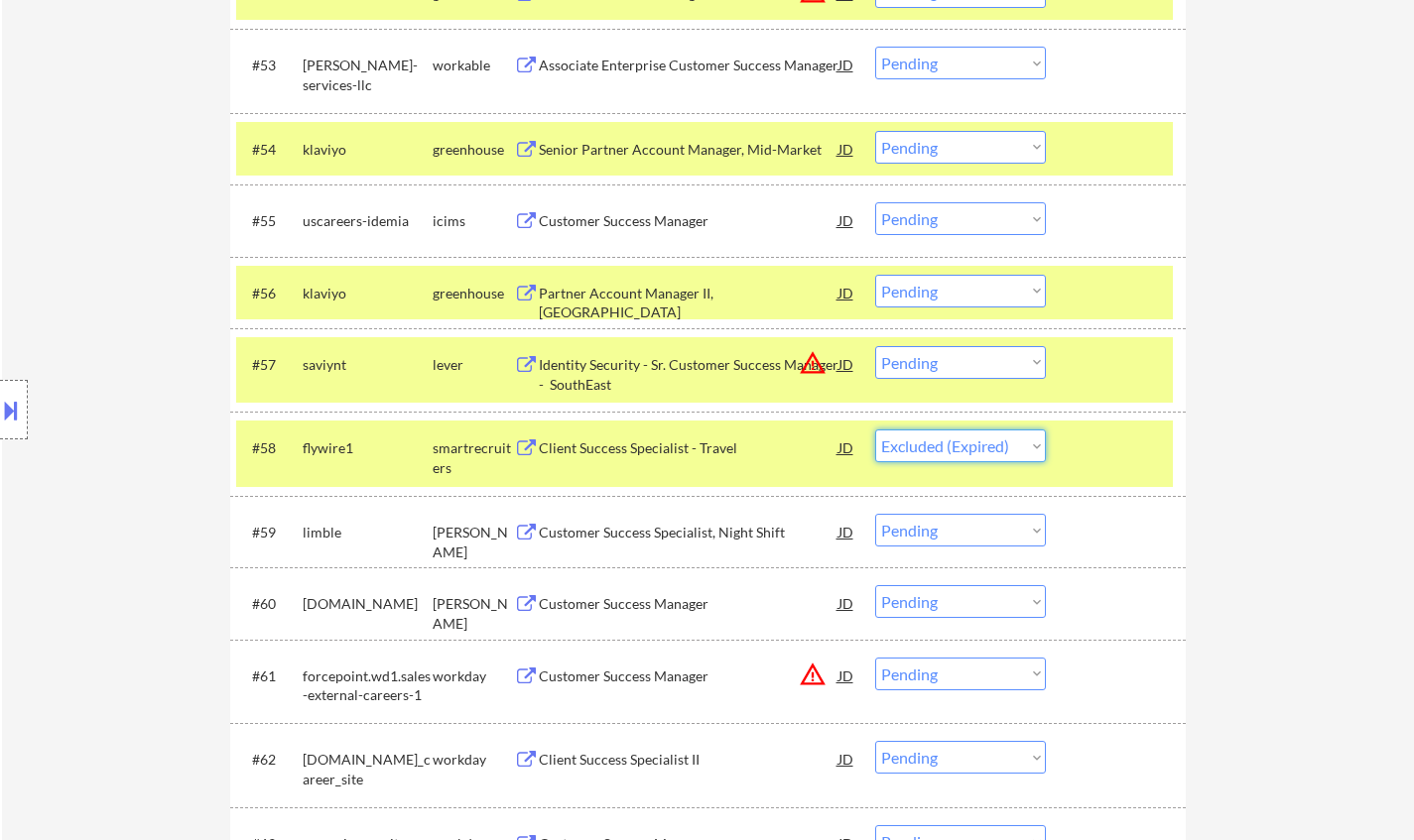 click on "Choose an option... Pending Applied Excluded (Questions) Excluded (Expired) Excluded (Location) Excluded (Bad Match) Excluded (Blocklist) Excluded (Salary) Excluded (Other)" at bounding box center (961, 445) 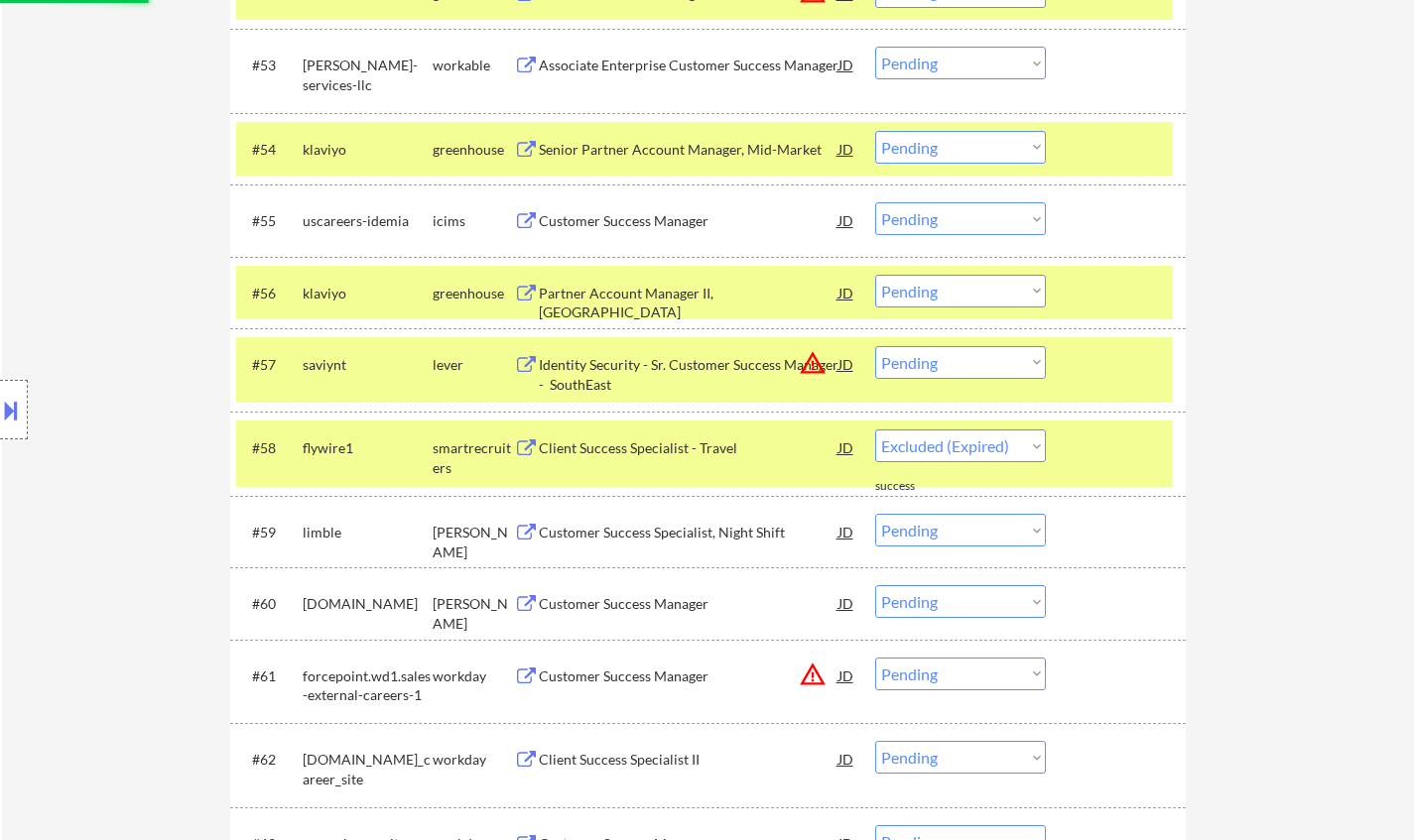 select on ""pending"" 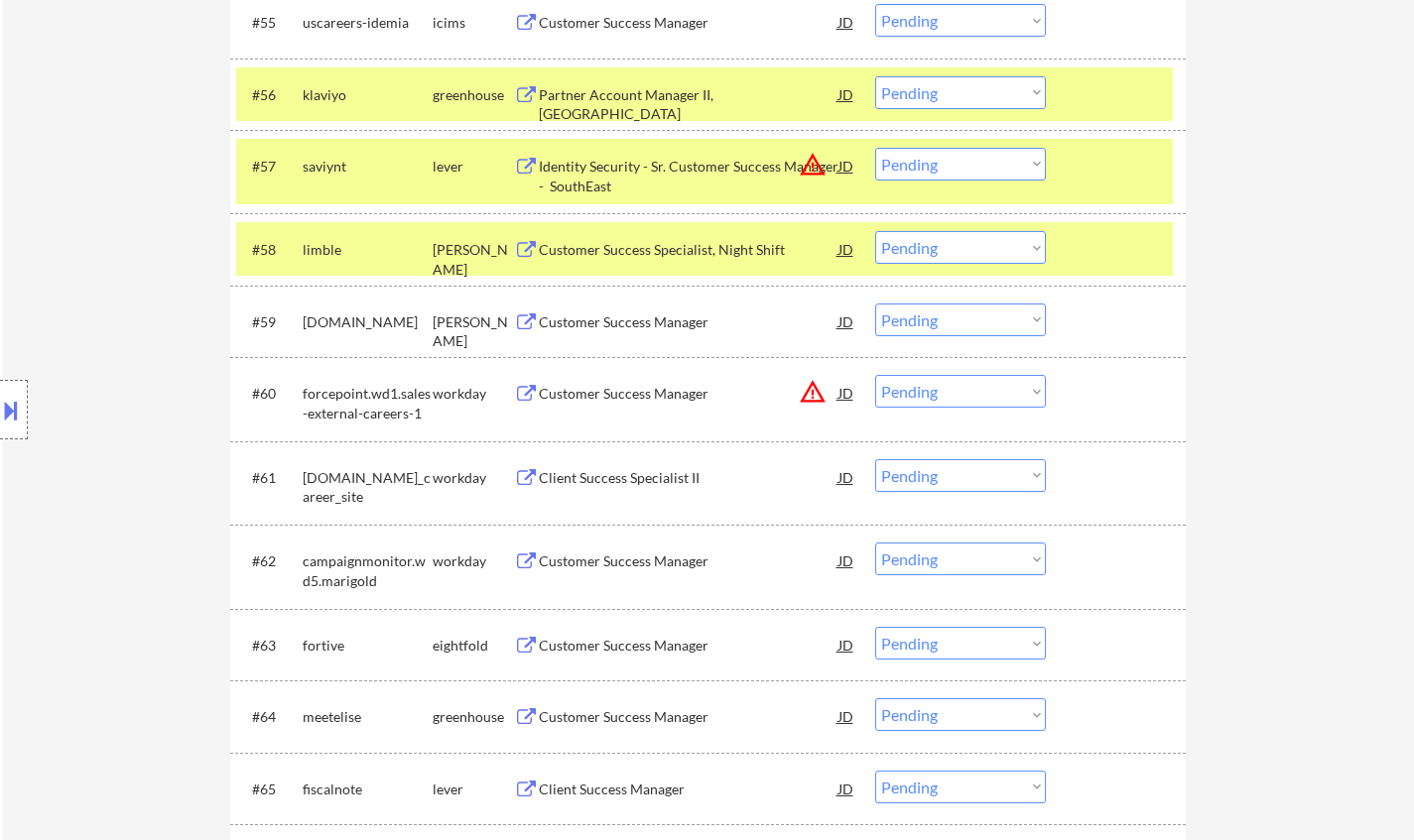 scroll, scrollTop: 4808, scrollLeft: 0, axis: vertical 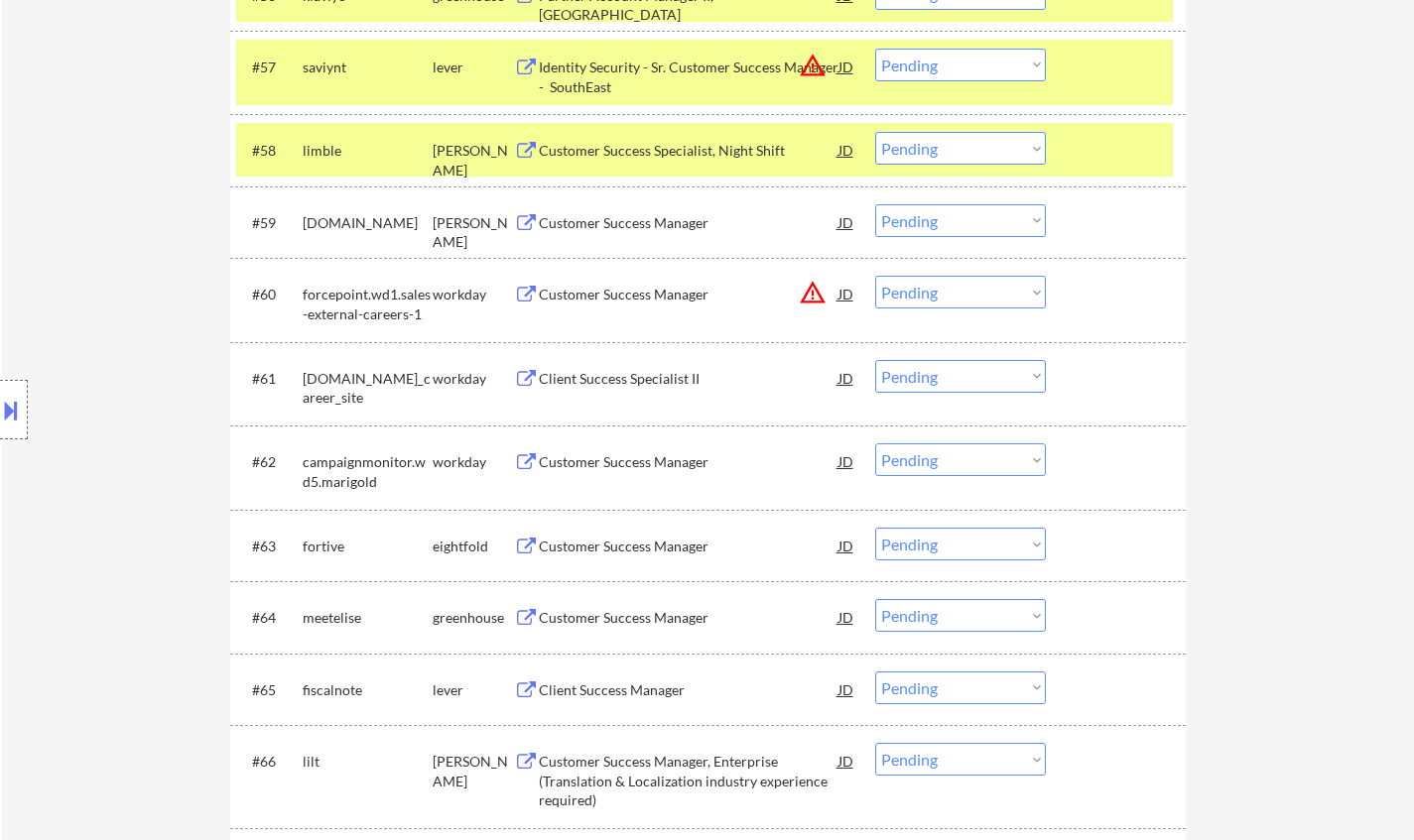 click on "Customer Success Manager" at bounding box center (689, 618) 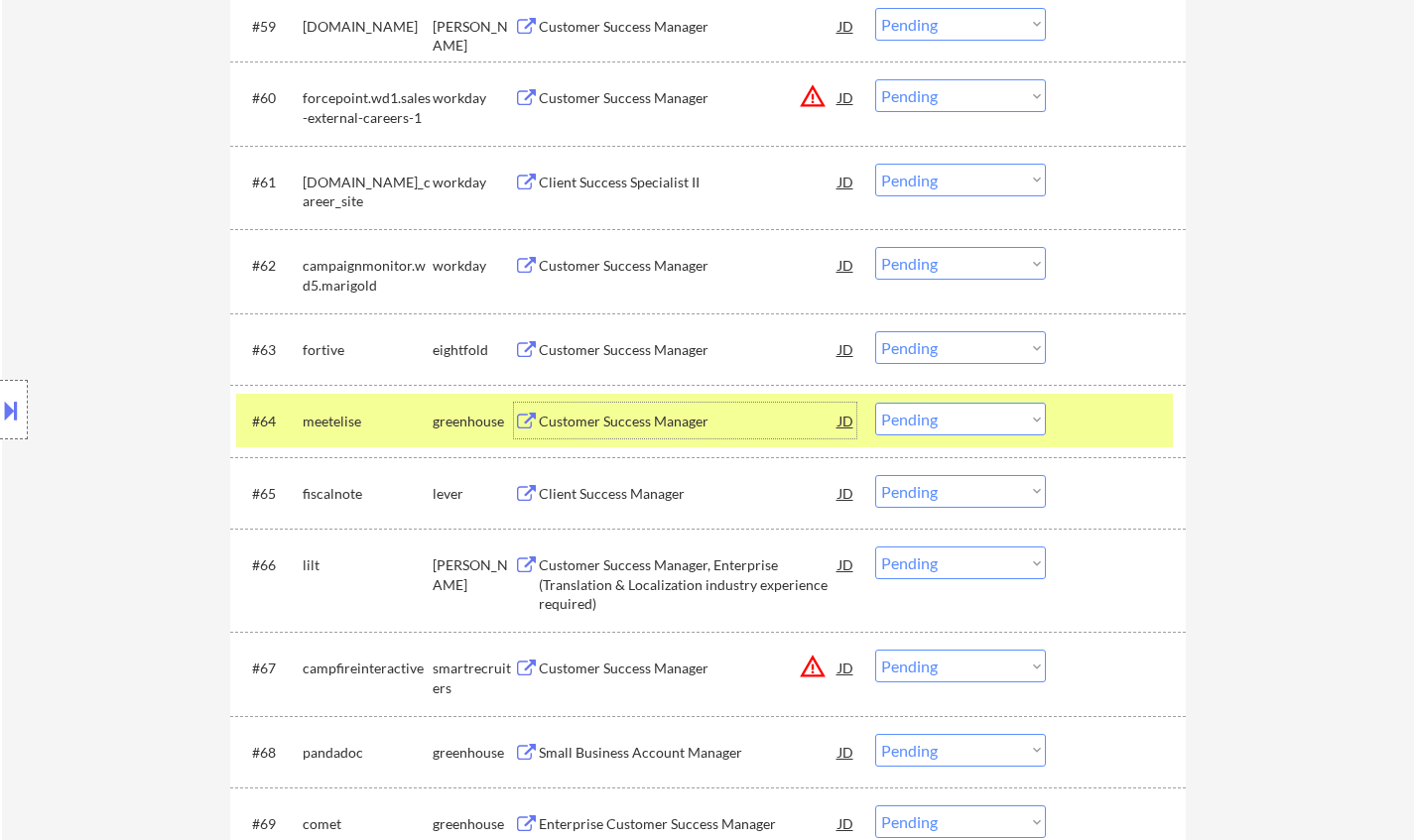 scroll, scrollTop: 5006, scrollLeft: 0, axis: vertical 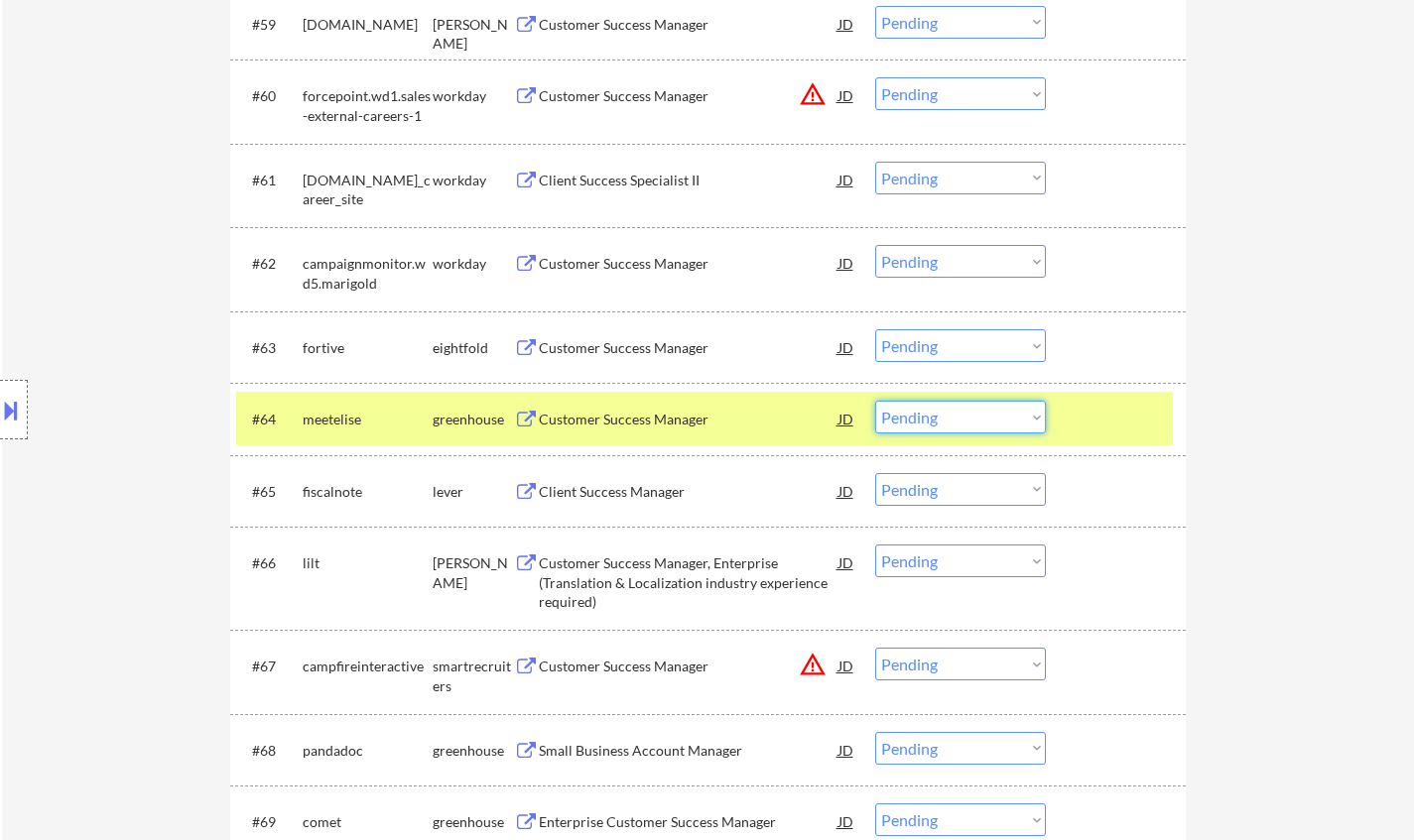 click on "Choose an option... Pending Applied Excluded (Questions) Excluded (Expired) Excluded (Location) Excluded (Bad Match) Excluded (Blocklist) Excluded (Salary) Excluded (Other)" at bounding box center (961, 417) 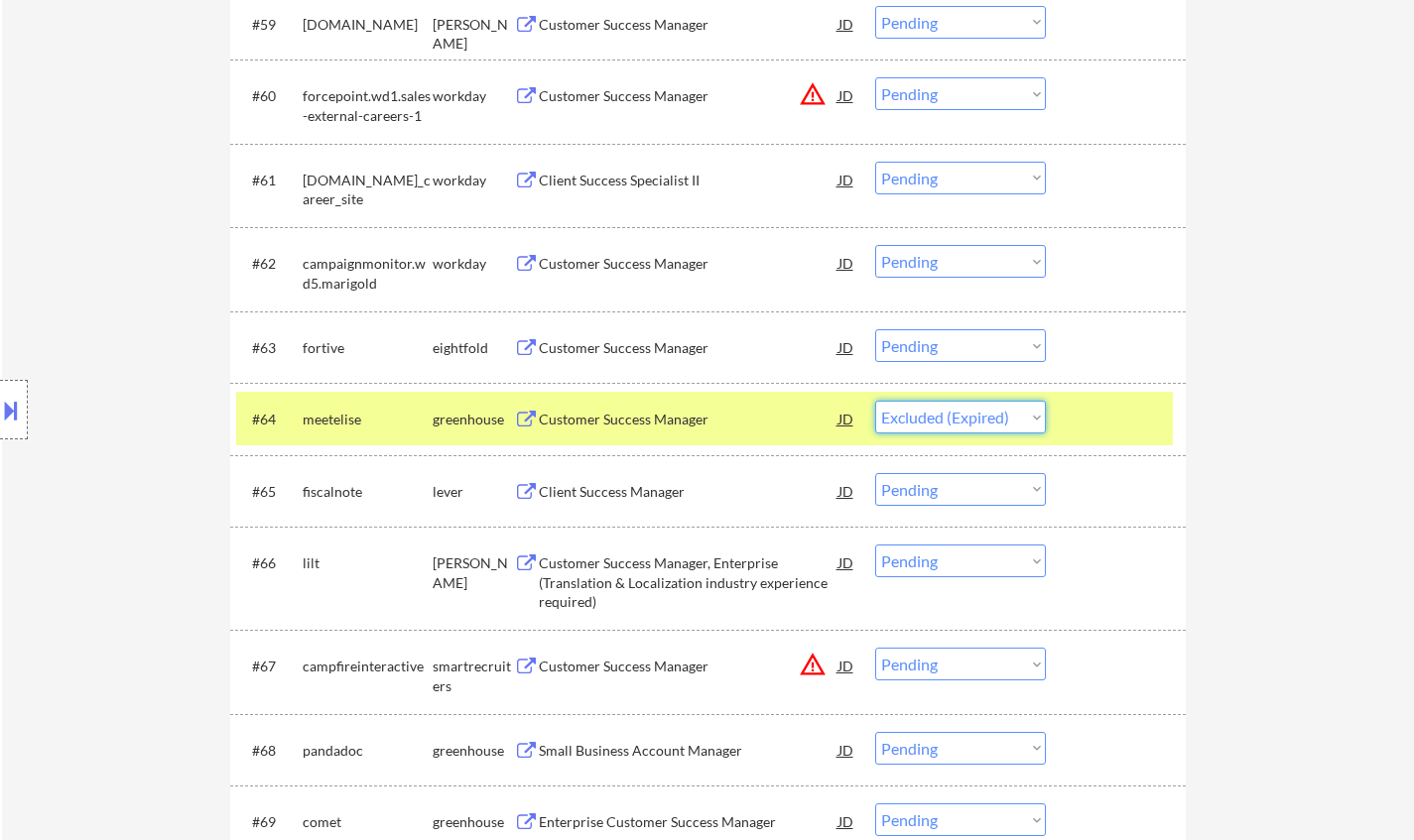 click on "Choose an option... Pending Applied Excluded (Questions) Excluded (Expired) Excluded (Location) Excluded (Bad Match) Excluded (Blocklist) Excluded (Salary) Excluded (Other)" at bounding box center (961, 417) 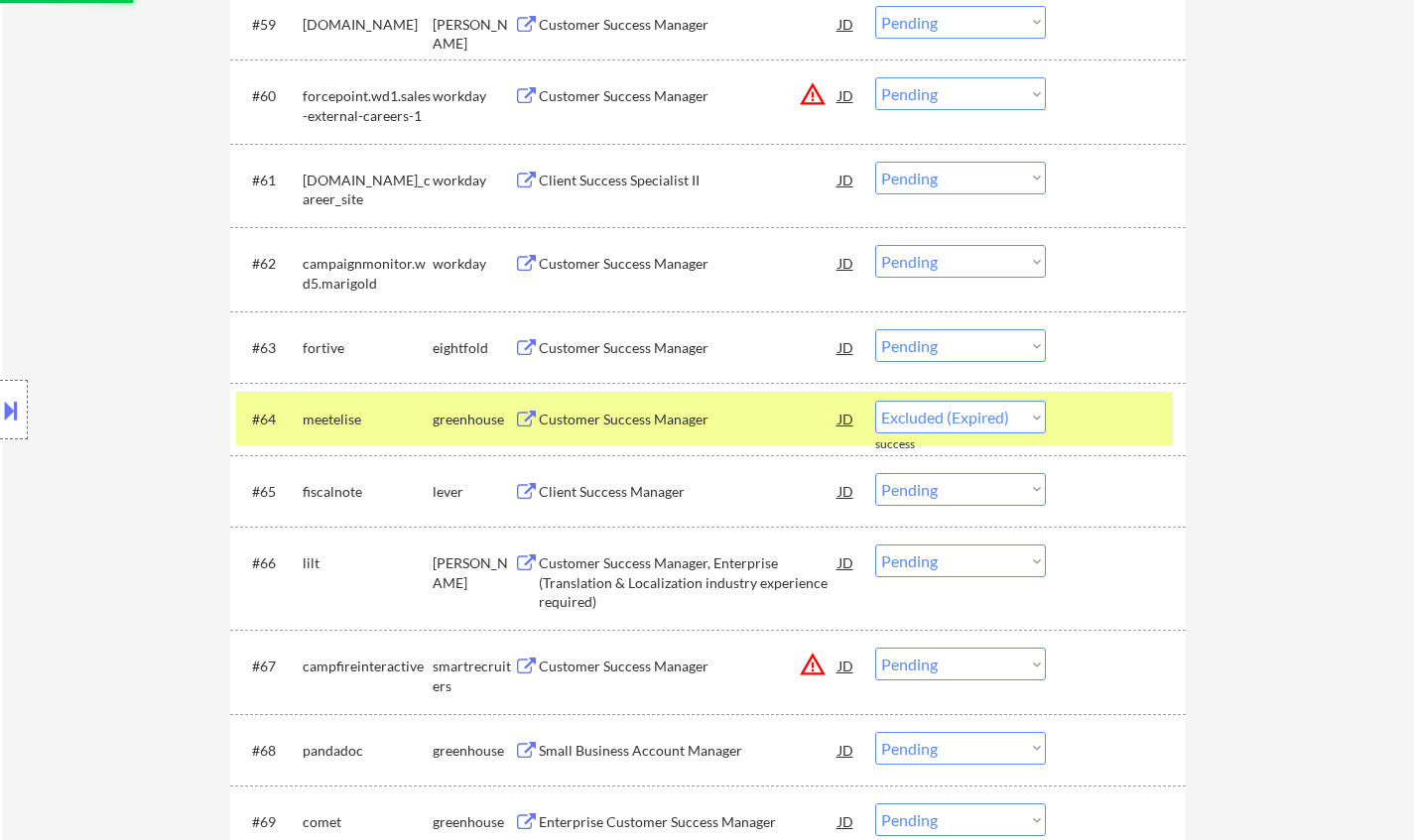 select on ""pending"" 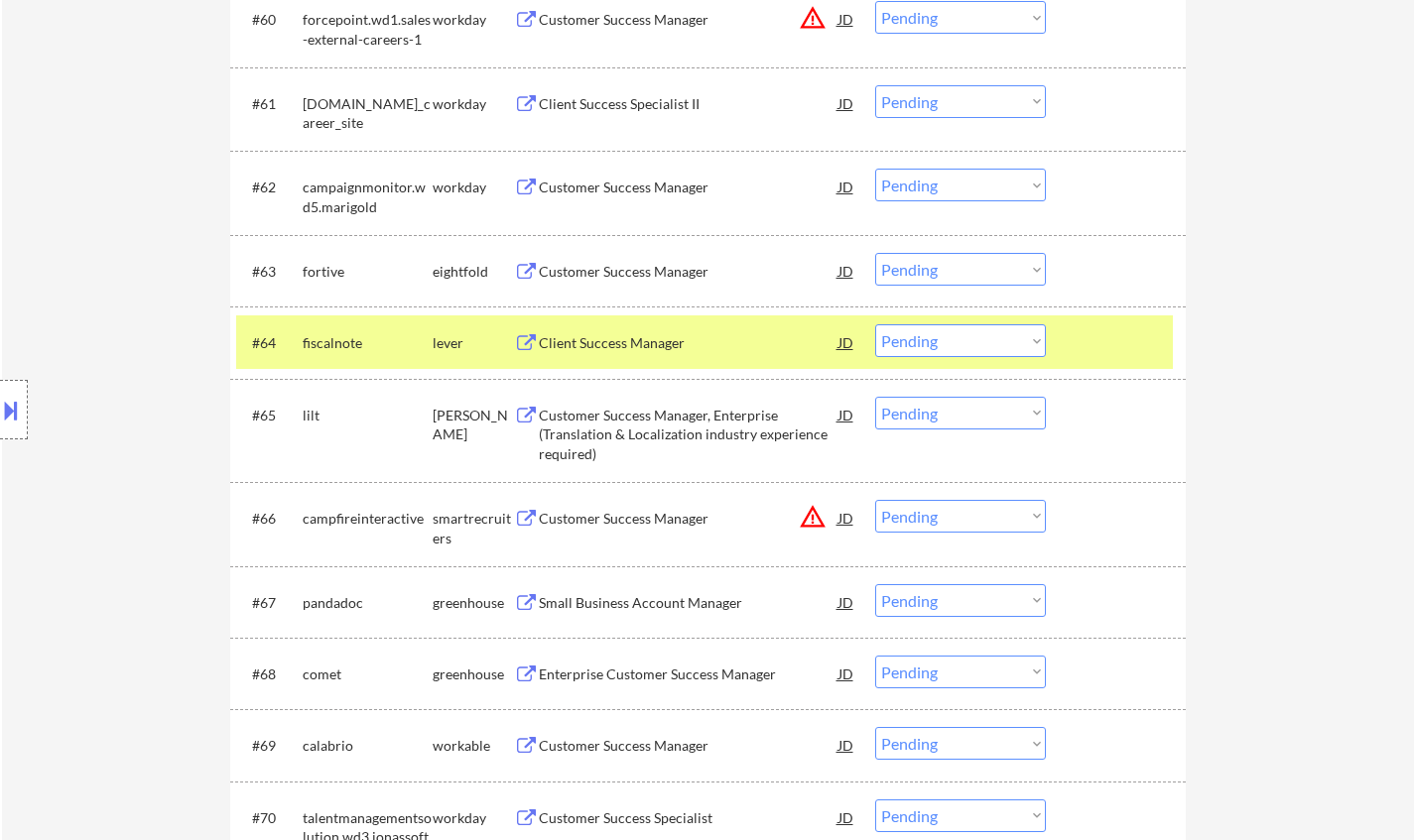 scroll, scrollTop: 5105, scrollLeft: 0, axis: vertical 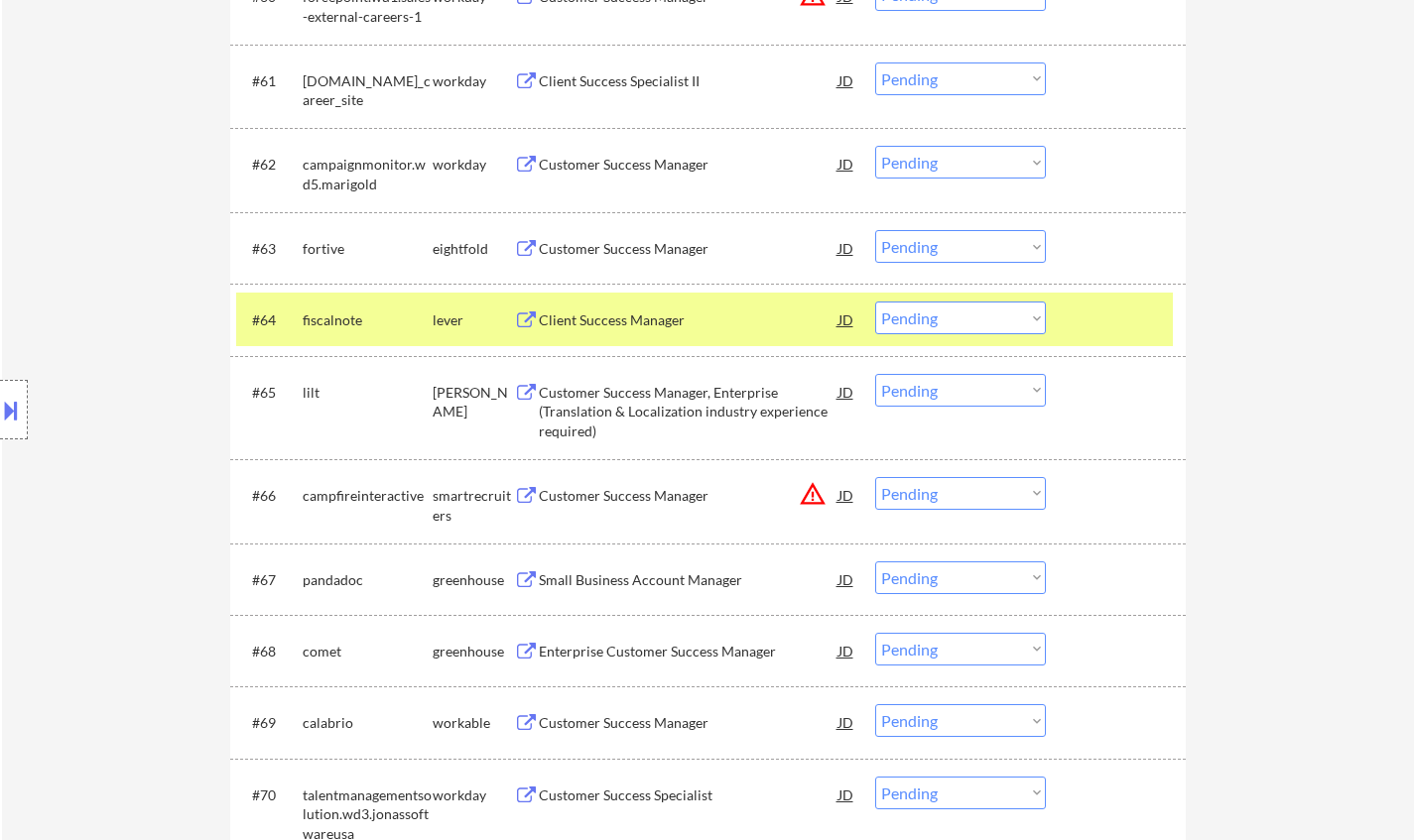 click on "Client Success Manager" at bounding box center (689, 320) 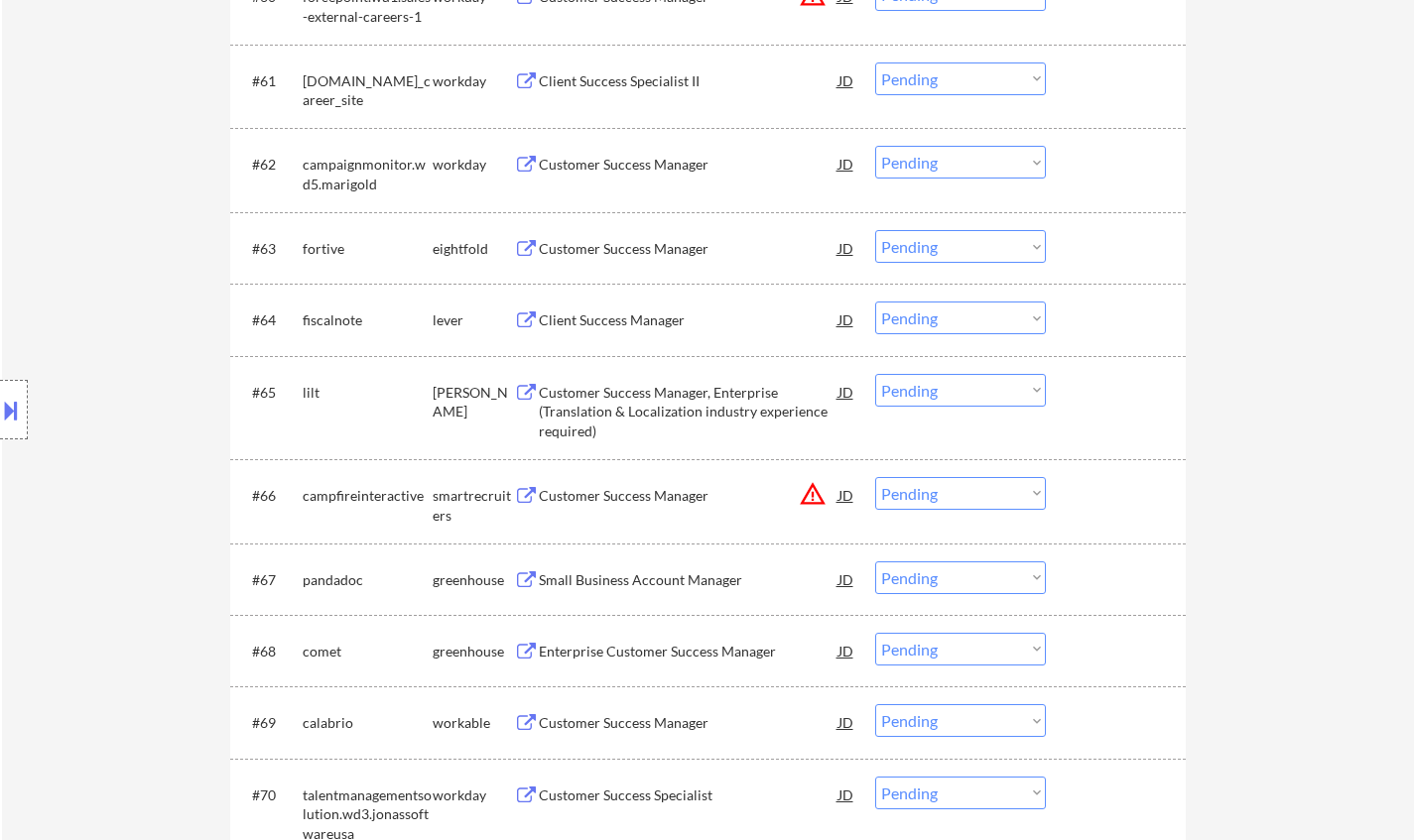 select on ""PLACEHOLDER_1427118222253"" 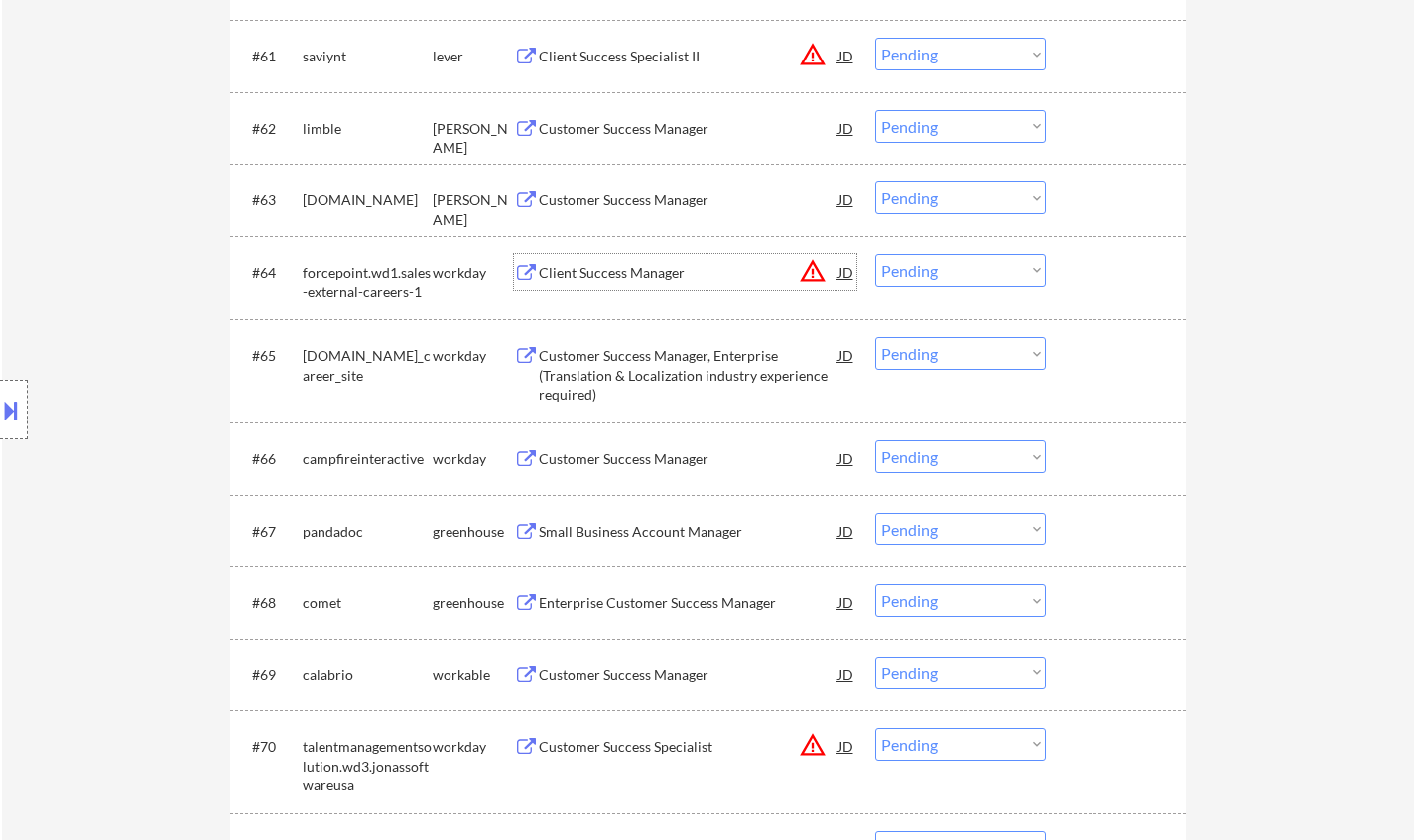 click at bounding box center (14, 410) 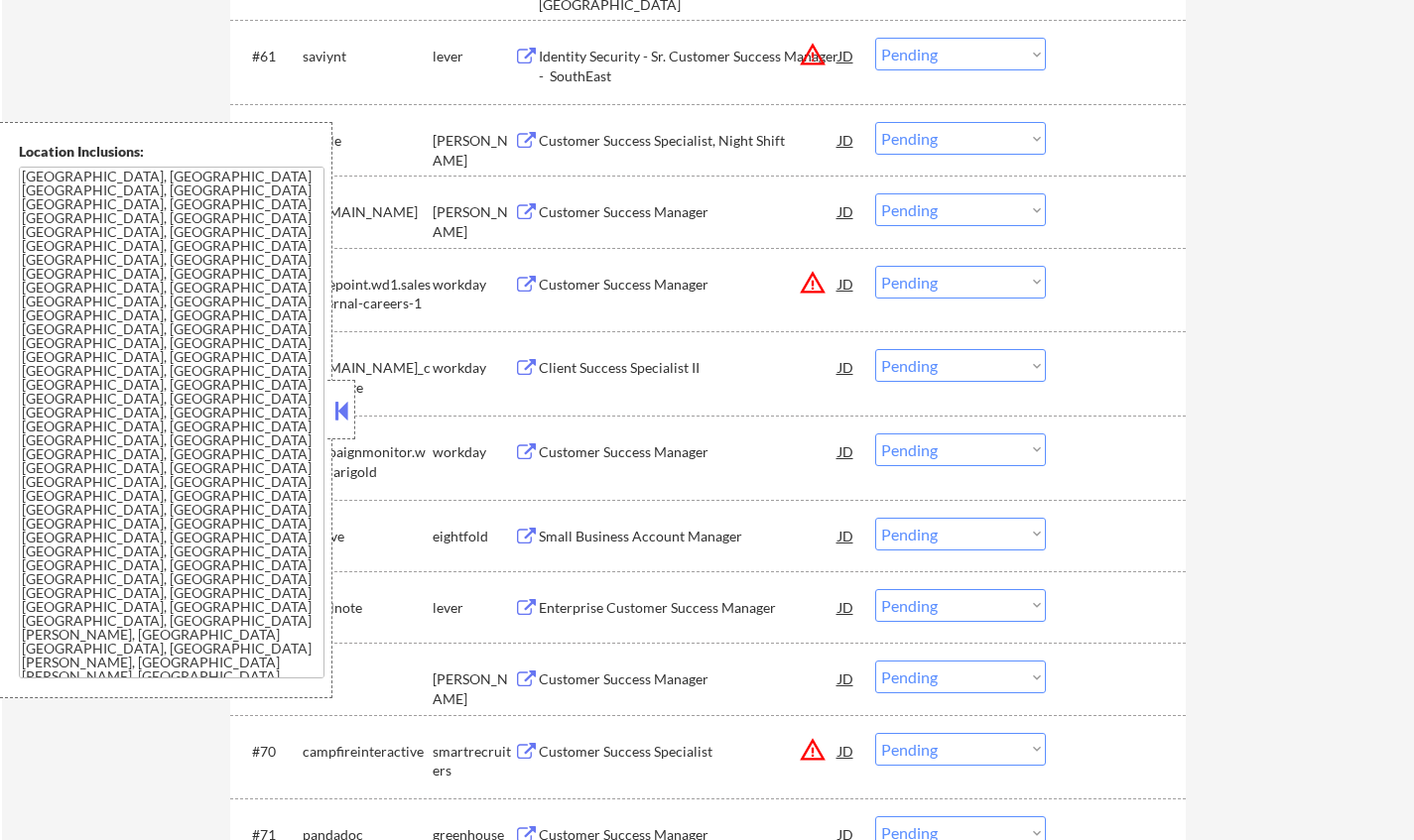 click at bounding box center (341, 410) 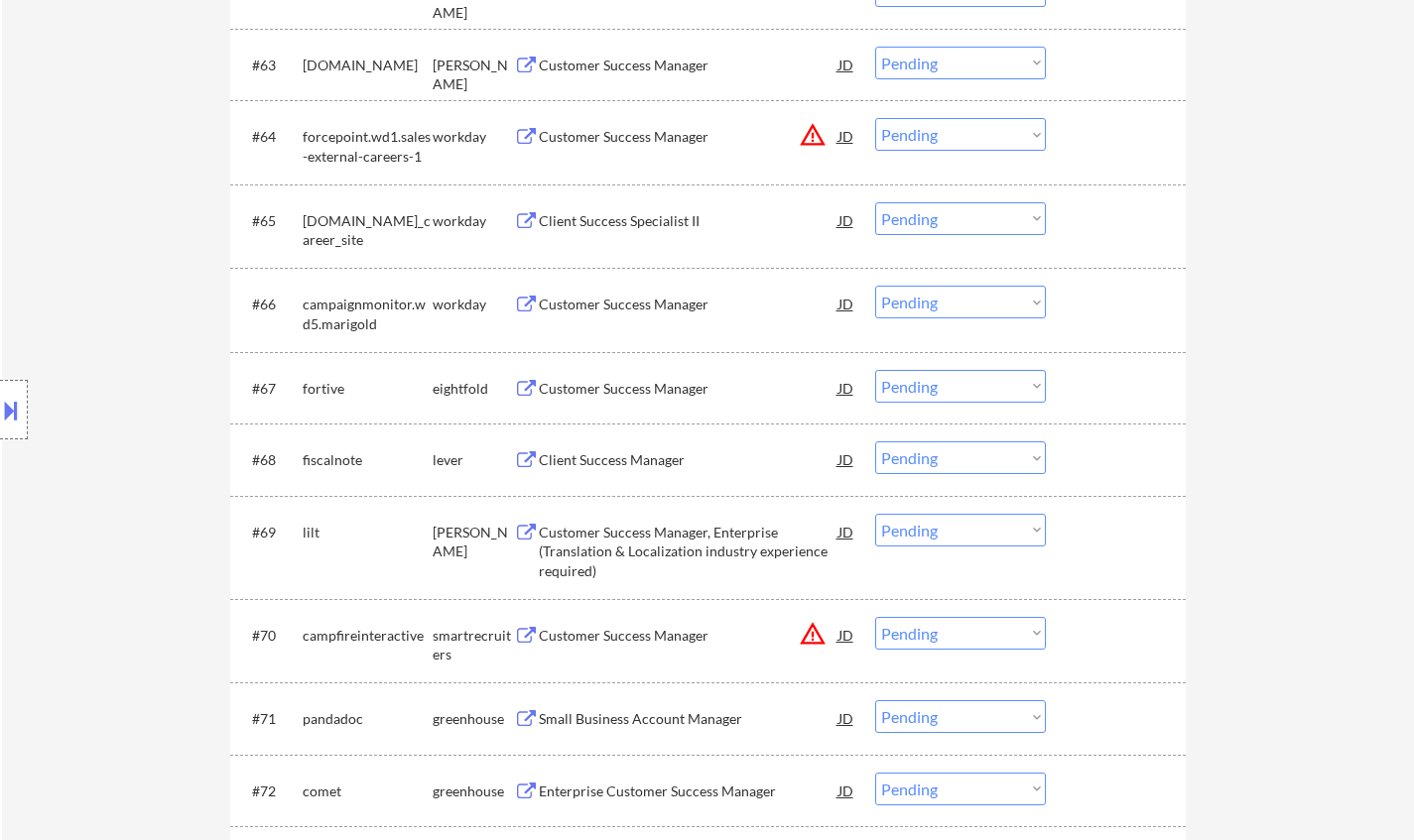 scroll, scrollTop: 5304, scrollLeft: 0, axis: vertical 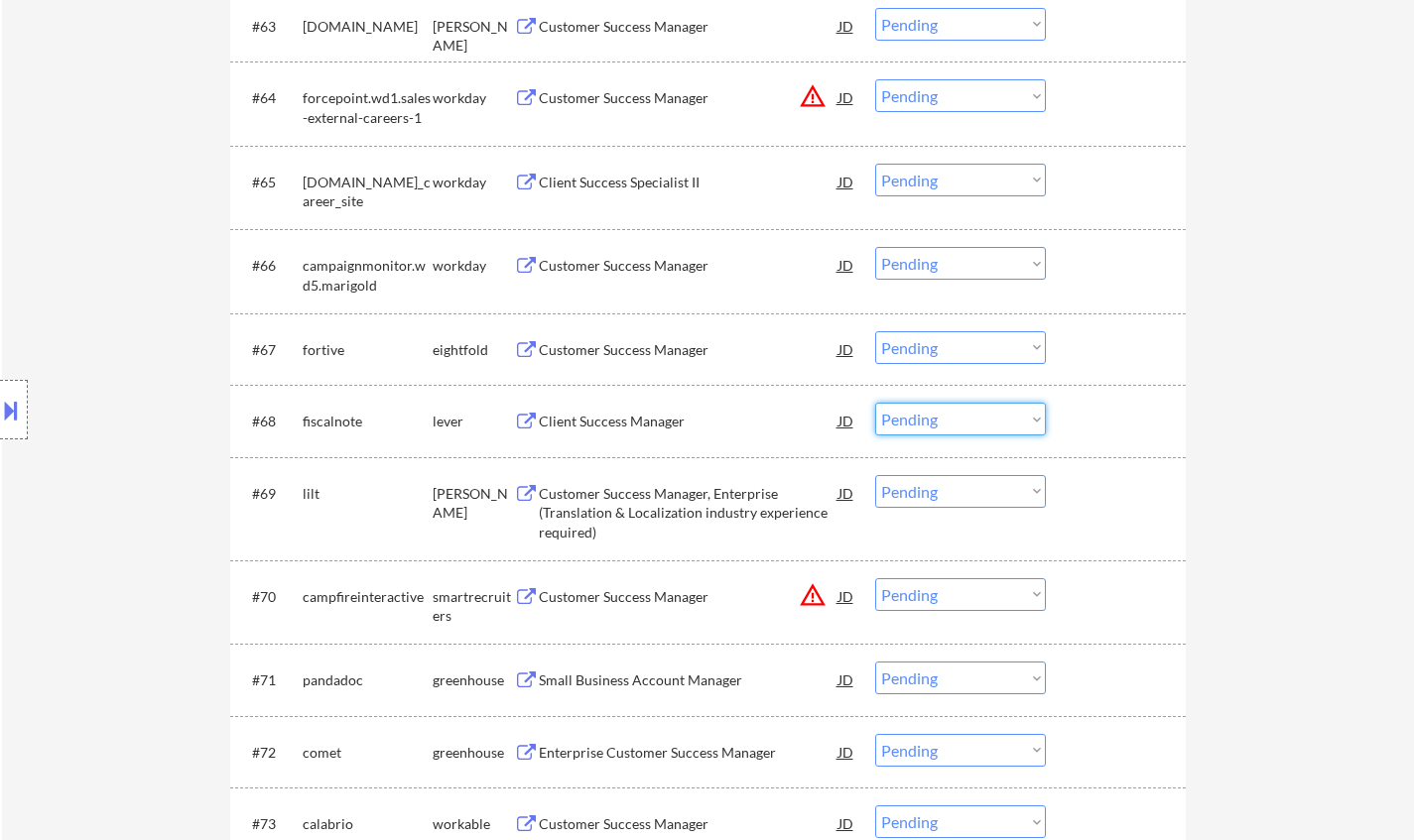 click on "Choose an option... Pending Applied Excluded (Questions) Excluded (Expired) Excluded (Location) Excluded (Bad Match) Excluded (Blocklist) Excluded (Salary) Excluded (Other)" at bounding box center (961, 419) 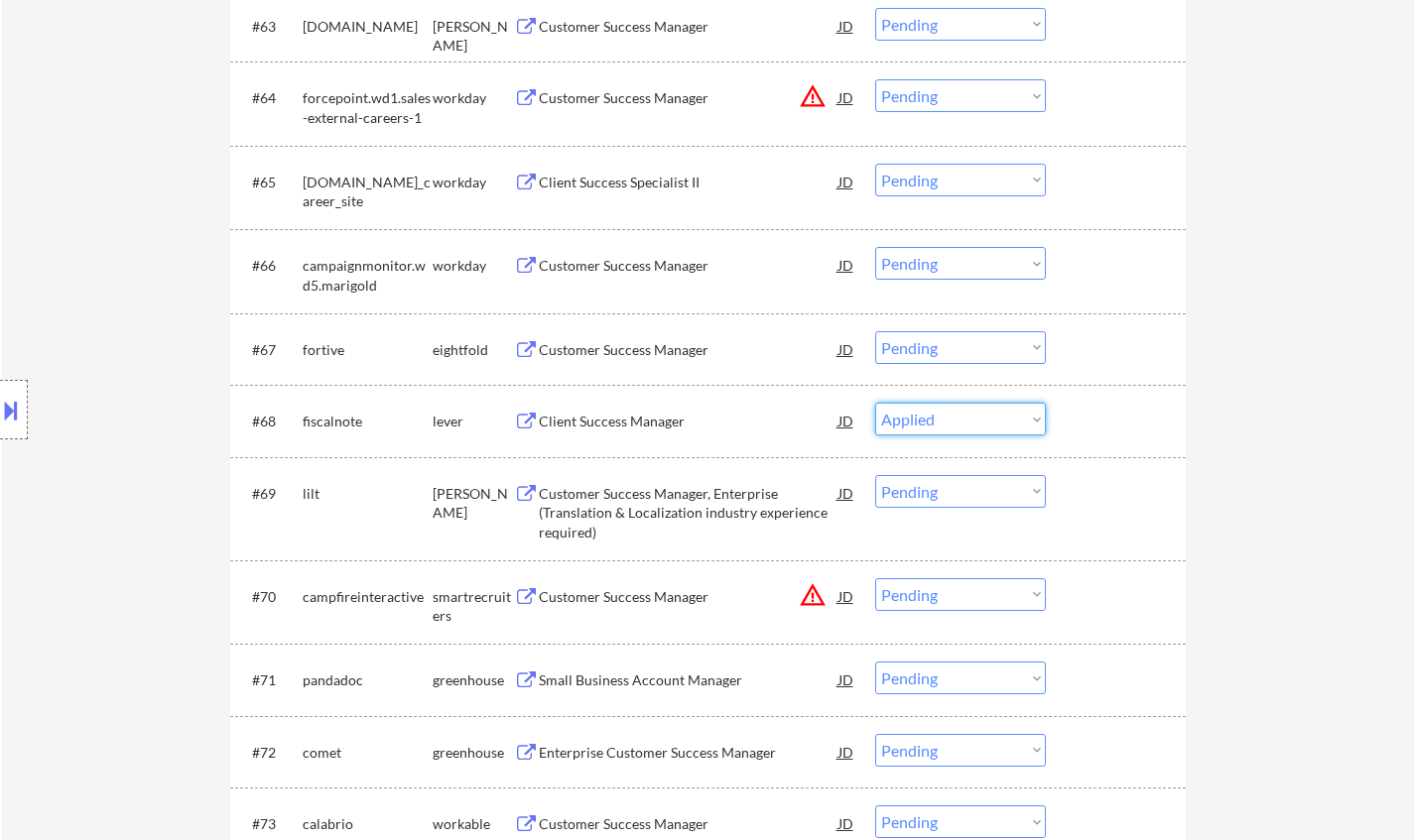 click on "Choose an option... Pending Applied Excluded (Questions) Excluded (Expired) Excluded (Location) Excluded (Bad Match) Excluded (Blocklist) Excluded (Salary) Excluded (Other)" at bounding box center [961, 419] 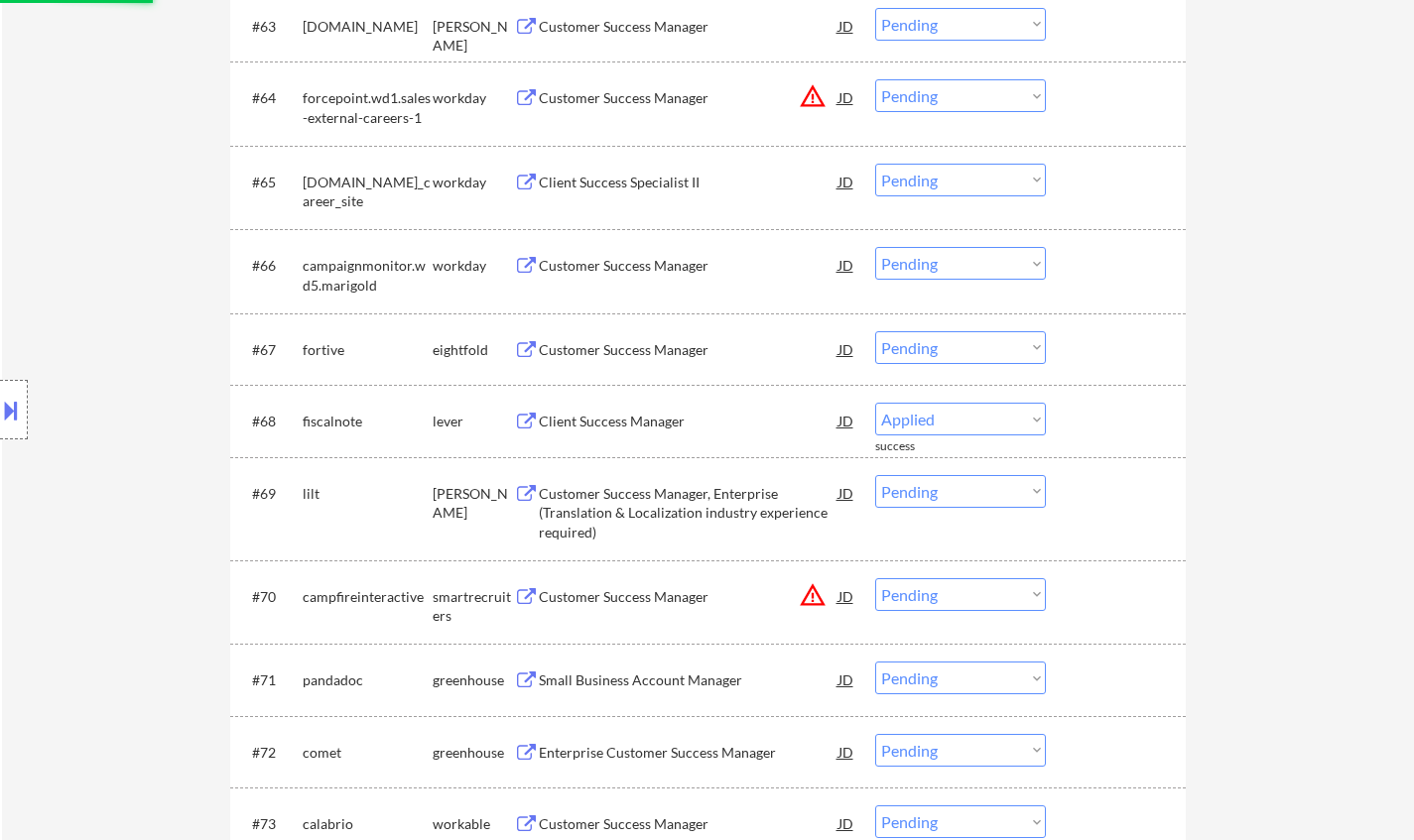 select on ""pending"" 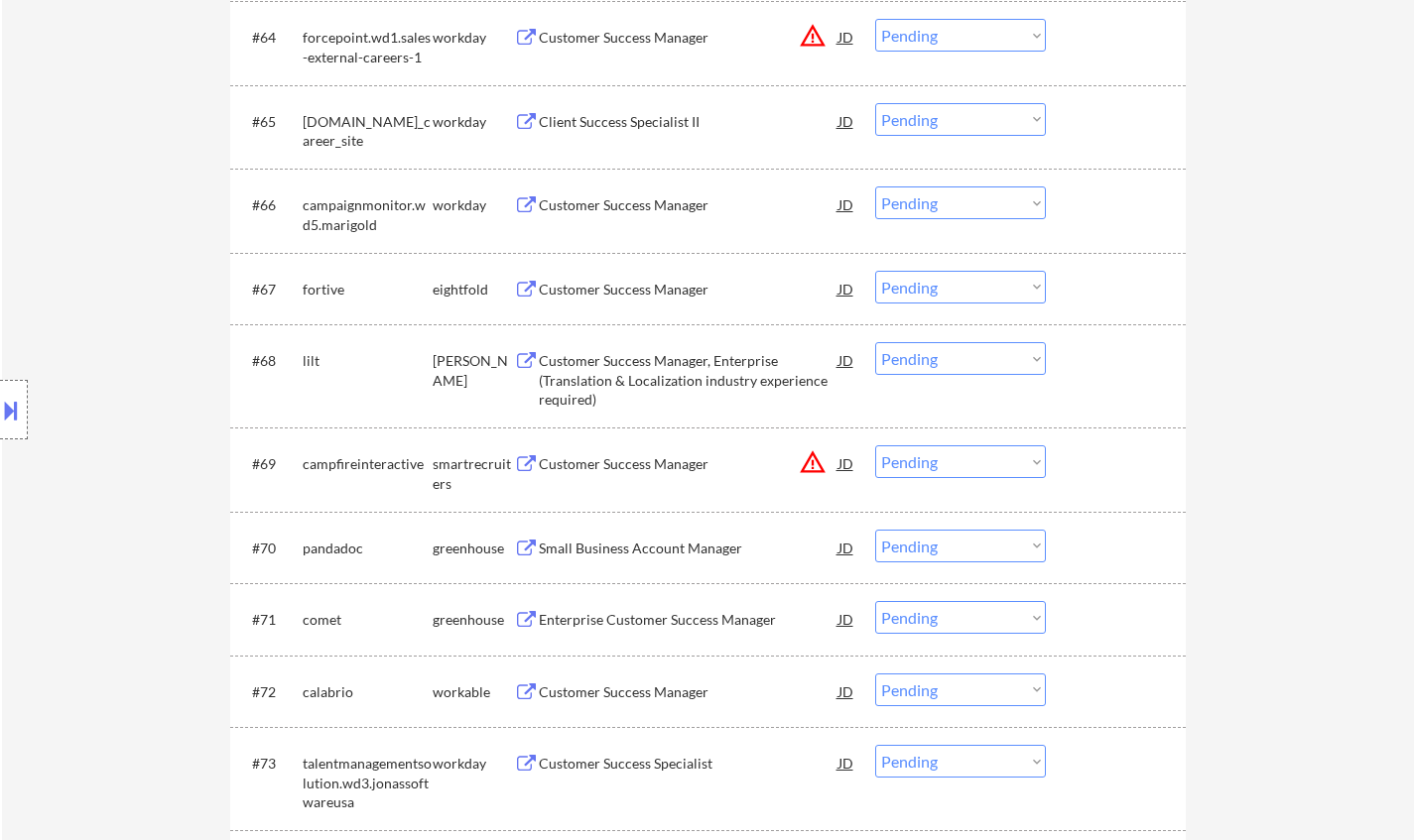 scroll, scrollTop: 5403, scrollLeft: 0, axis: vertical 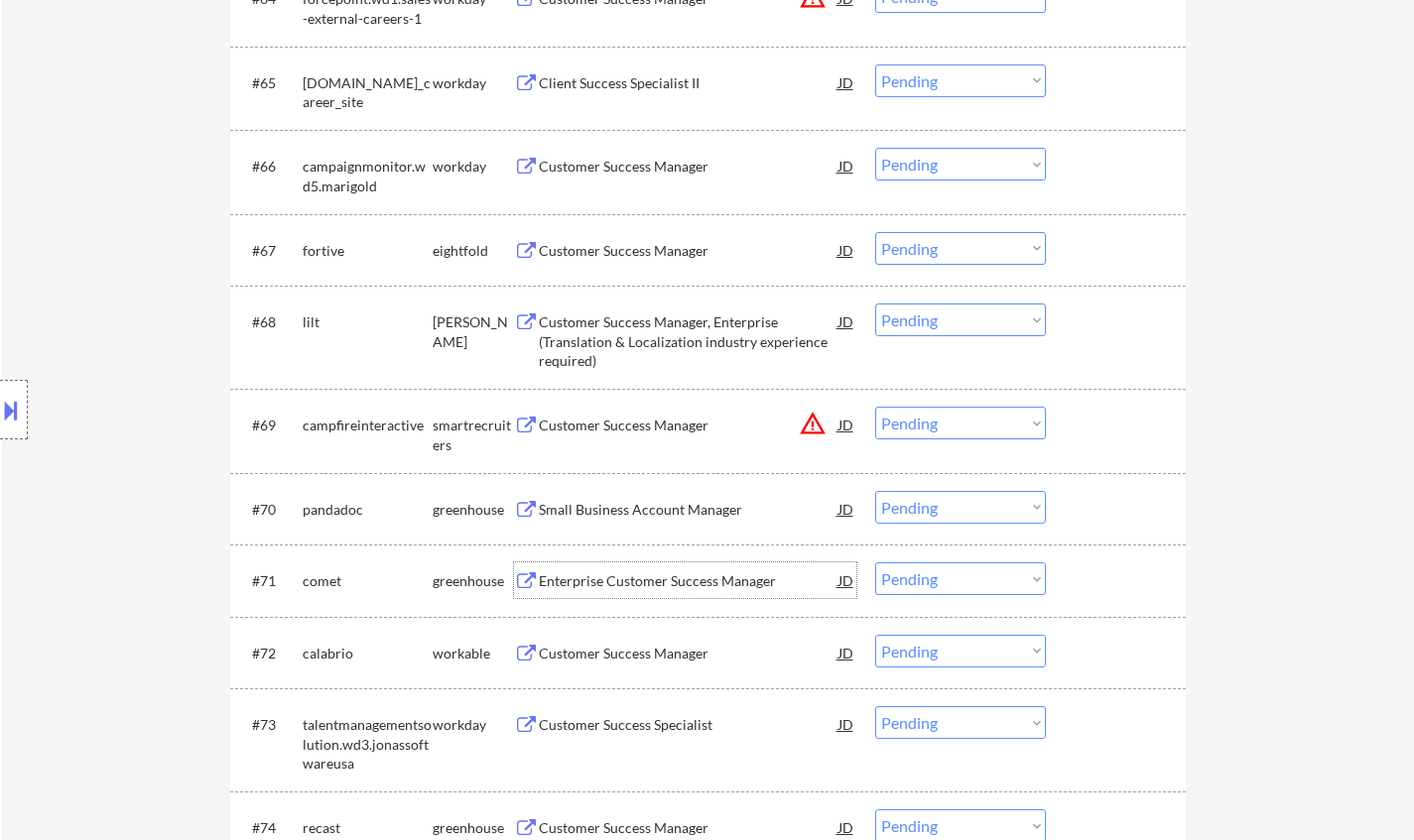 click on "Enterprise Customer Success Manager" at bounding box center (689, 581) 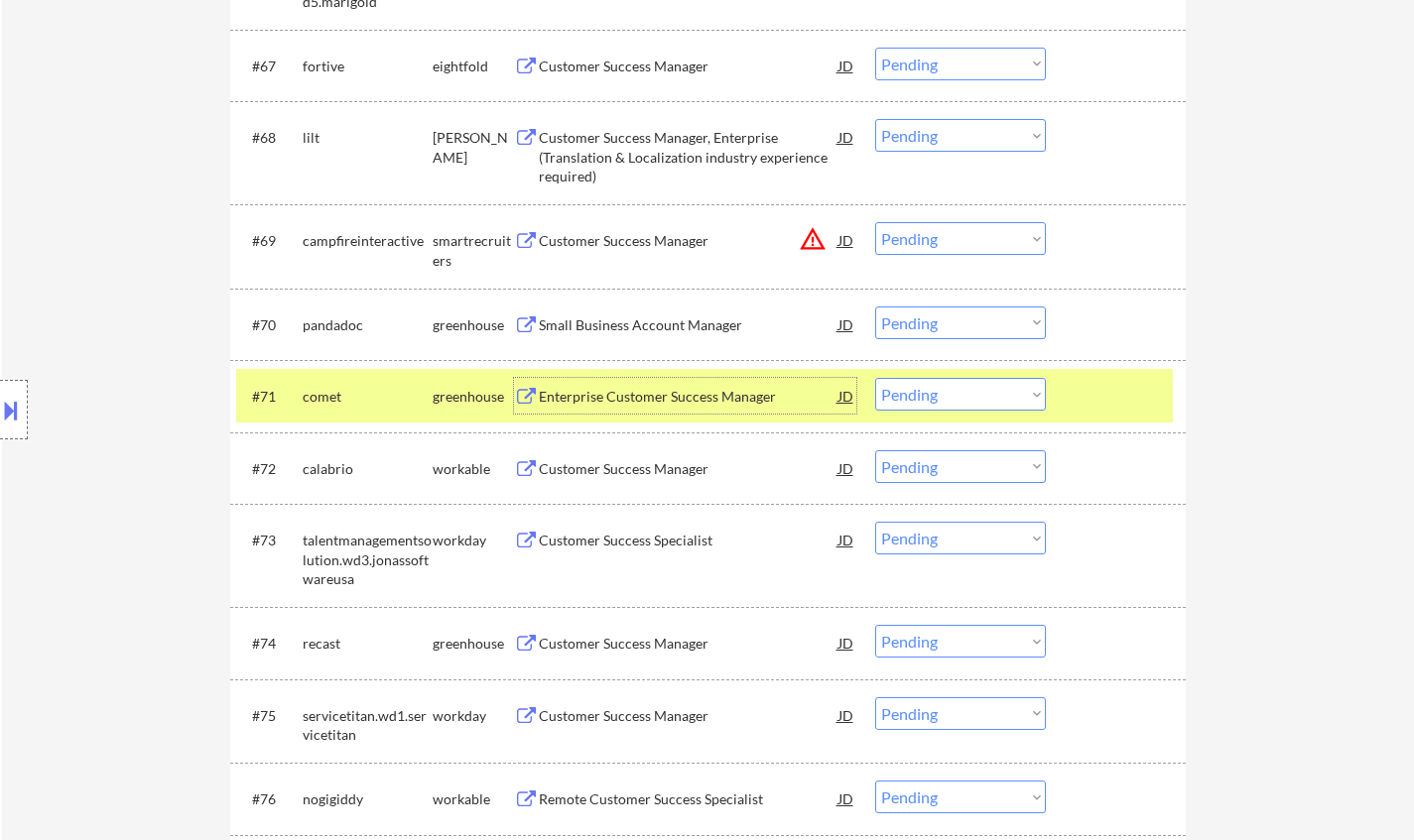 scroll, scrollTop: 5601, scrollLeft: 0, axis: vertical 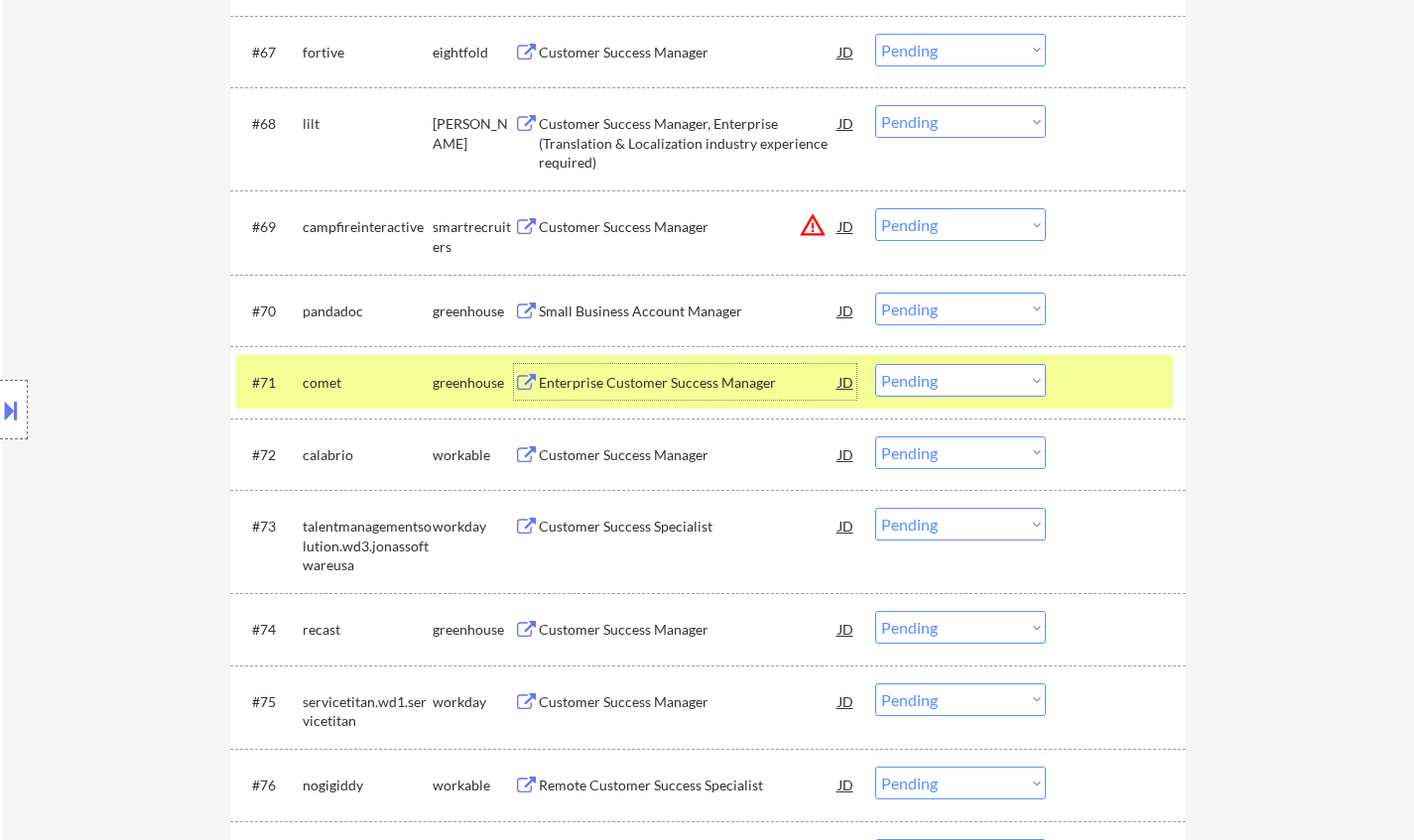 click on "Customer Success Manager" at bounding box center (689, 454) 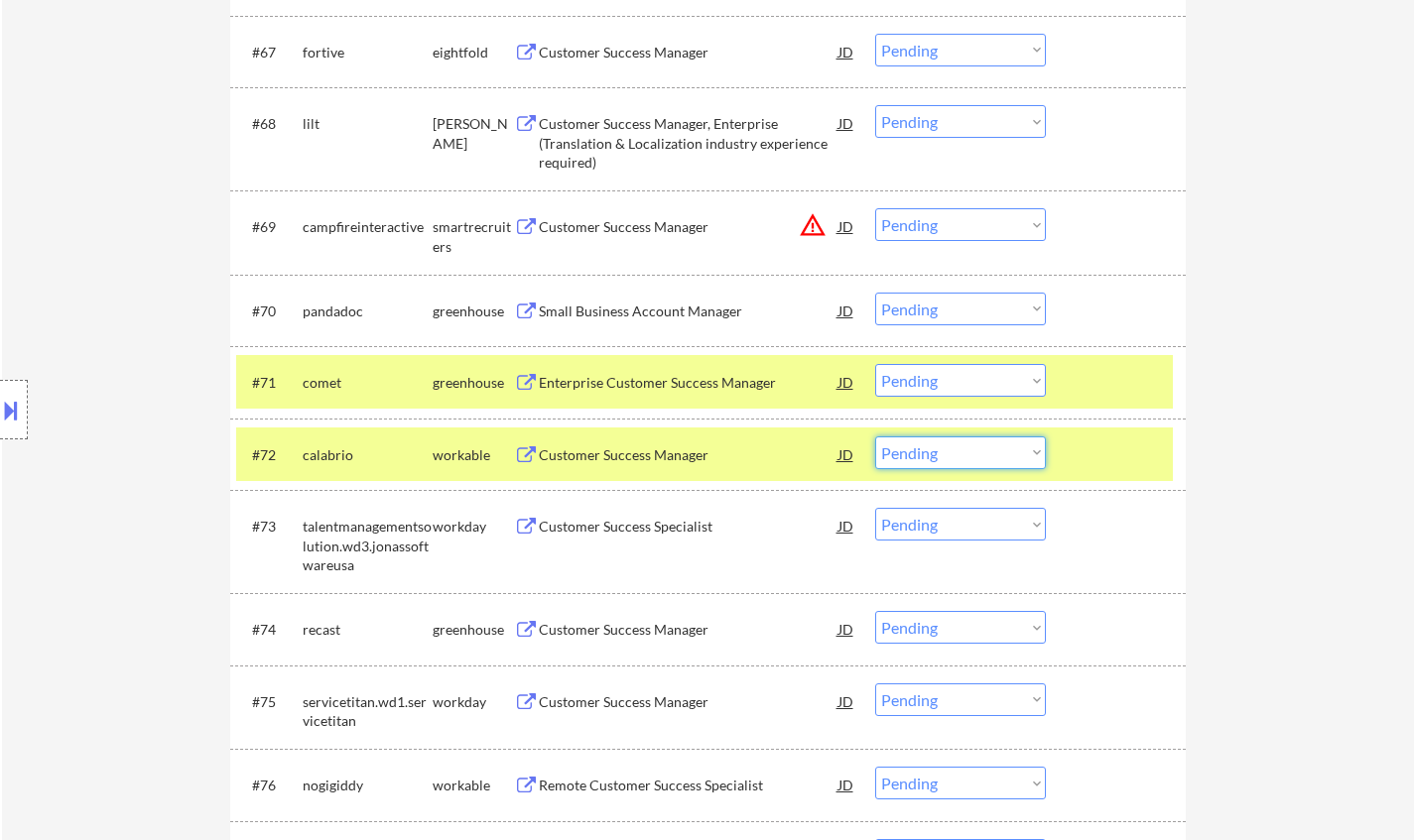 click on "Choose an option... Pending Applied Excluded (Questions) Excluded (Expired) Excluded (Location) Excluded (Bad Match) Excluded (Blocklist) Excluded (Salary) Excluded (Other)" at bounding box center (961, 452) 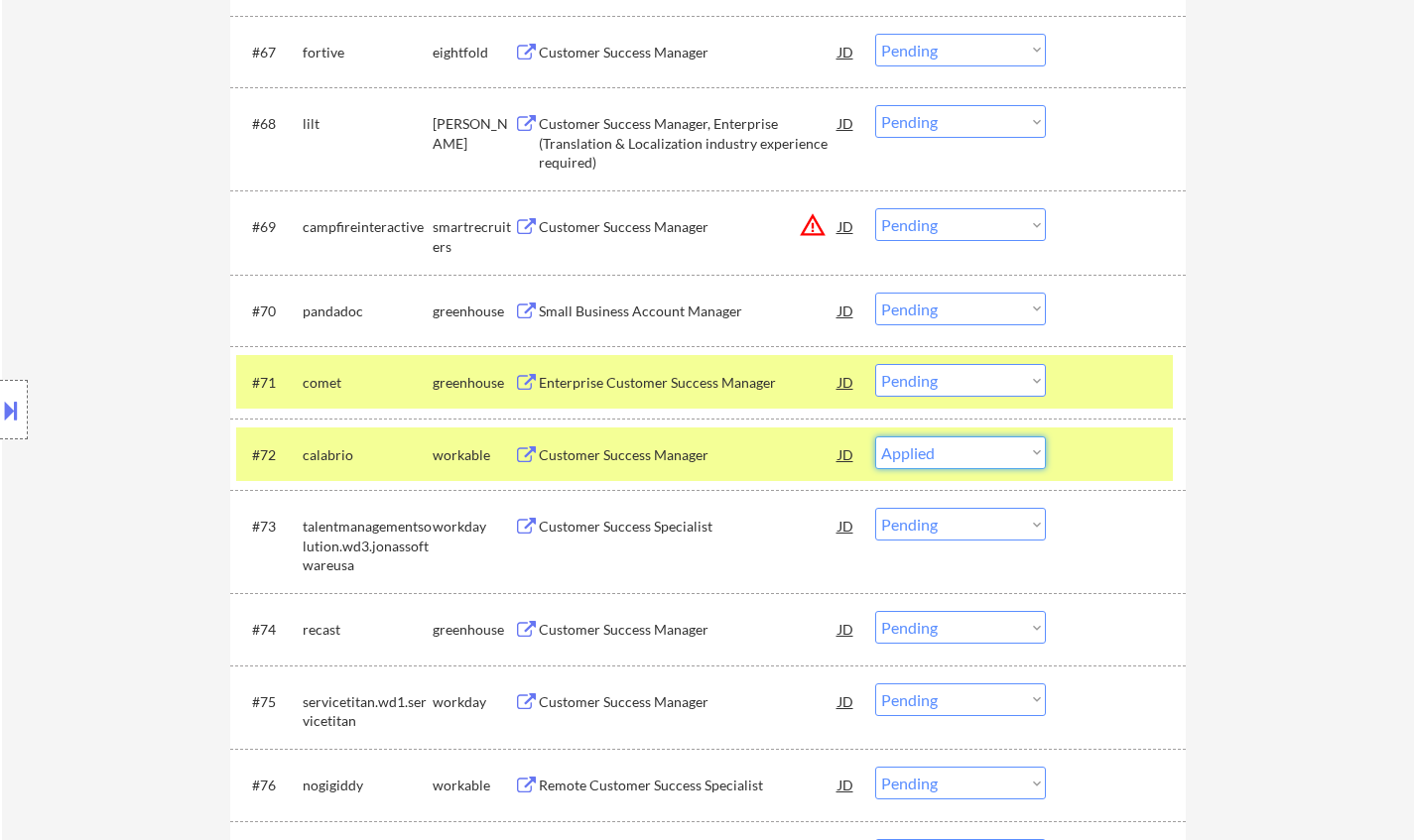 click on "Choose an option... Pending Applied Excluded (Questions) Excluded (Expired) Excluded (Location) Excluded (Bad Match) Excluded (Blocklist) Excluded (Salary) Excluded (Other)" at bounding box center (961, 452) 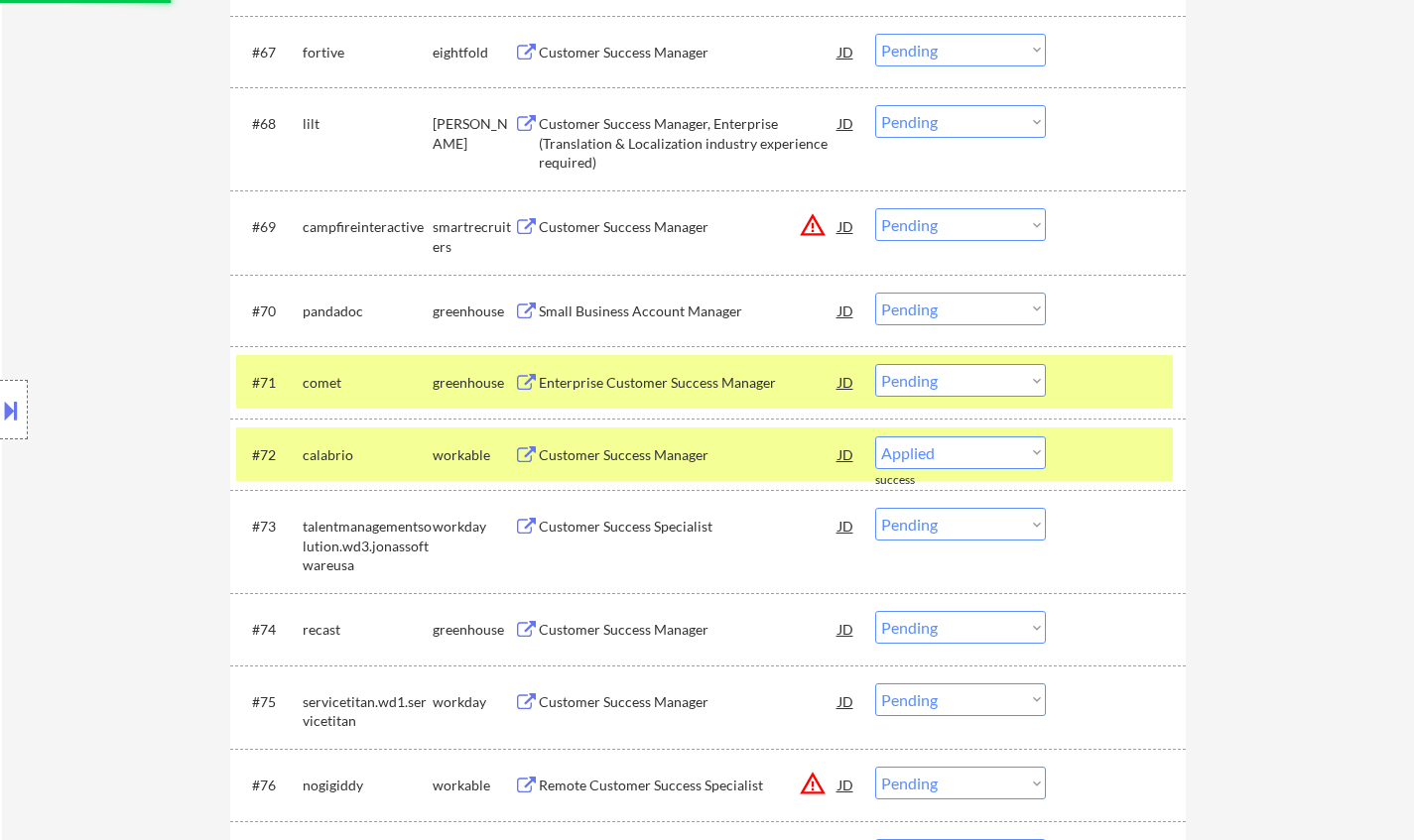 select on ""pending"" 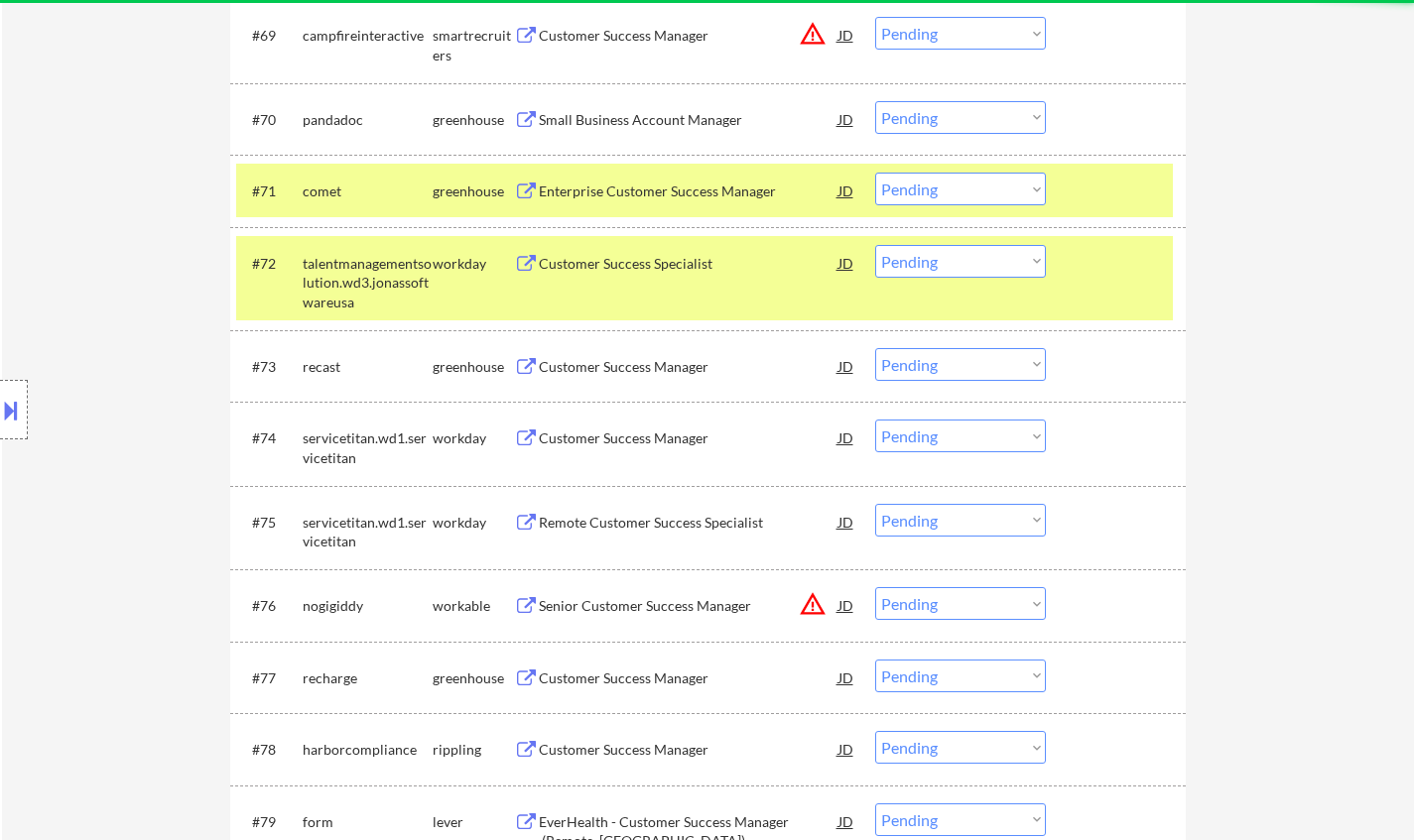 scroll, scrollTop: 5800, scrollLeft: 0, axis: vertical 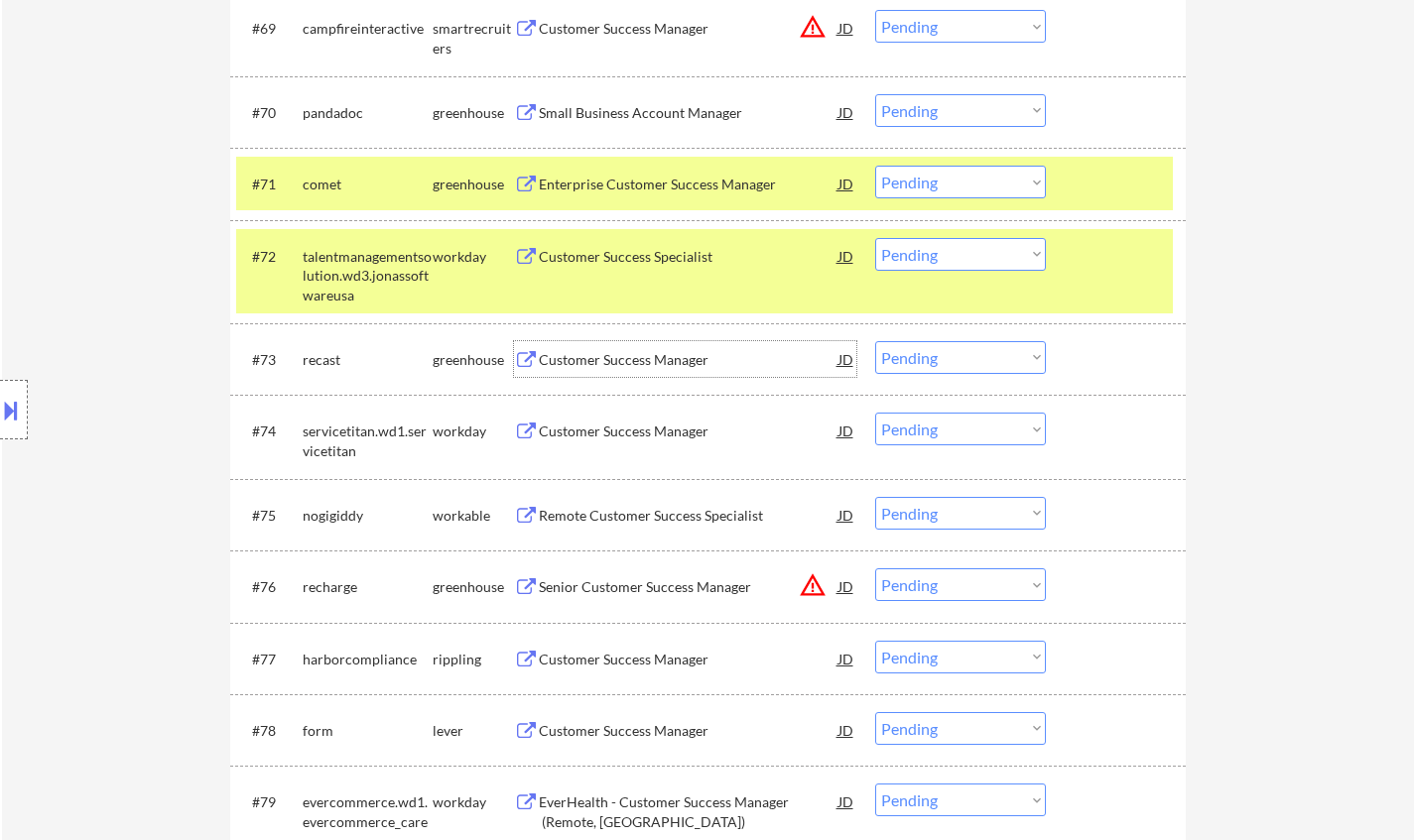 click on "Customer Success Manager" at bounding box center [689, 360] 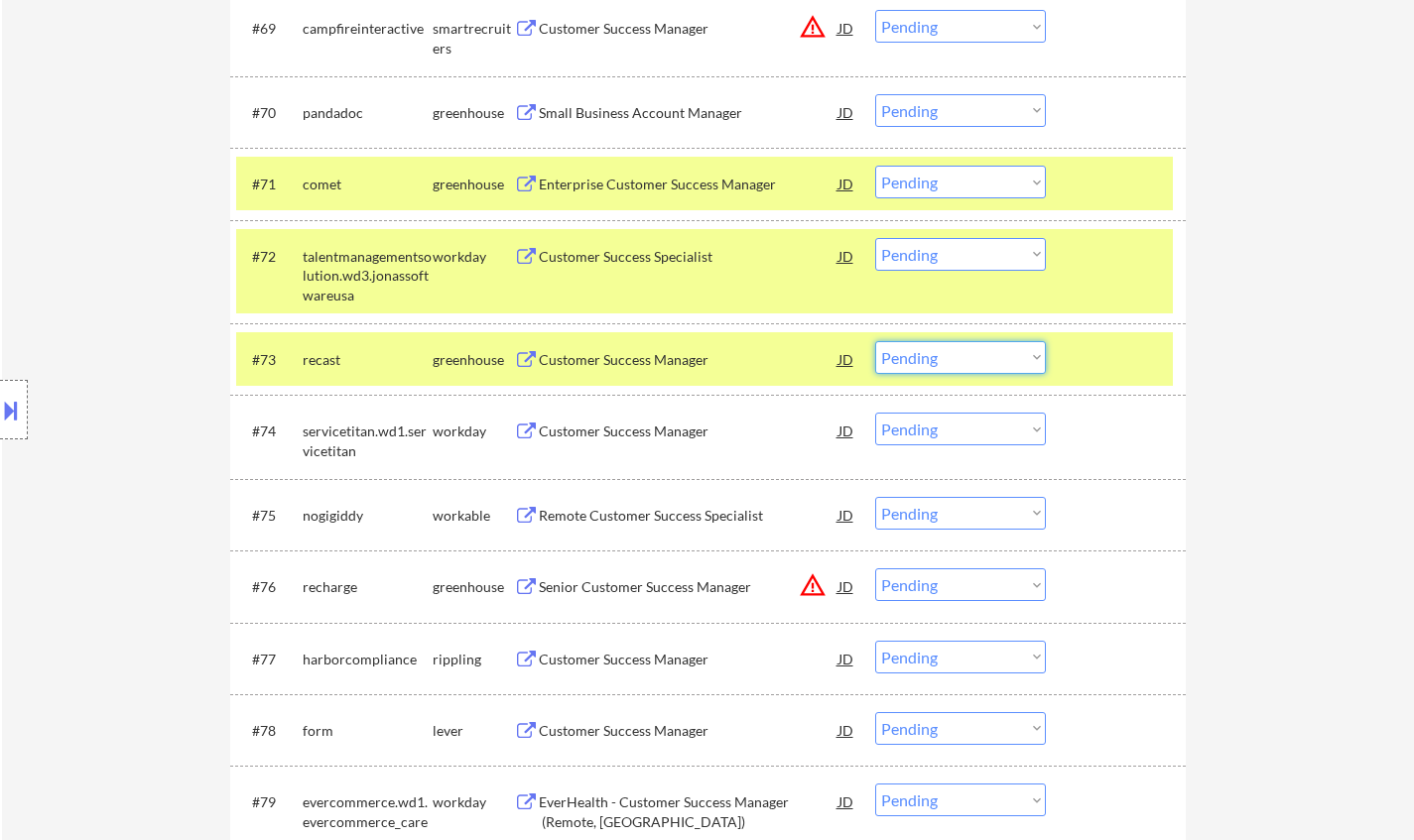 click on "Choose an option... Pending Applied Excluded (Questions) Excluded (Expired) Excluded (Location) Excluded (Bad Match) Excluded (Blocklist) Excluded (Salary) Excluded (Other)" at bounding box center (961, 357) 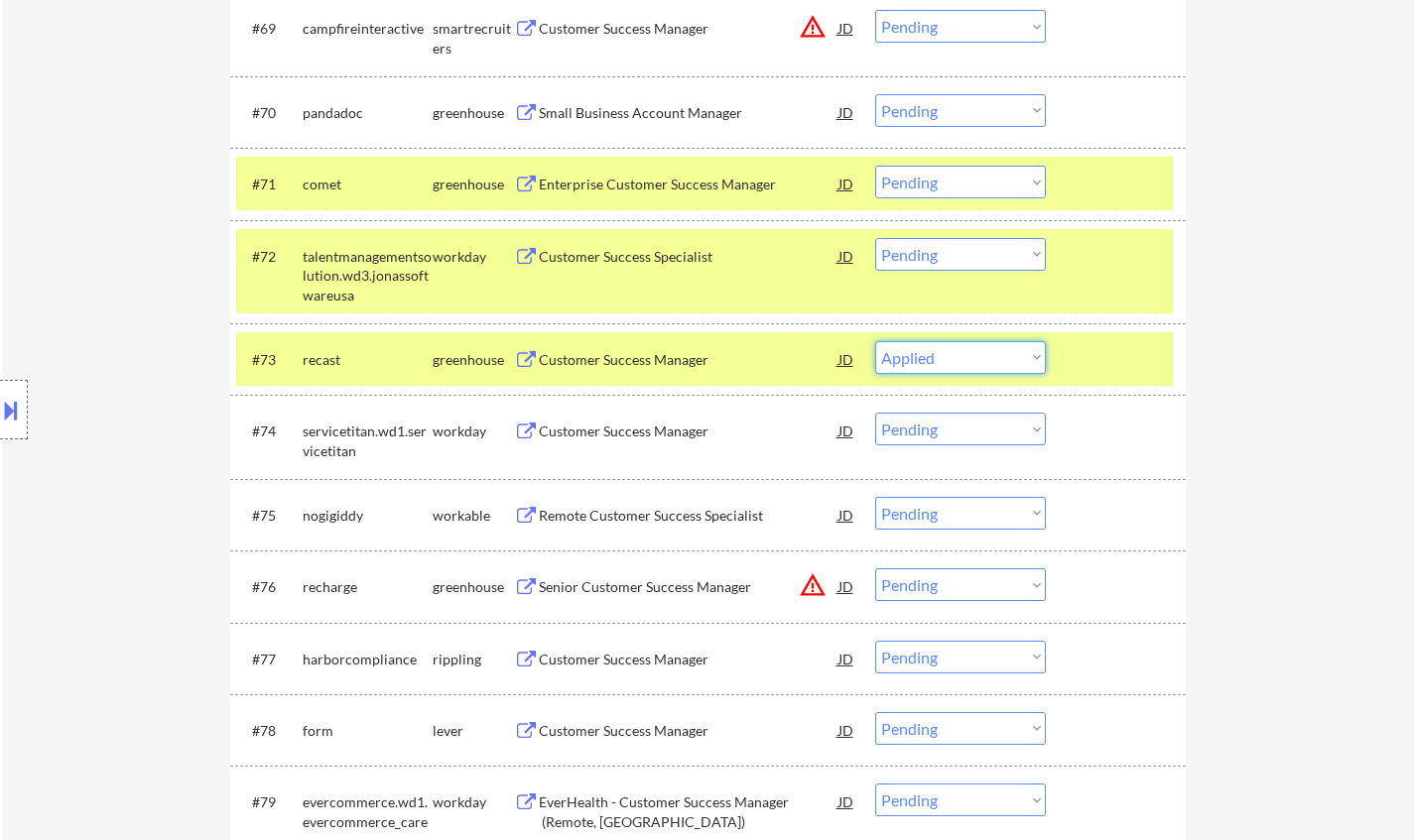 click on "Choose an option... Pending Applied Excluded (Questions) Excluded (Expired) Excluded (Location) Excluded (Bad Match) Excluded (Blocklist) Excluded (Salary) Excluded (Other)" at bounding box center [961, 357] 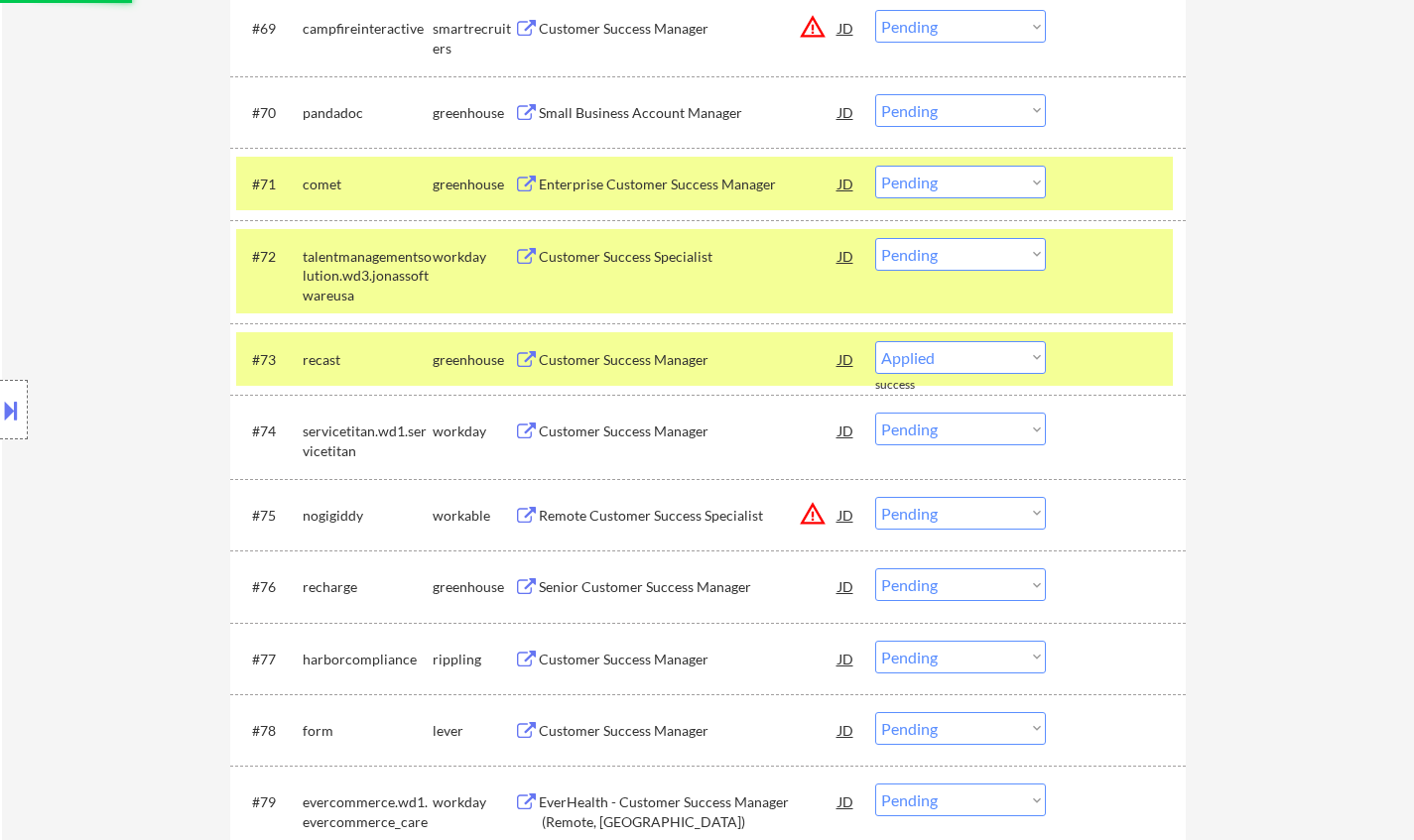 select on ""pending"" 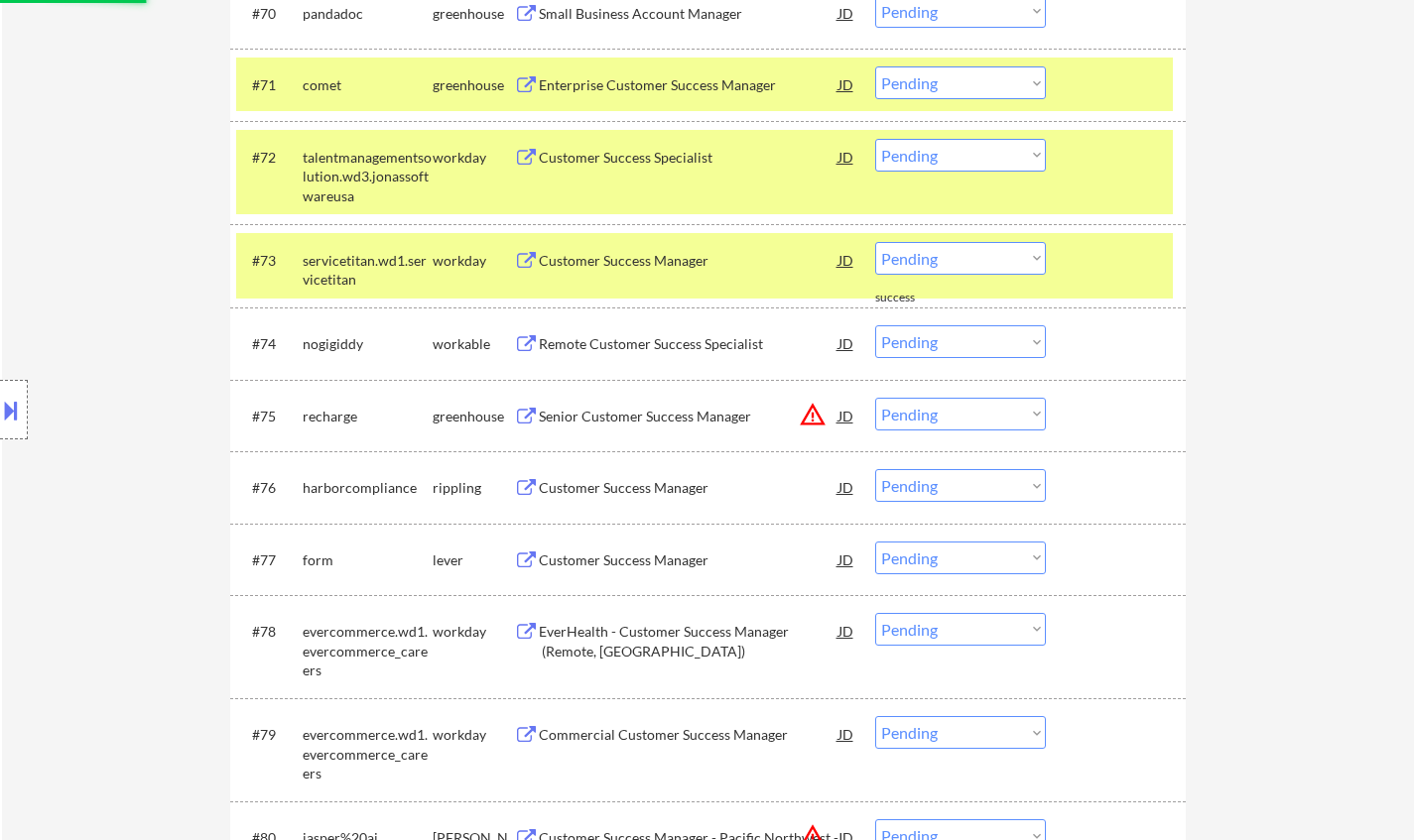 scroll, scrollTop: 5899, scrollLeft: 0, axis: vertical 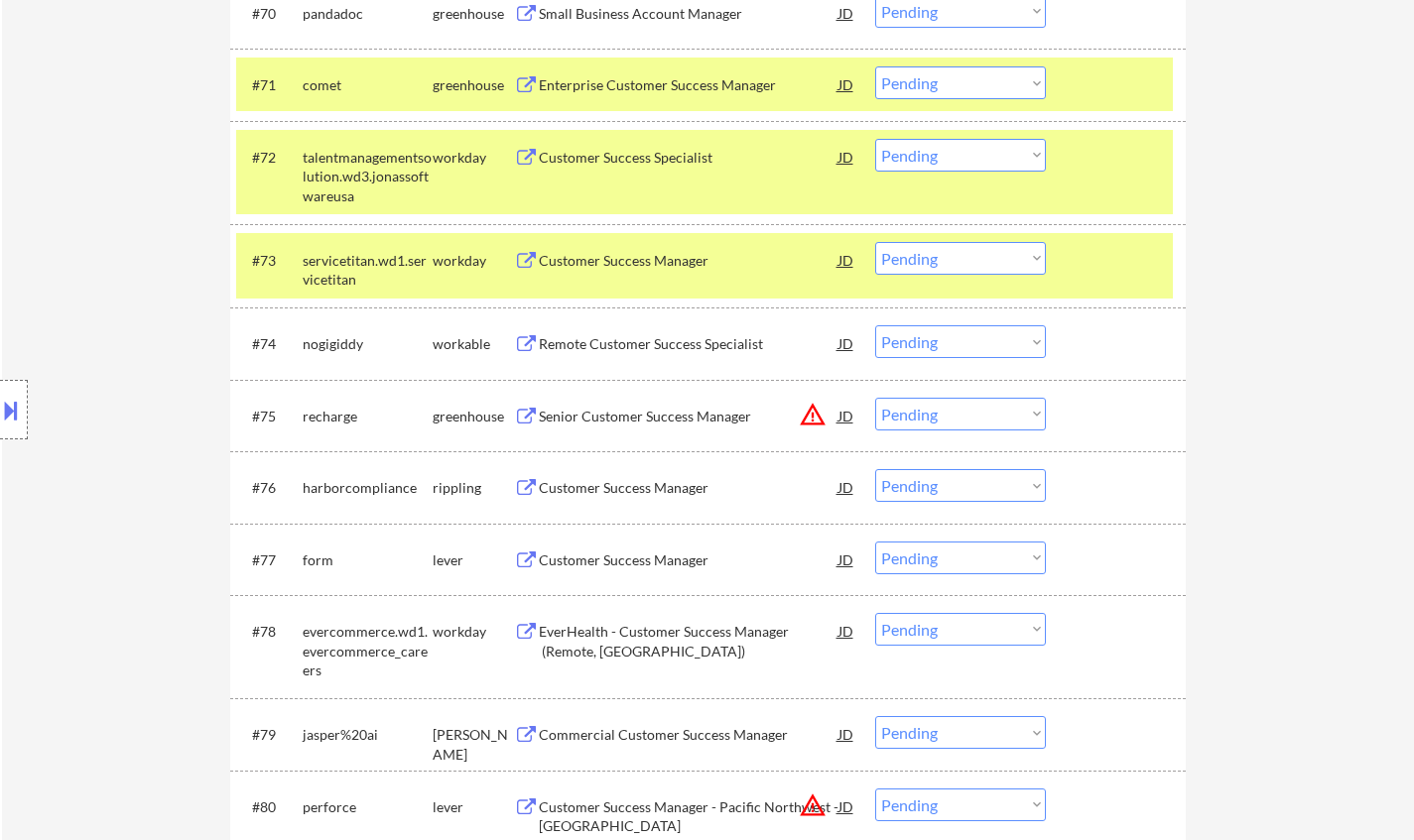 click on "Customer Success Manager" at bounding box center (689, 488) 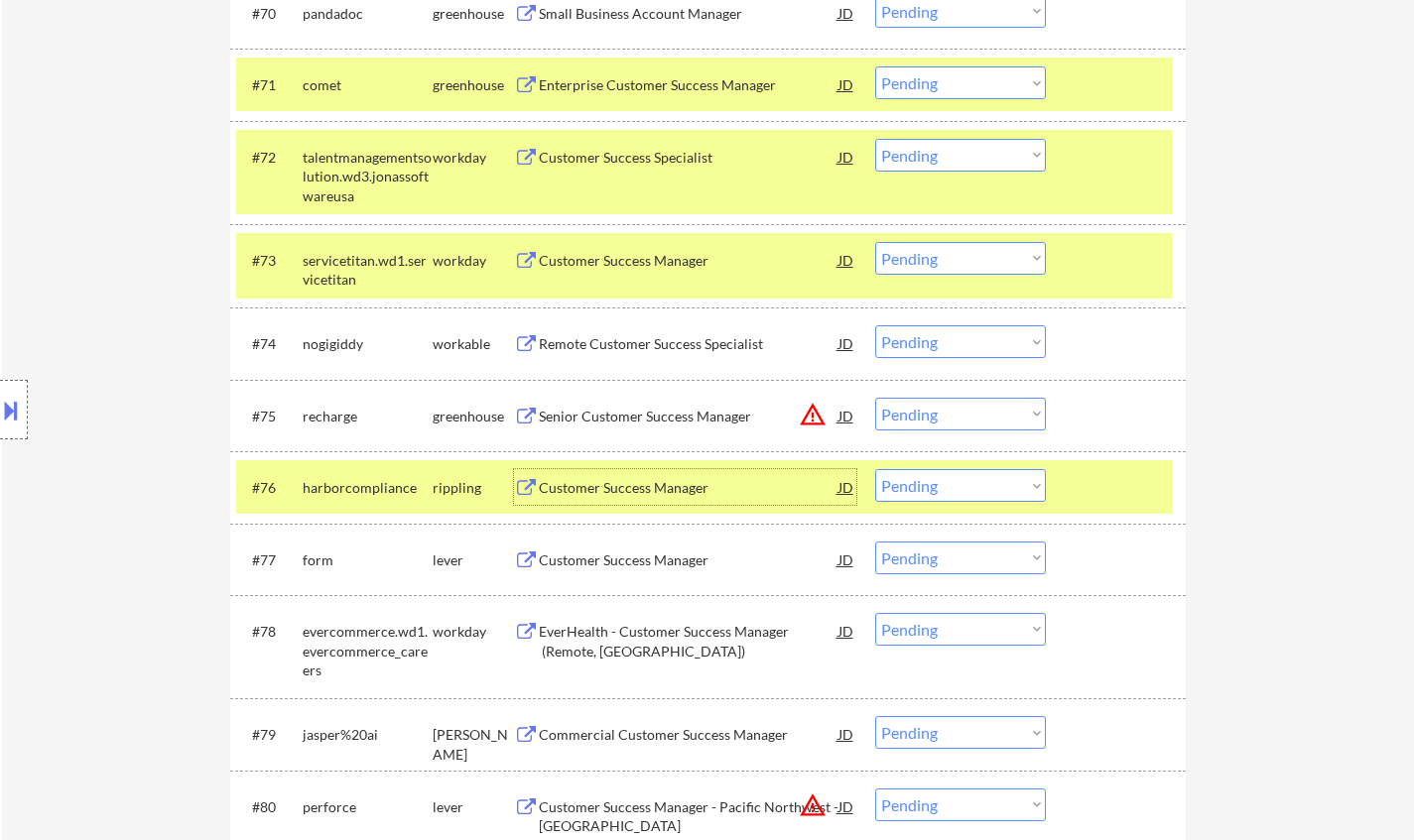 click on "Choose an option... Pending Applied Excluded (Questions) Excluded (Expired) Excluded (Location) Excluded (Bad Match) Excluded (Blocklist) Excluded (Salary) Excluded (Other)" at bounding box center [961, 485] 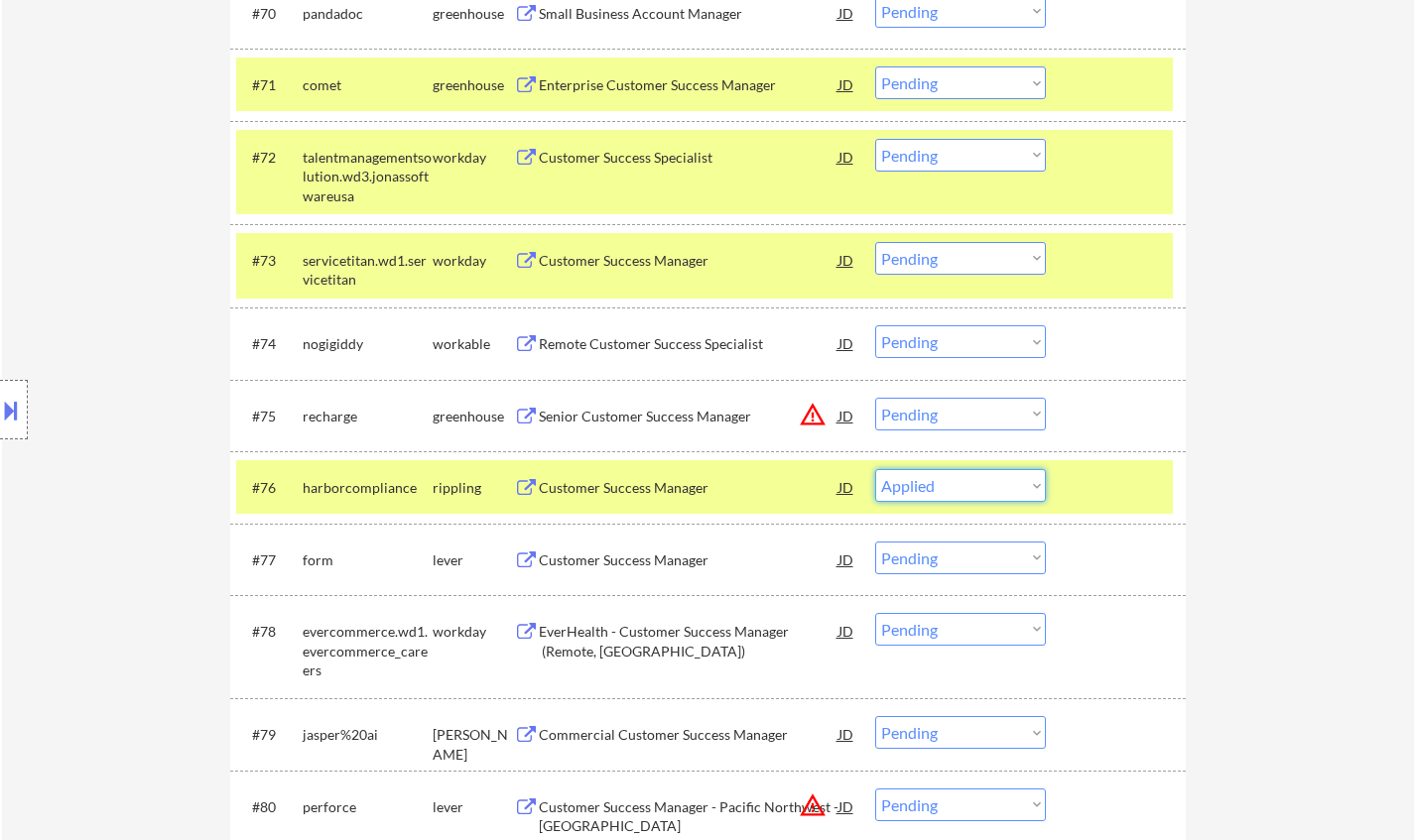 click on "Choose an option... Pending Applied Excluded (Questions) Excluded (Expired) Excluded (Location) Excluded (Bad Match) Excluded (Blocklist) Excluded (Salary) Excluded (Other)" at bounding box center (961, 485) 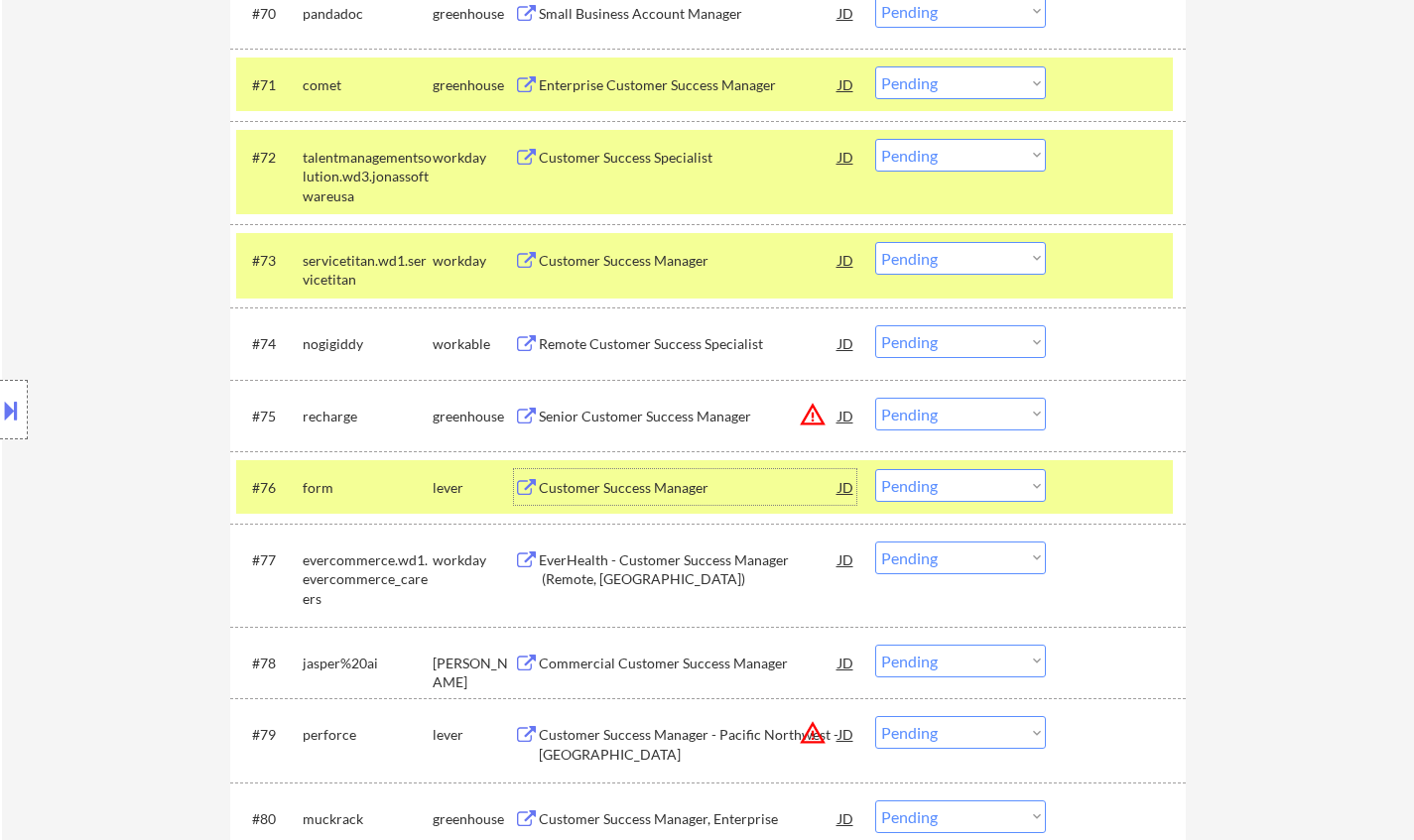 click on "Customer Success Manager" at bounding box center [689, 488] 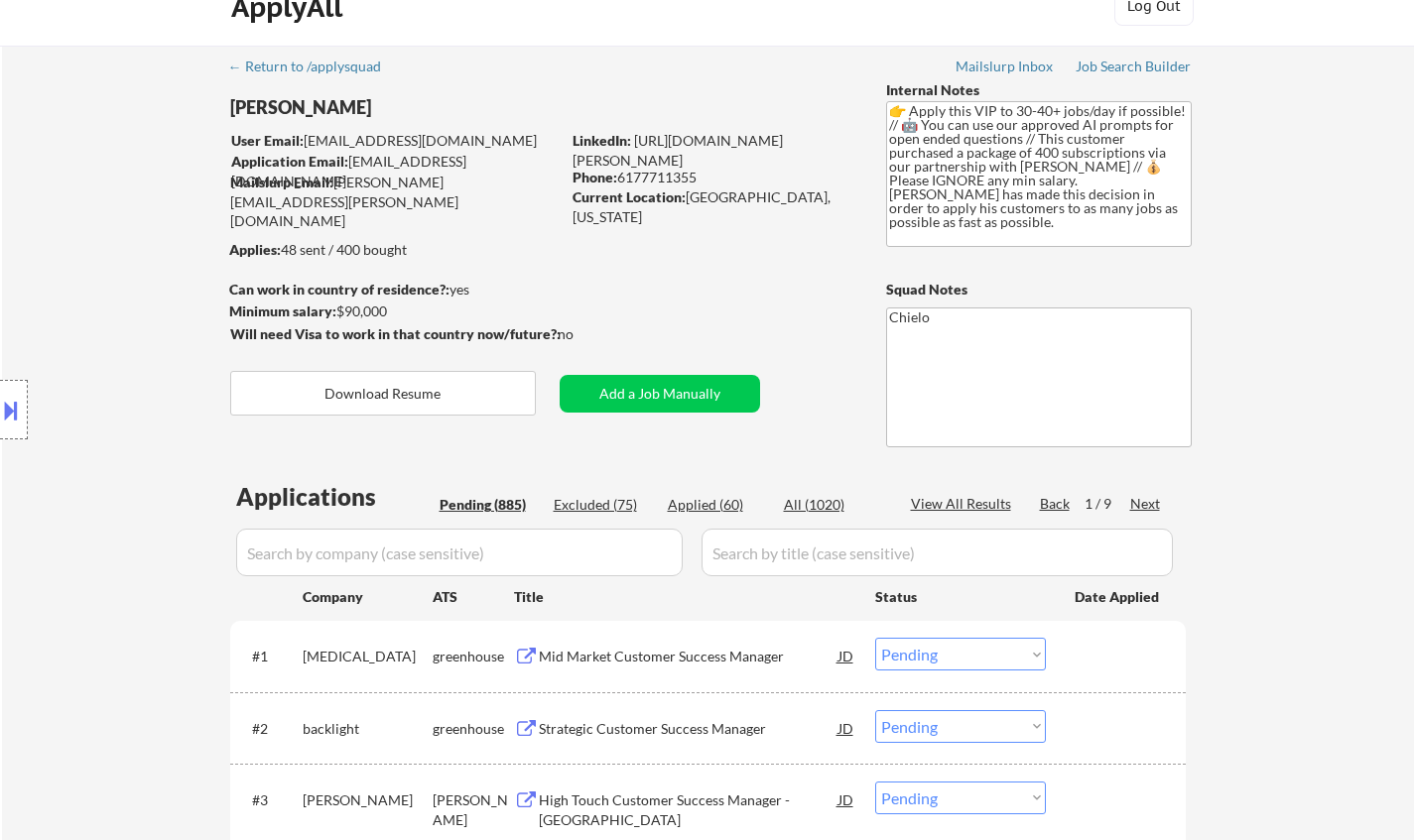 scroll, scrollTop: 0, scrollLeft: 0, axis: both 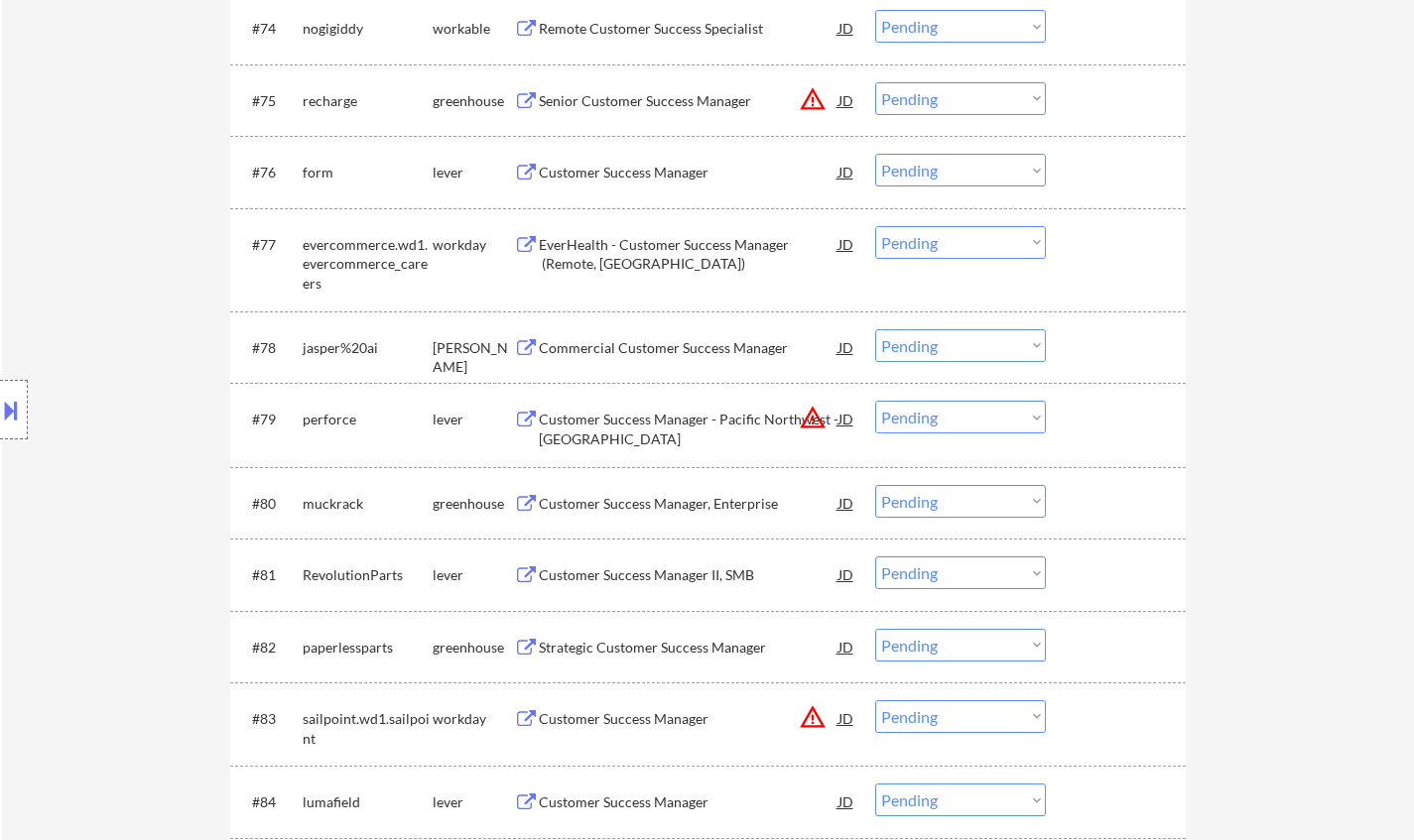 click on "Choose an option... Pending Applied Excluded (Questions) Excluded (Expired) Excluded (Location) Excluded (Bad Match) Excluded (Blocklist) Excluded (Salary) Excluded (Other)" at bounding box center (961, 170) 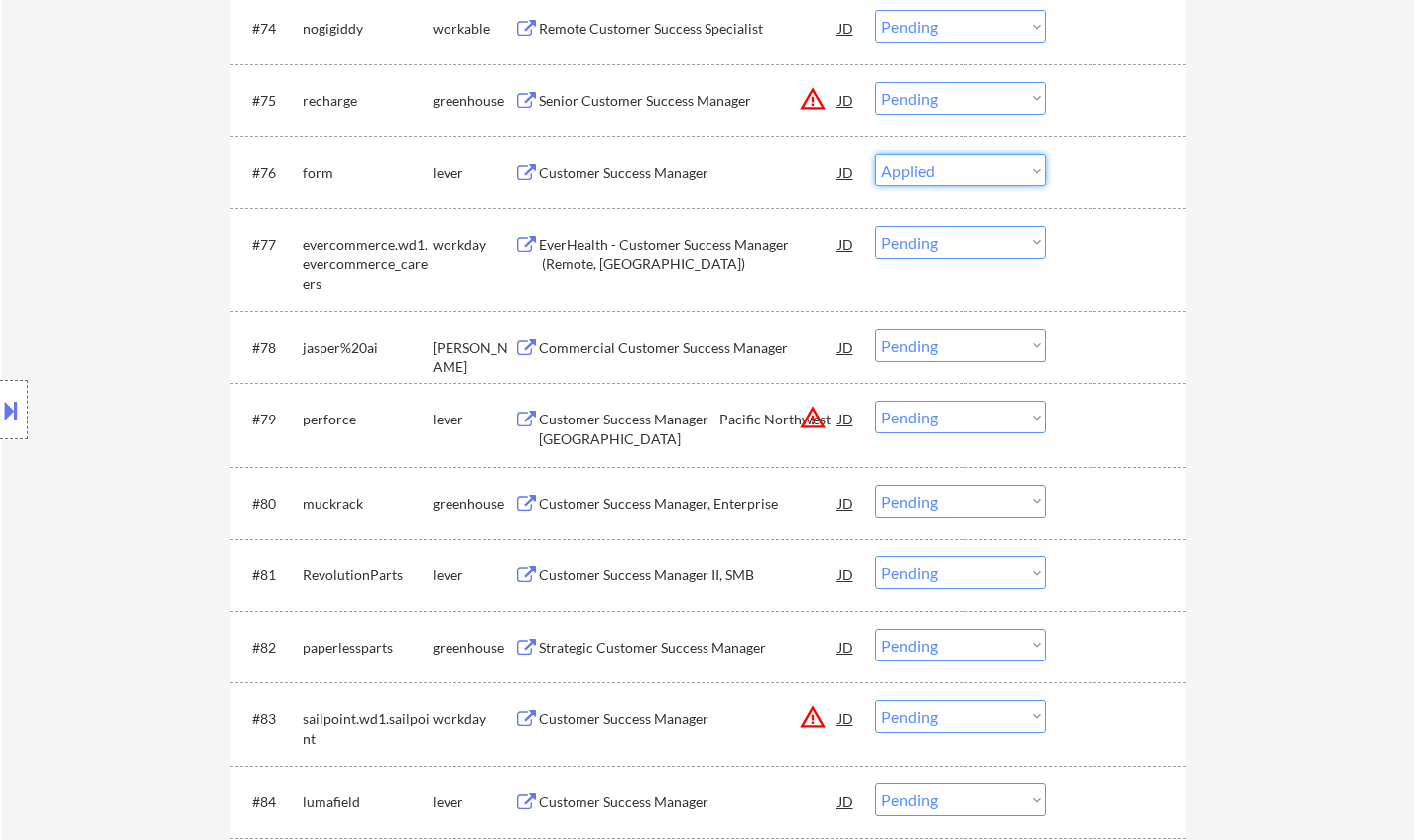 click on "Choose an option... Pending Applied Excluded (Questions) Excluded (Expired) Excluded (Location) Excluded (Bad Match) Excluded (Blocklist) Excluded (Salary) Excluded (Other)" at bounding box center (961, 170) 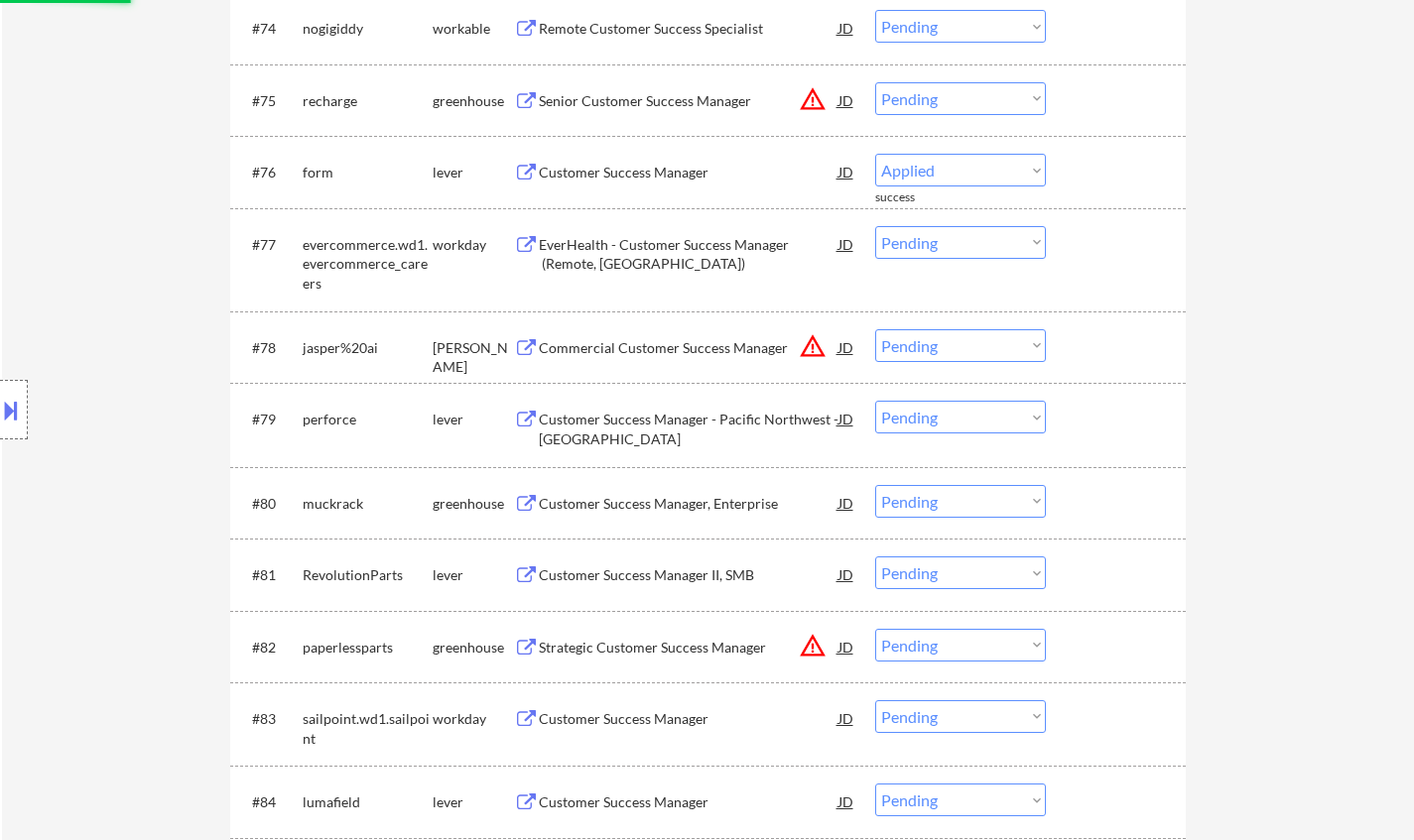 select on ""pending"" 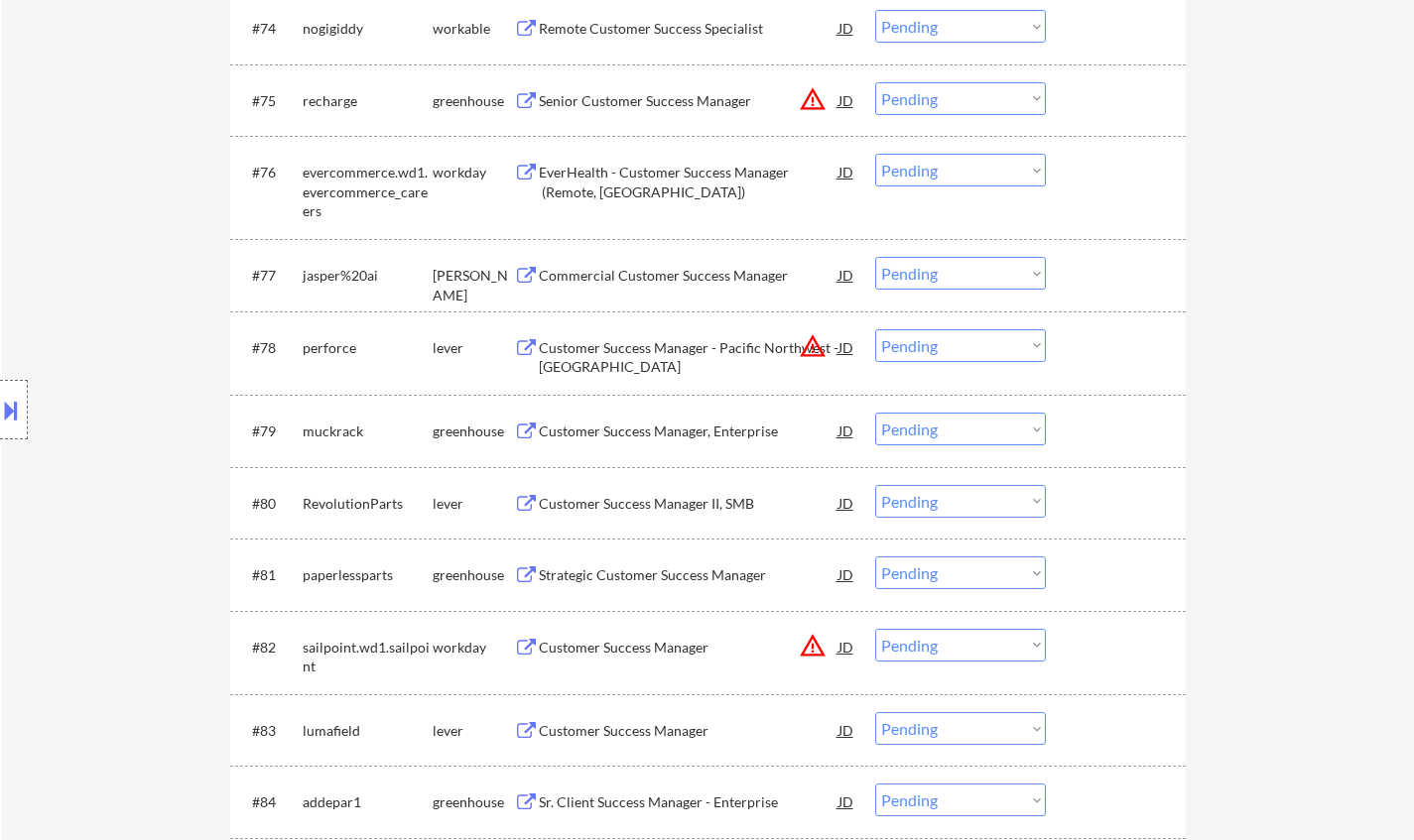 click on "Commercial Customer Success Manager" at bounding box center [689, 276] 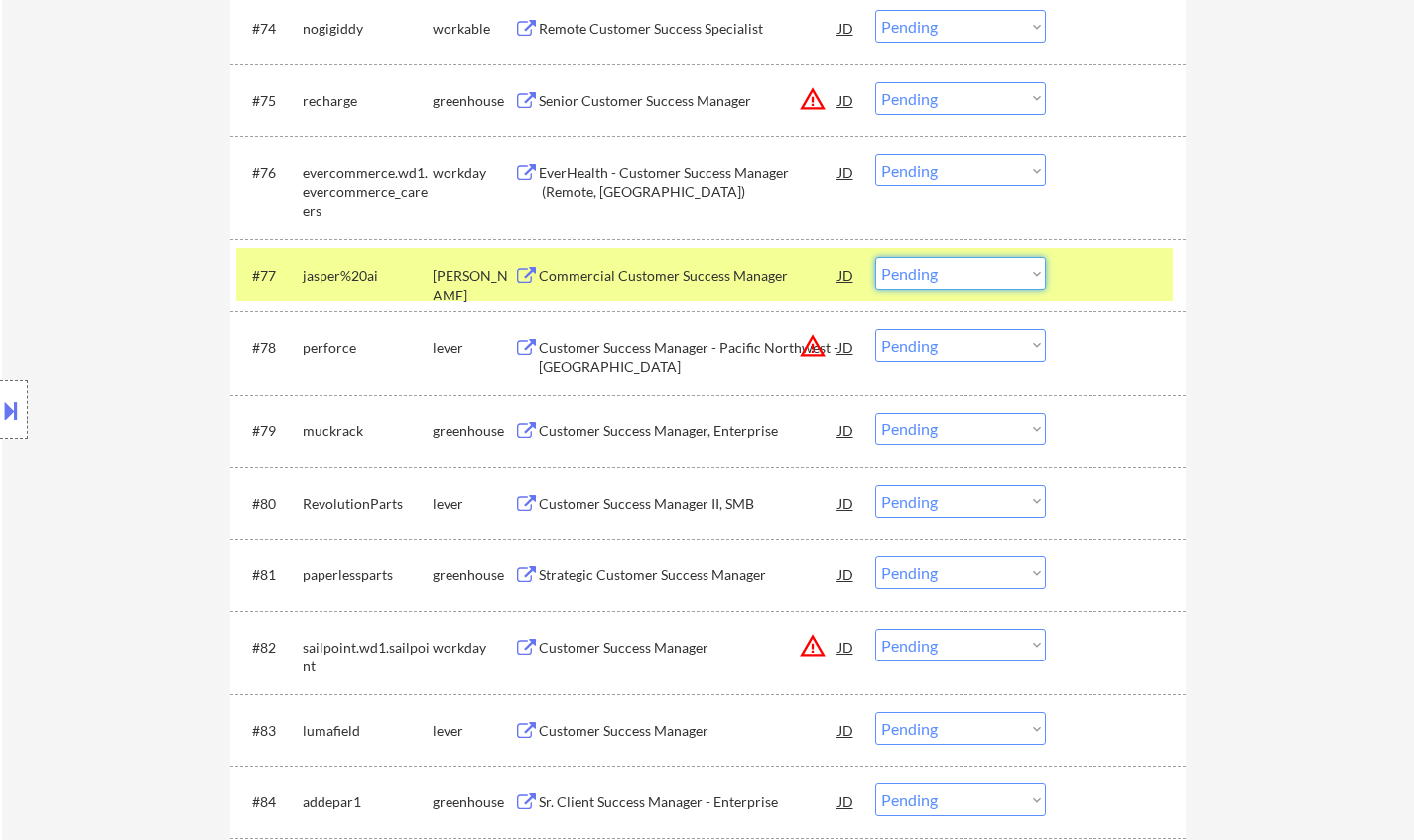 drag, startPoint x: 984, startPoint y: 268, endPoint x: 981, endPoint y: 279, distance: 11.401754 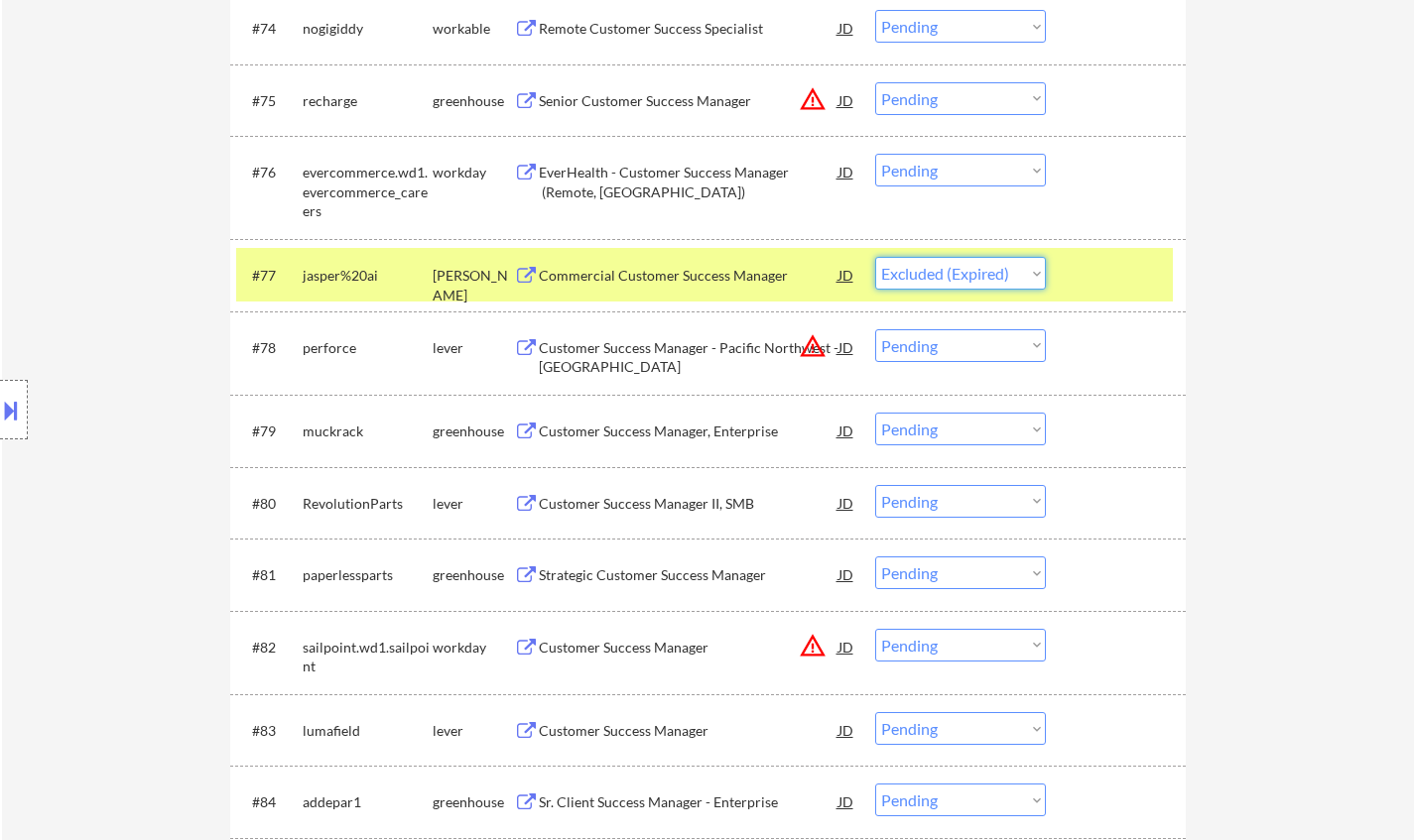 click on "Choose an option... Pending Applied Excluded (Questions) Excluded (Expired) Excluded (Location) Excluded (Bad Match) Excluded (Blocklist) Excluded (Salary) Excluded (Other)" at bounding box center [961, 273] 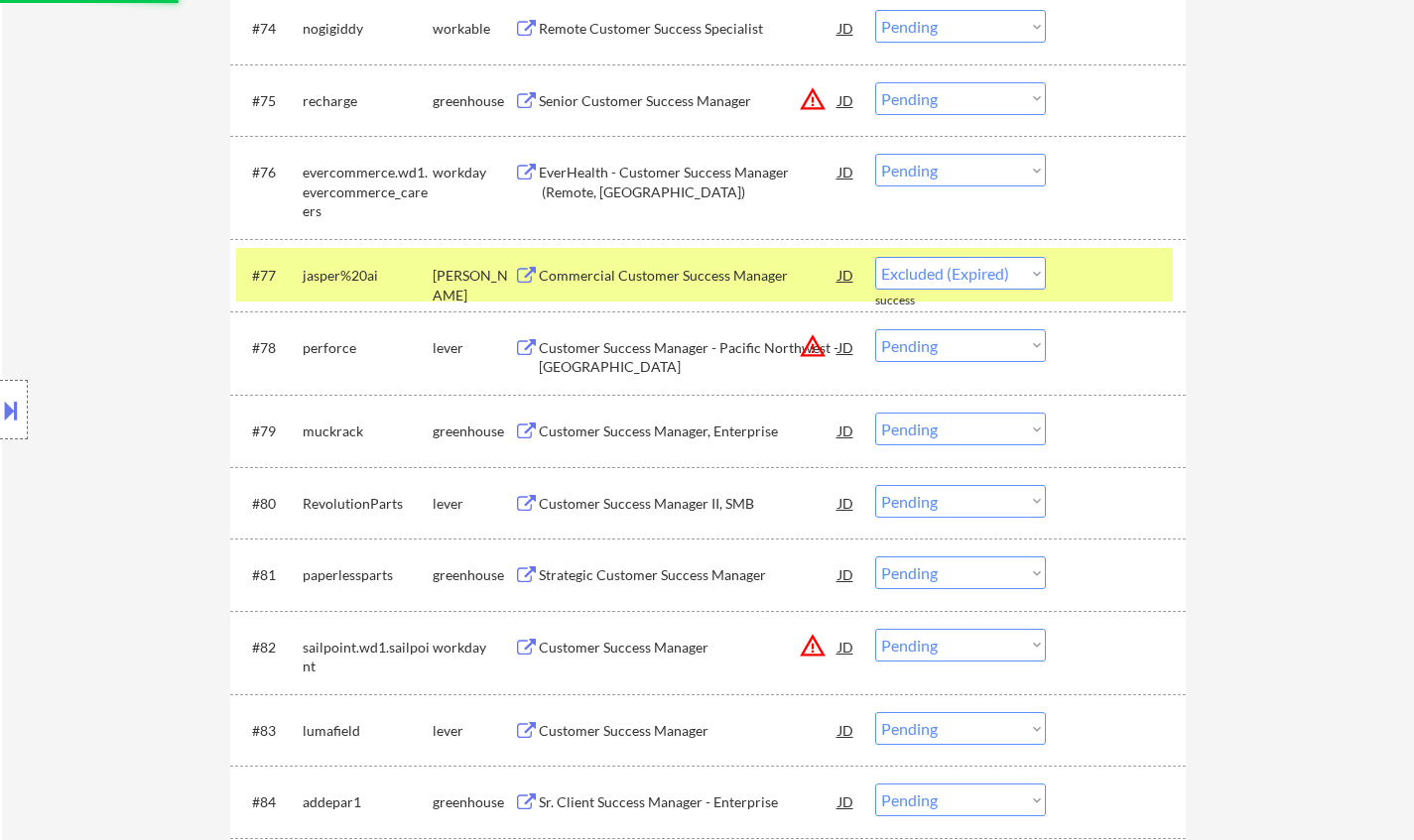 select on ""pending"" 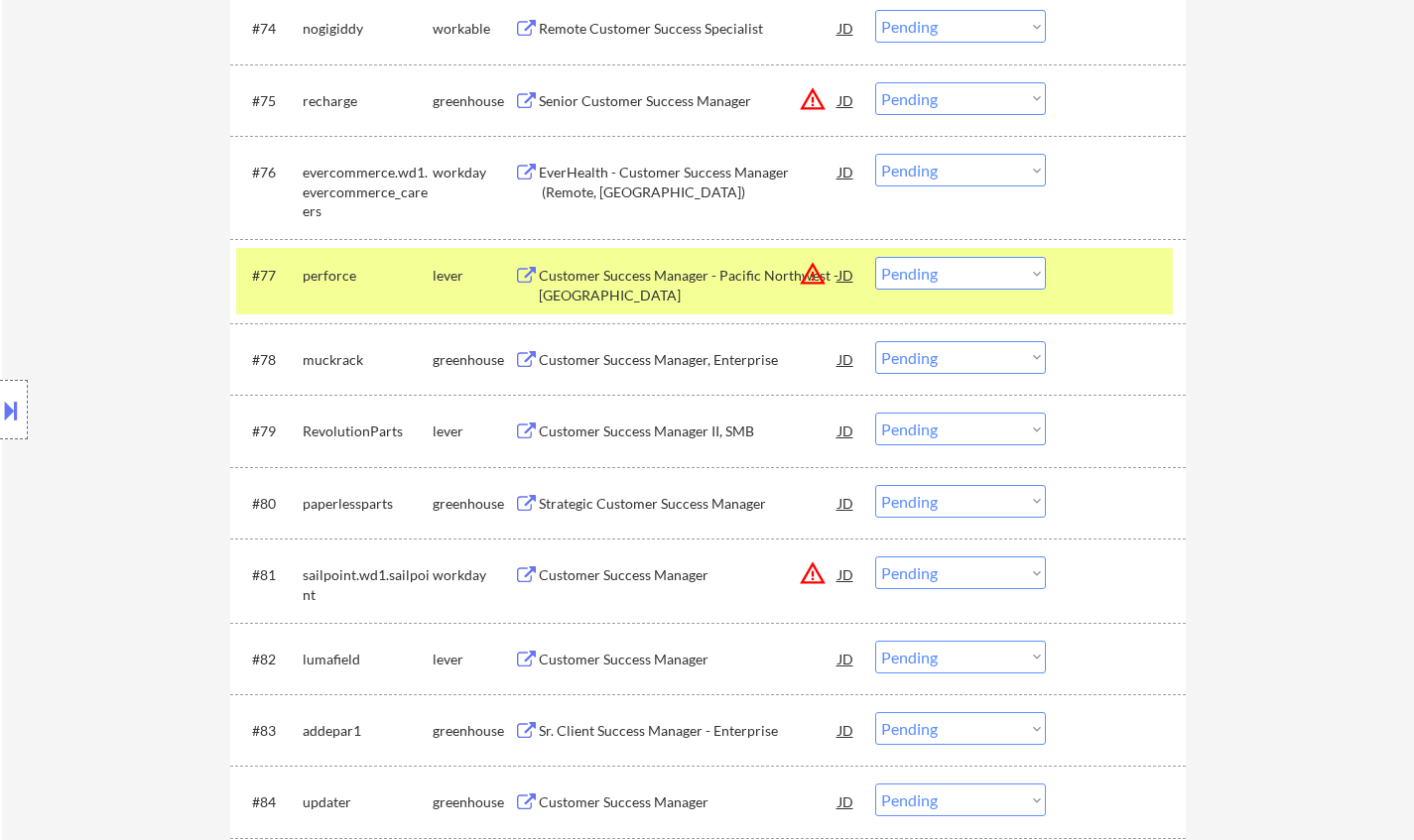 click on "Customer Success Manager, Enterprise" at bounding box center (689, 360) 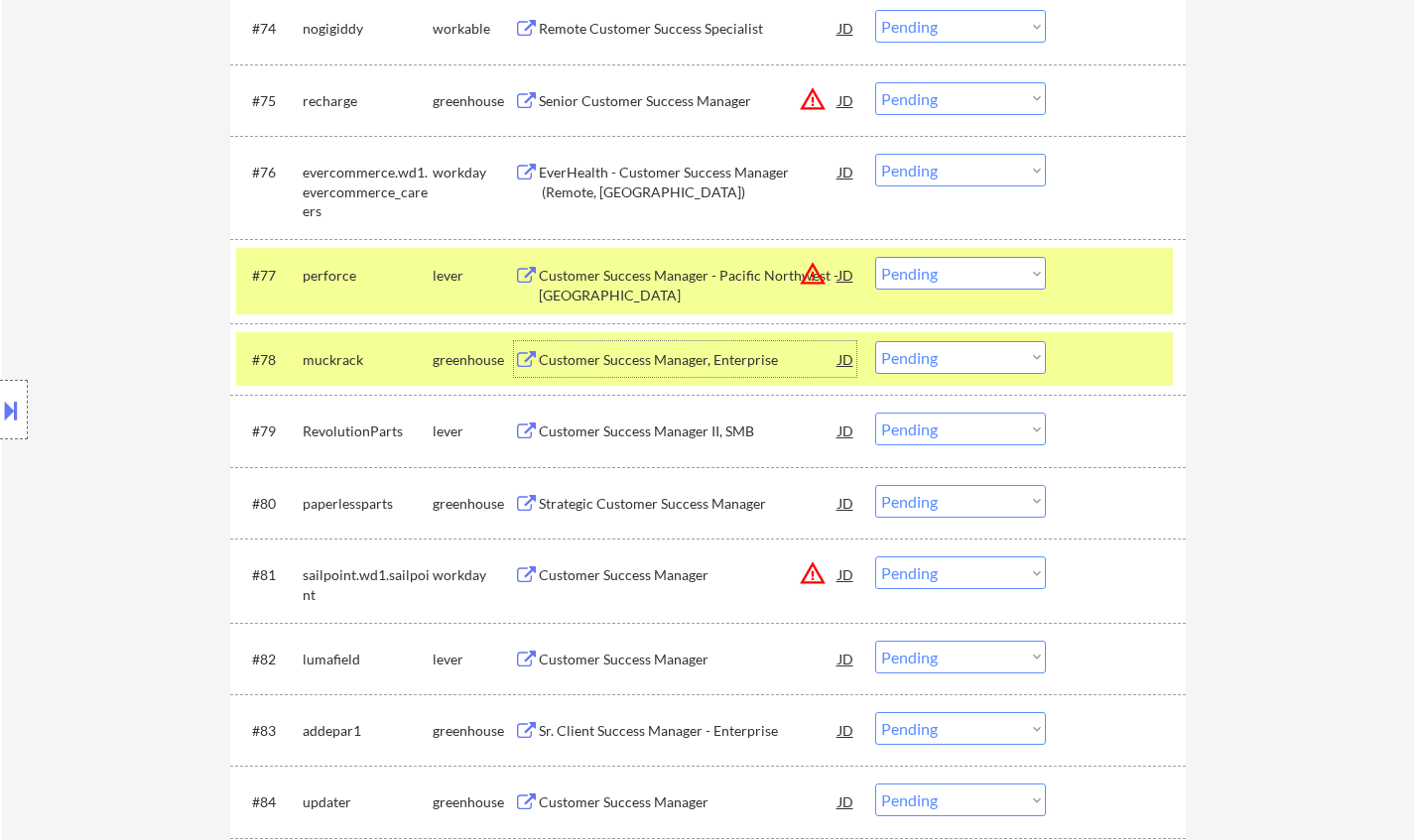 click on "Customer Success Manager II, SMB" at bounding box center (689, 431) 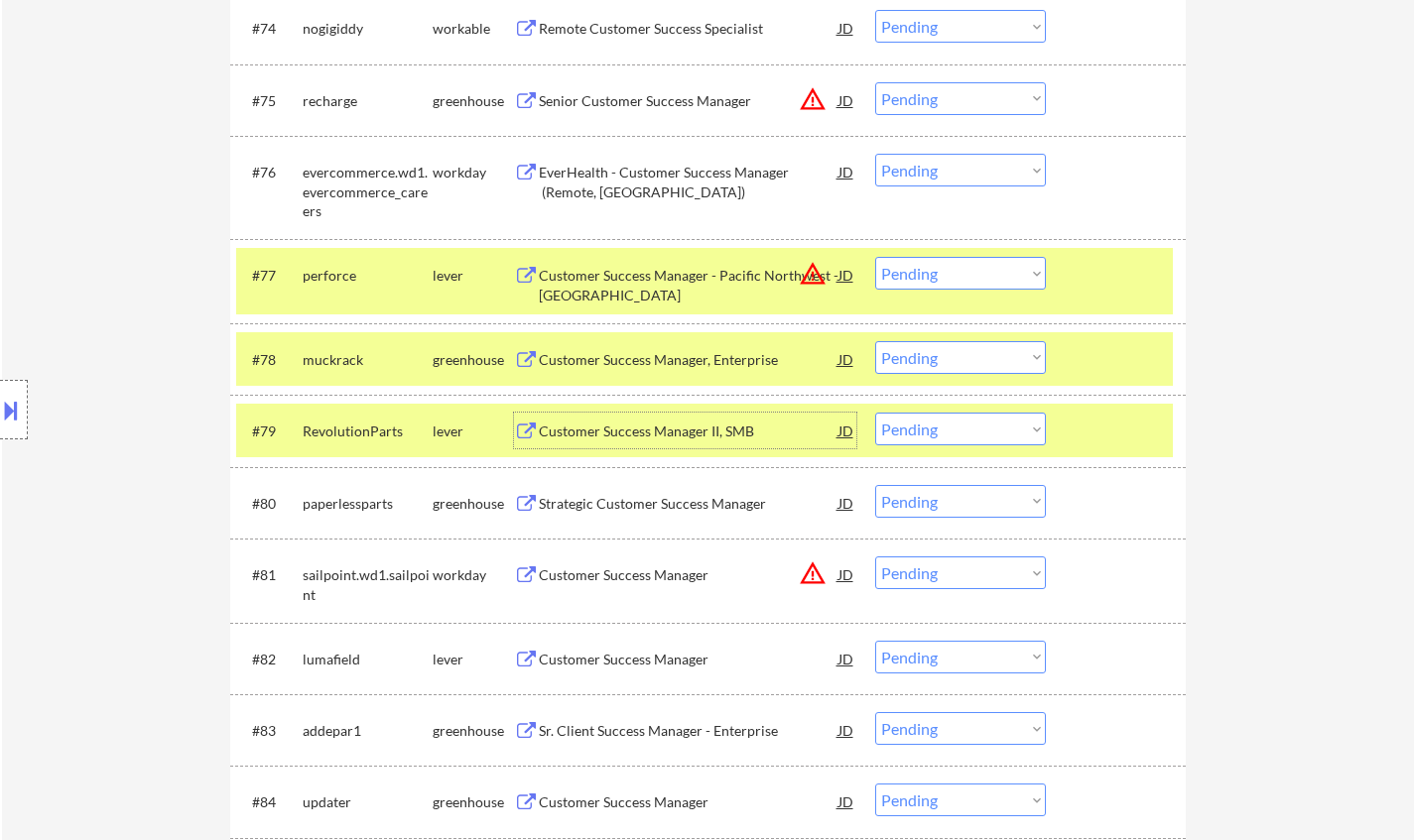 click on "Customer Success Manager II, SMB" at bounding box center [689, 431] 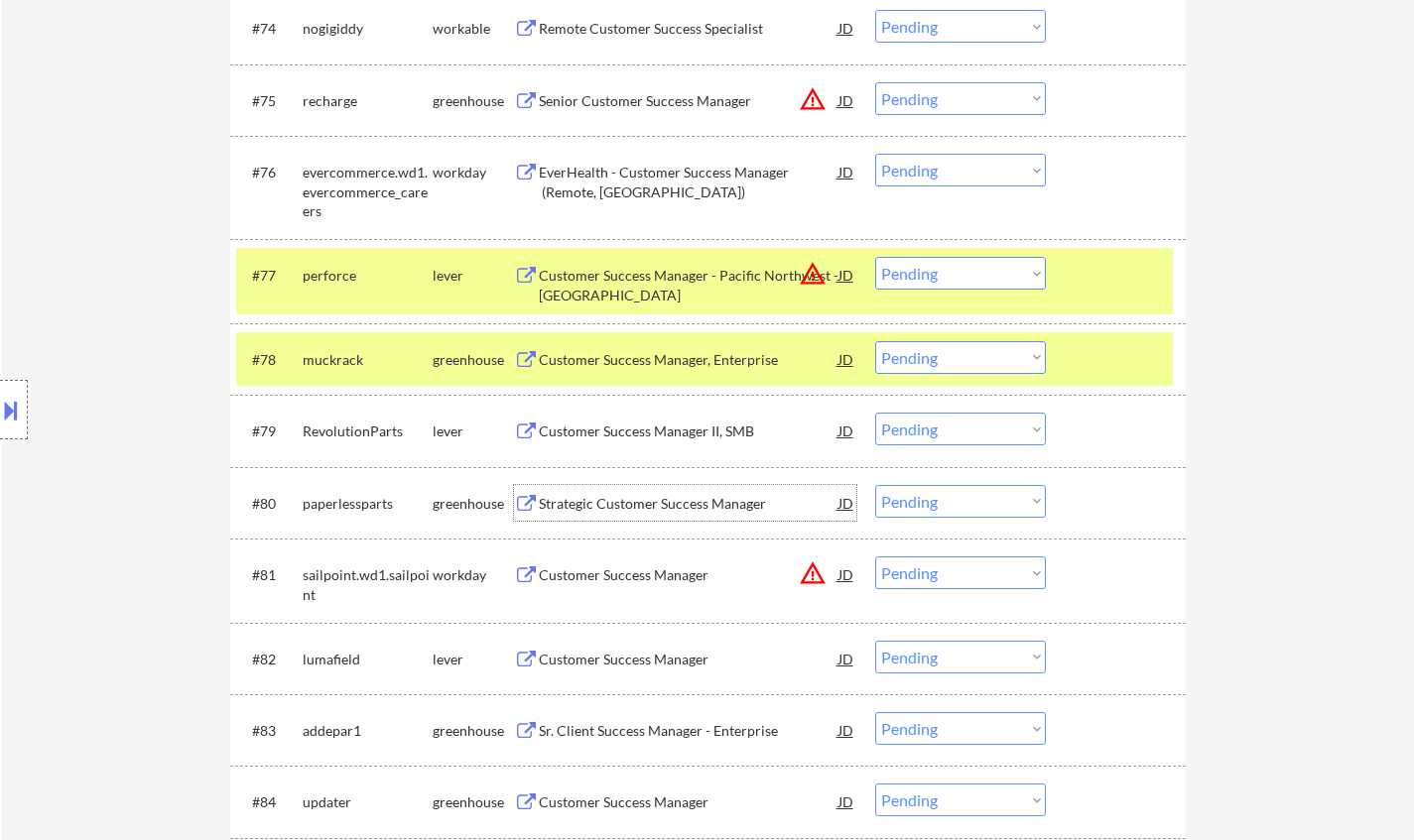 click on "Strategic Customer Success Manager" at bounding box center [689, 504] 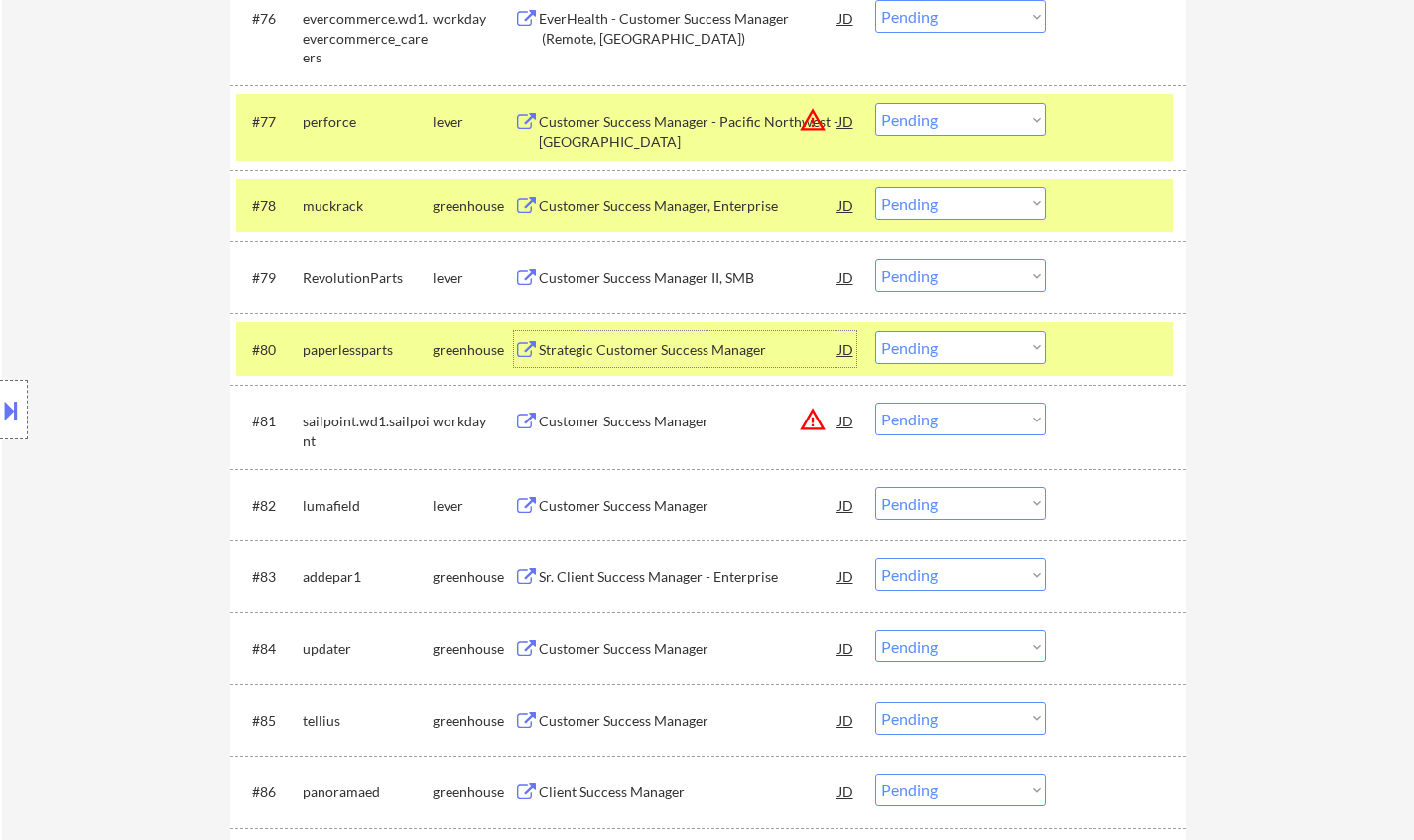 scroll, scrollTop: 6413, scrollLeft: 0, axis: vertical 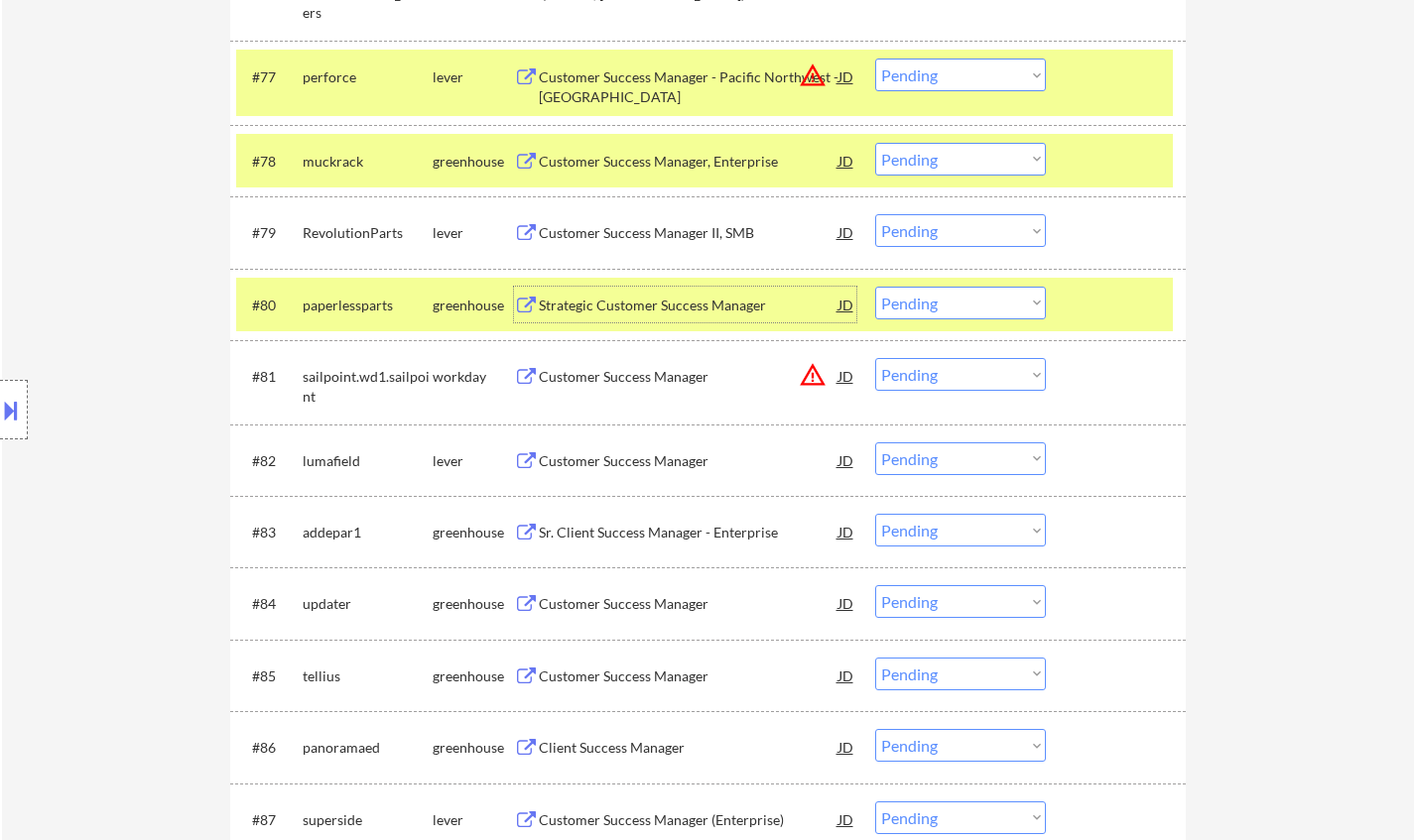 click on "Customer Success Manager" at bounding box center (689, 461) 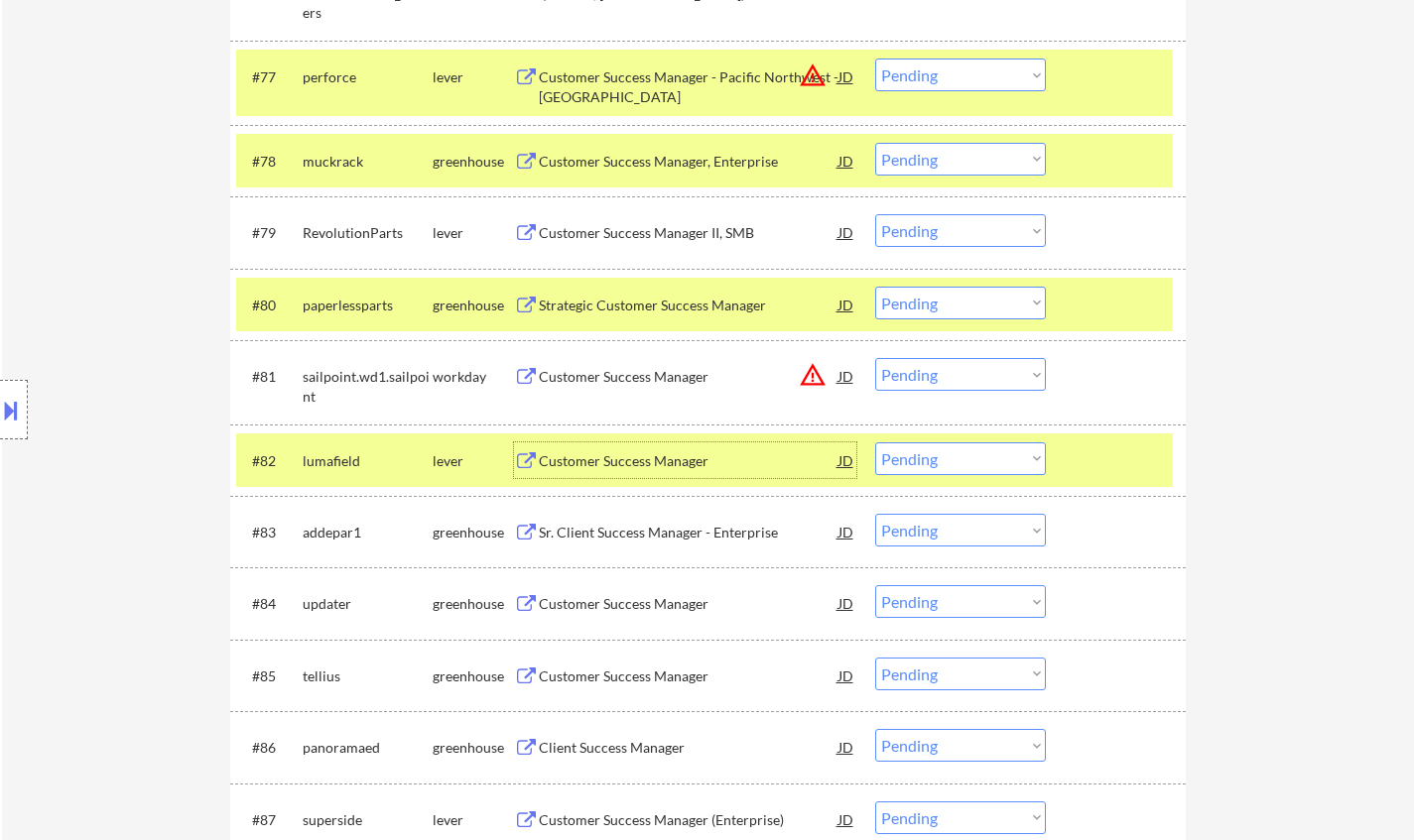click on "Choose an option... Pending Applied Excluded (Questions) Excluded (Expired) Excluded (Location) Excluded (Bad Match) Excluded (Blocklist) Excluded (Salary) Excluded (Other)" at bounding box center (961, 458) 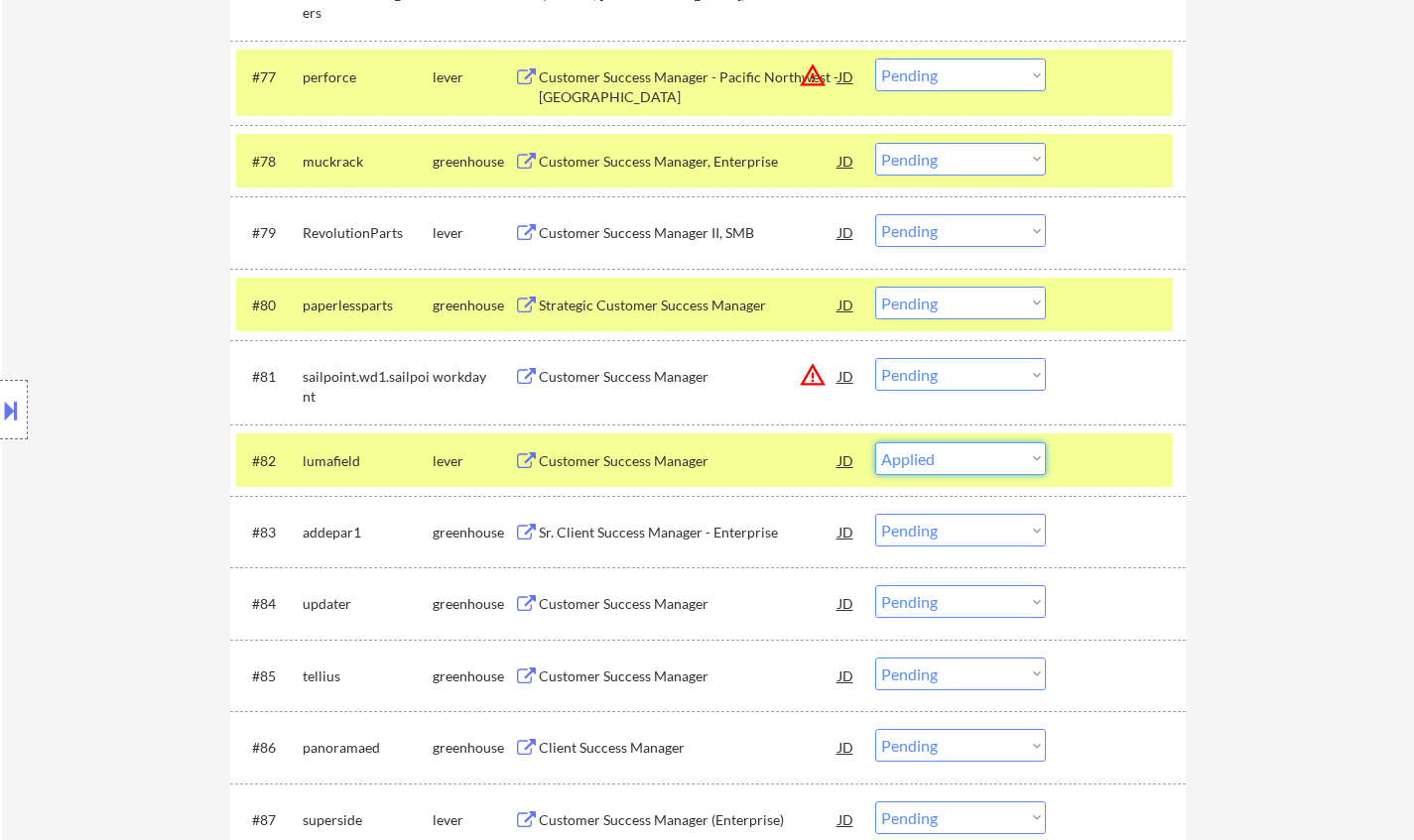 click on "Choose an option... Pending Applied Excluded (Questions) Excluded (Expired) Excluded (Location) Excluded (Bad Match) Excluded (Blocklist) Excluded (Salary) Excluded (Other)" at bounding box center (961, 458) 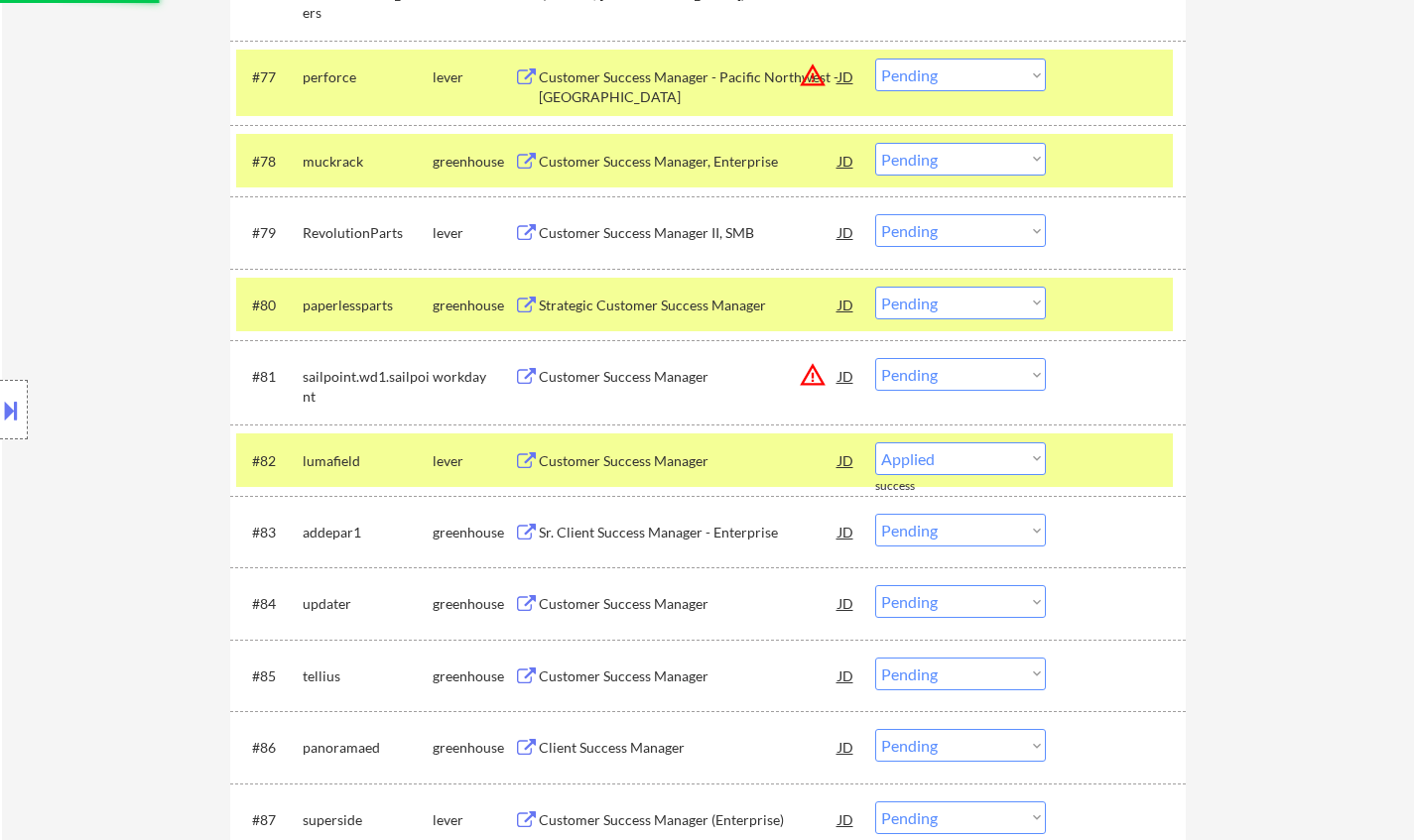 select on ""pending"" 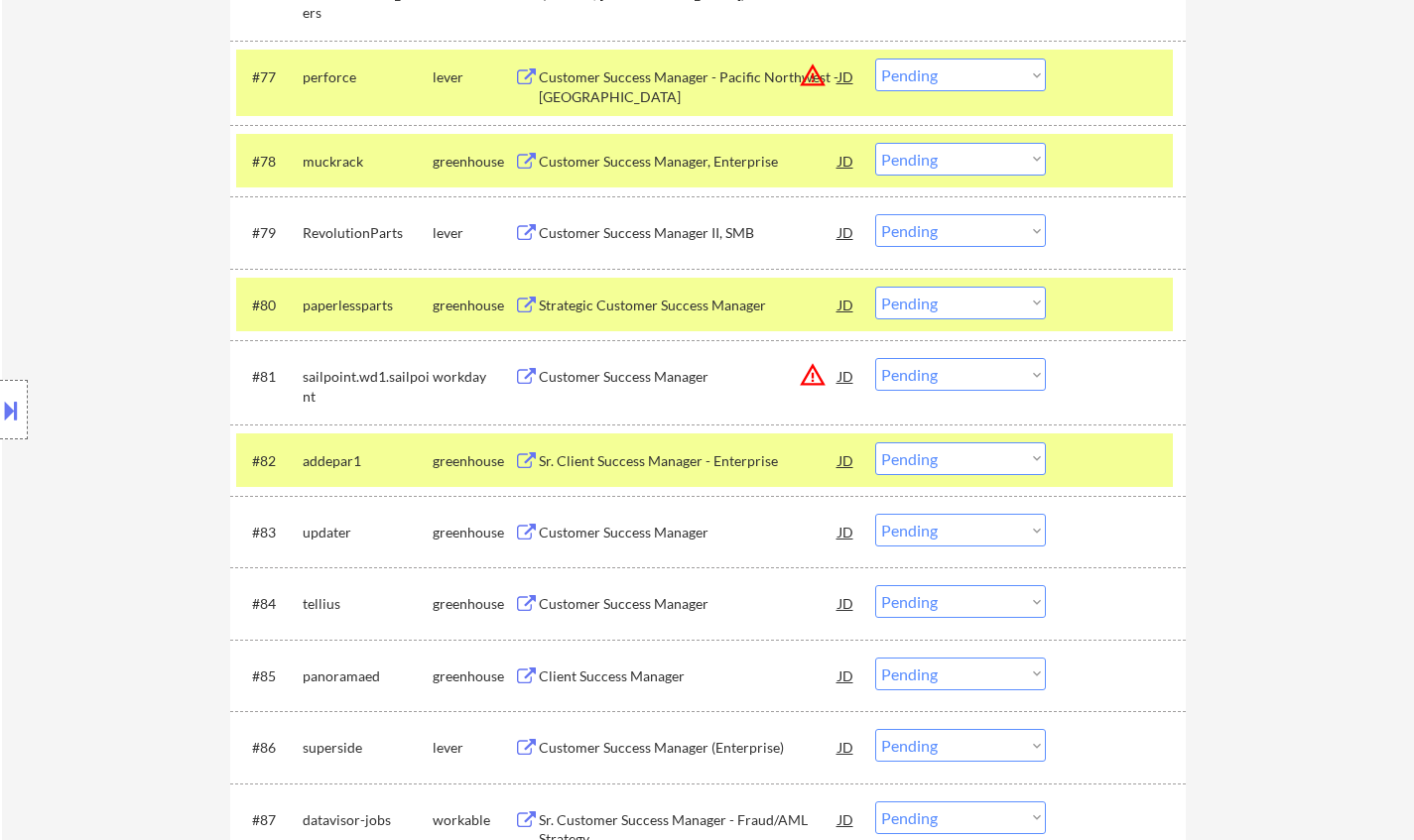 click on "Customer Success Manager" at bounding box center (689, 533) 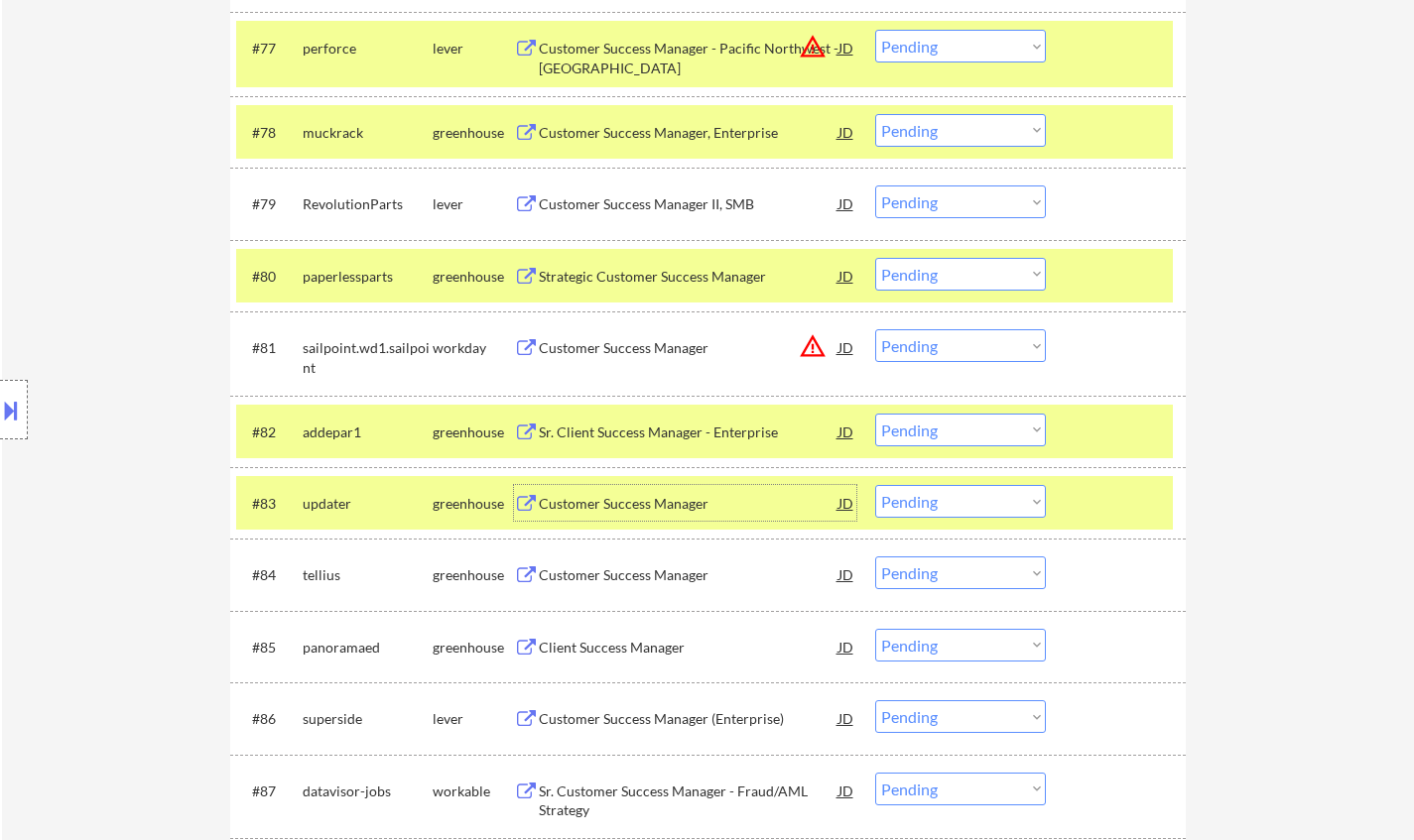 scroll, scrollTop: 6512, scrollLeft: 0, axis: vertical 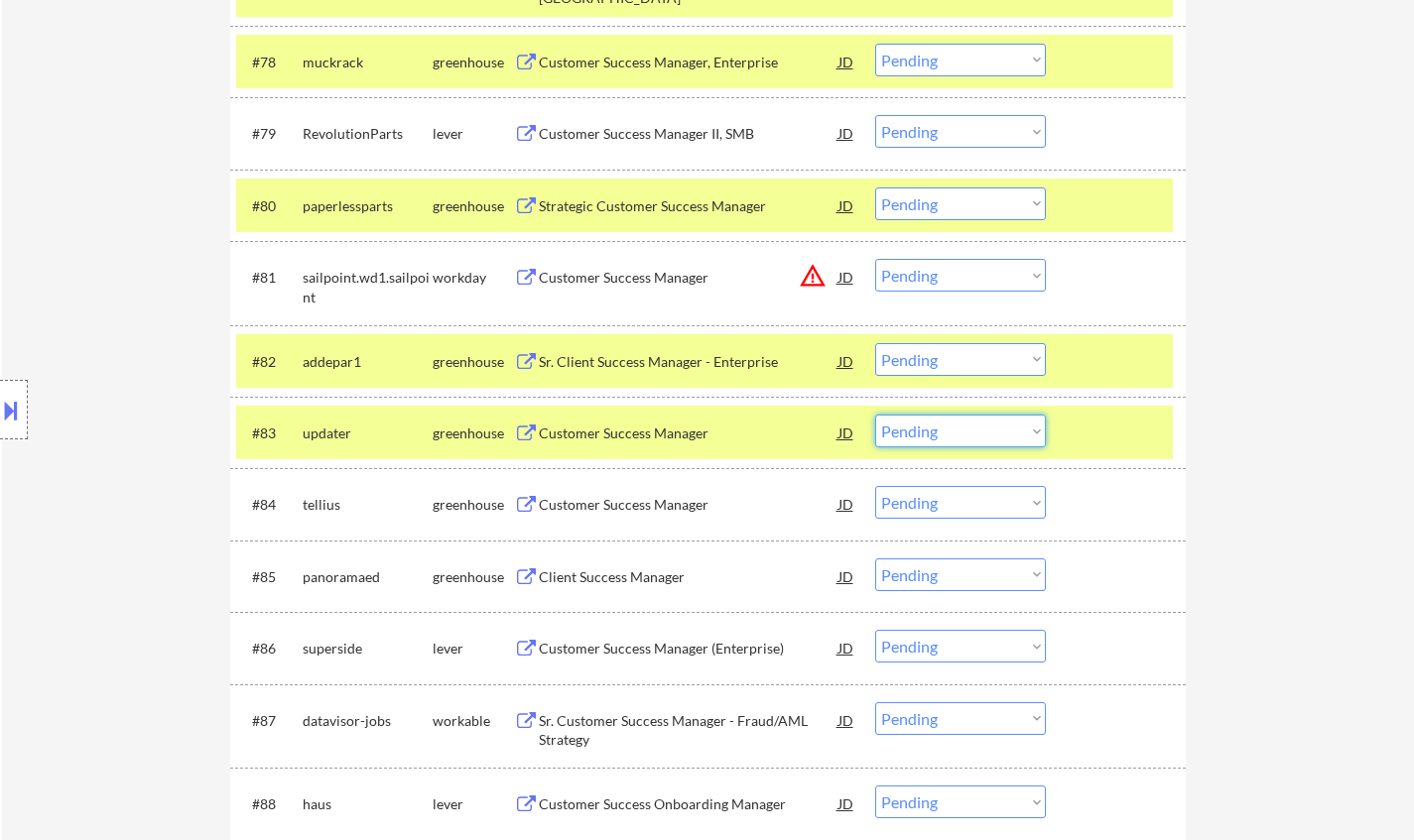 click on "Choose an option... Pending Applied Excluded (Questions) Excluded (Expired) Excluded (Location) Excluded (Bad Match) Excluded (Blocklist) Excluded (Salary) Excluded (Other)" at bounding box center [961, 430] 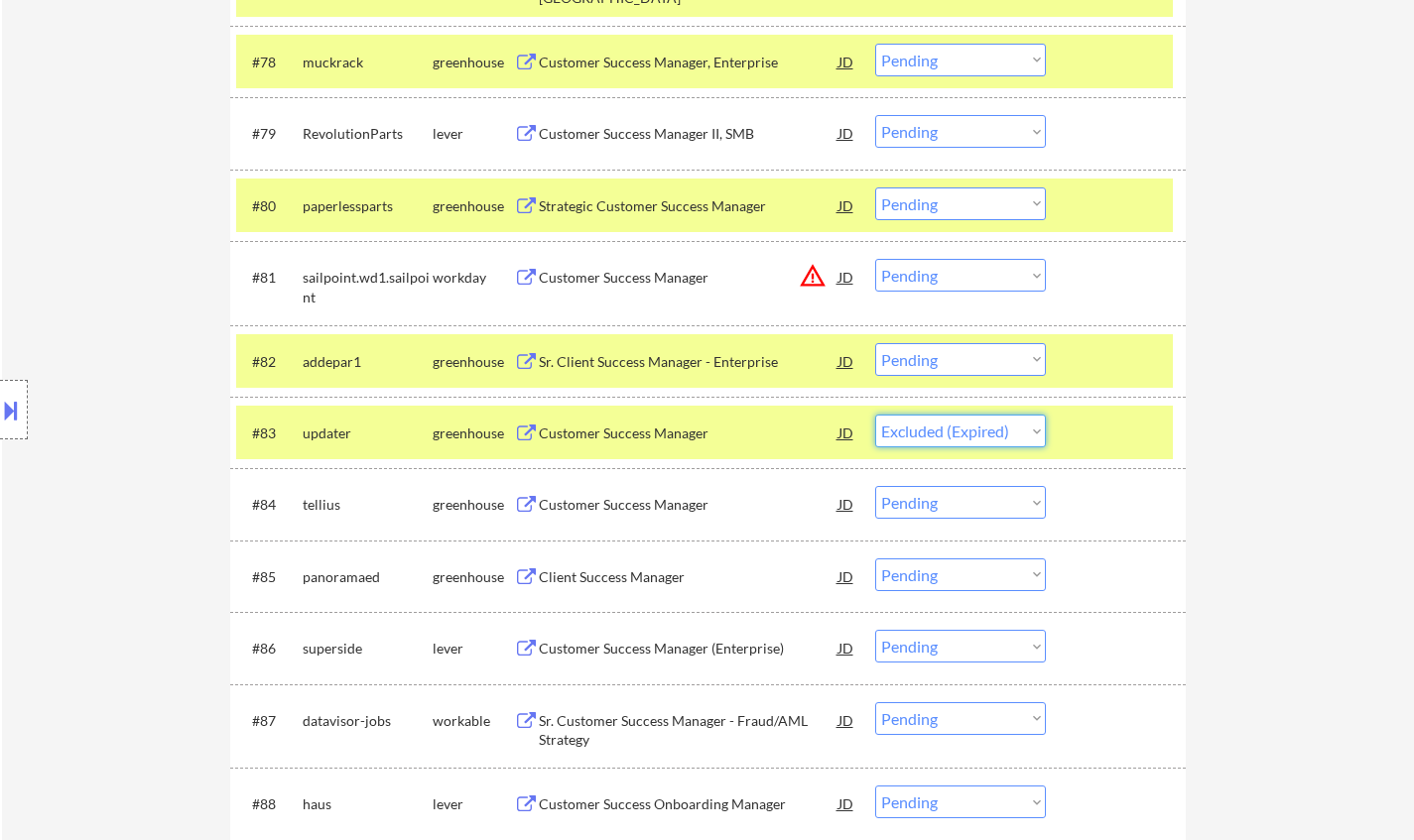 click on "Choose an option... Pending Applied Excluded (Questions) Excluded (Expired) Excluded (Location) Excluded (Bad Match) Excluded (Blocklist) Excluded (Salary) Excluded (Other)" at bounding box center [961, 430] 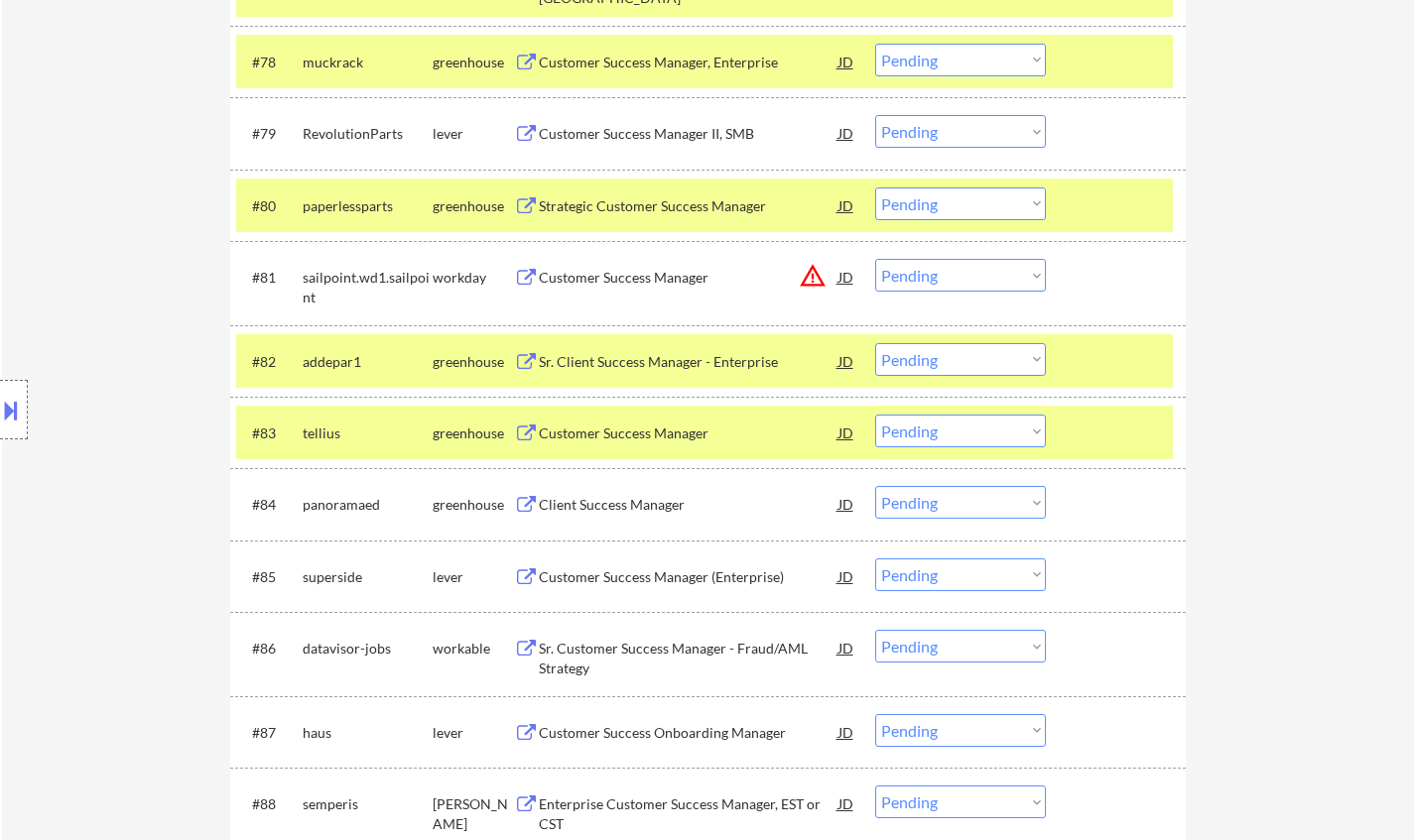 click on "Customer Success Manager" at bounding box center (689, 433) 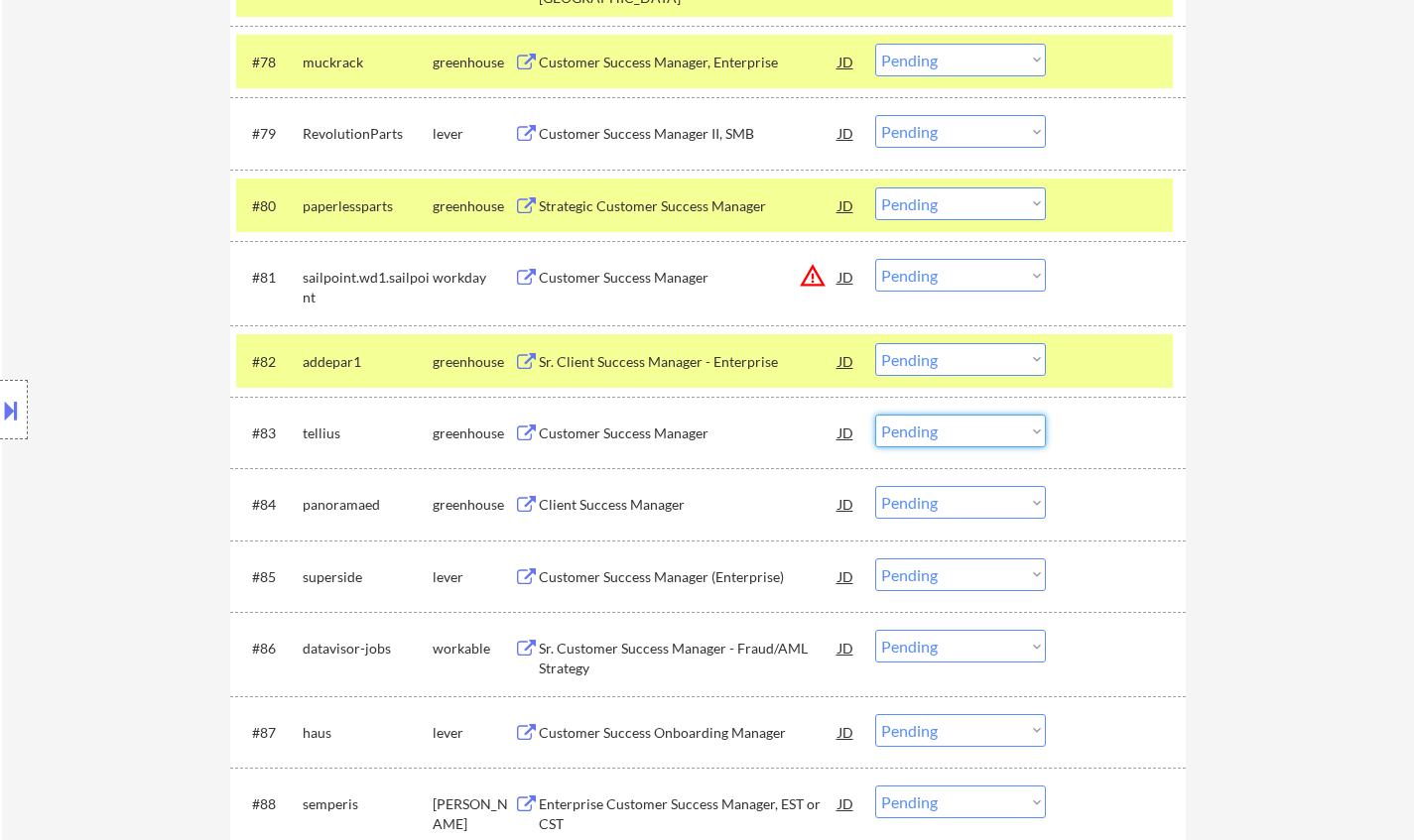 click on "Choose an option... Pending Applied Excluded (Questions) Excluded (Expired) Excluded (Location) Excluded (Bad Match) Excluded (Blocklist) Excluded (Salary) Excluded (Other)" at bounding box center [961, 430] 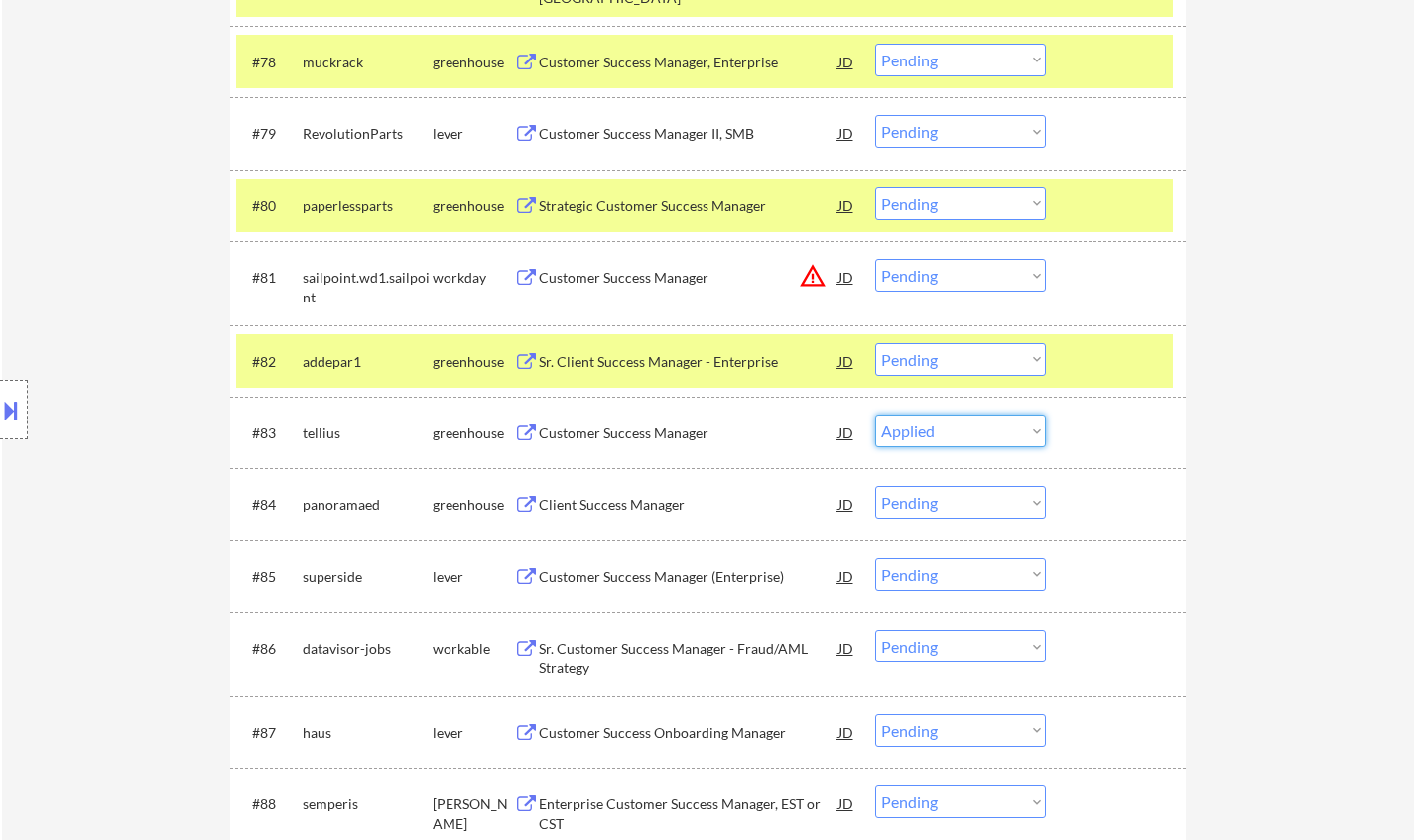 click on "Choose an option... Pending Applied Excluded (Questions) Excluded (Expired) Excluded (Location) Excluded (Bad Match) Excluded (Blocklist) Excluded (Salary) Excluded (Other)" at bounding box center [961, 430] 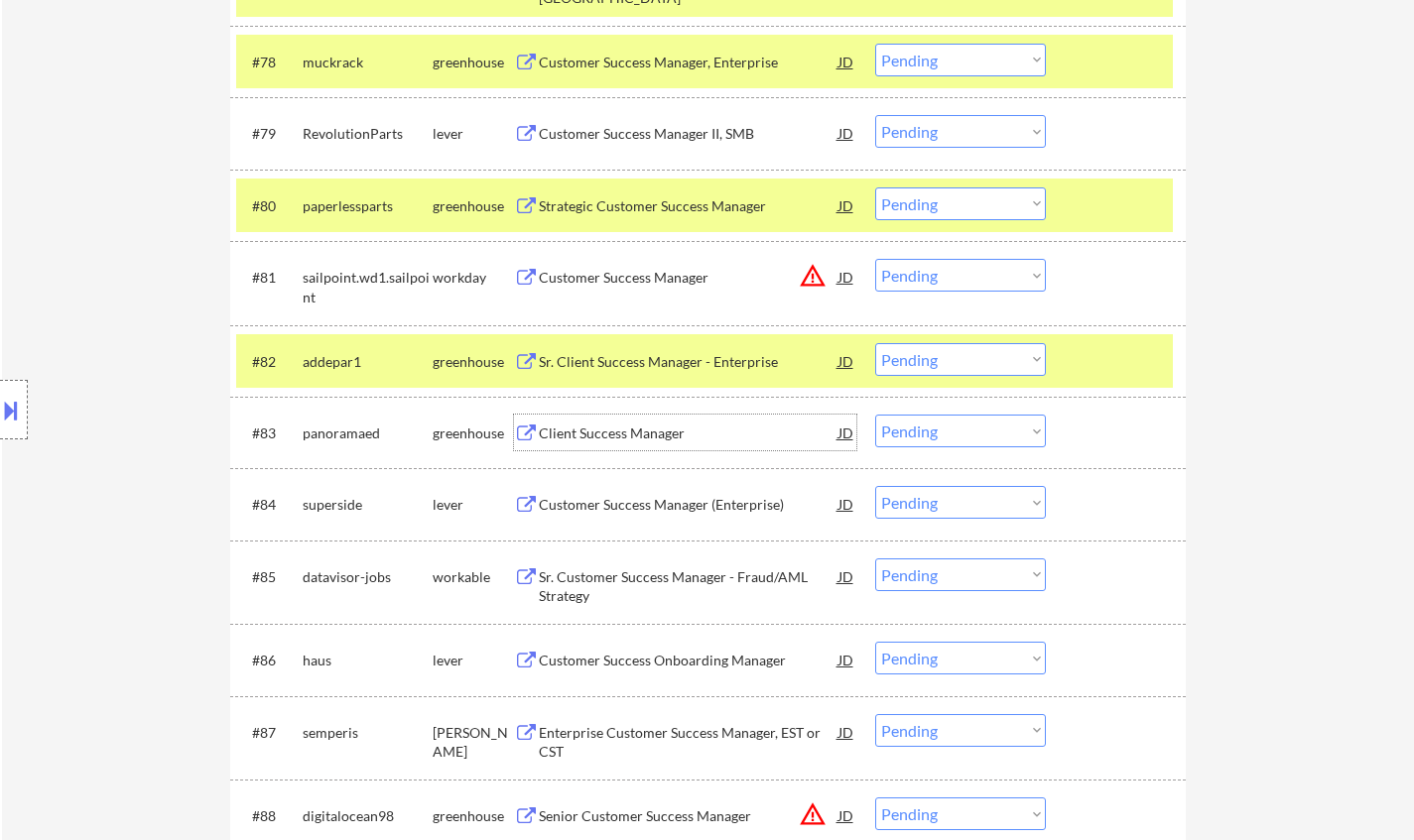 click on "Client Success Manager" at bounding box center (689, 433) 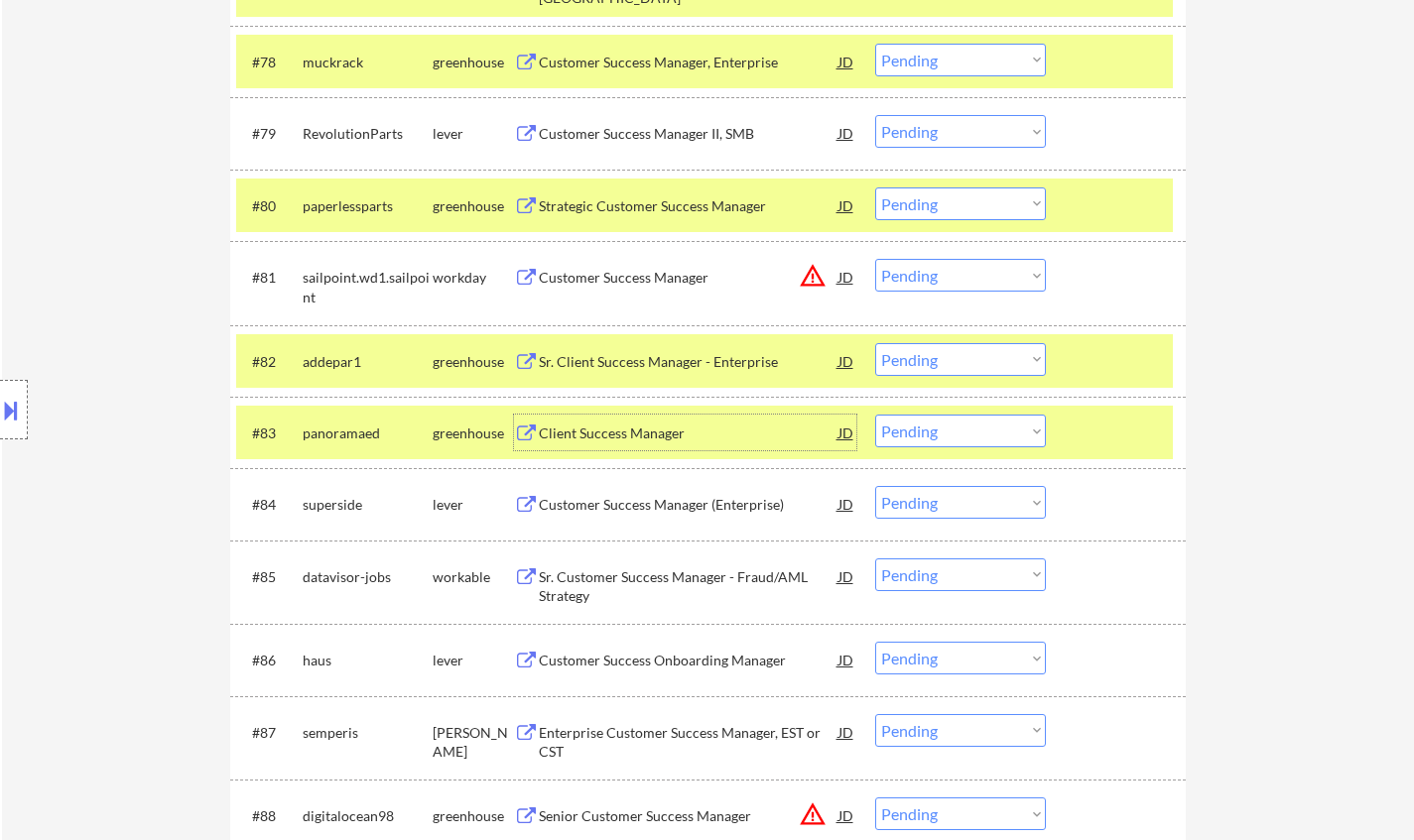 click on "Choose an option... Pending Applied Excluded (Questions) Excluded (Expired) Excluded (Location) Excluded (Bad Match) Excluded (Blocklist) Excluded (Salary) Excluded (Other)" at bounding box center [961, 430] 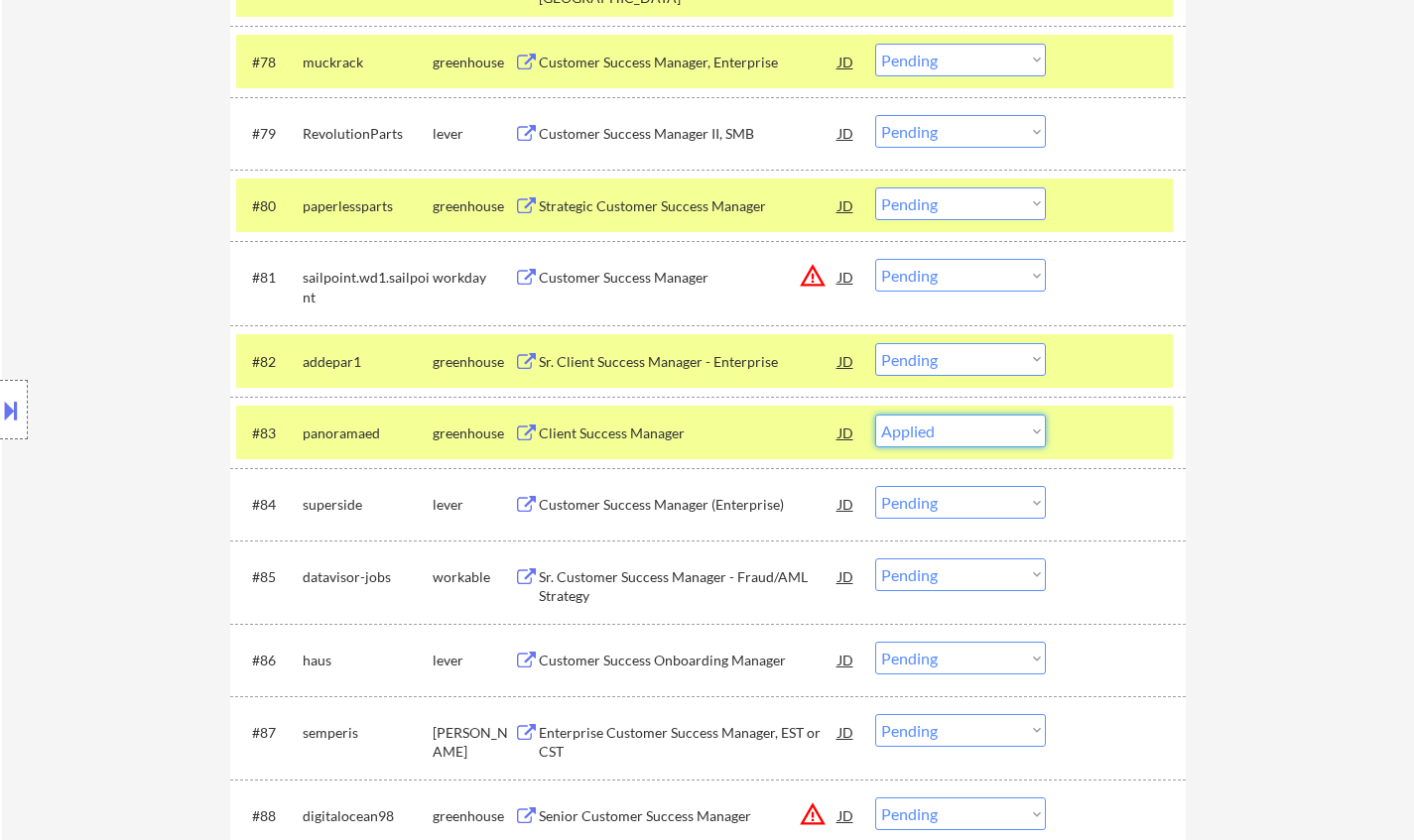 click on "Choose an option... Pending Applied Excluded (Questions) Excluded (Expired) Excluded (Location) Excluded (Bad Match) Excluded (Blocklist) Excluded (Salary) Excluded (Other)" at bounding box center (961, 430) 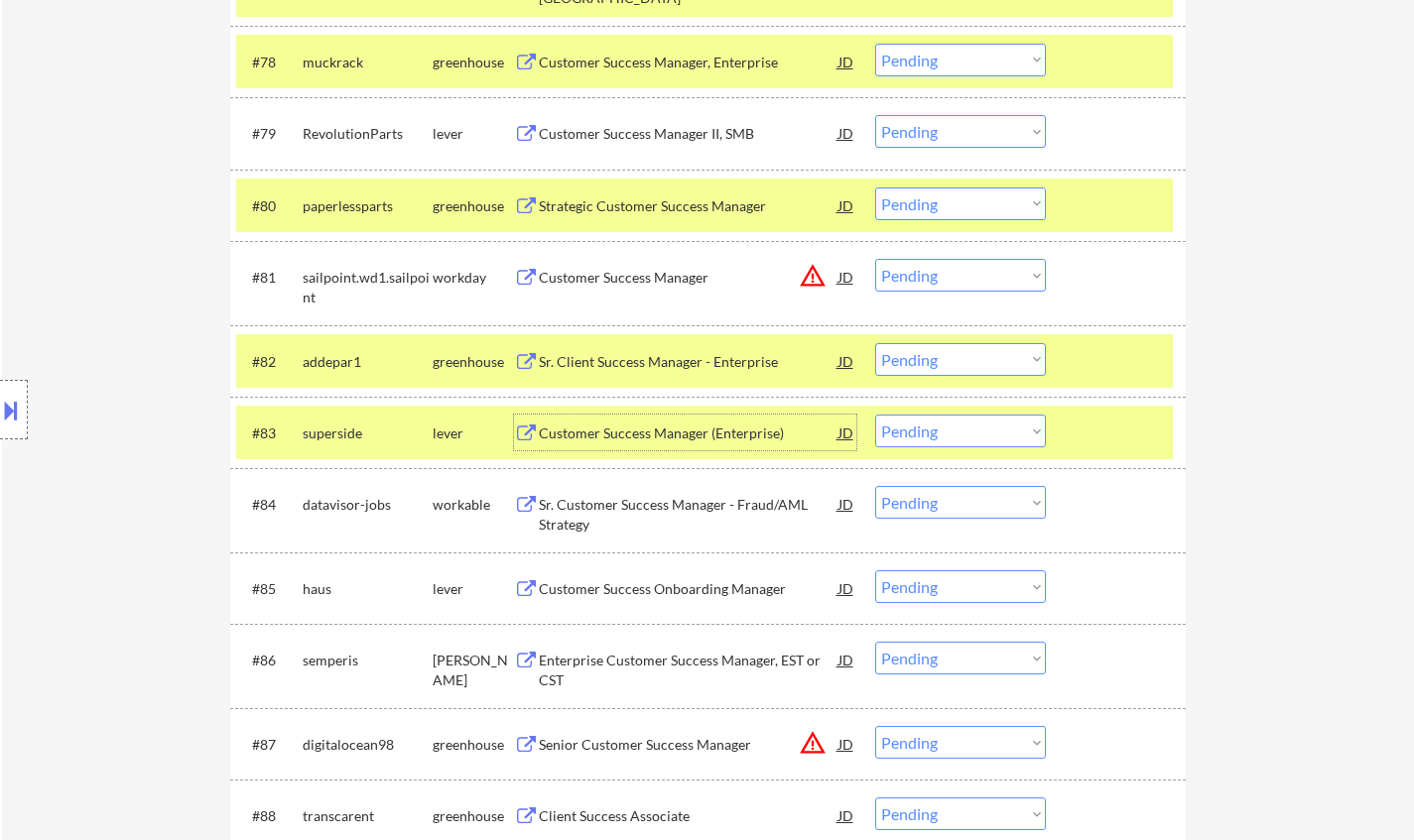 click on "Customer Success Manager (Enterprise)" at bounding box center (689, 433) 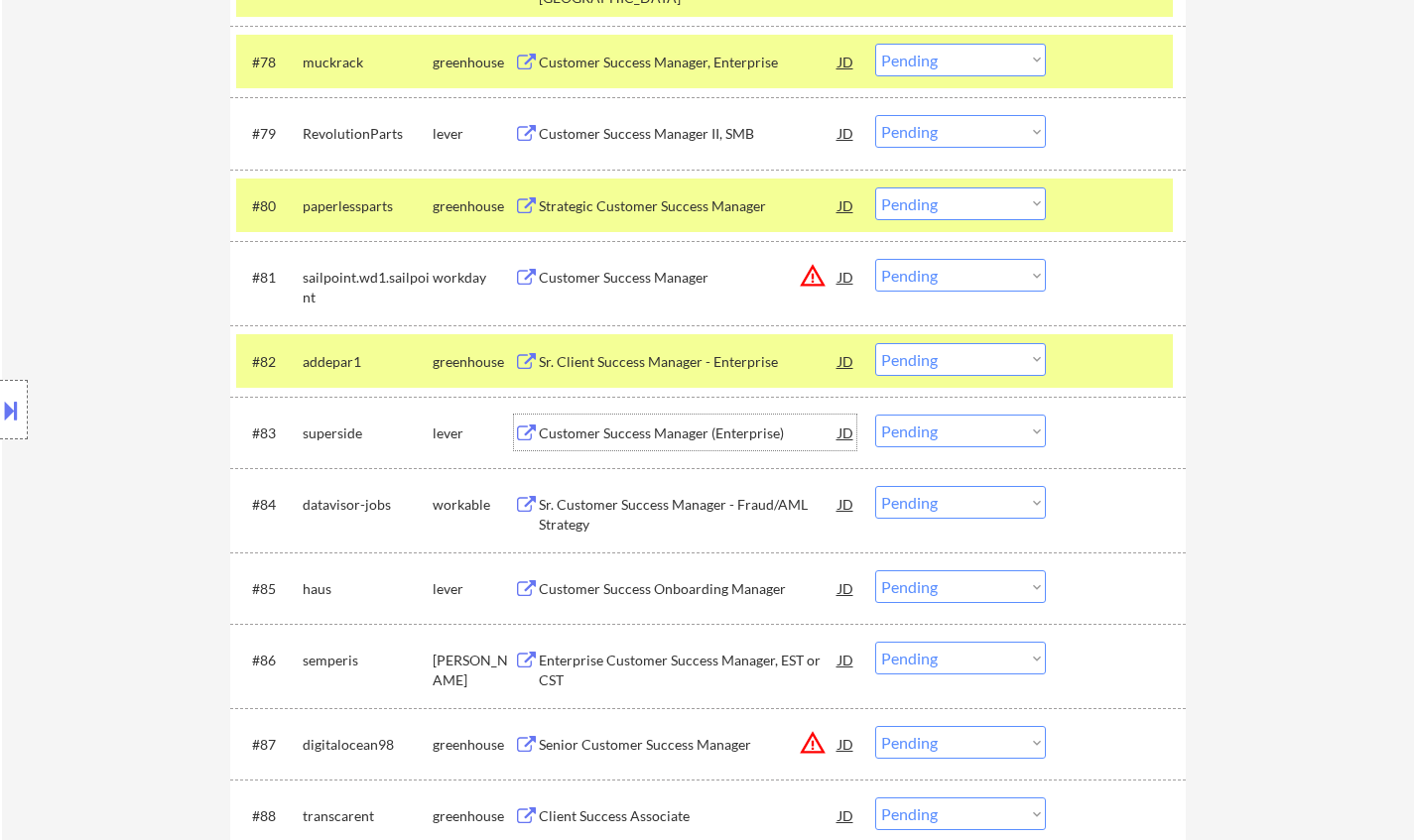 drag, startPoint x: 1002, startPoint y: 431, endPoint x: 1006, endPoint y: 443, distance: 12.649111 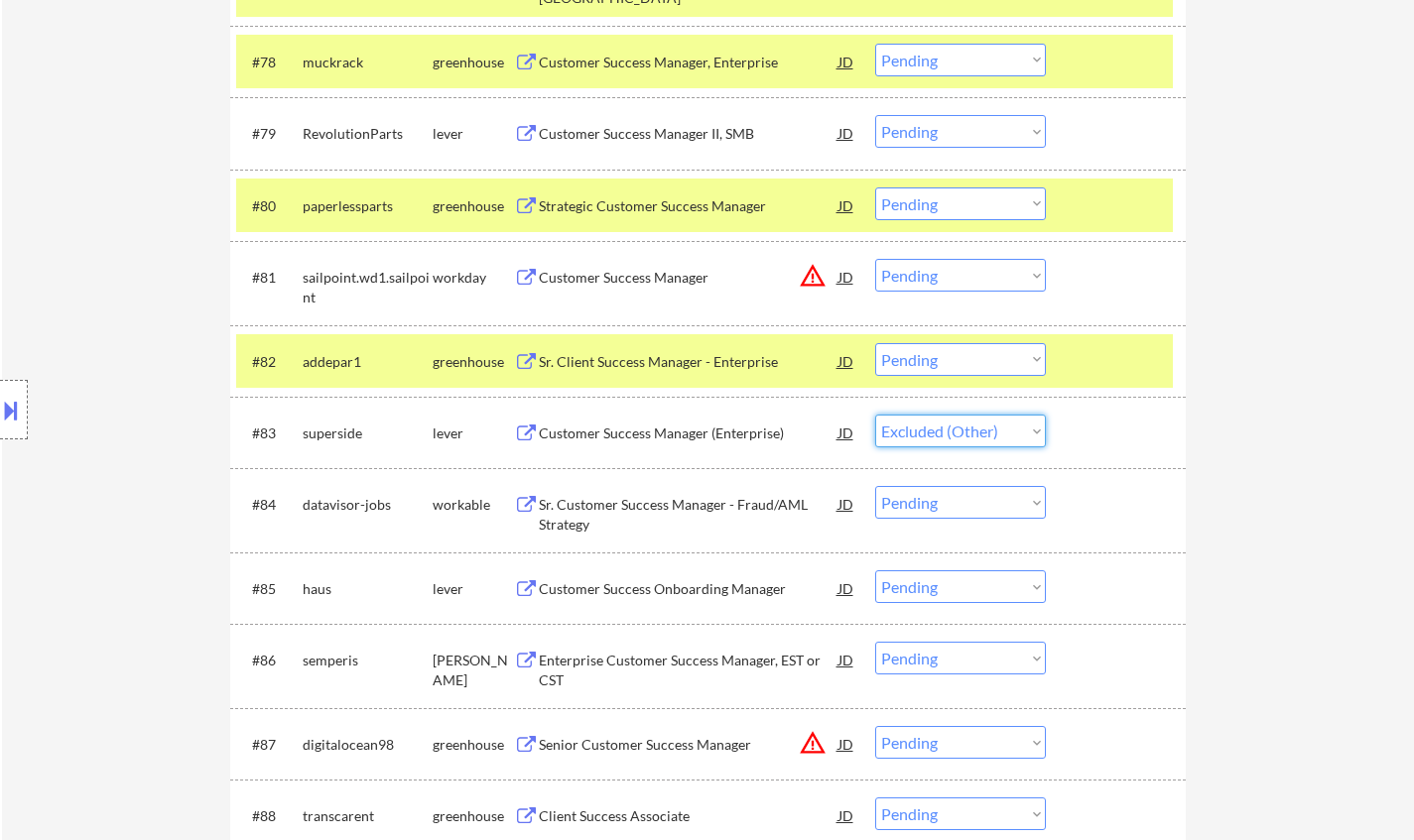 click on "Choose an option... Pending Applied Excluded (Questions) Excluded (Expired) Excluded (Location) Excluded (Bad Match) Excluded (Blocklist) Excluded (Salary) Excluded (Other)" at bounding box center (961, 430) 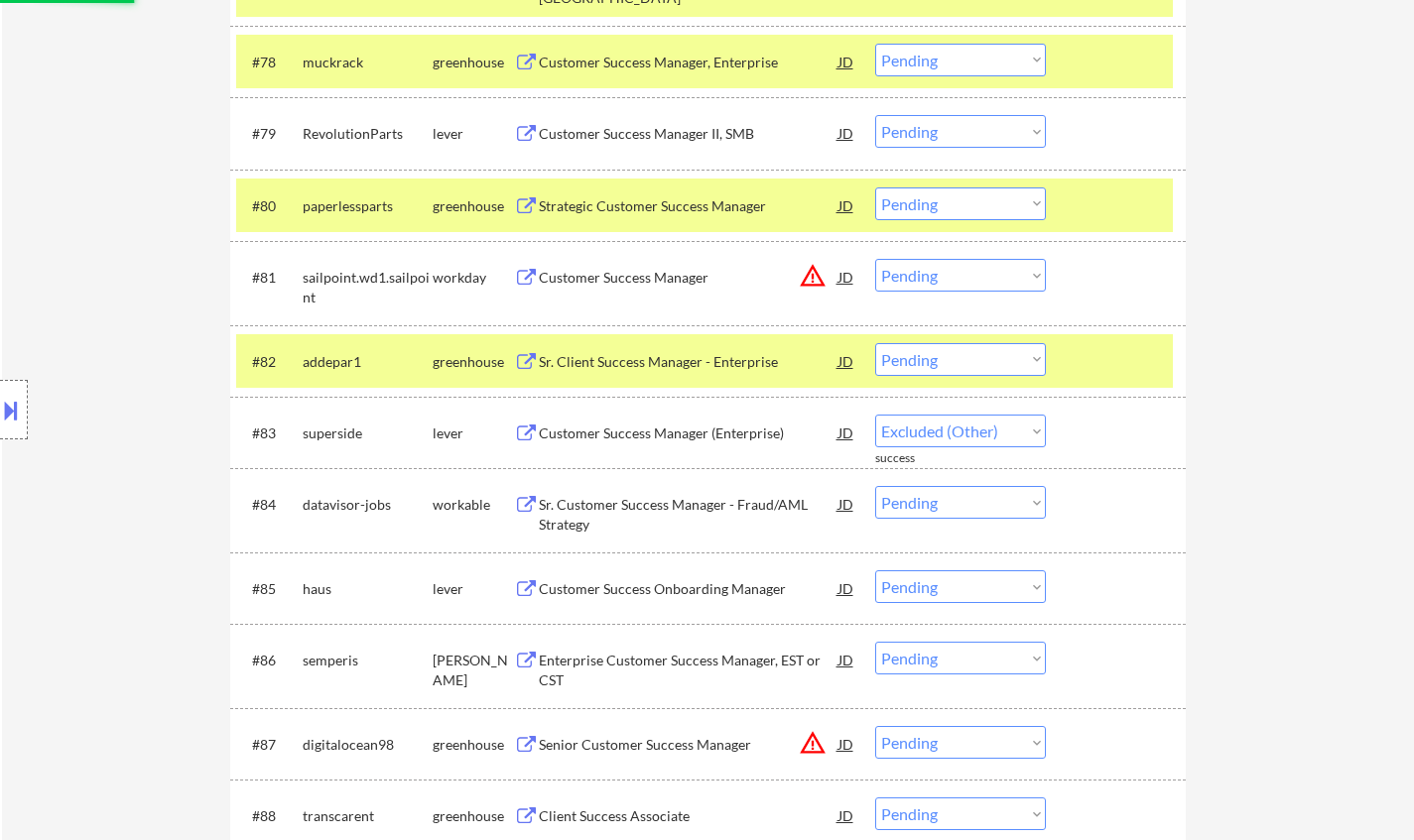 select on ""pending"" 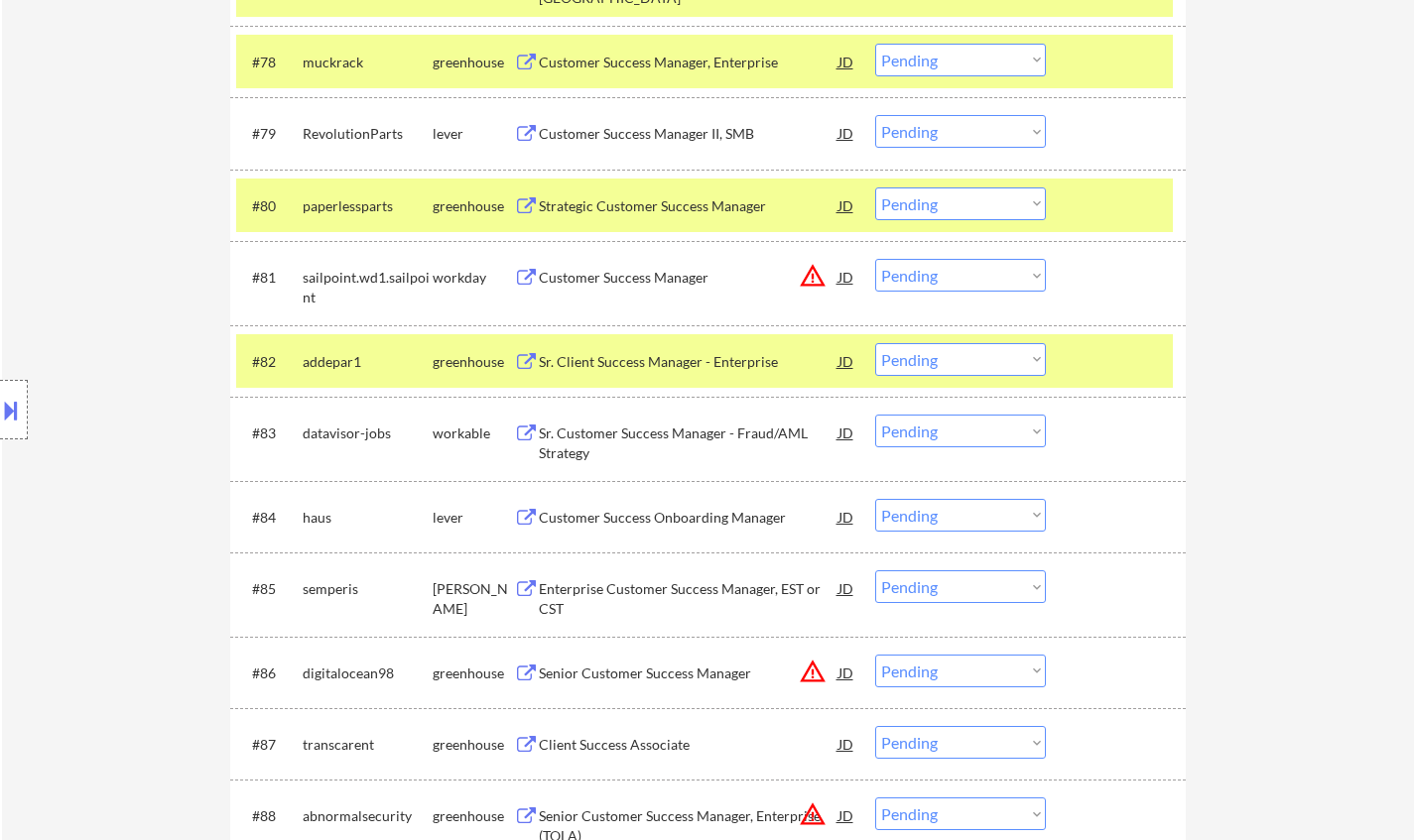 scroll, scrollTop: 6611, scrollLeft: 0, axis: vertical 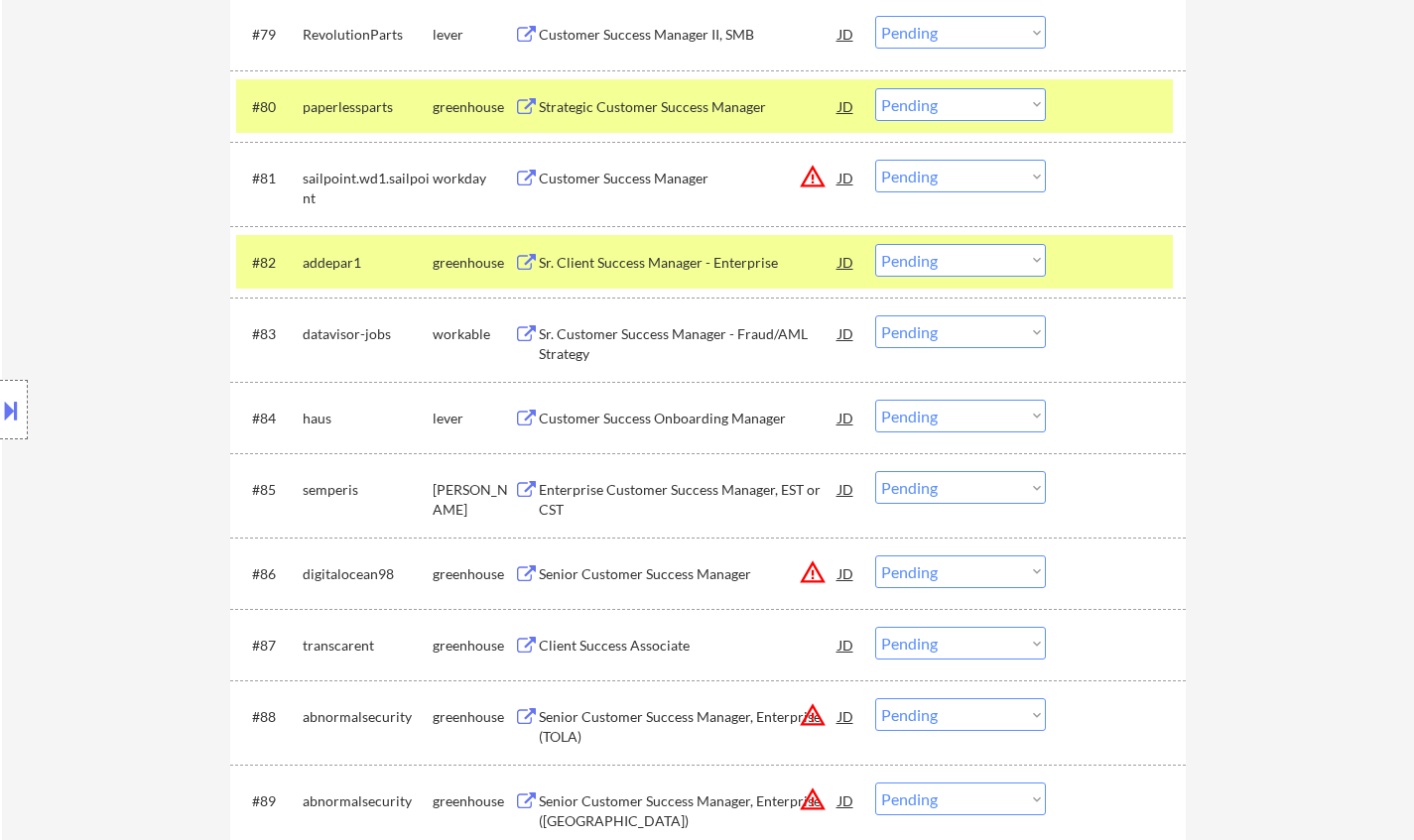 click on "Customer Success Onboarding Manager" at bounding box center [689, 419] 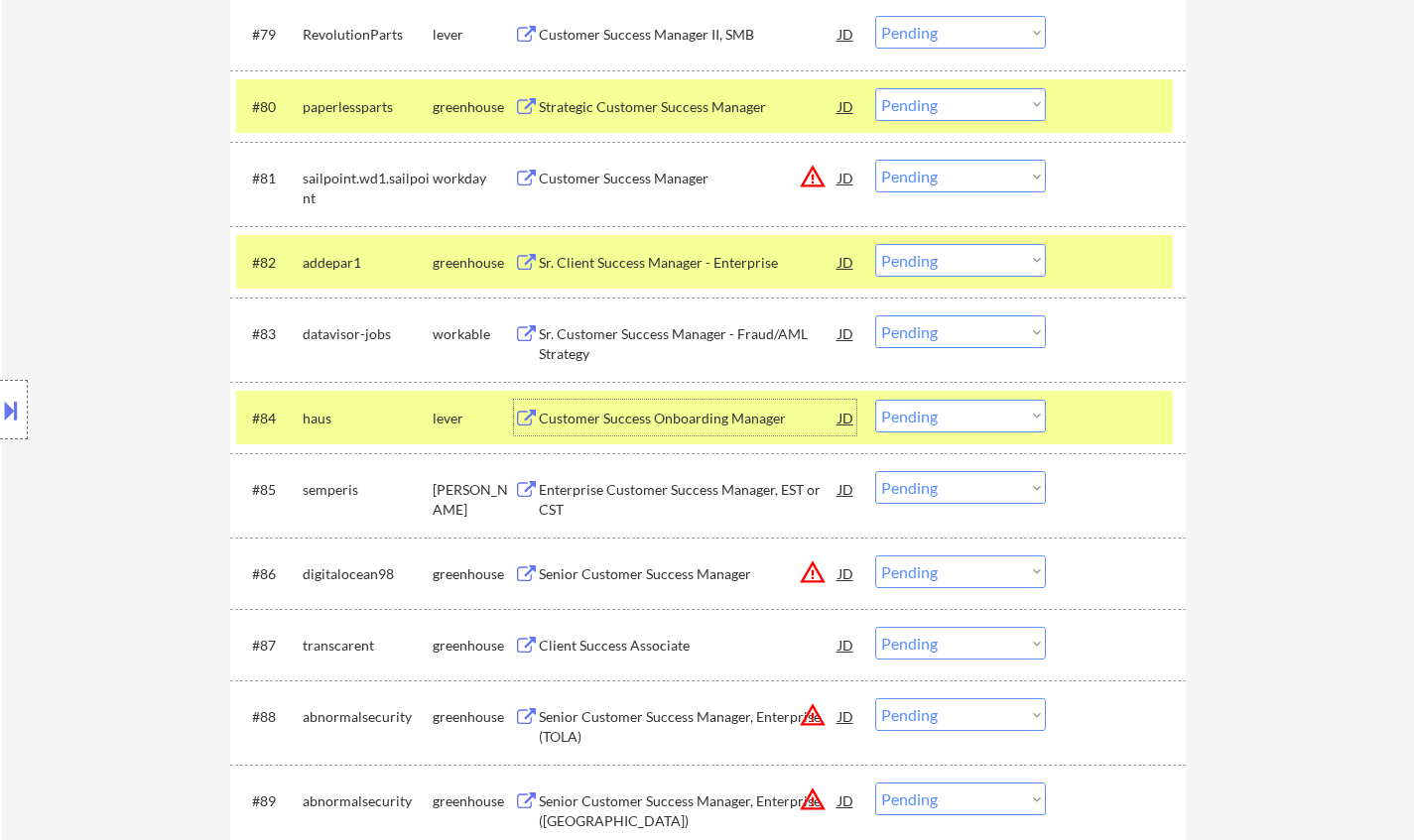 click on "Customer Success Onboarding Manager" at bounding box center (689, 419) 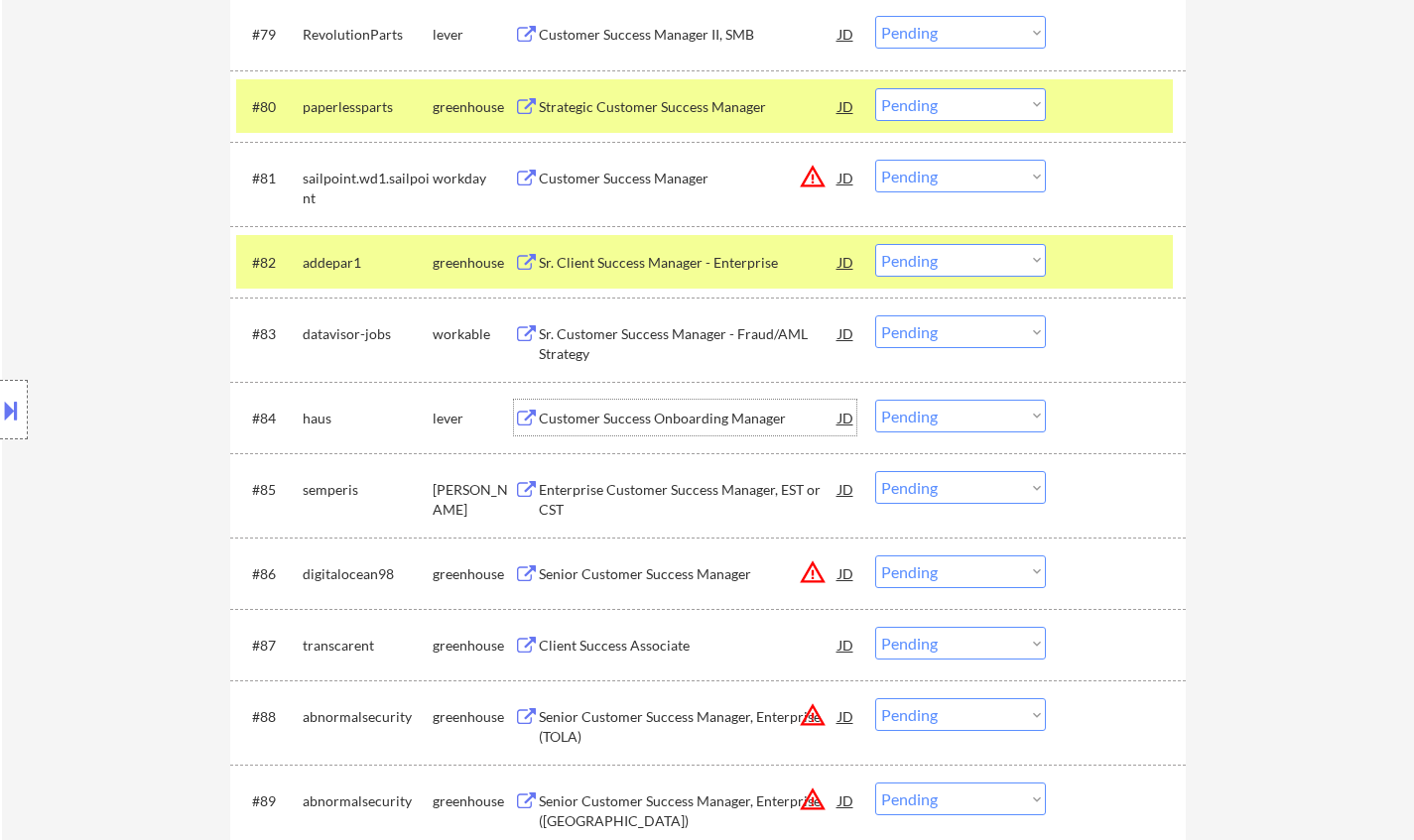click on "Choose an option... Pending Applied Excluded (Questions) Excluded (Expired) Excluded (Location) Excluded (Bad Match) Excluded (Blocklist) Excluded (Salary) Excluded (Other)" at bounding box center [961, 416] 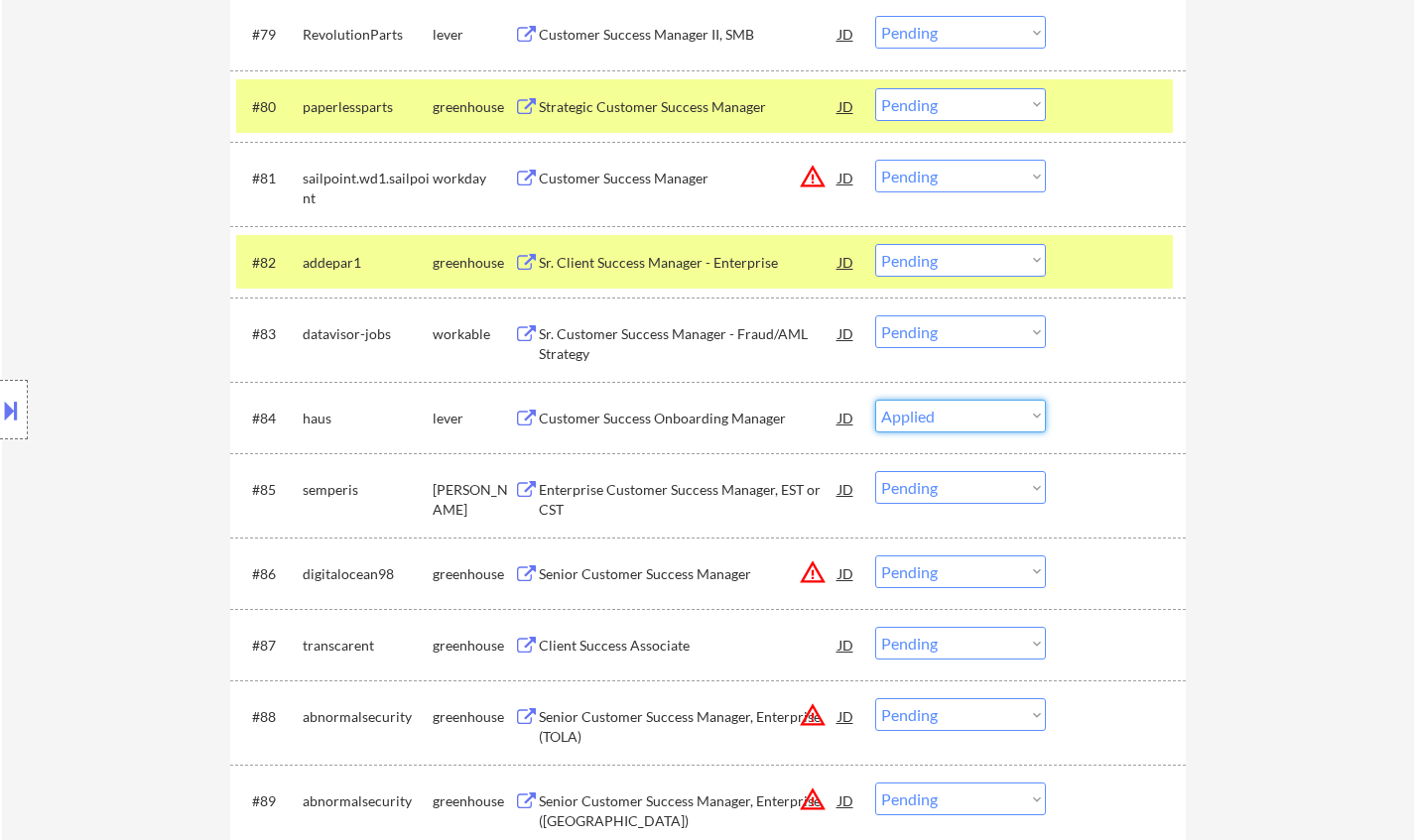 click on "Choose an option... Pending Applied Excluded (Questions) Excluded (Expired) Excluded (Location) Excluded (Bad Match) Excluded (Blocklist) Excluded (Salary) Excluded (Other)" at bounding box center [961, 416] 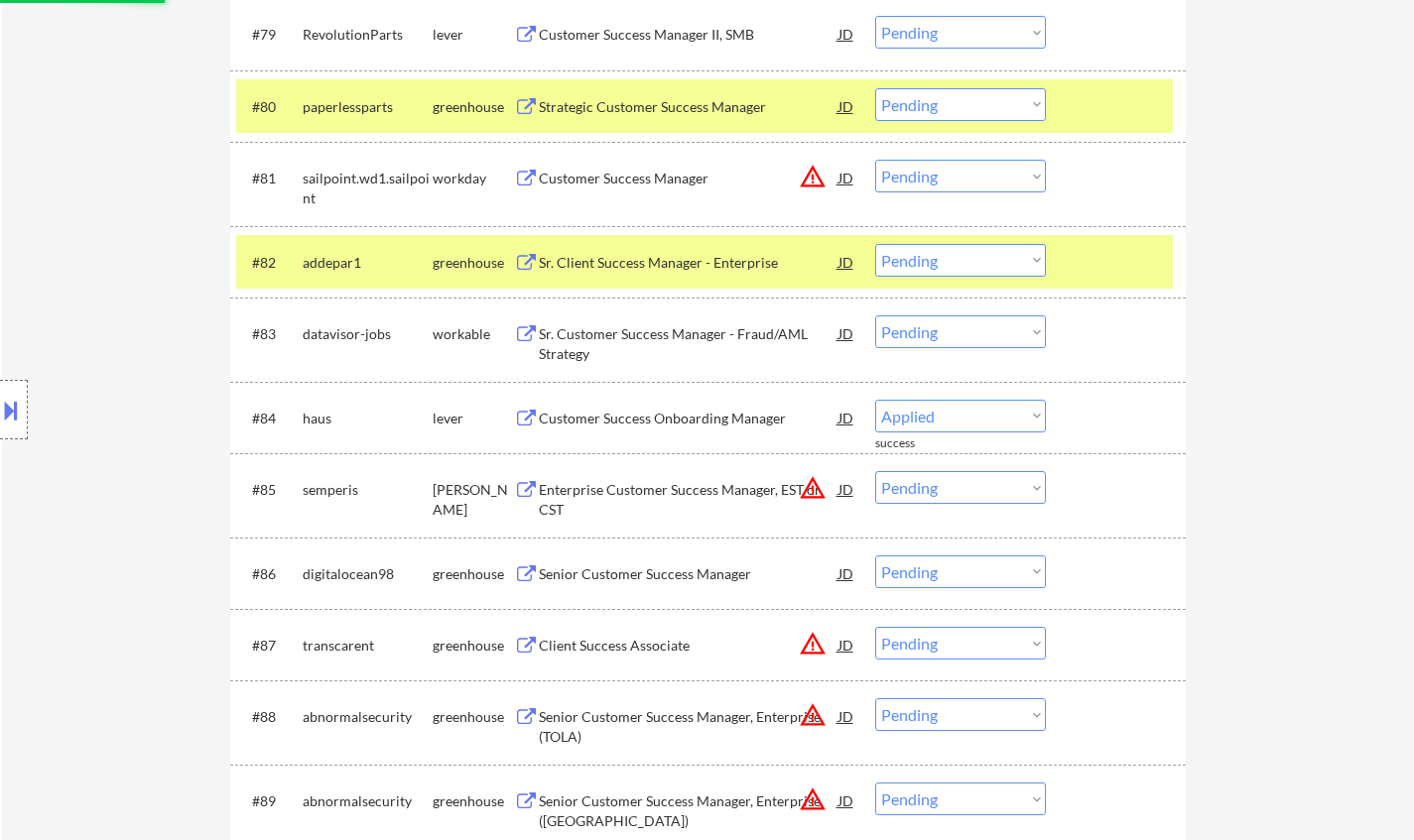 select on ""pending"" 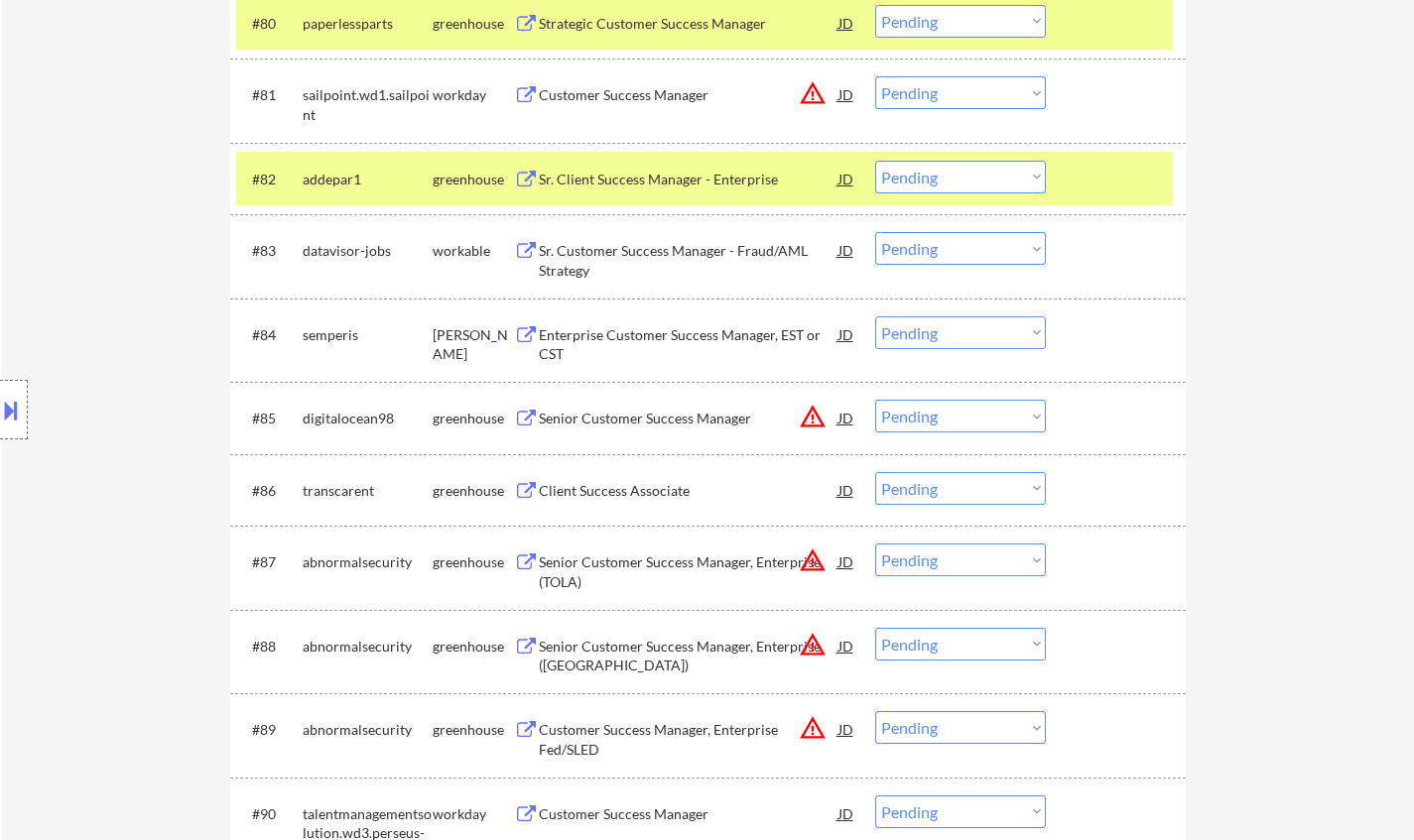 scroll, scrollTop: 6809, scrollLeft: 0, axis: vertical 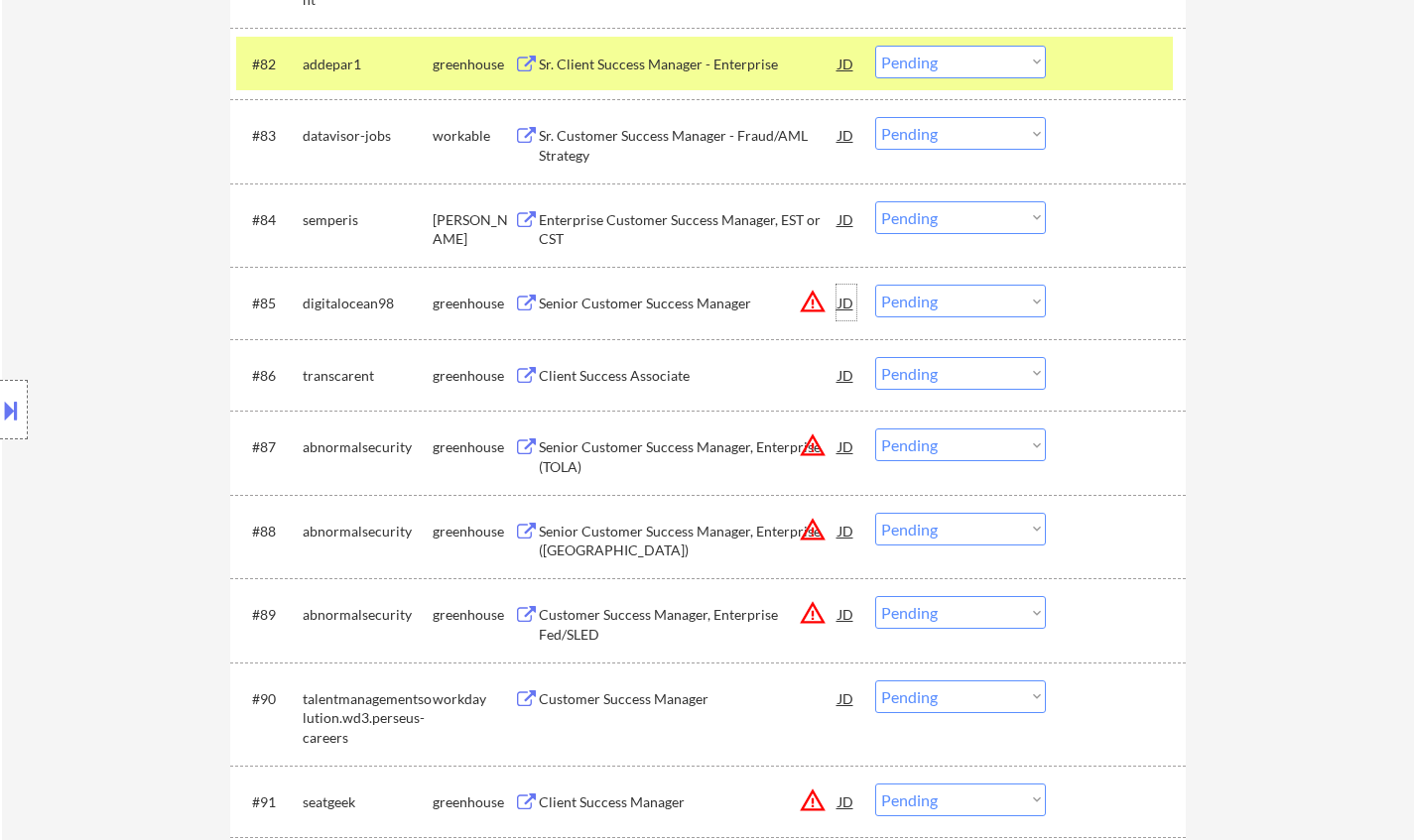 click on "JD" at bounding box center (846, 302) 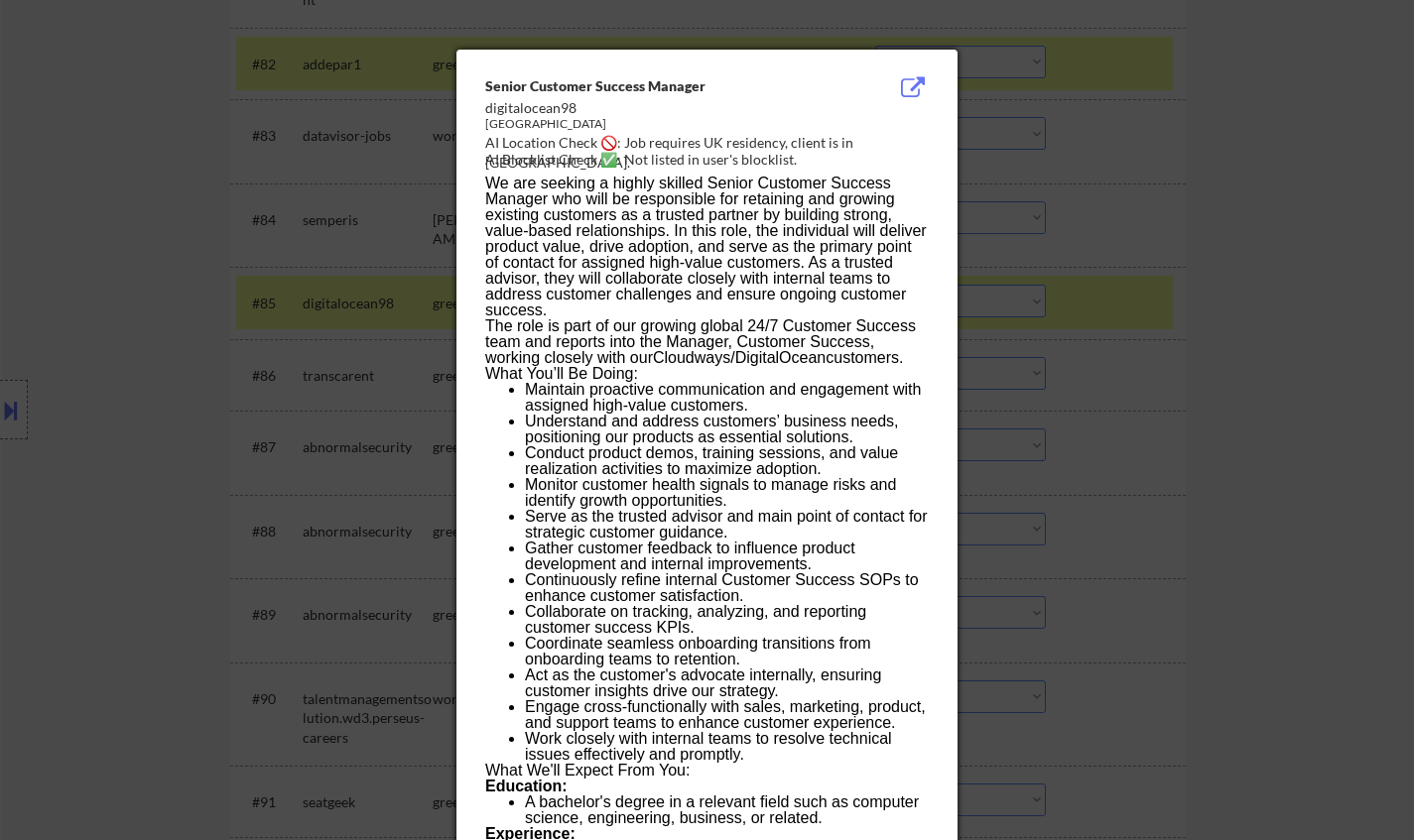 click at bounding box center (707, 420) 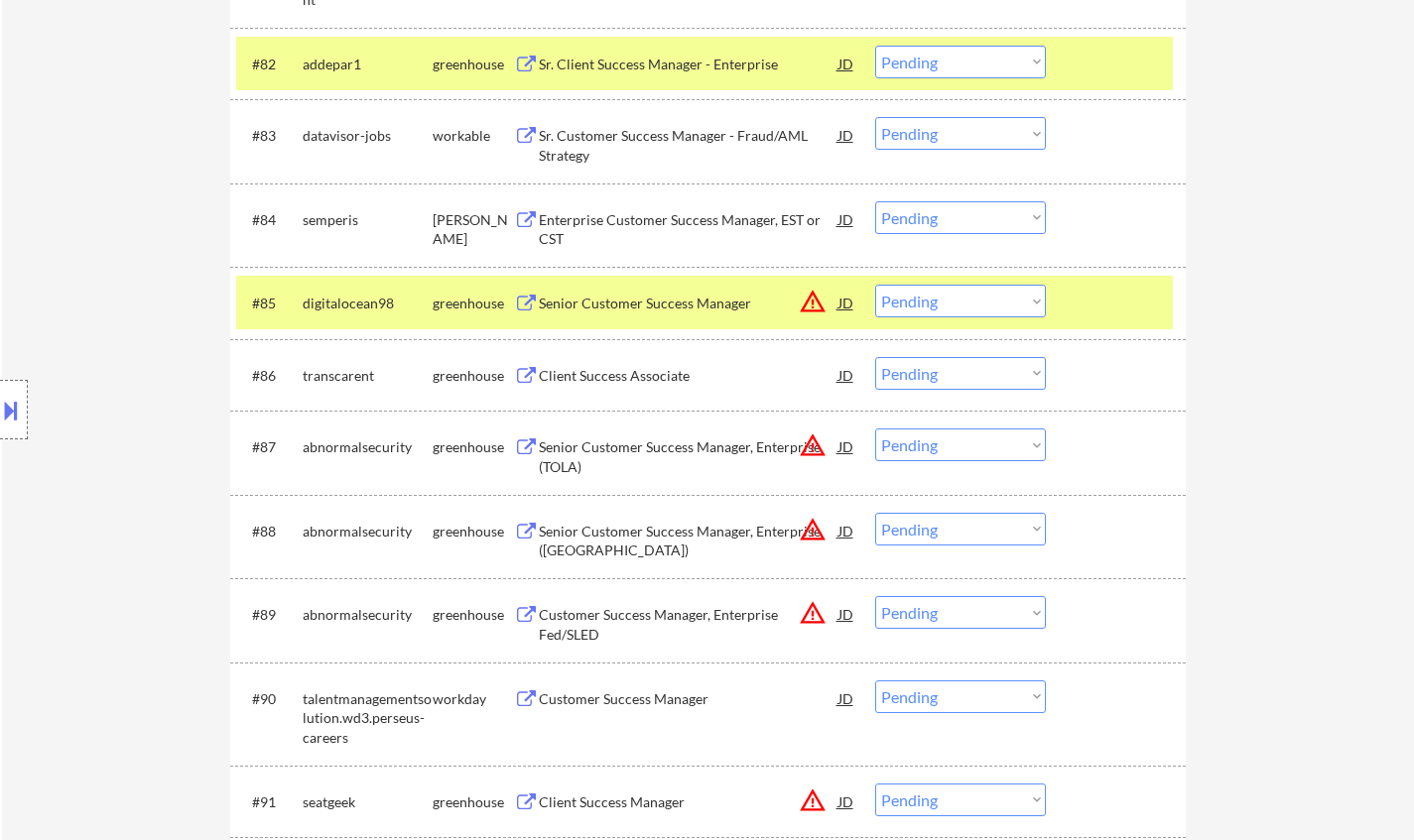 click on "Choose an option... Pending Applied Excluded (Questions) Excluded (Expired) Excluded (Location) Excluded (Bad Match) Excluded (Blocklist) Excluded (Salary) Excluded (Other)" at bounding box center [961, 300] 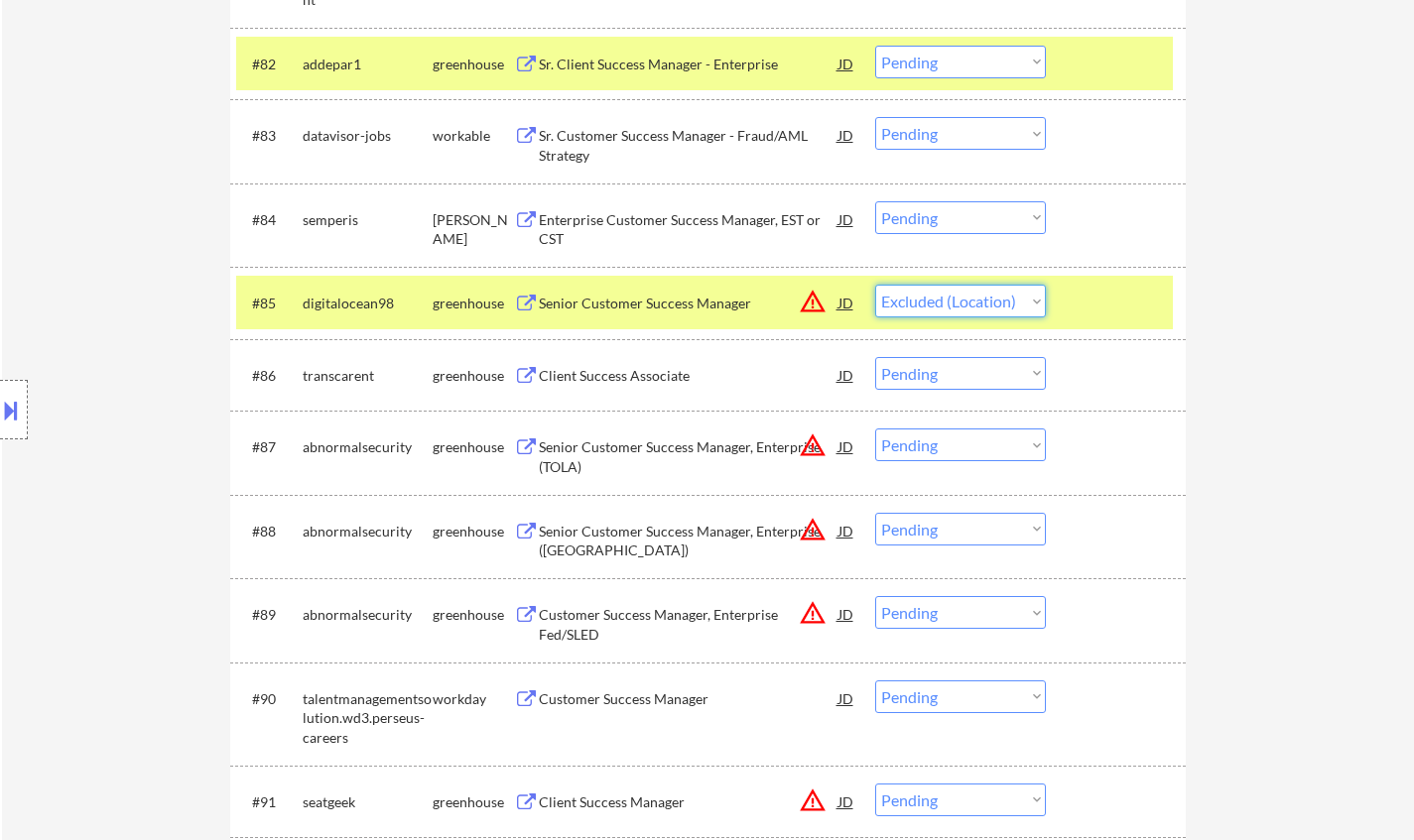click on "Choose an option... Pending Applied Excluded (Questions) Excluded (Expired) Excluded (Location) Excluded (Bad Match) Excluded (Blocklist) Excluded (Salary) Excluded (Other)" at bounding box center (961, 300) 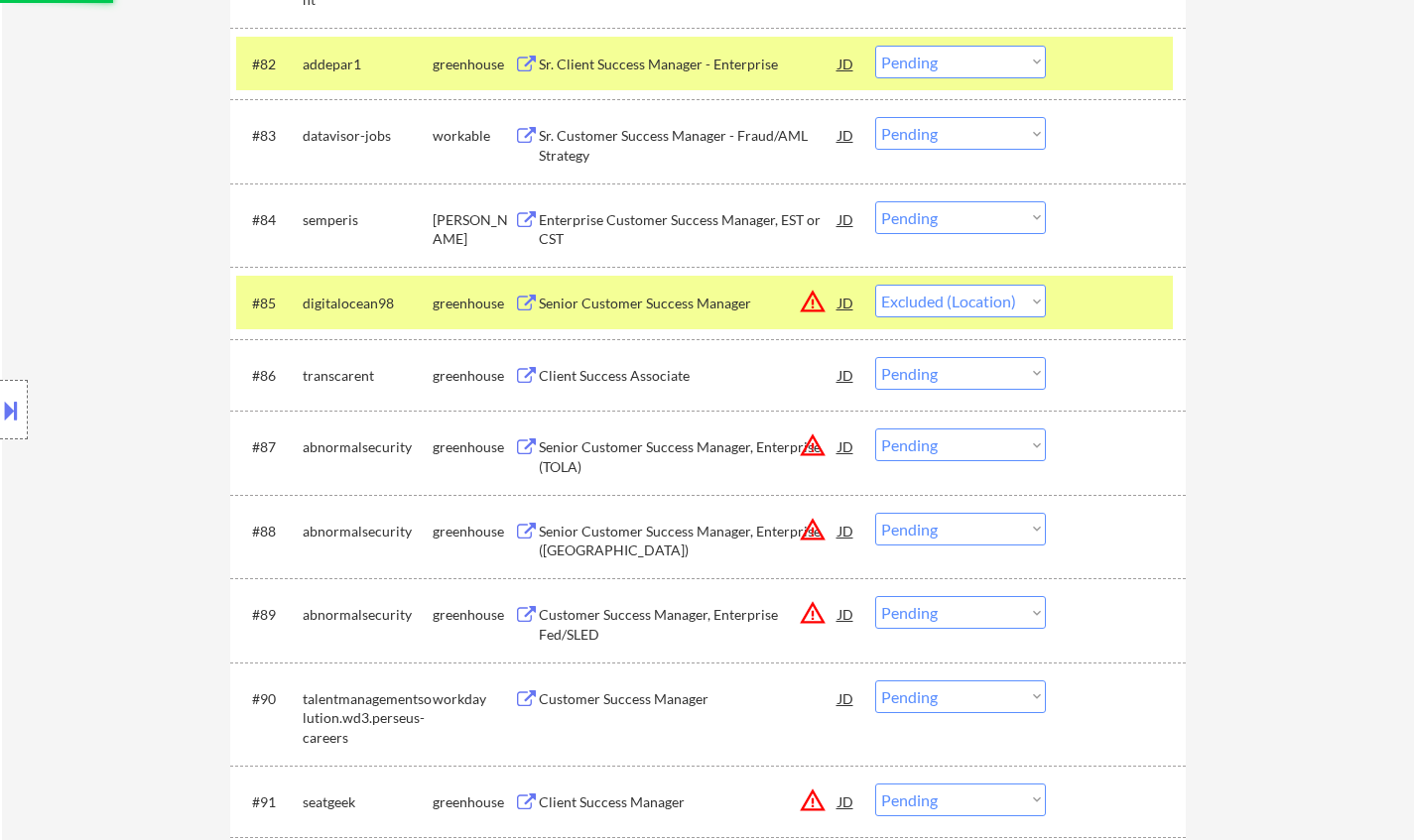 click at bounding box center [14, 410] 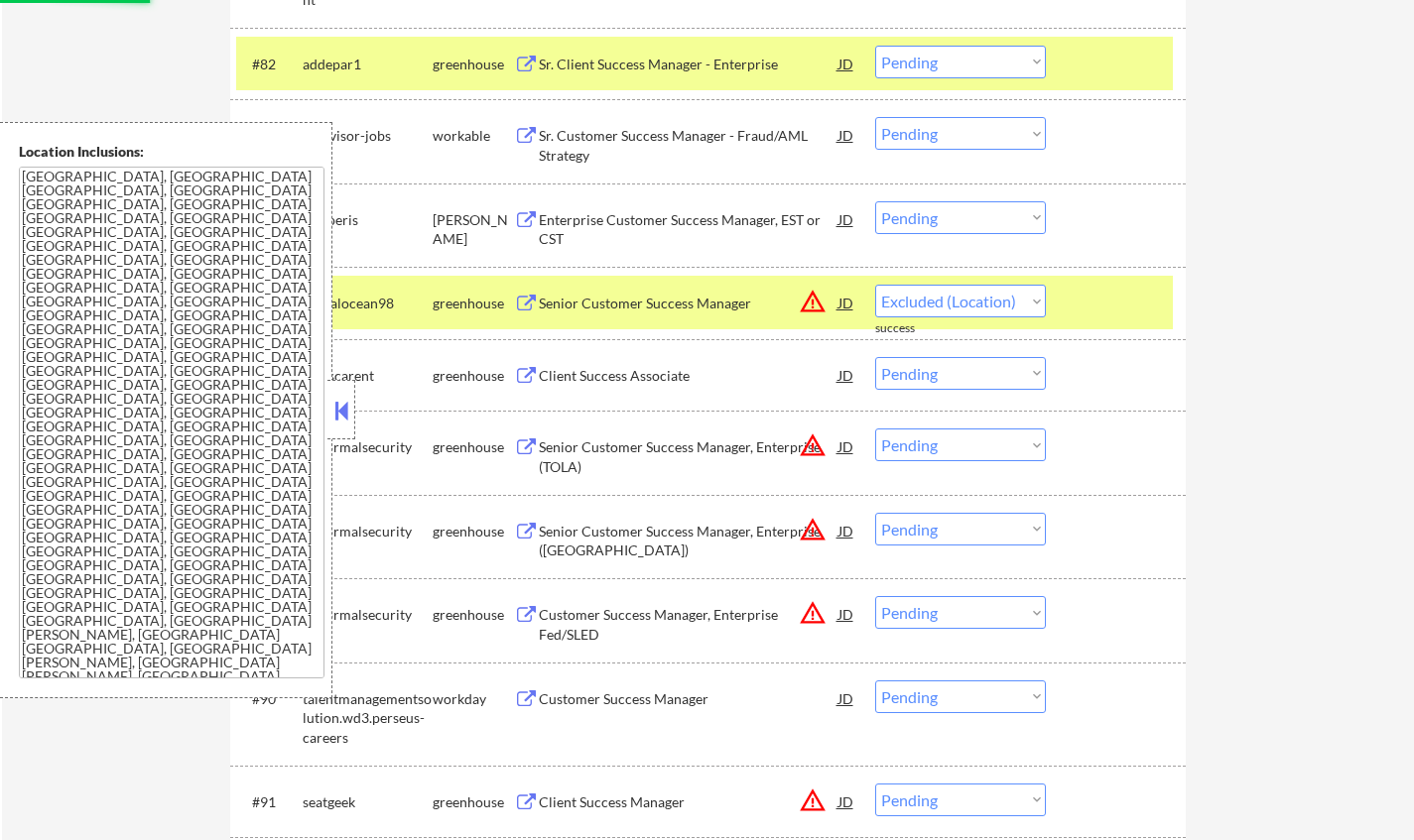 click at bounding box center (341, 411) 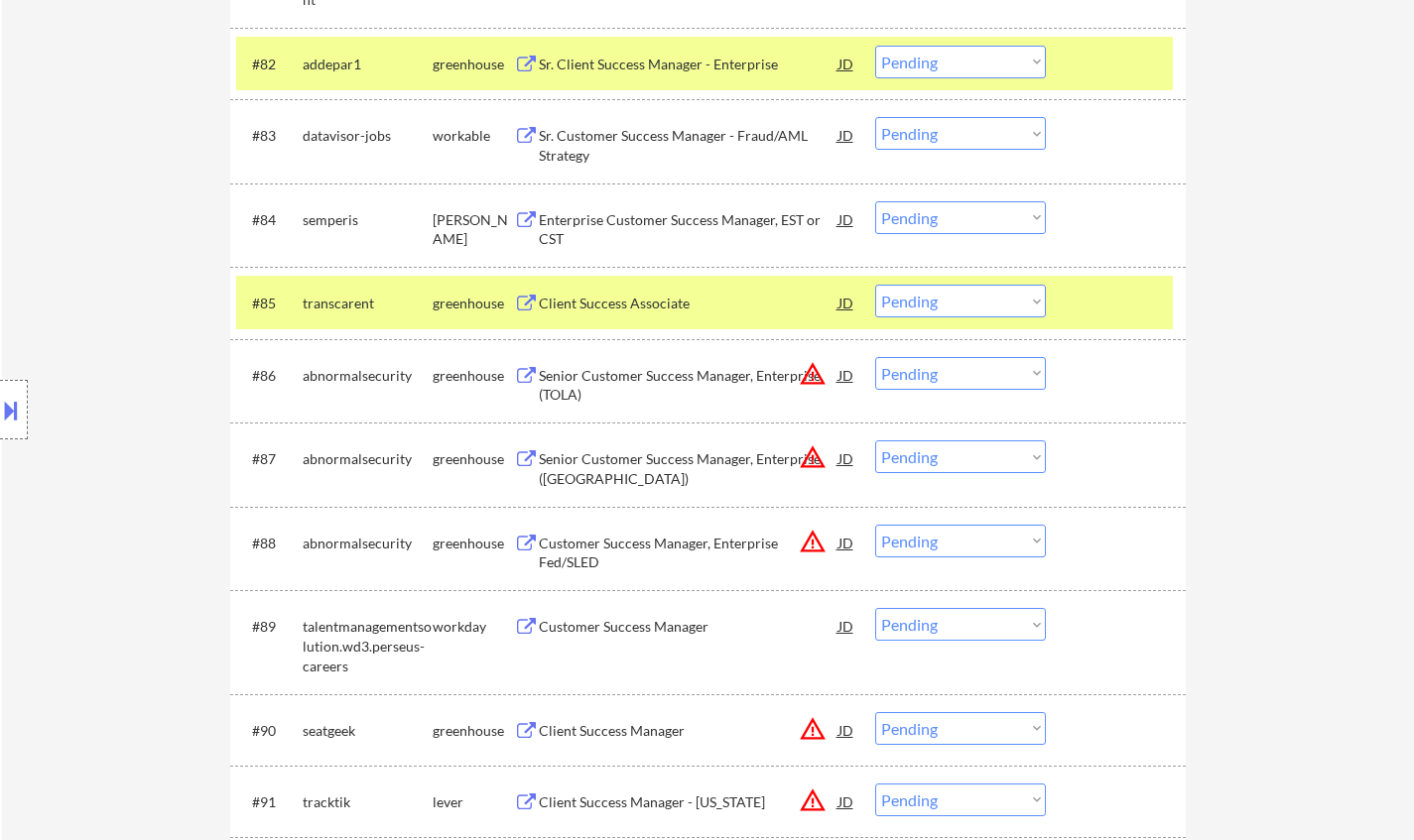 click on "Client Success Associate" at bounding box center [689, 303] 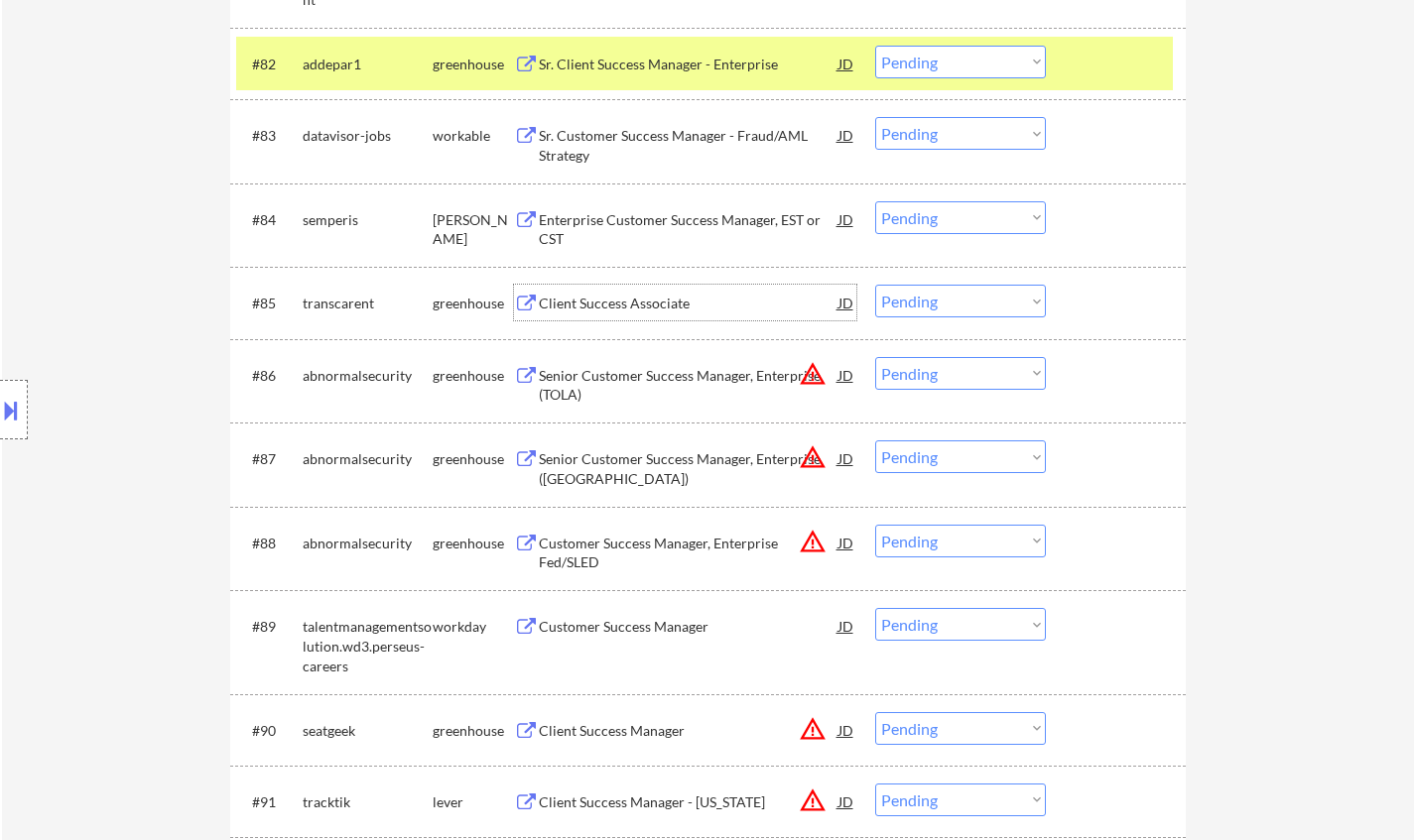 click on "Choose an option... Pending Applied Excluded (Questions) Excluded (Expired) Excluded (Location) Excluded (Bad Match) Excluded (Blocklist) Excluded (Salary) Excluded (Other)" at bounding box center (961, 300) 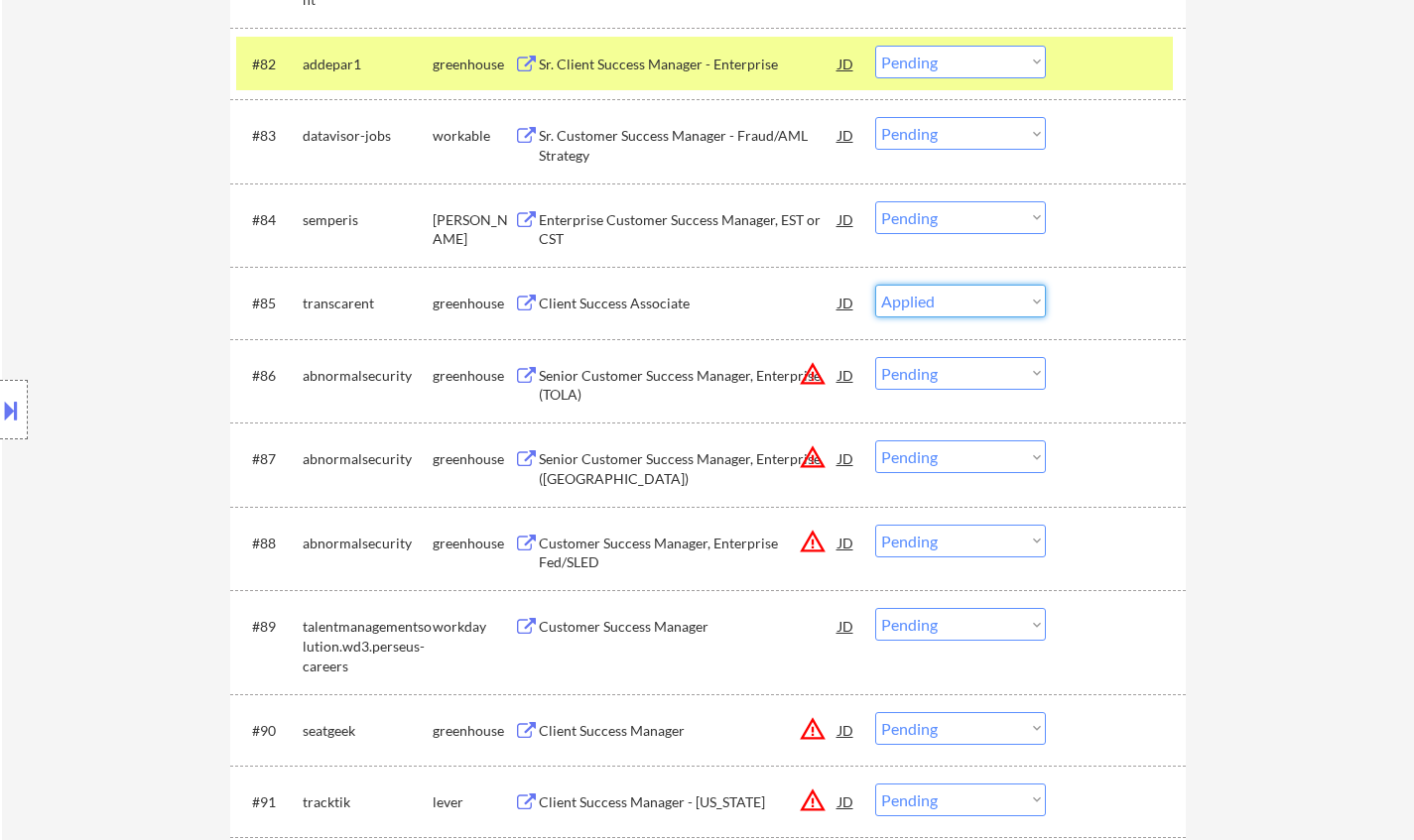 click on "Choose an option... Pending Applied Excluded (Questions) Excluded (Expired) Excluded (Location) Excluded (Bad Match) Excluded (Blocklist) Excluded (Salary) Excluded (Other)" at bounding box center (961, 300) 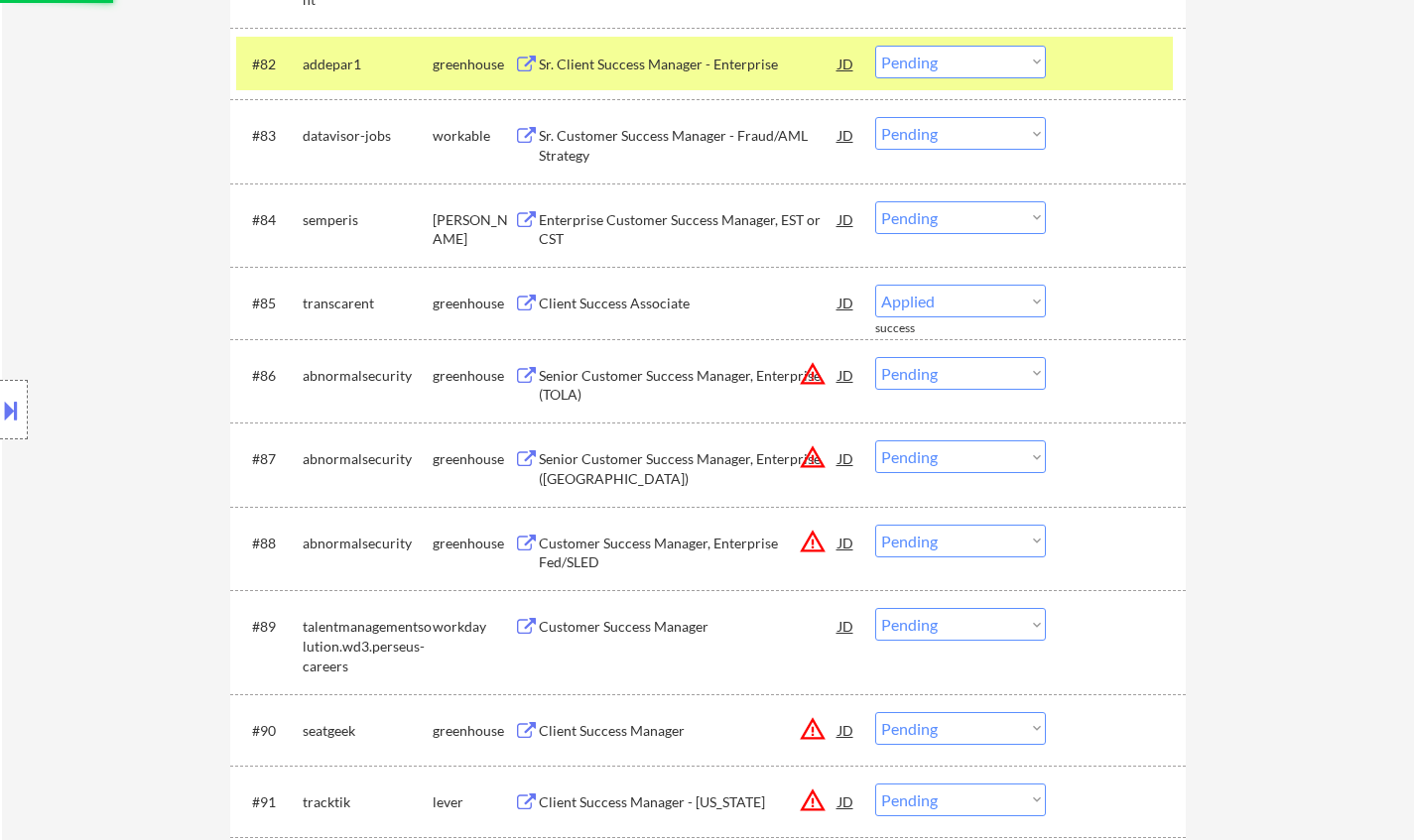 select on ""pending"" 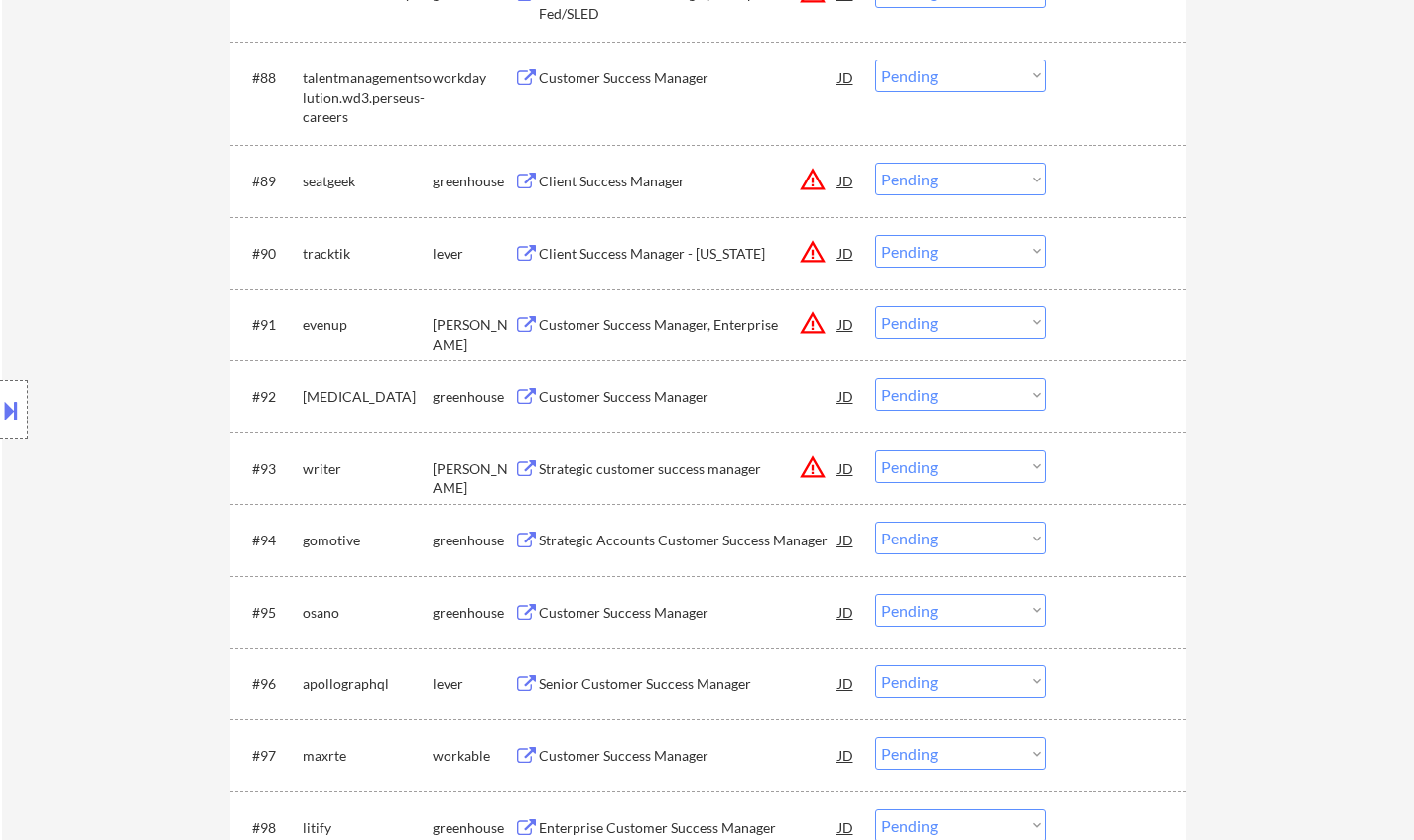 scroll, scrollTop: 7305, scrollLeft: 0, axis: vertical 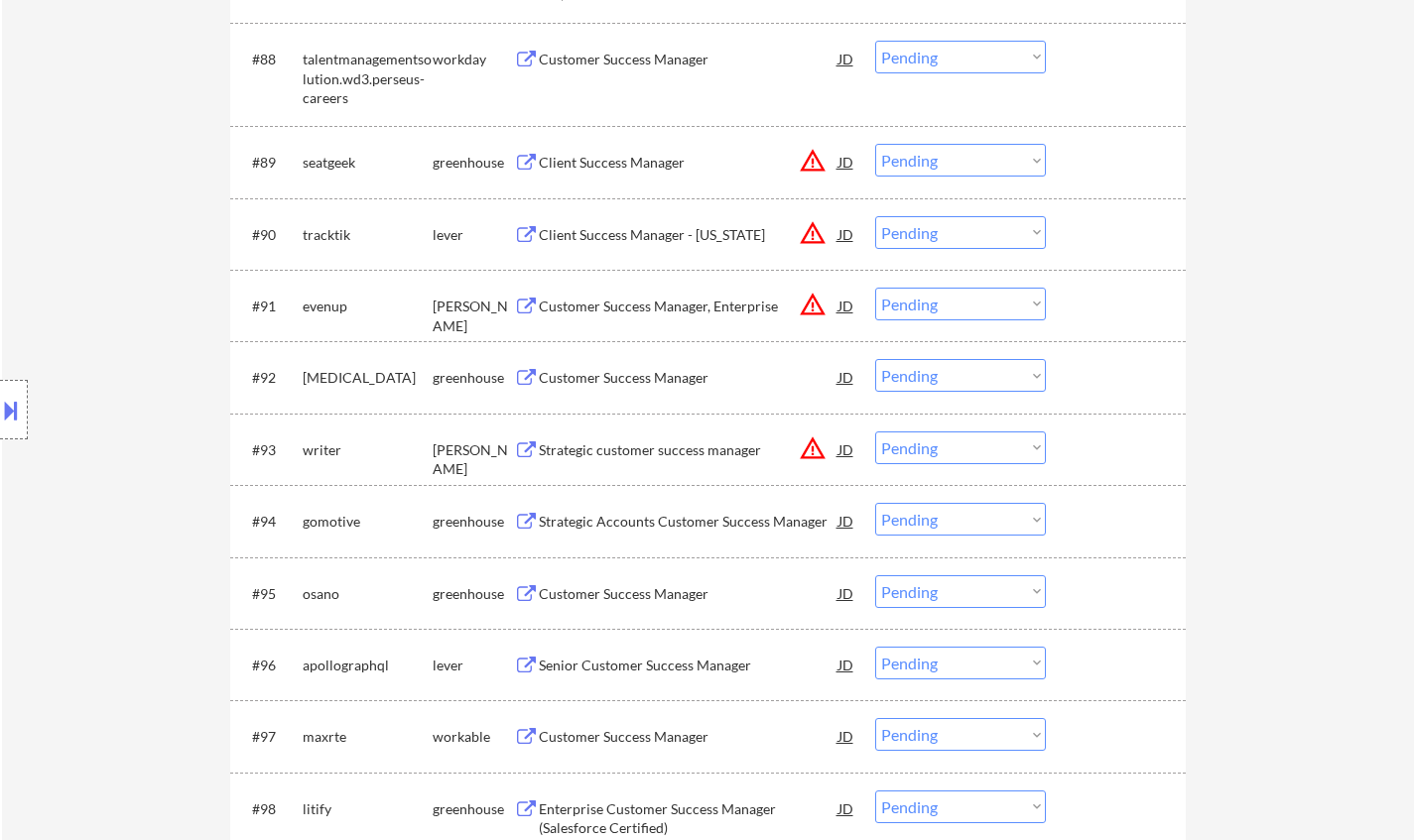 click on "JD" at bounding box center (846, 162) 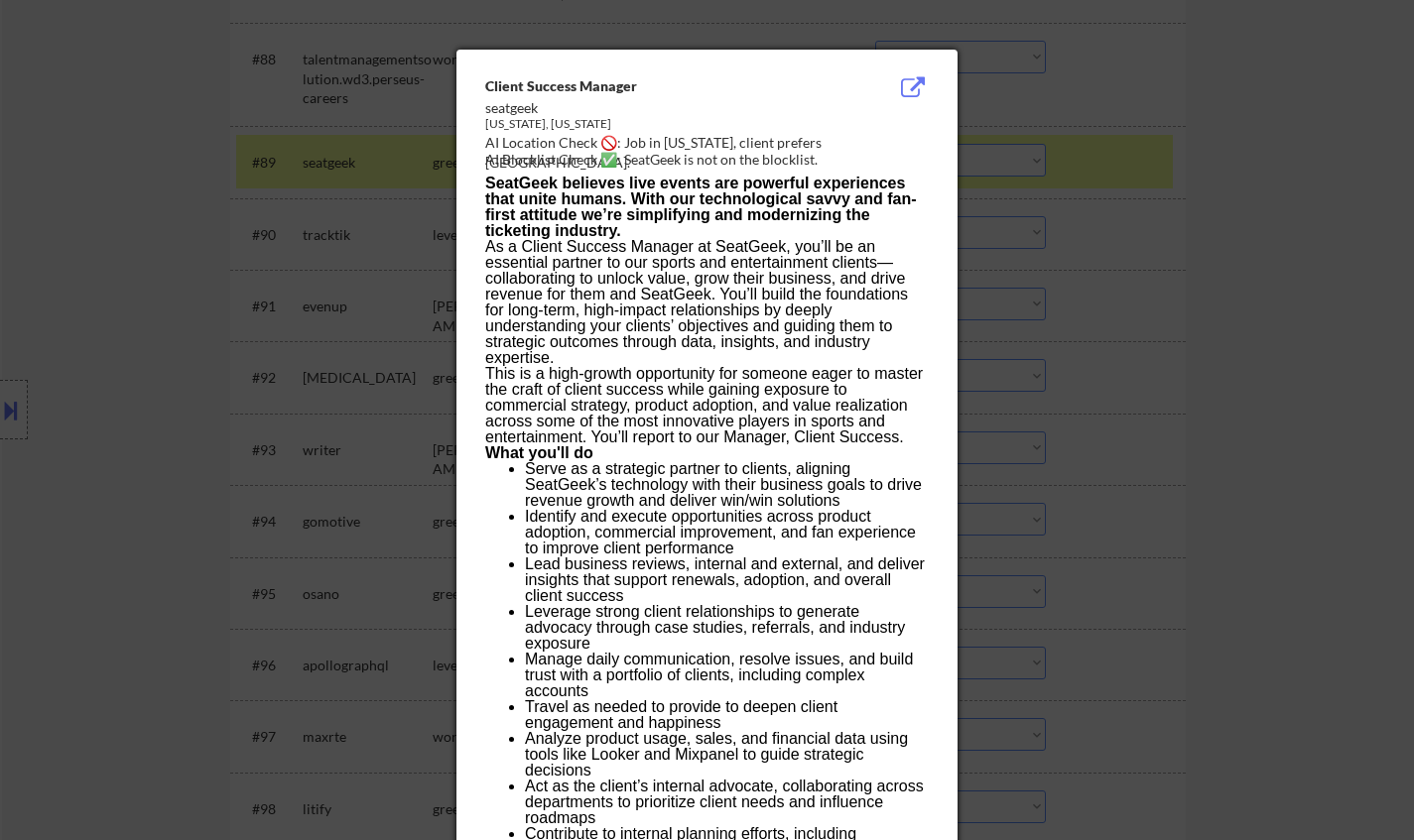 click at bounding box center [707, 420] 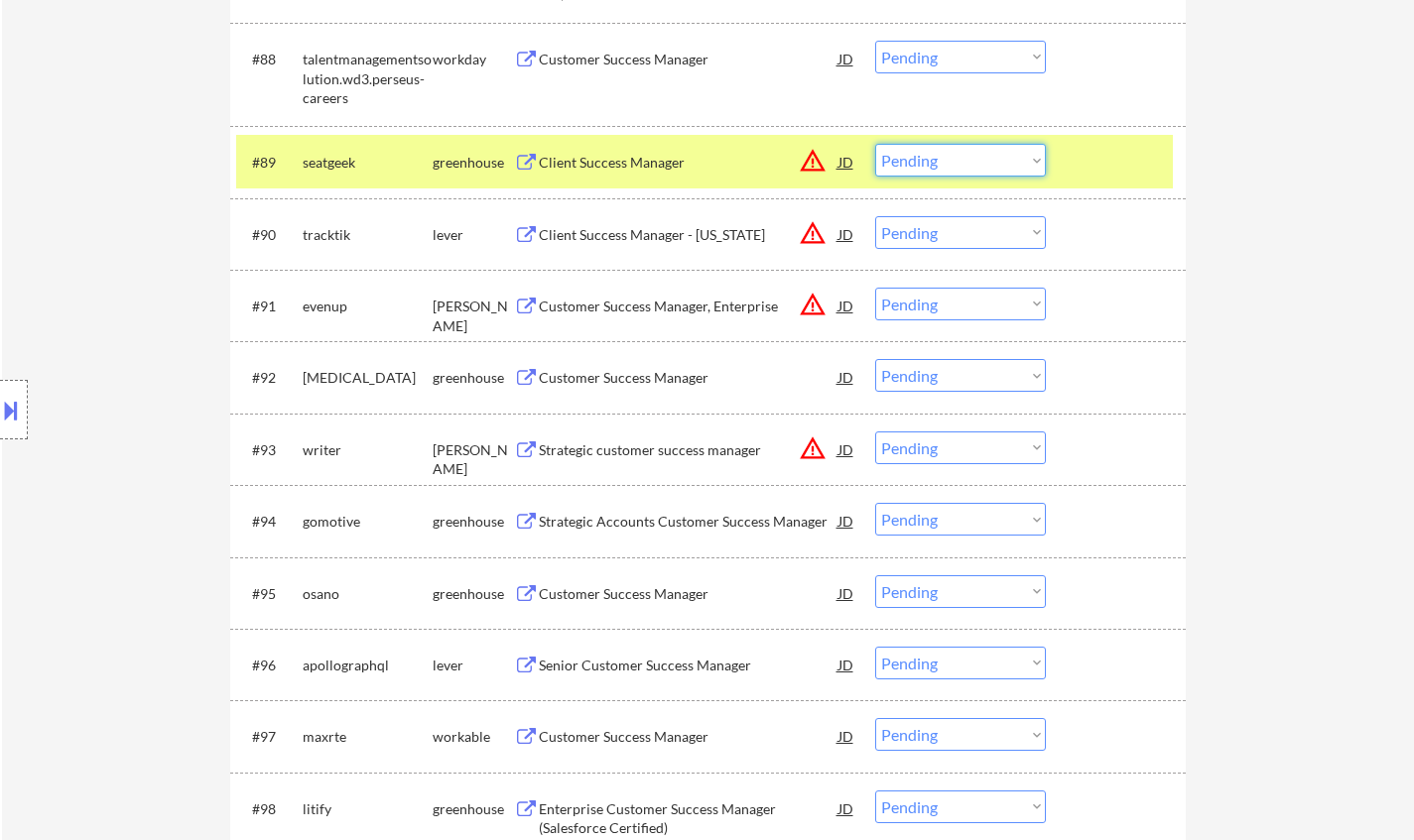 click on "Choose an option... Pending Applied Excluded (Questions) Excluded (Expired) Excluded (Location) Excluded (Bad Match) Excluded (Blocklist) Excluded (Salary) Excluded (Other)" at bounding box center [961, 160] 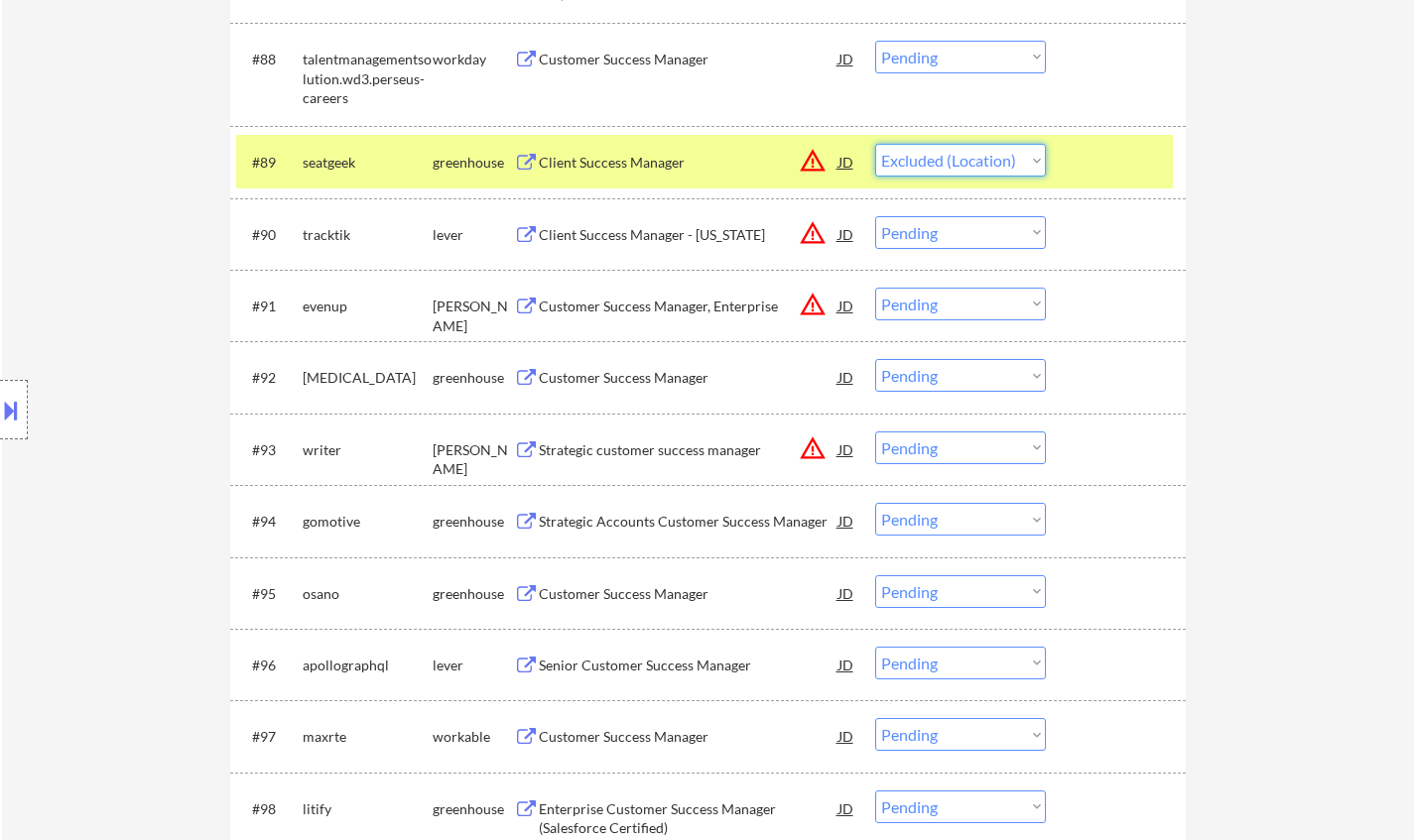 click on "Choose an option... Pending Applied Excluded (Questions) Excluded (Expired) Excluded (Location) Excluded (Bad Match) Excluded (Blocklist) Excluded (Salary) Excluded (Other)" at bounding box center (961, 160) 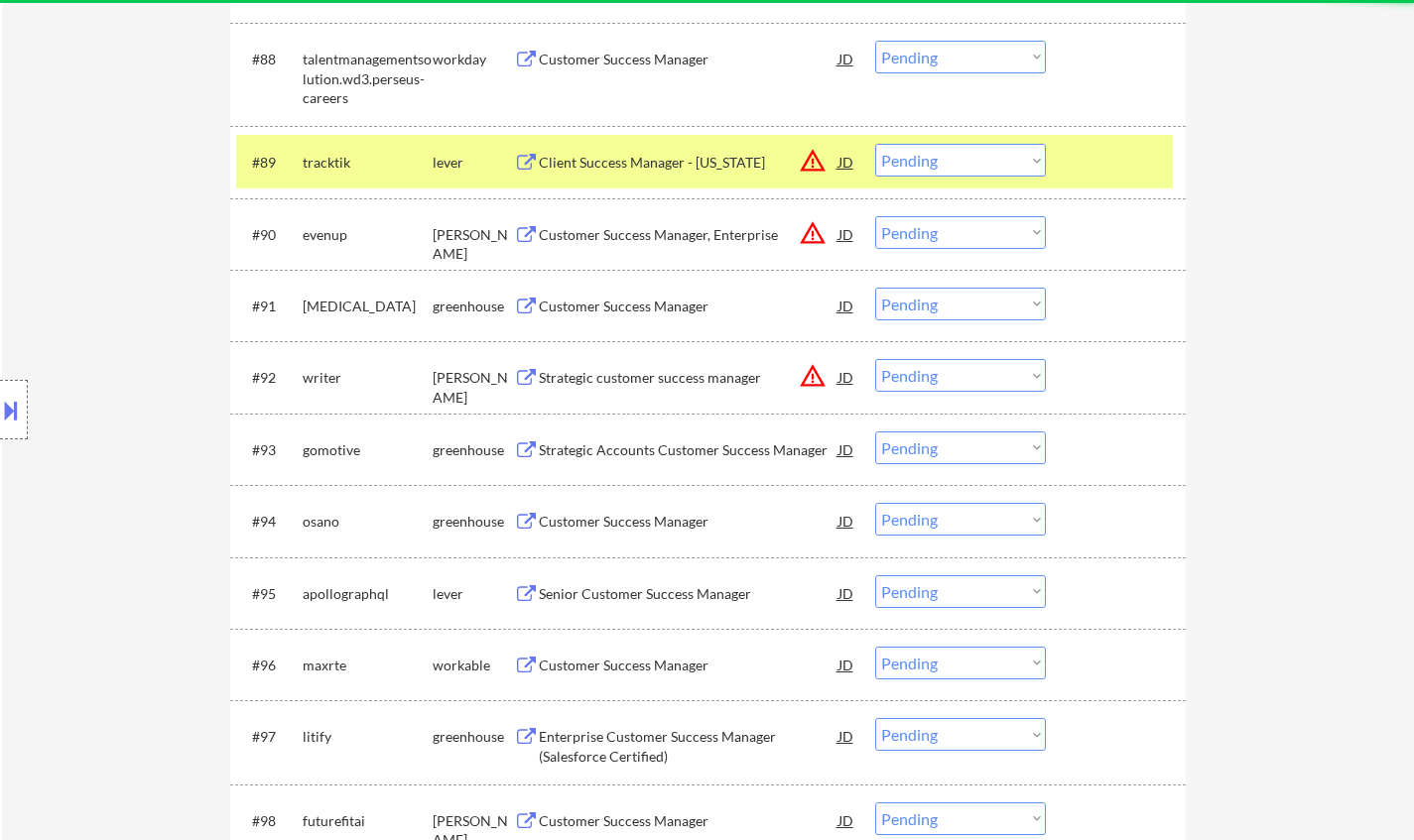 drag, startPoint x: 965, startPoint y: 167, endPoint x: 972, endPoint y: 177, distance: 12.206556 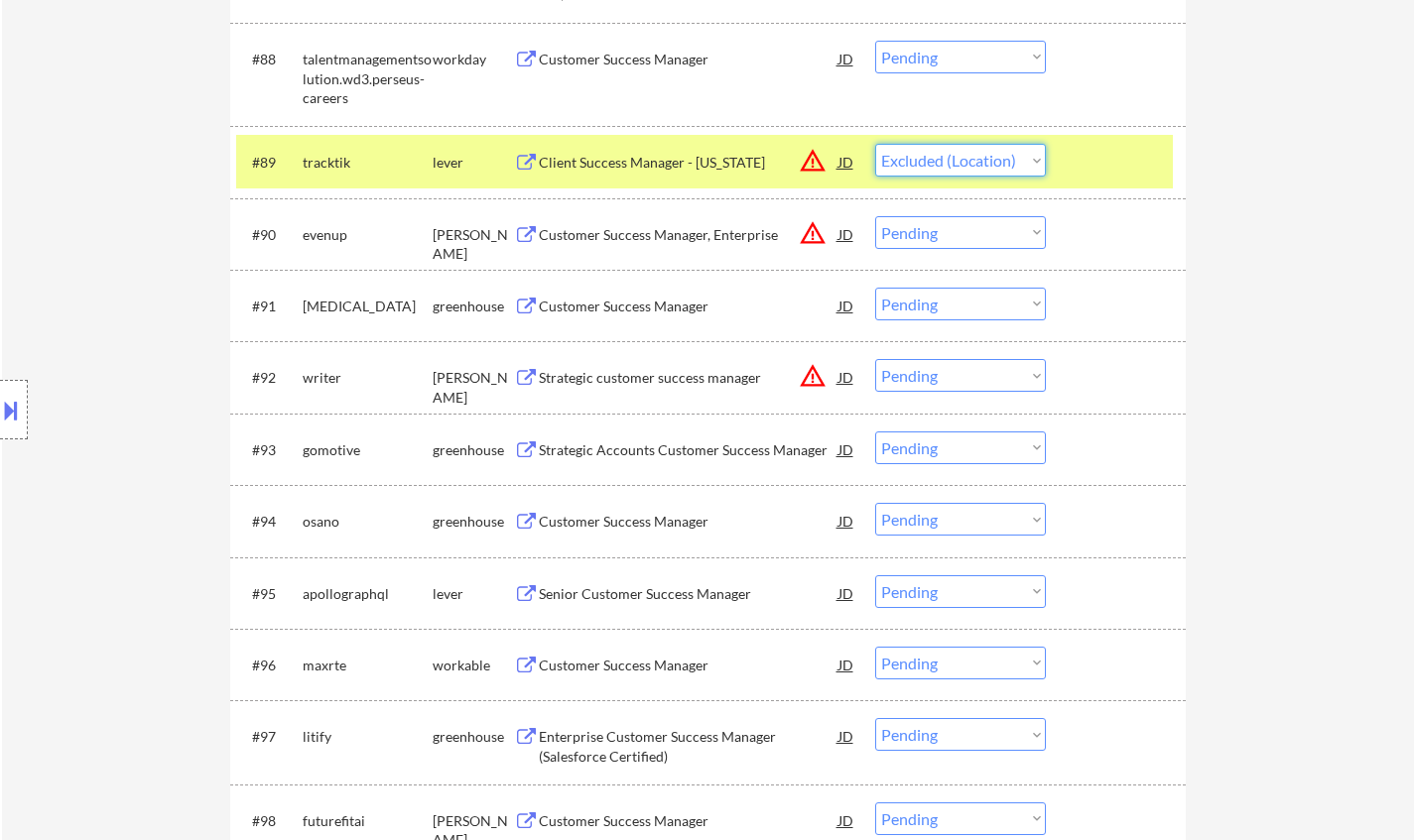 click on "Choose an option... Pending Applied Excluded (Questions) Excluded (Expired) Excluded (Location) Excluded (Bad Match) Excluded (Blocklist) Excluded (Salary) Excluded (Other)" at bounding box center (961, 160) 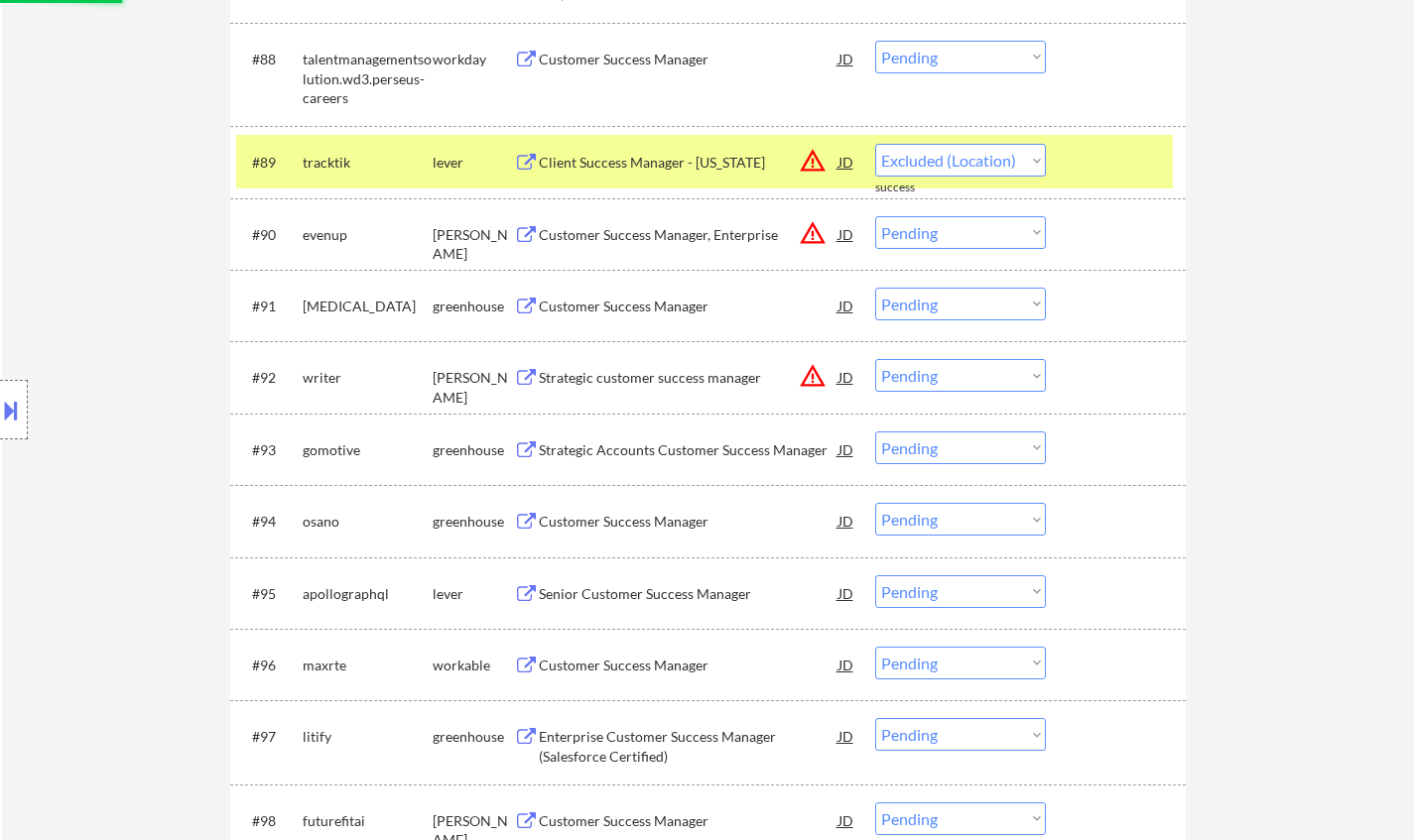 select on ""pending"" 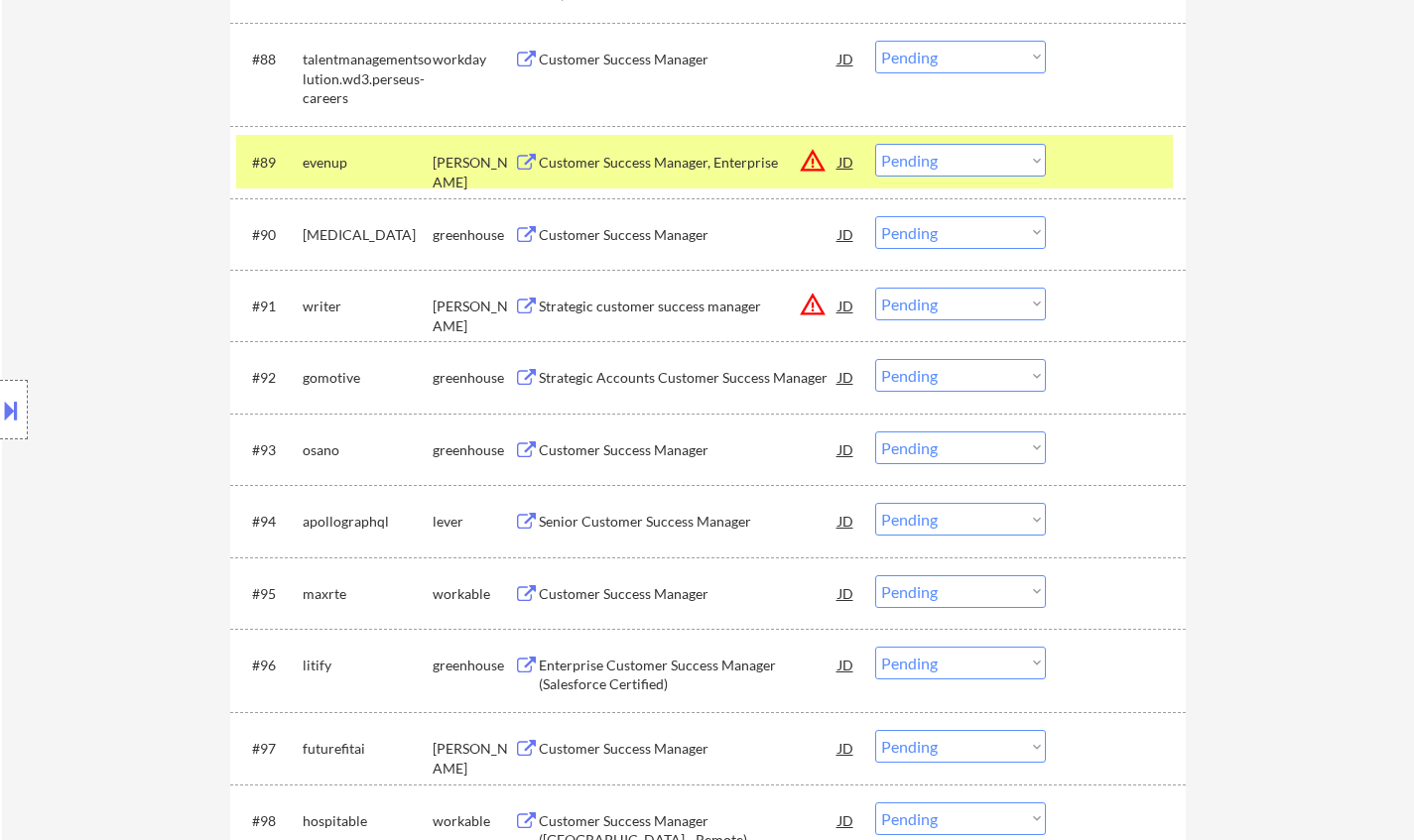 click on "Customer Success Manager" at bounding box center [689, 450] 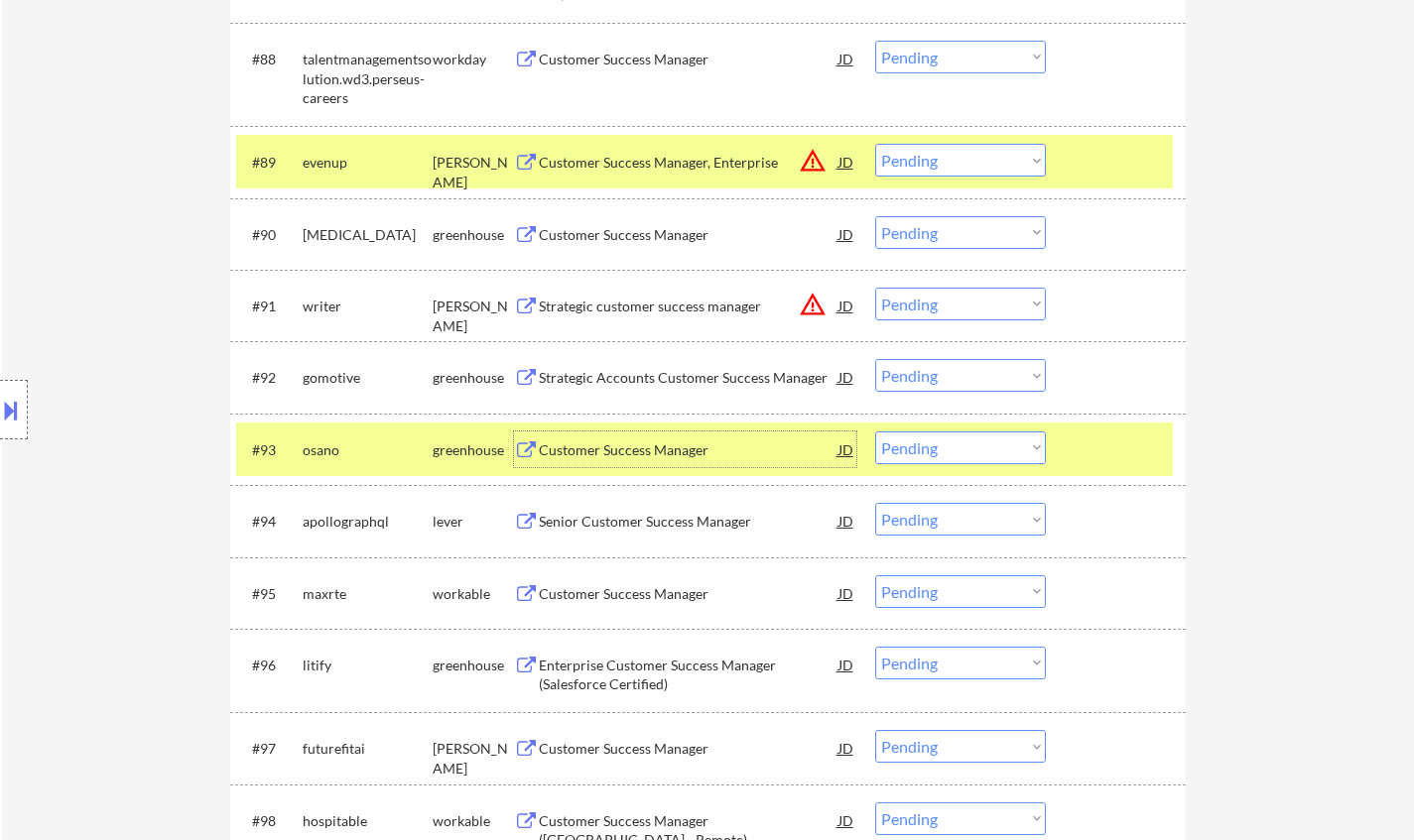 click on "Choose an option... Pending Applied Excluded (Questions) Excluded (Expired) Excluded (Location) Excluded (Bad Match) Excluded (Blocklist) Excluded (Salary) Excluded (Other)" at bounding box center [961, 447] 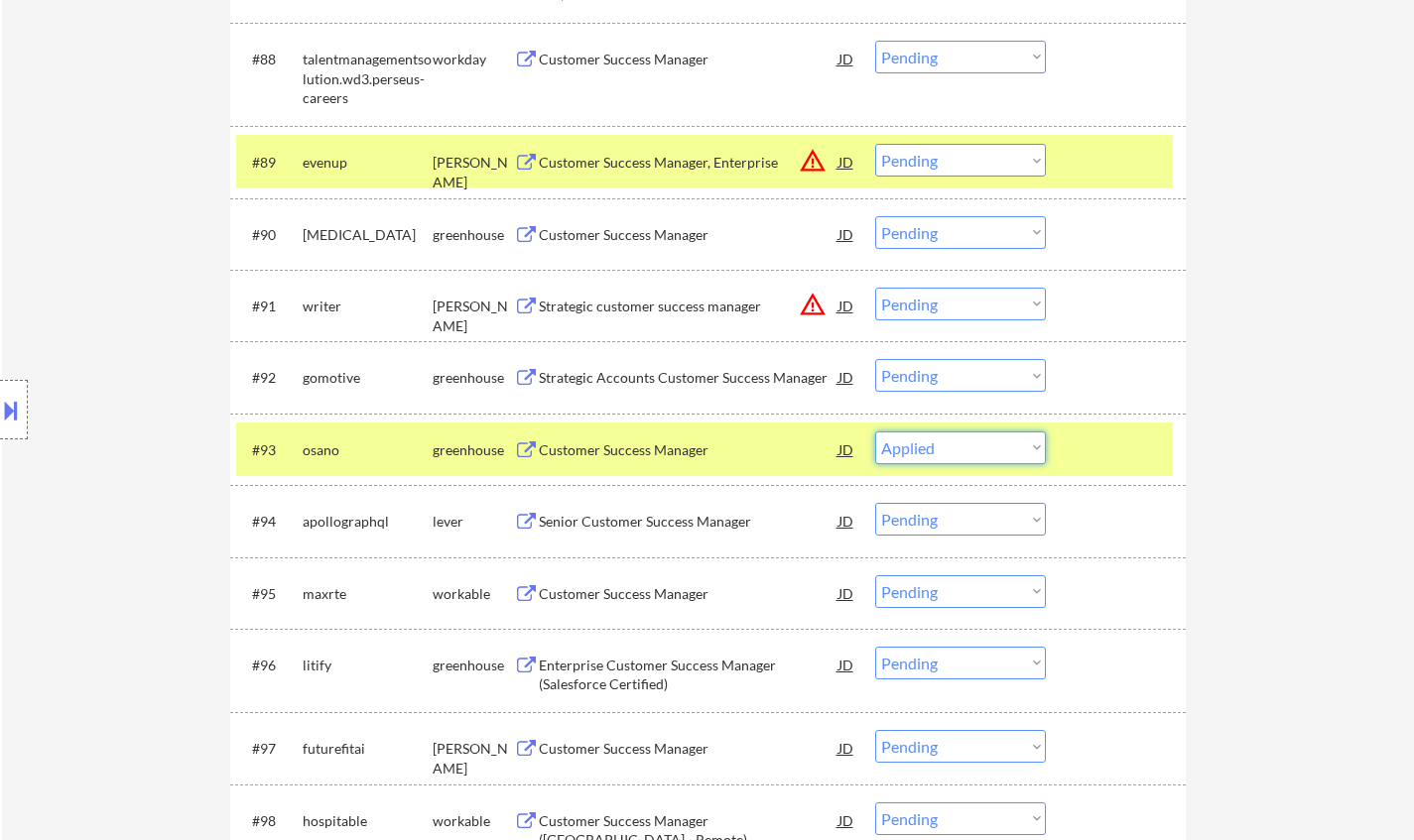 click on "Choose an option... Pending Applied Excluded (Questions) Excluded (Expired) Excluded (Location) Excluded (Bad Match) Excluded (Blocklist) Excluded (Salary) Excluded (Other)" at bounding box center (961, 447) 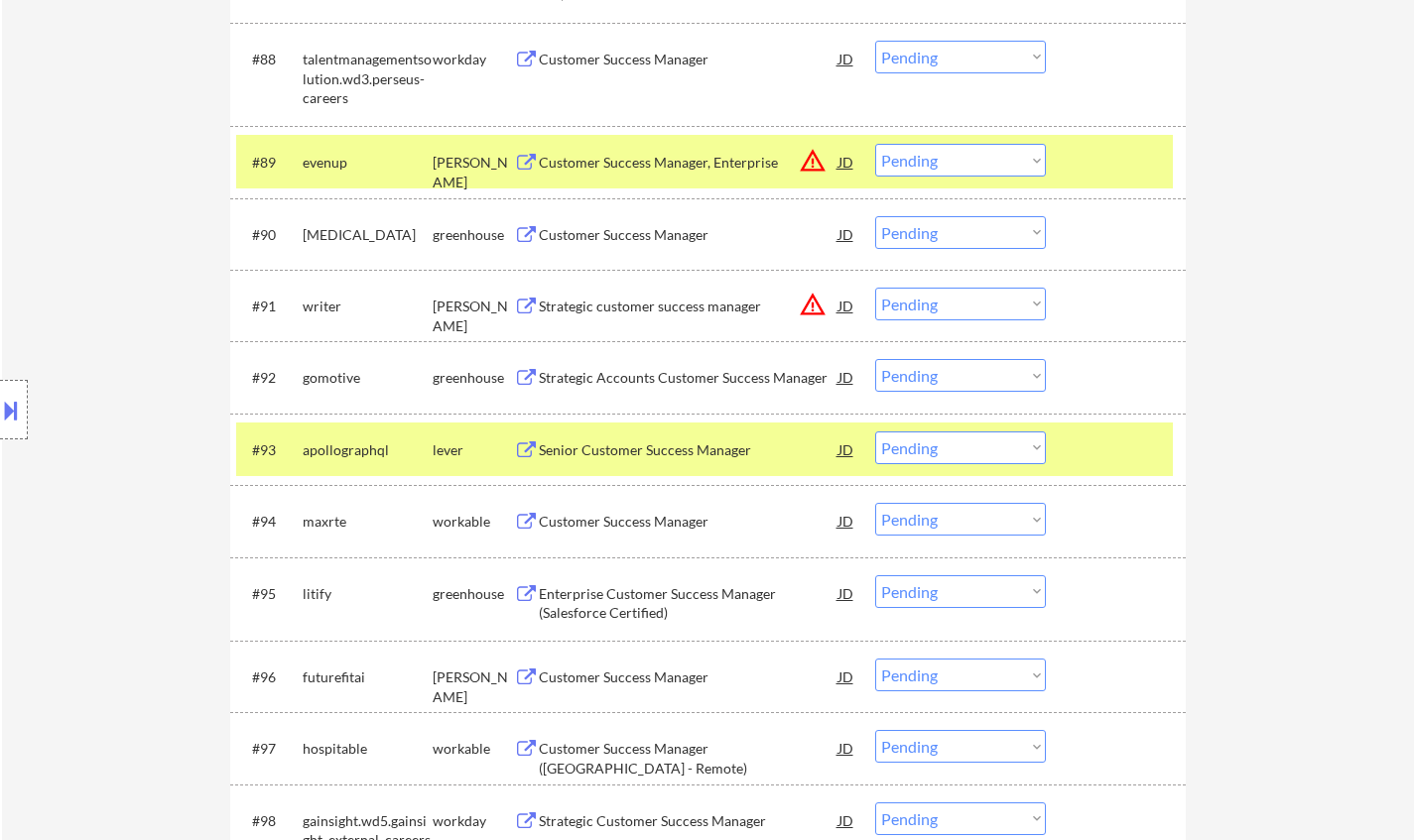 click on "Senior Customer Success Manager" at bounding box center [689, 450] 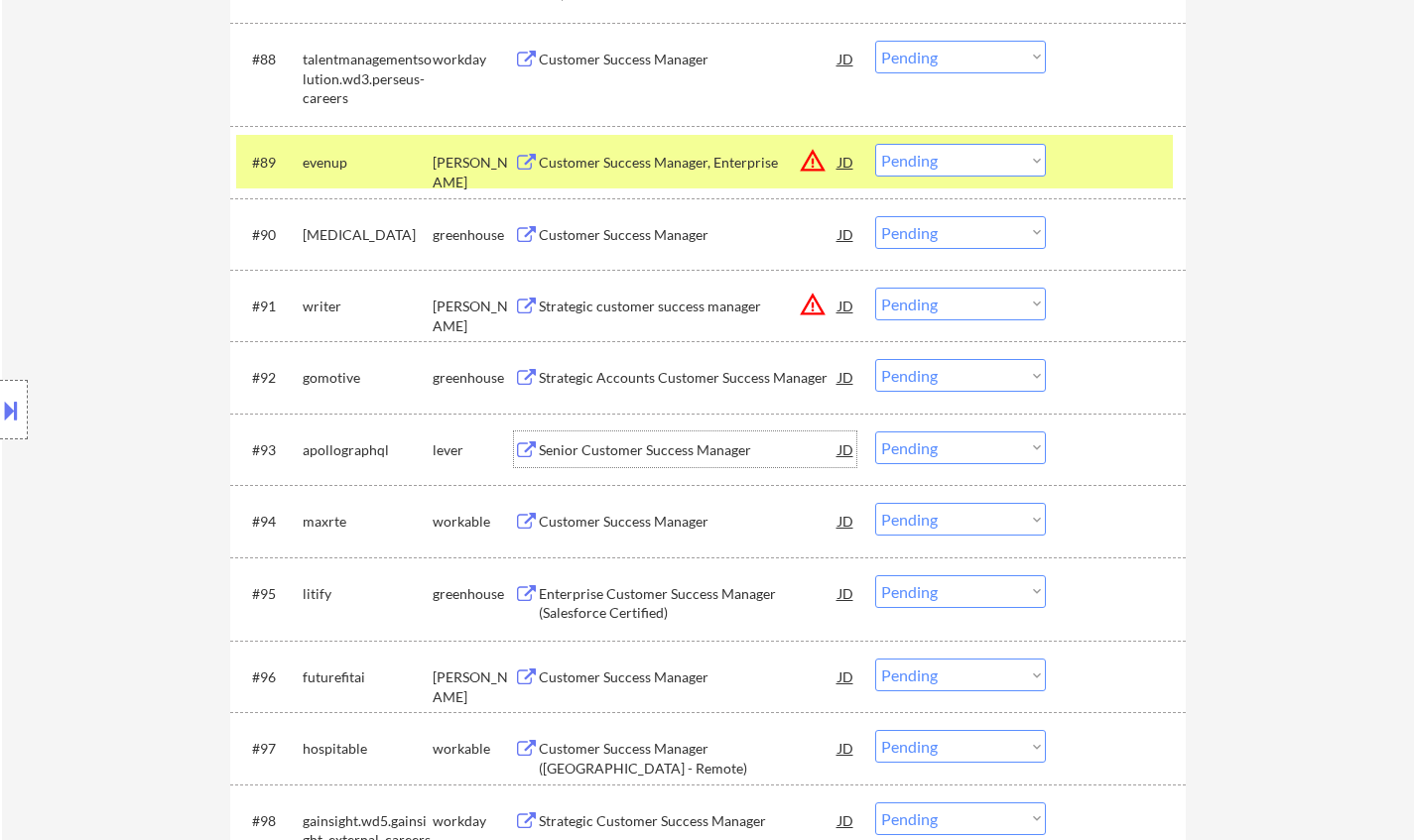click on "Choose an option... Pending Applied Excluded (Questions) Excluded (Expired) Excluded (Location) Excluded (Bad Match) Excluded (Blocklist) Excluded (Salary) Excluded (Other)" at bounding box center (961, 447) 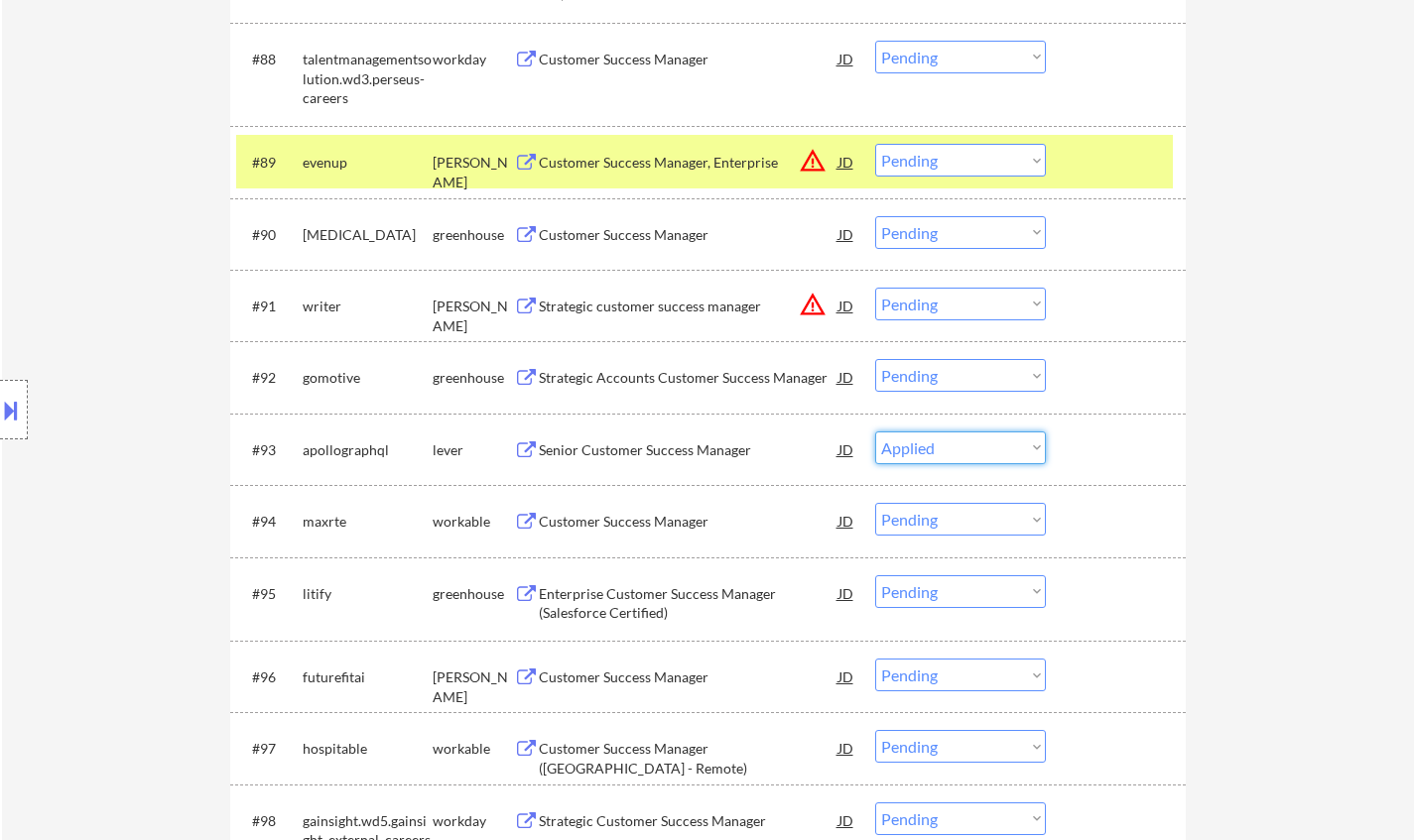 click on "Choose an option... Pending Applied Excluded (Questions) Excluded (Expired) Excluded (Location) Excluded (Bad Match) Excluded (Blocklist) Excluded (Salary) Excluded (Other)" at bounding box center [961, 447] 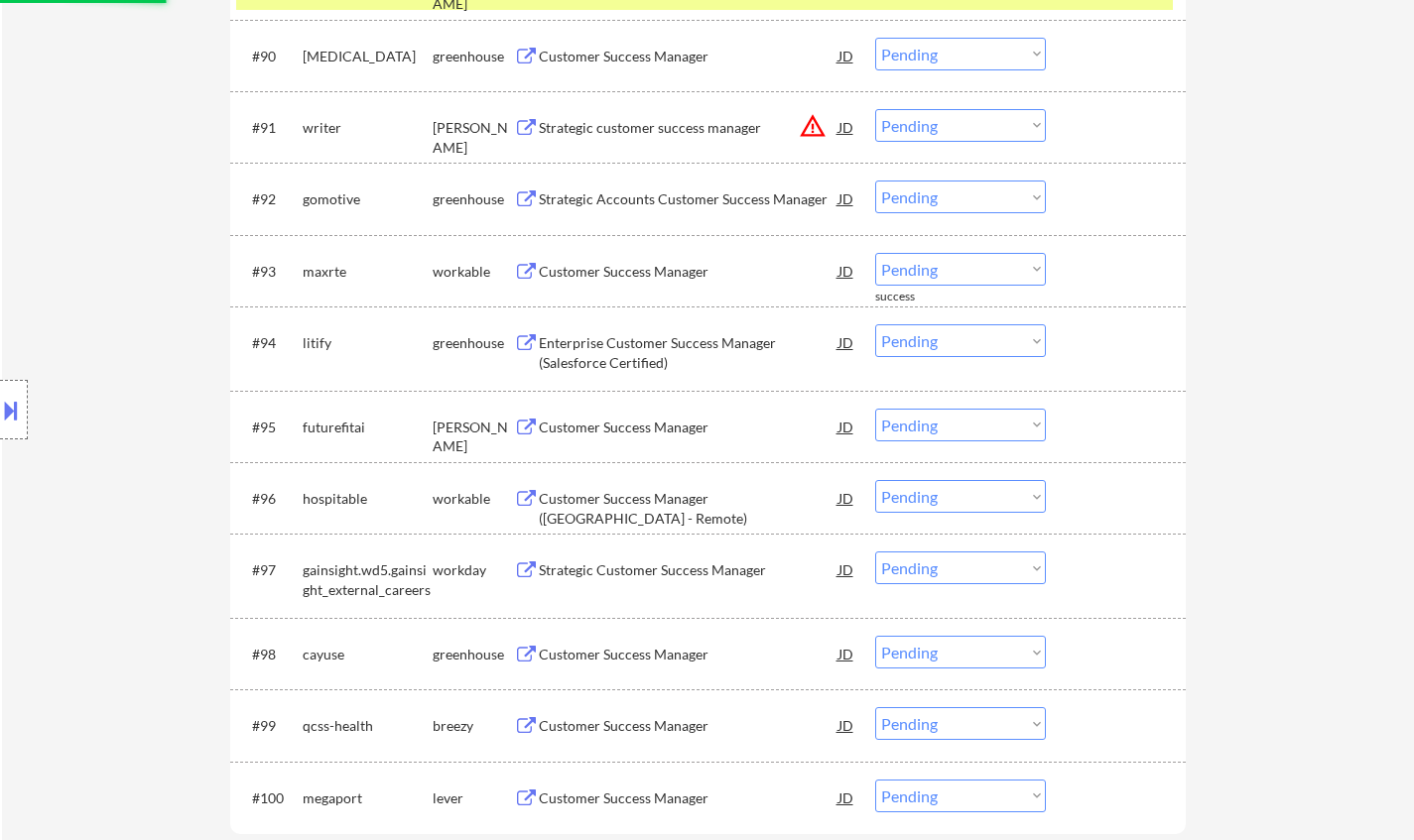 scroll, scrollTop: 7503, scrollLeft: 0, axis: vertical 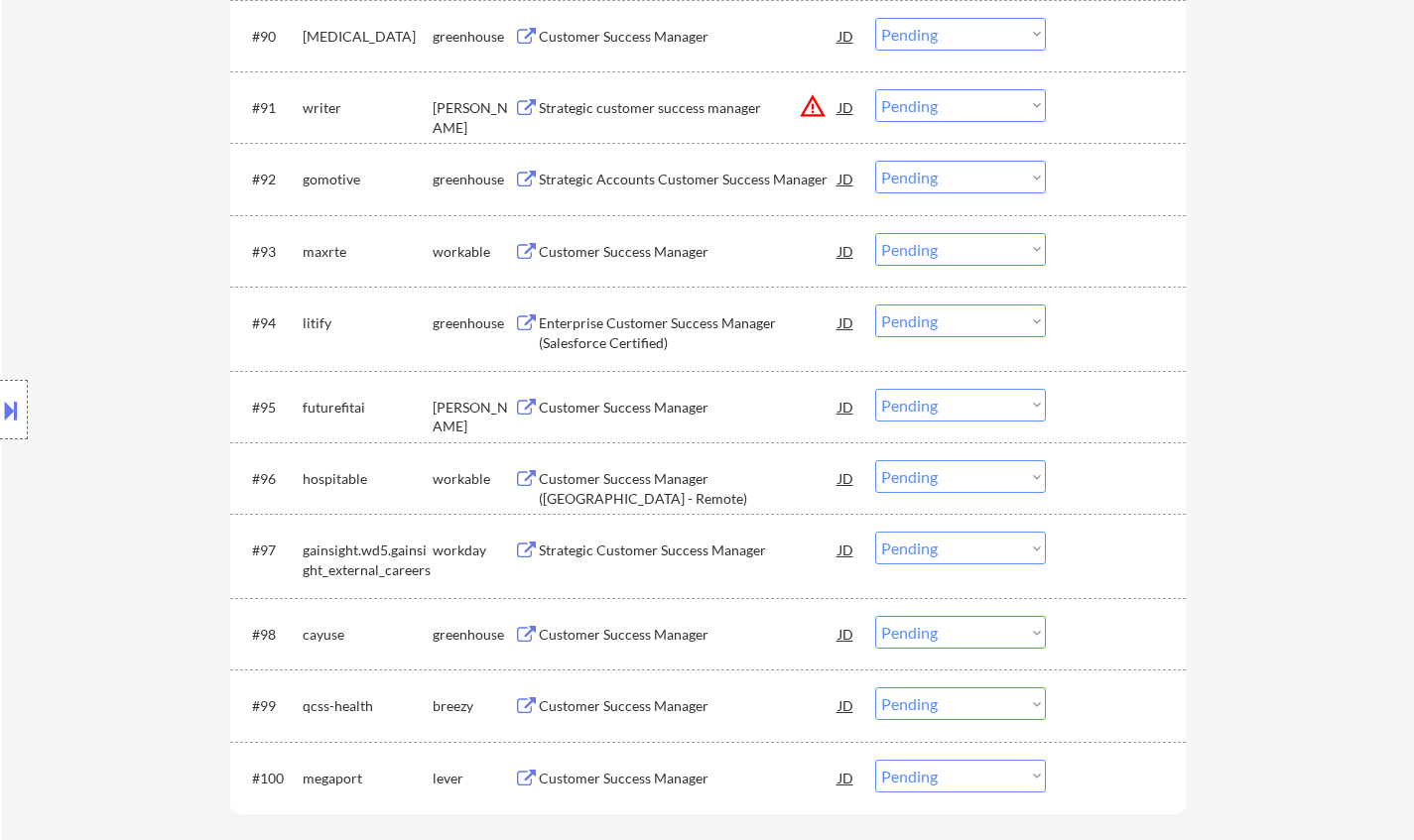 click on "Customer Success Manager" at bounding box center [689, 251] 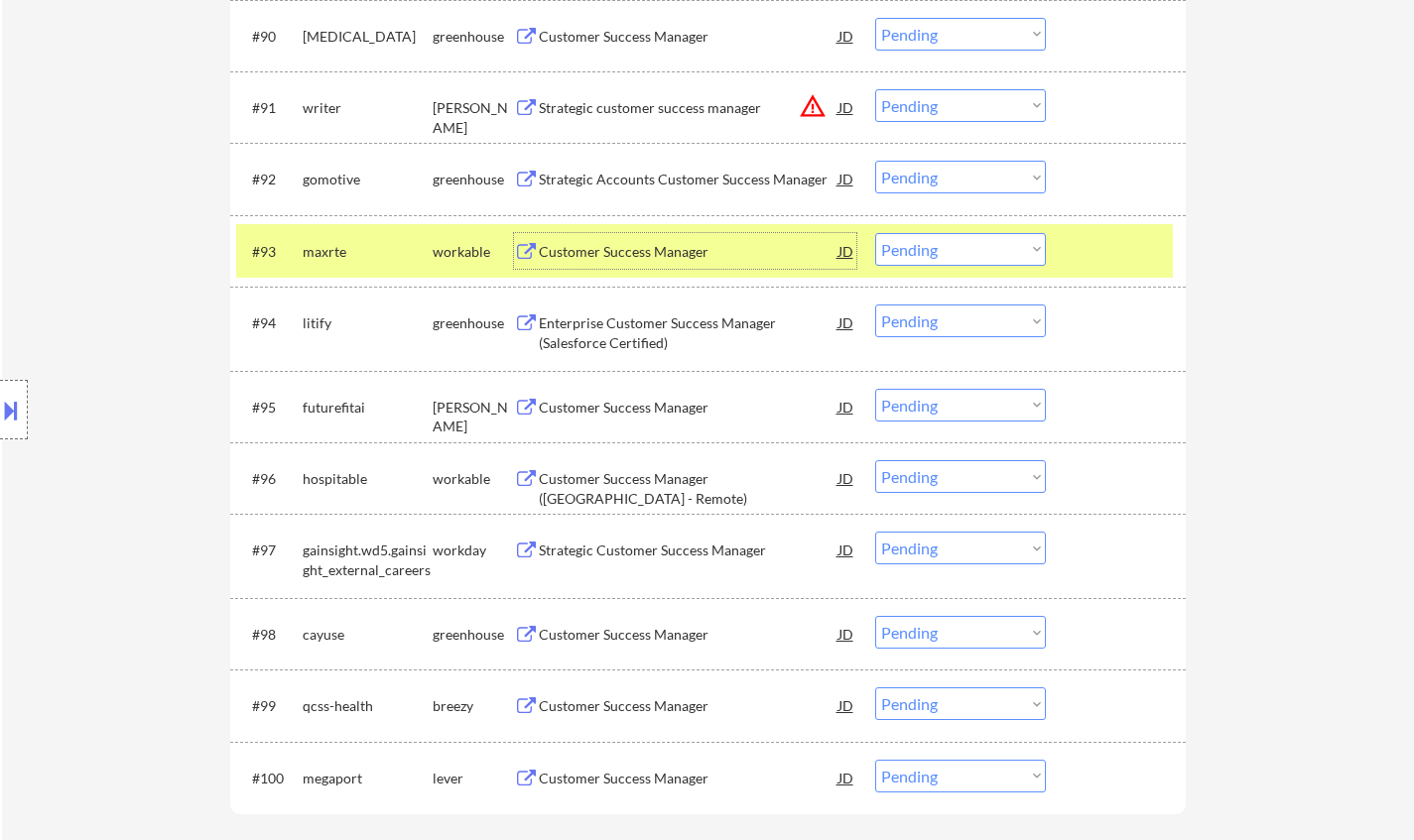 click on "Choose an option... Pending Applied Excluded (Questions) Excluded (Expired) Excluded (Location) Excluded (Bad Match) Excluded (Blocklist) Excluded (Salary) Excluded (Other)" at bounding box center [961, 249] 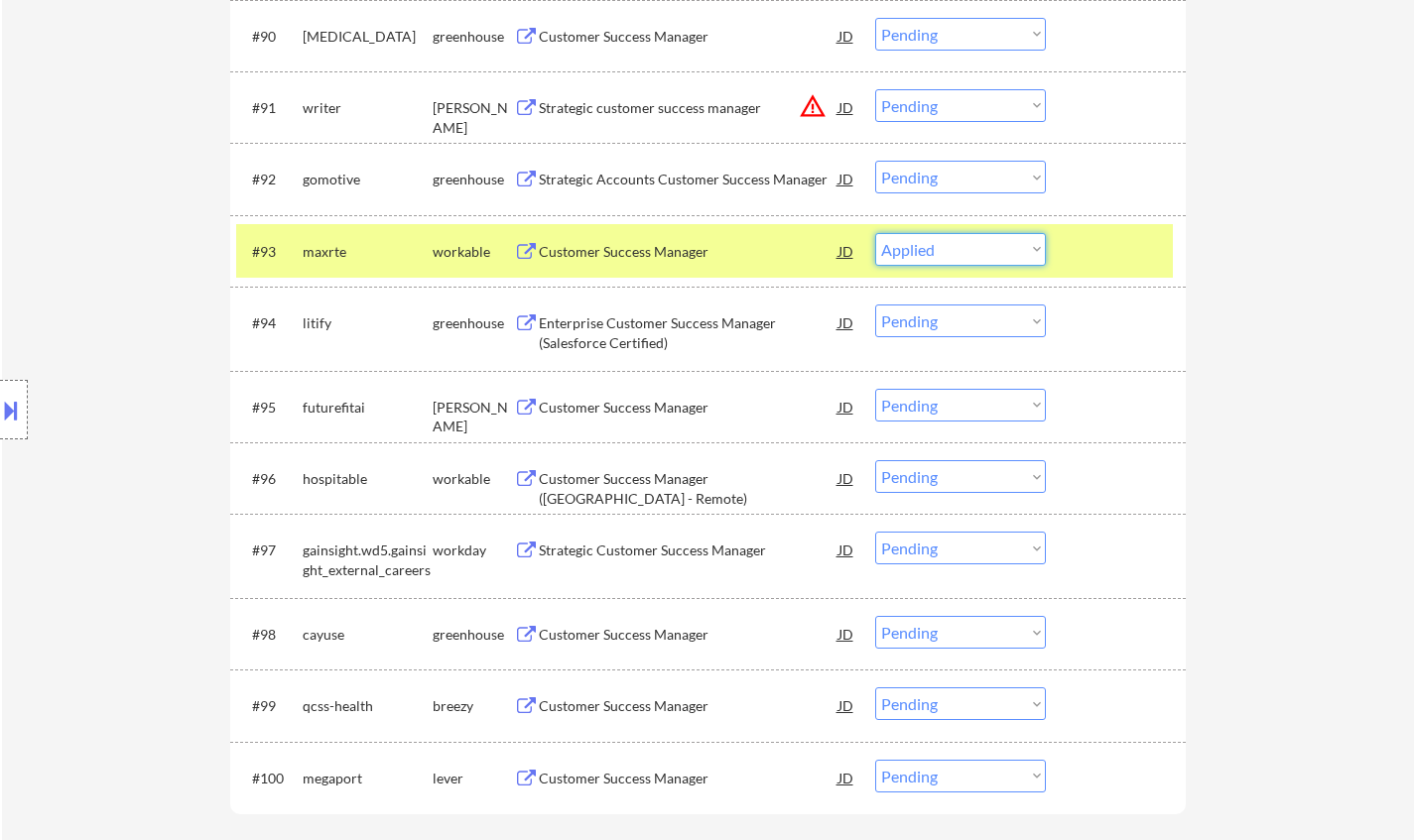 click on "Choose an option... Pending Applied Excluded (Questions) Excluded (Expired) Excluded (Location) Excluded (Bad Match) Excluded (Blocklist) Excluded (Salary) Excluded (Other)" at bounding box center [961, 249] 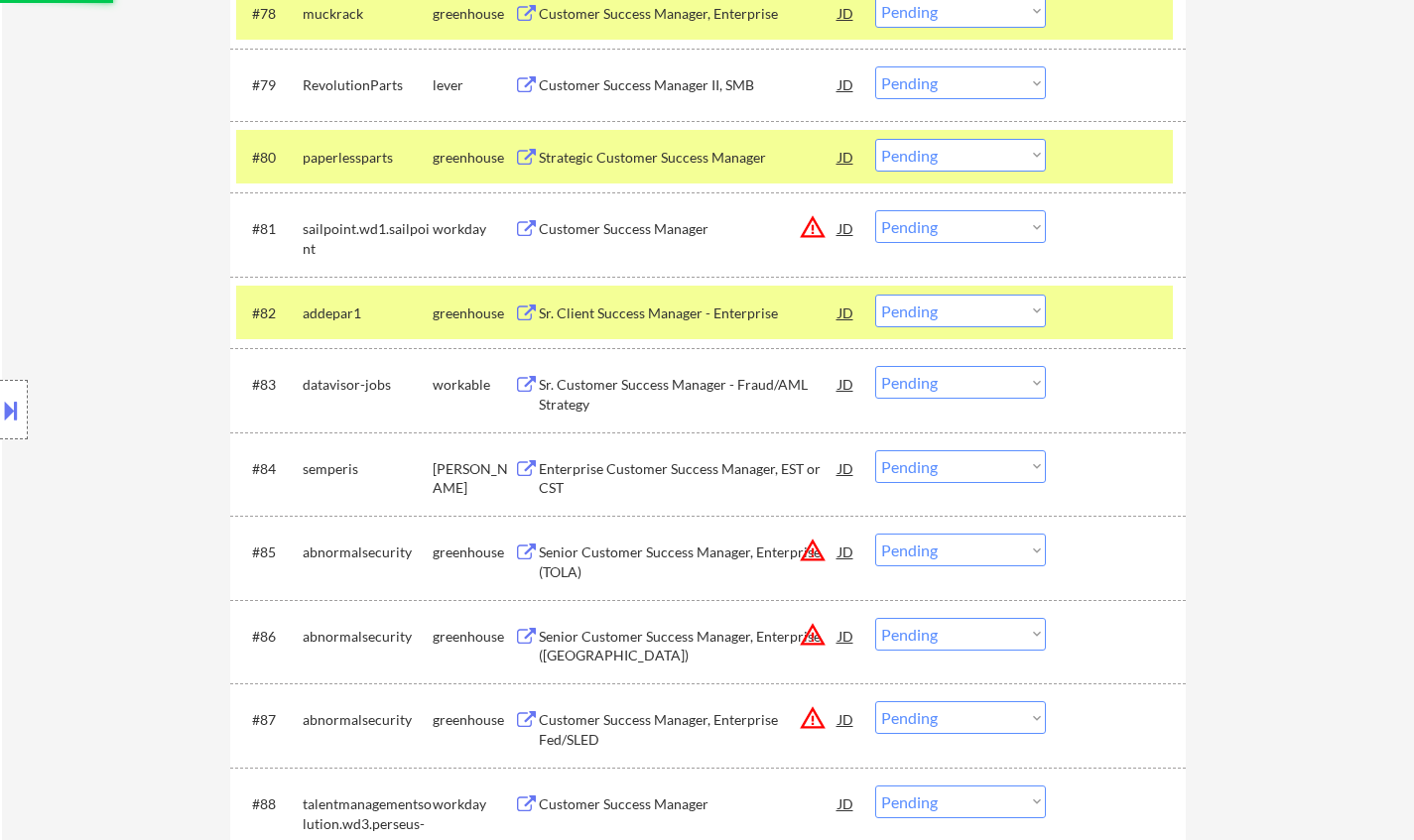 scroll, scrollTop: 6313, scrollLeft: 0, axis: vertical 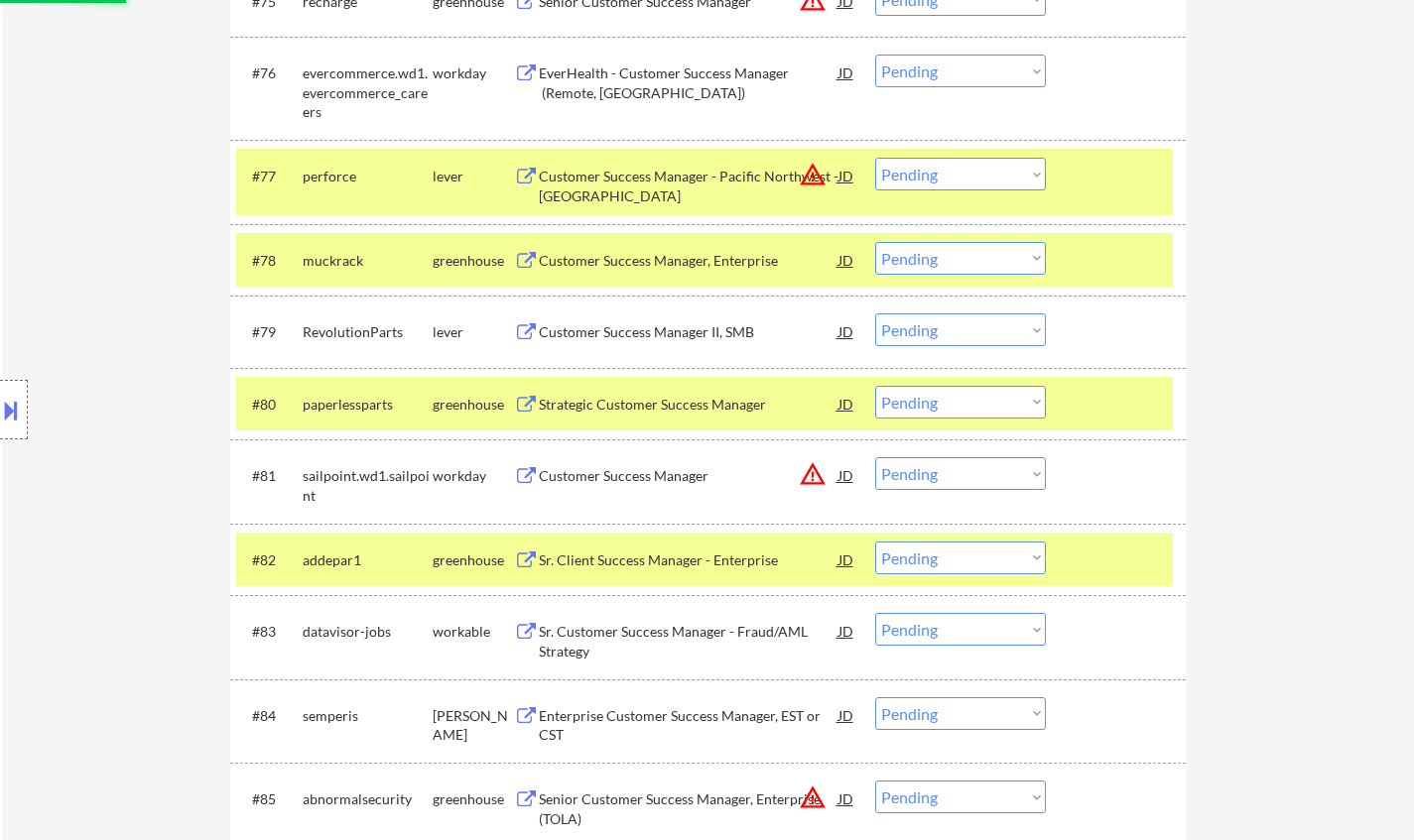 select on ""pending"" 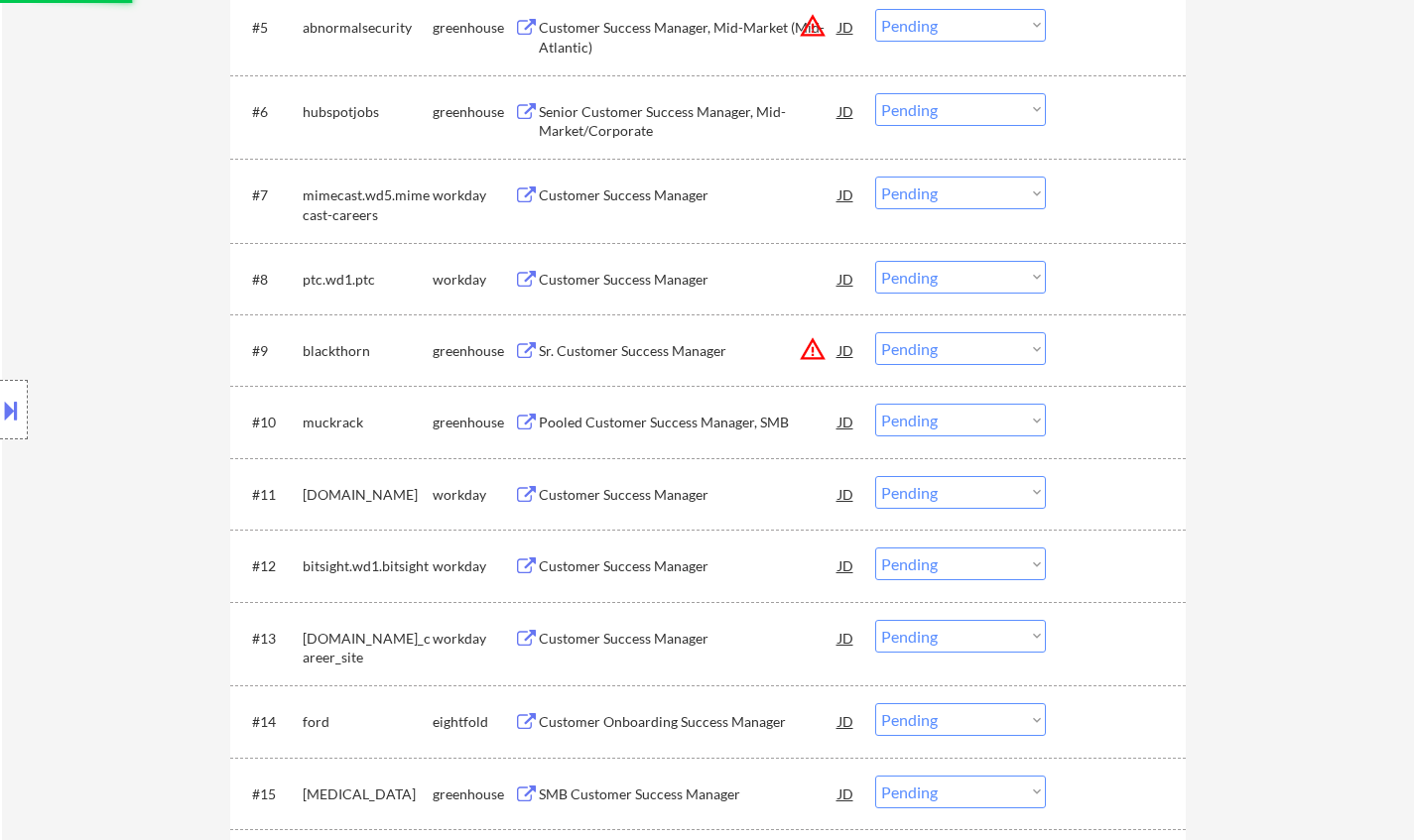 scroll, scrollTop: 0, scrollLeft: 0, axis: both 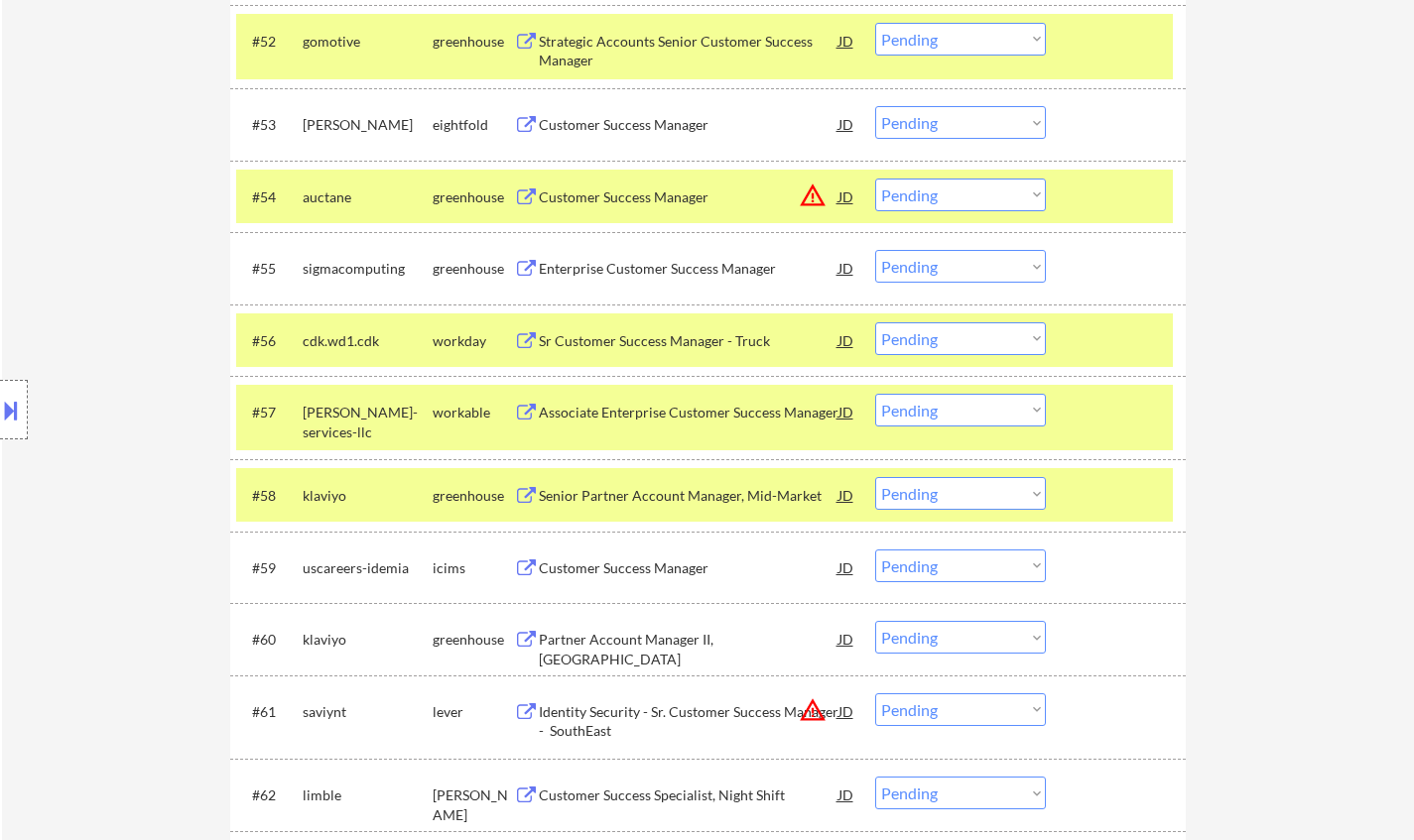 drag, startPoint x: 1099, startPoint y: 504, endPoint x: 1093, endPoint y: 453, distance: 51.351728 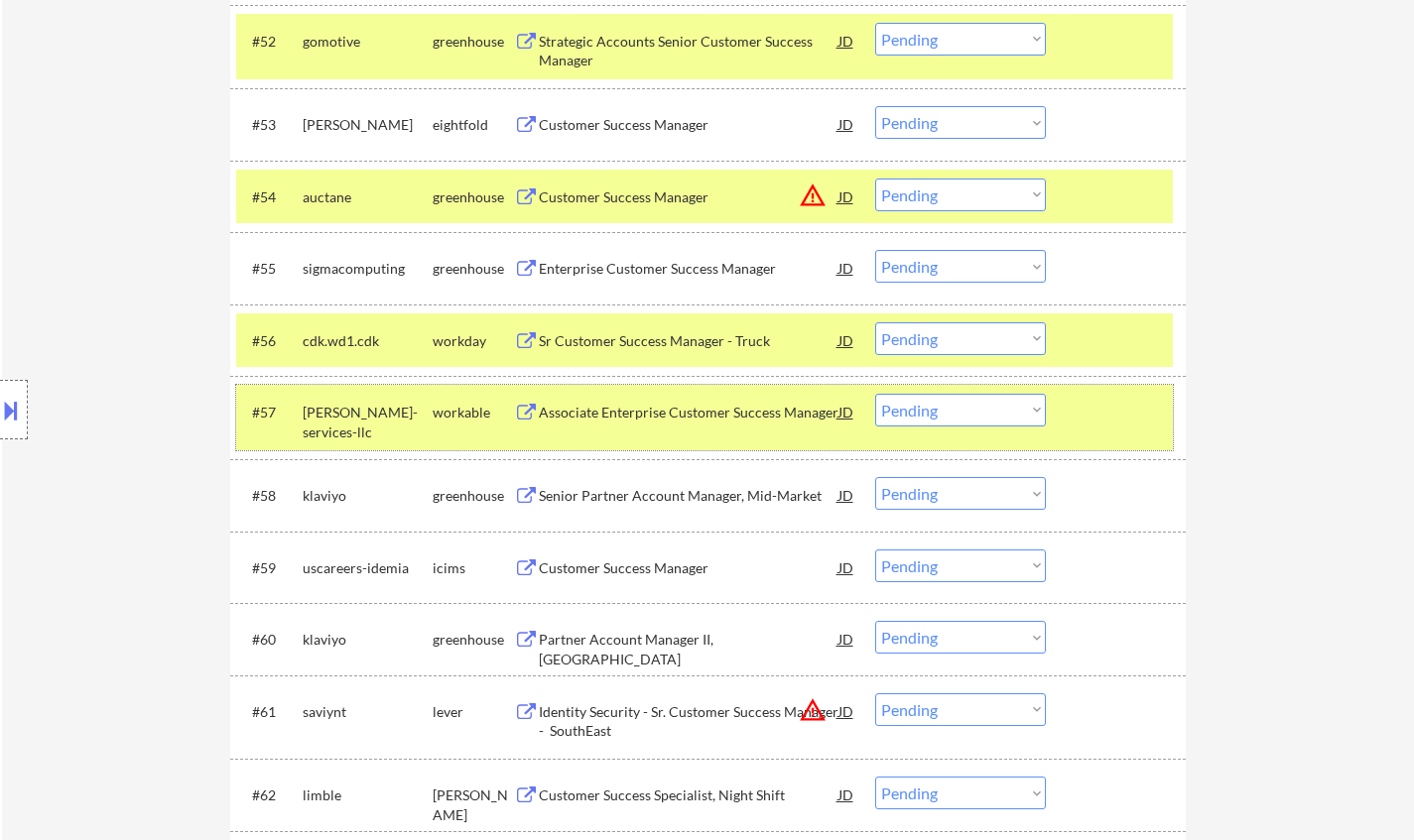 drag, startPoint x: 1087, startPoint y: 421, endPoint x: 1089, endPoint y: 379, distance: 42.047592 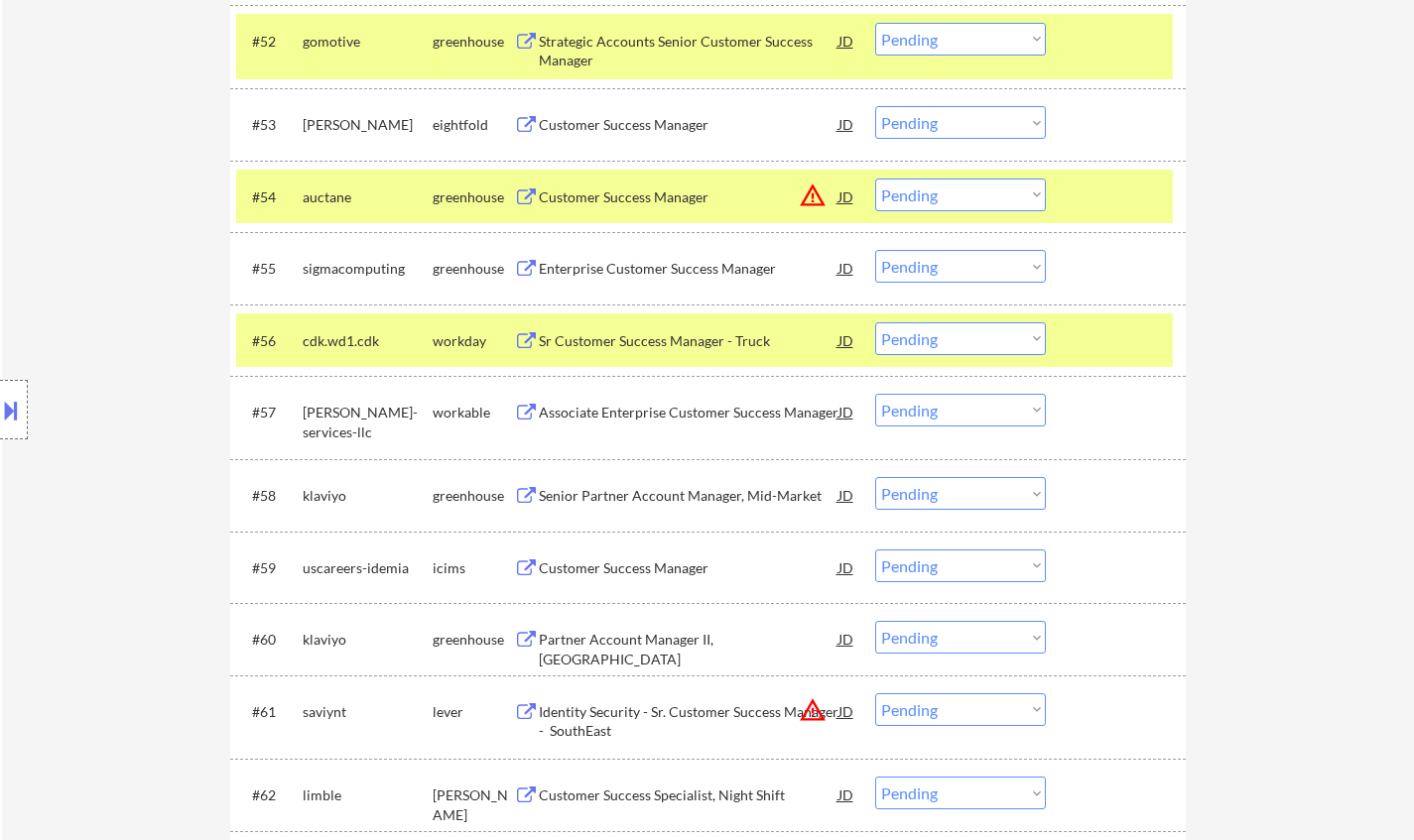 drag, startPoint x: 1090, startPoint y: 334, endPoint x: 1102, endPoint y: 196, distance: 138.52076 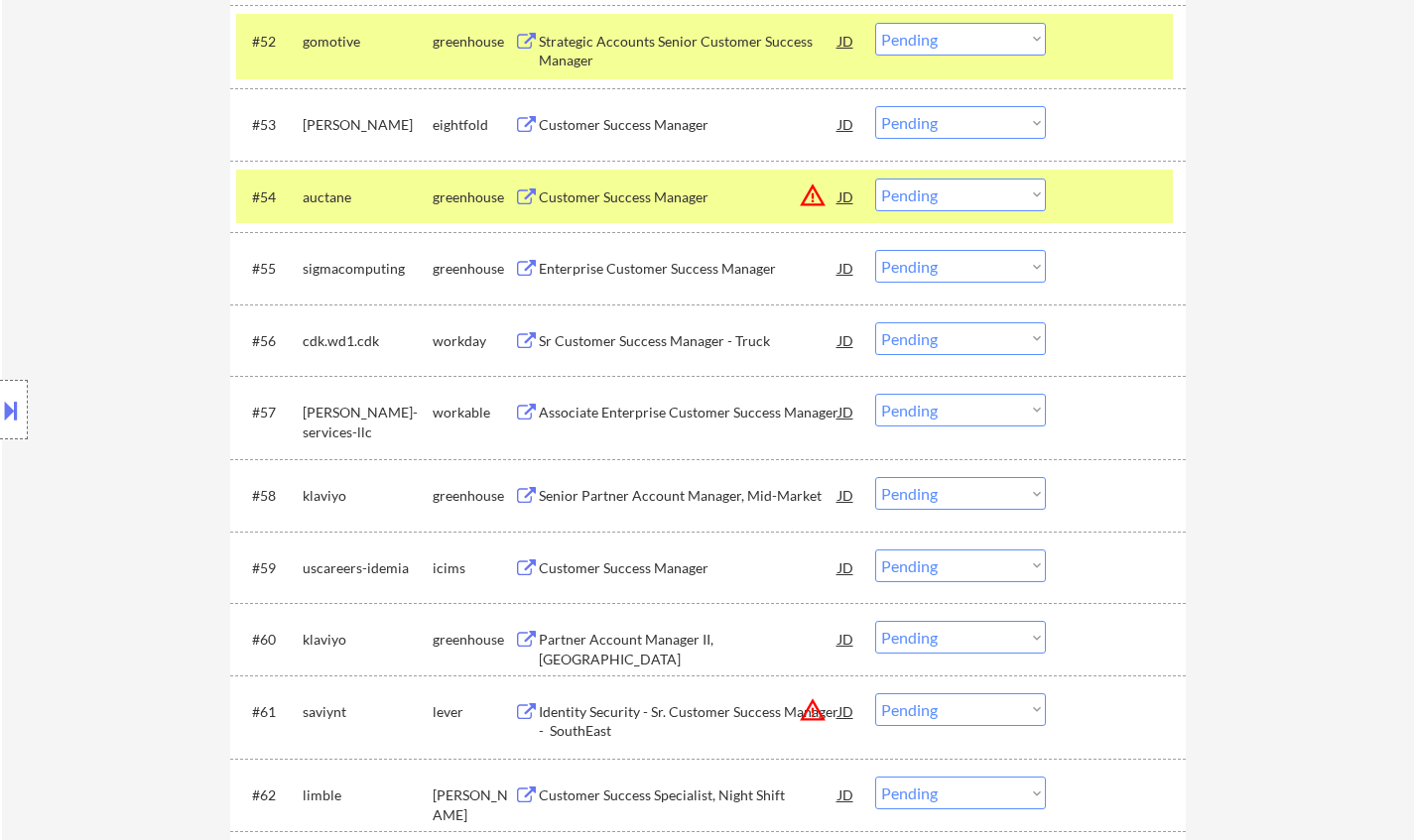 click at bounding box center (1118, 196) 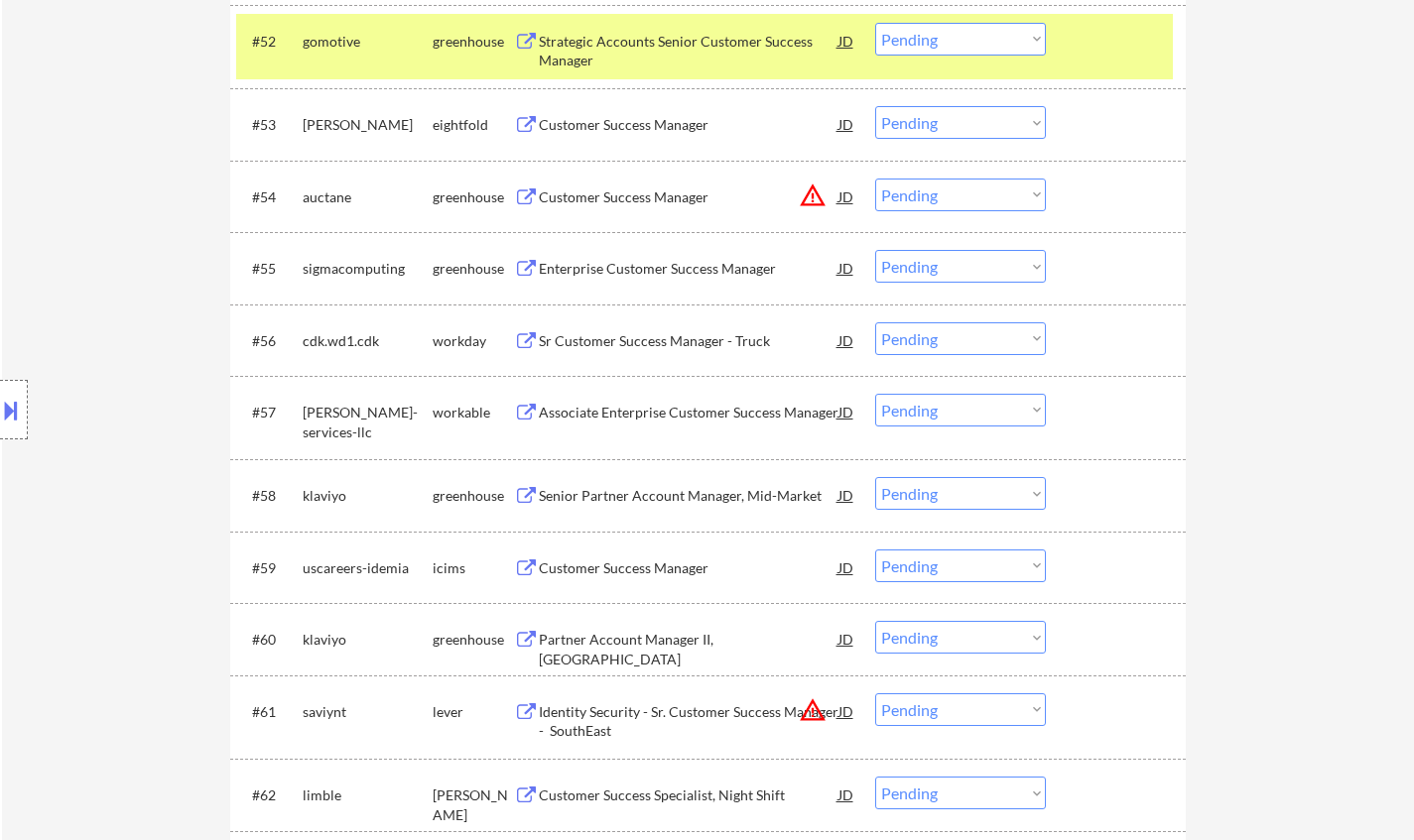 scroll, scrollTop: 4661, scrollLeft: 0, axis: vertical 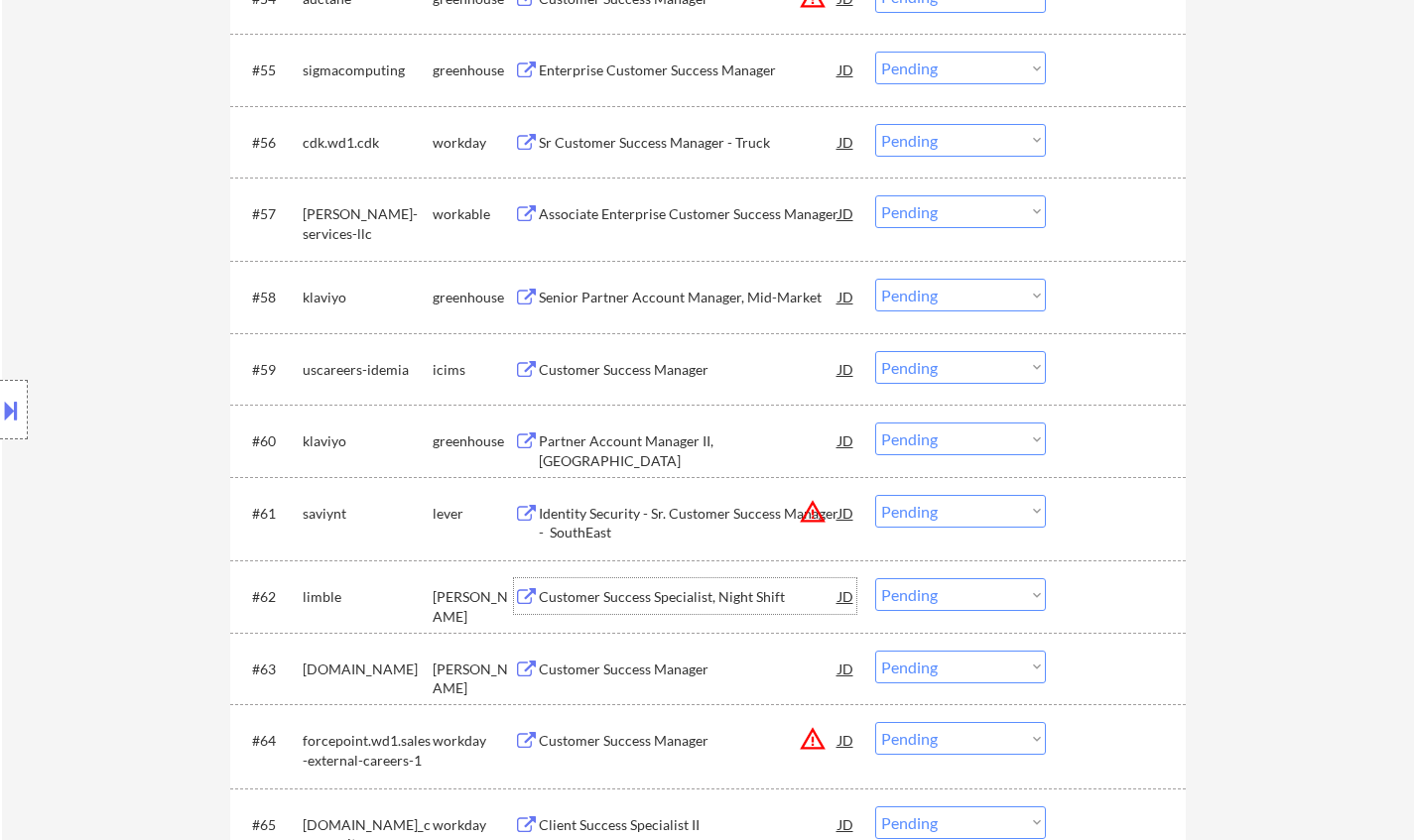 click on "Customer Success Specialist, Night Shift" at bounding box center [689, 597] 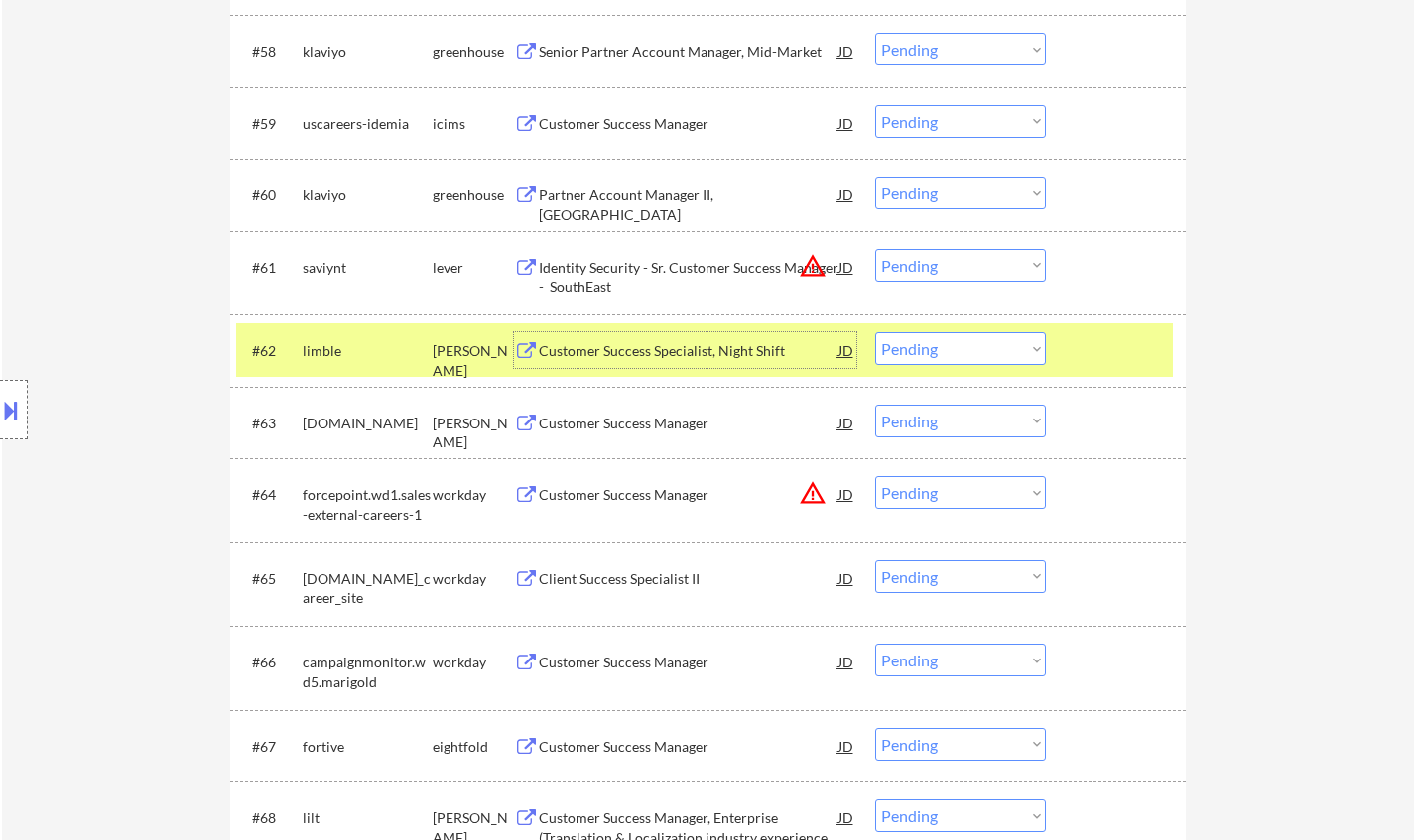 scroll, scrollTop: 4959, scrollLeft: 0, axis: vertical 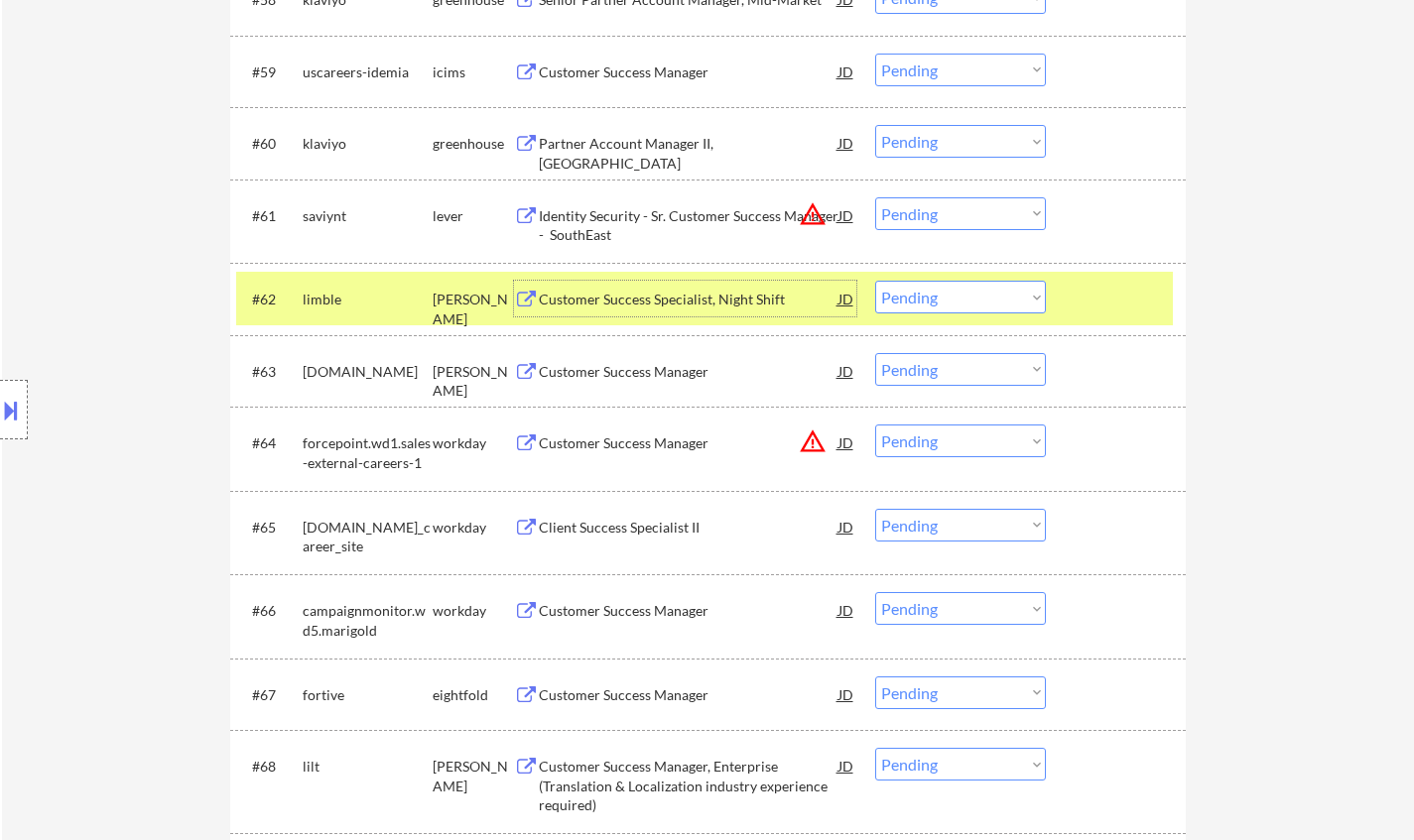 click on "Choose an option... Pending Applied Excluded (Questions) Excluded (Expired) Excluded (Location) Excluded (Bad Match) Excluded (Blocklist) Excluded (Salary) Excluded (Other)" at bounding box center [961, 297] 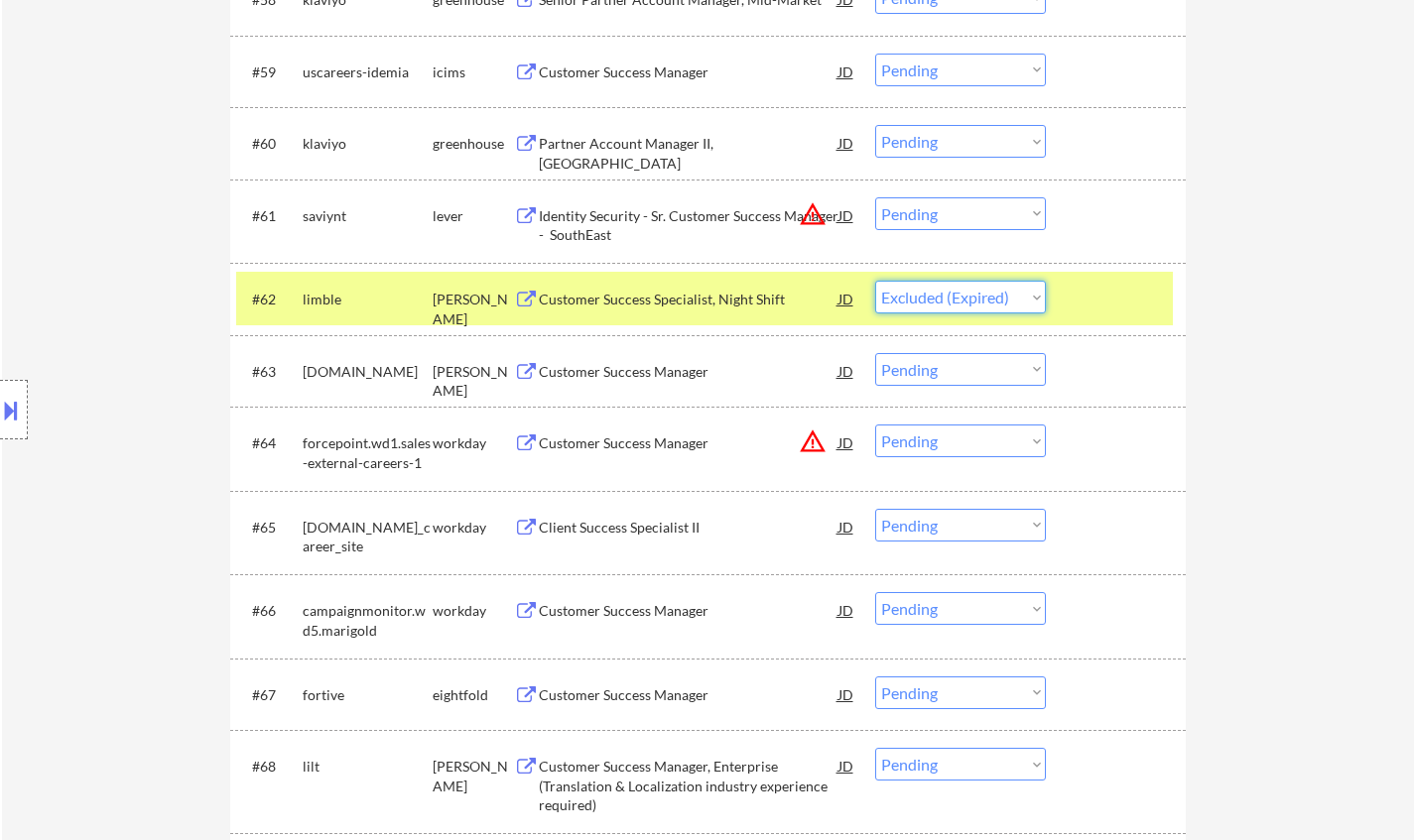 click on "Choose an option... Pending Applied Excluded (Questions) Excluded (Expired) Excluded (Location) Excluded (Bad Match) Excluded (Blocklist) Excluded (Salary) Excluded (Other)" at bounding box center [961, 297] 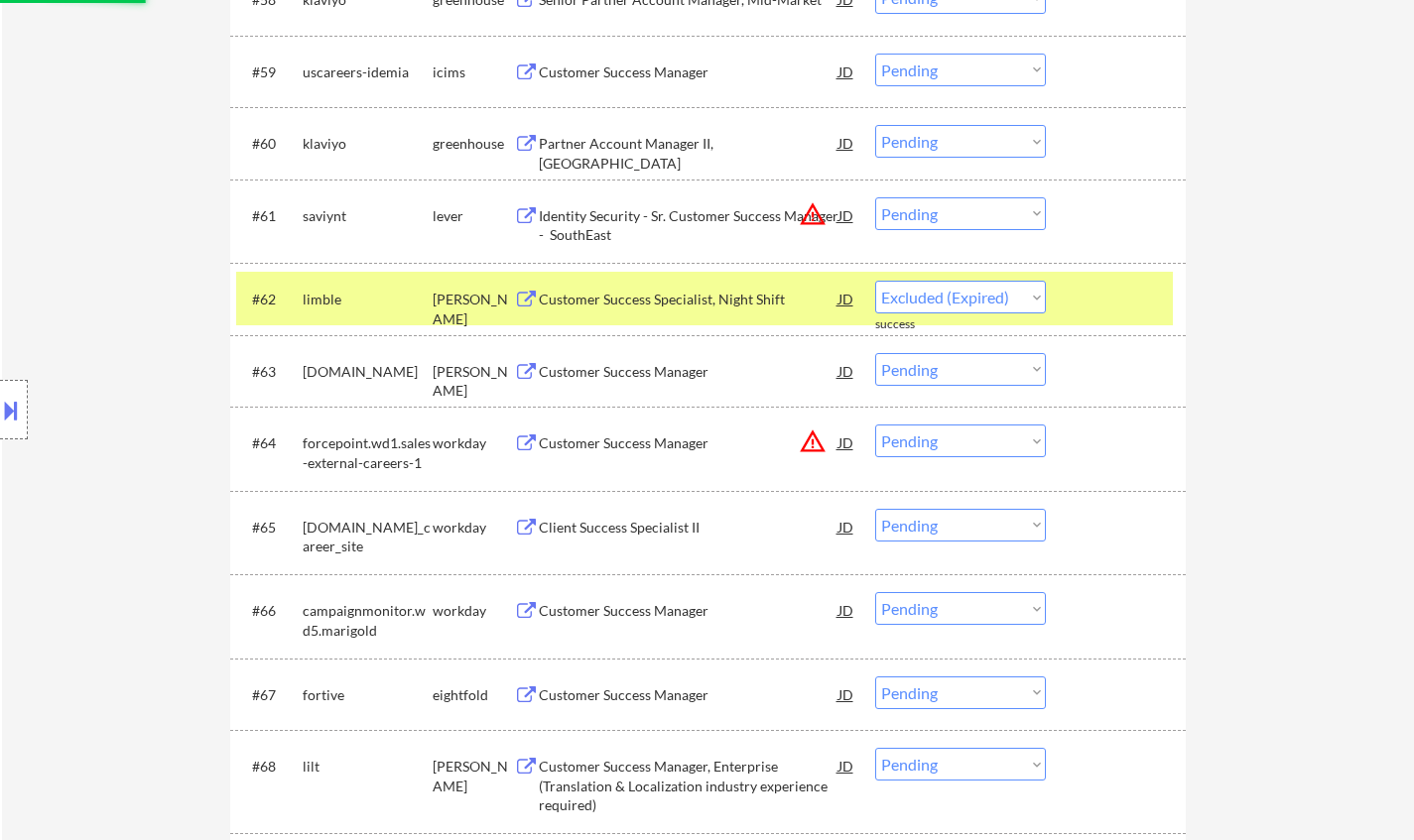 select on ""pending"" 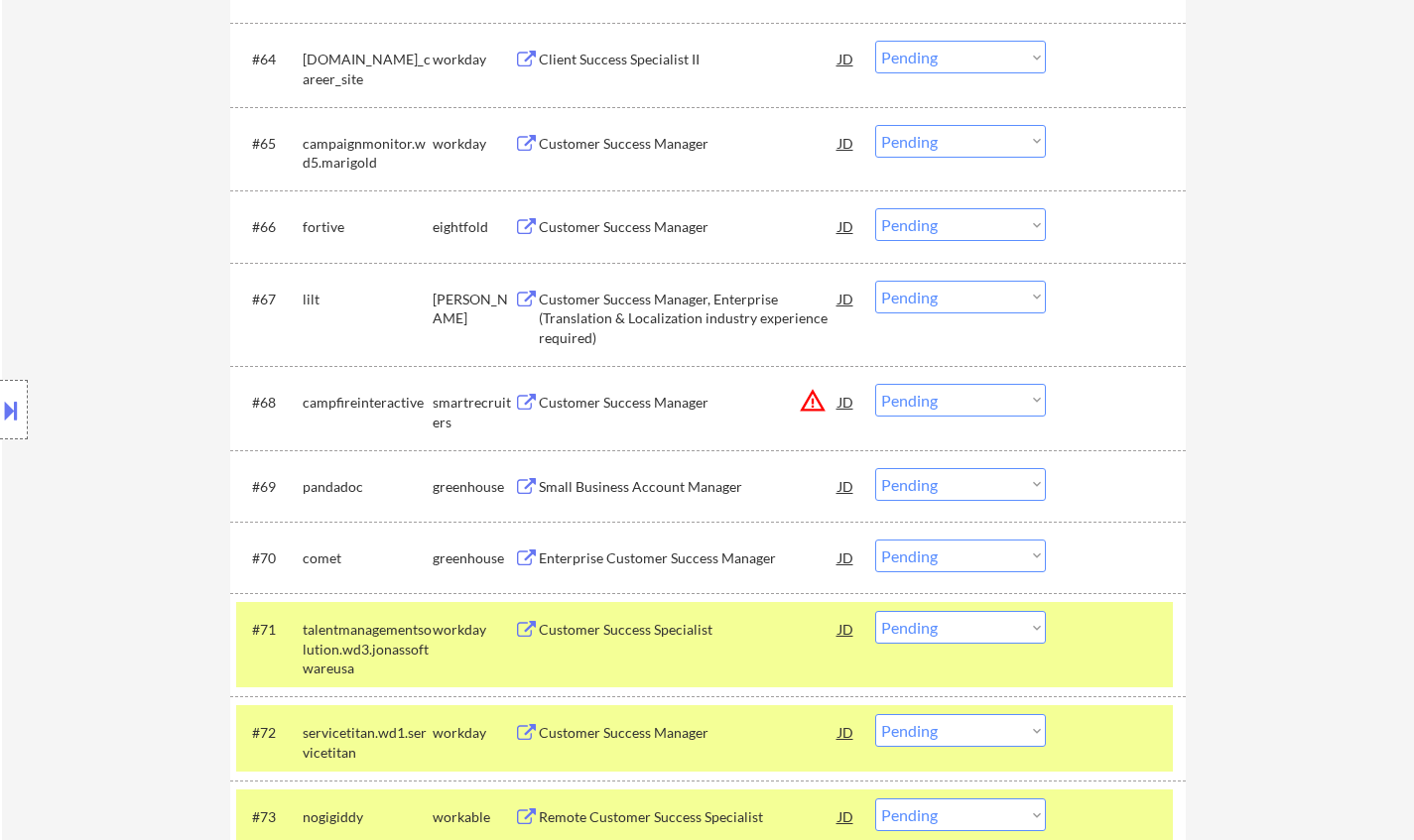 scroll, scrollTop: 5355, scrollLeft: 0, axis: vertical 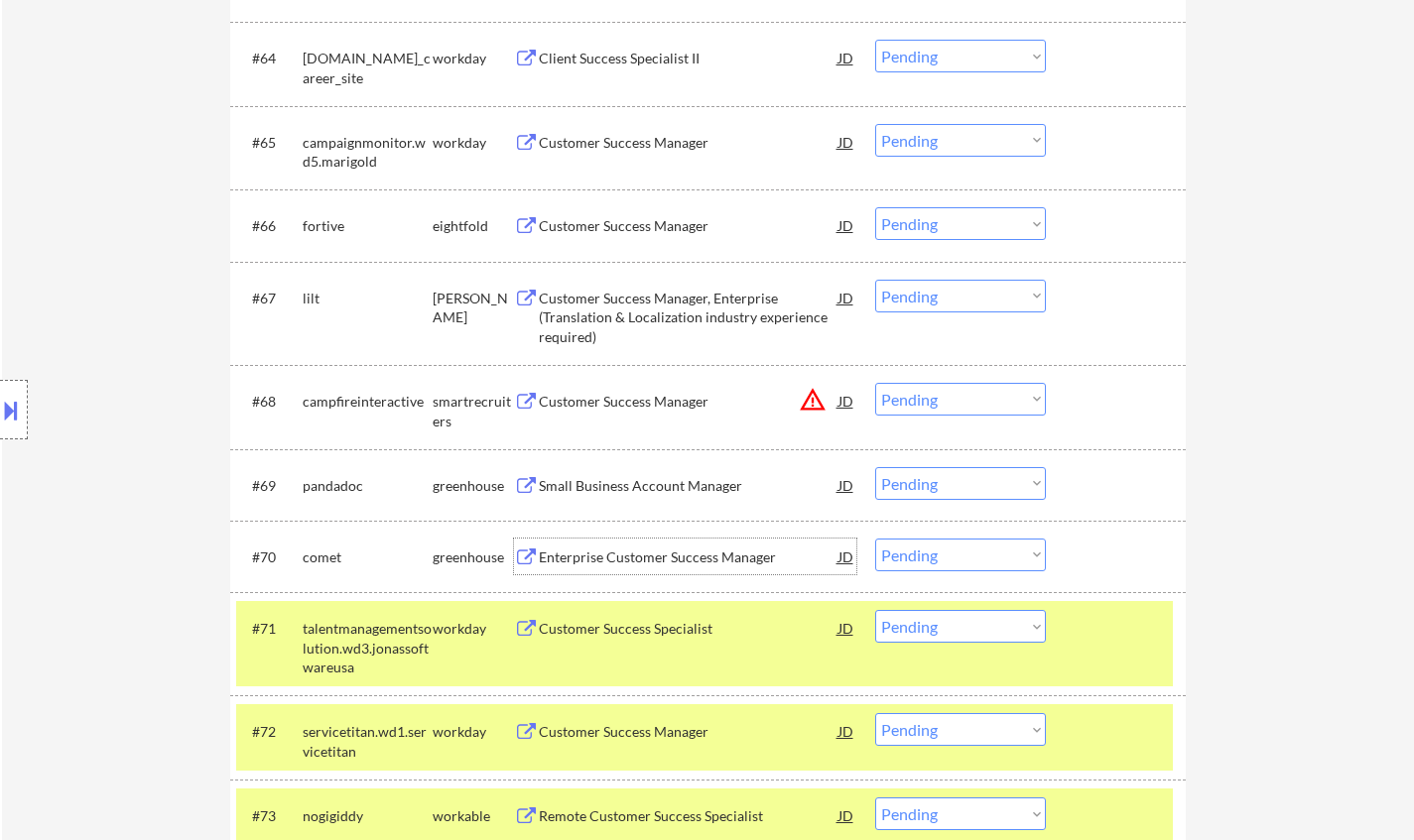 click on "Enterprise Customer Success Manager" at bounding box center [689, 556] 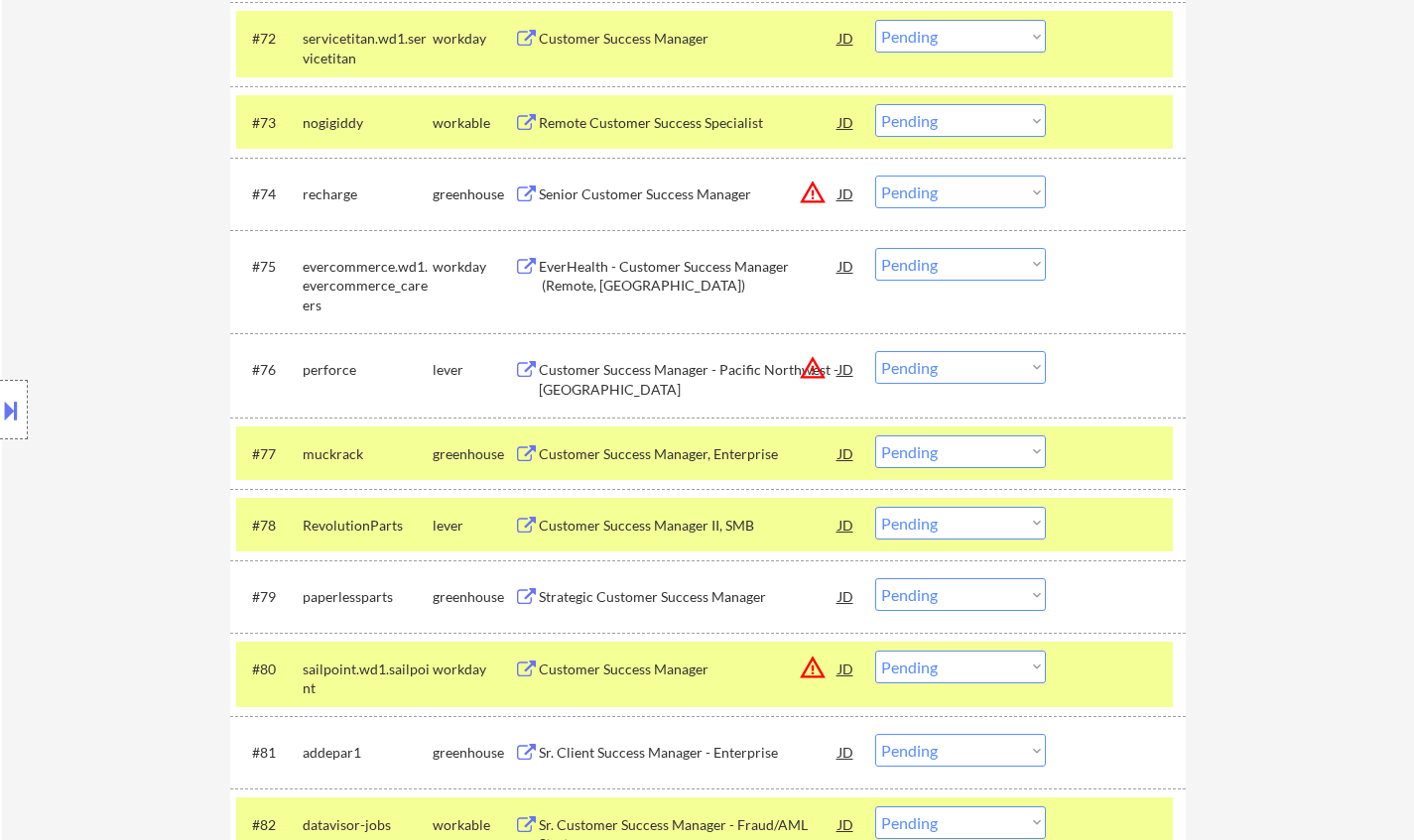 scroll, scrollTop: 6050, scrollLeft: 0, axis: vertical 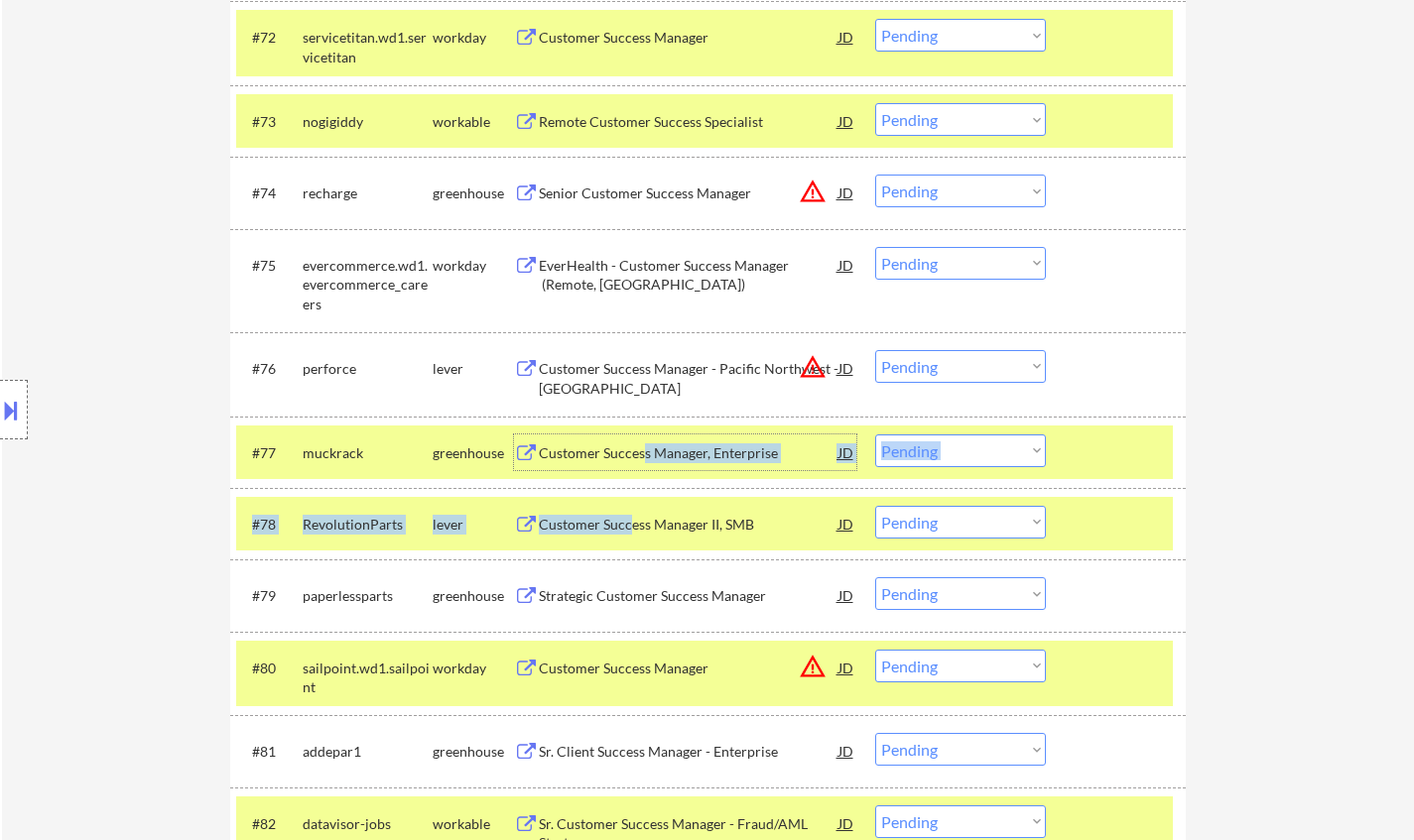 drag, startPoint x: 642, startPoint y: 452, endPoint x: 632, endPoint y: 528, distance: 76.655072 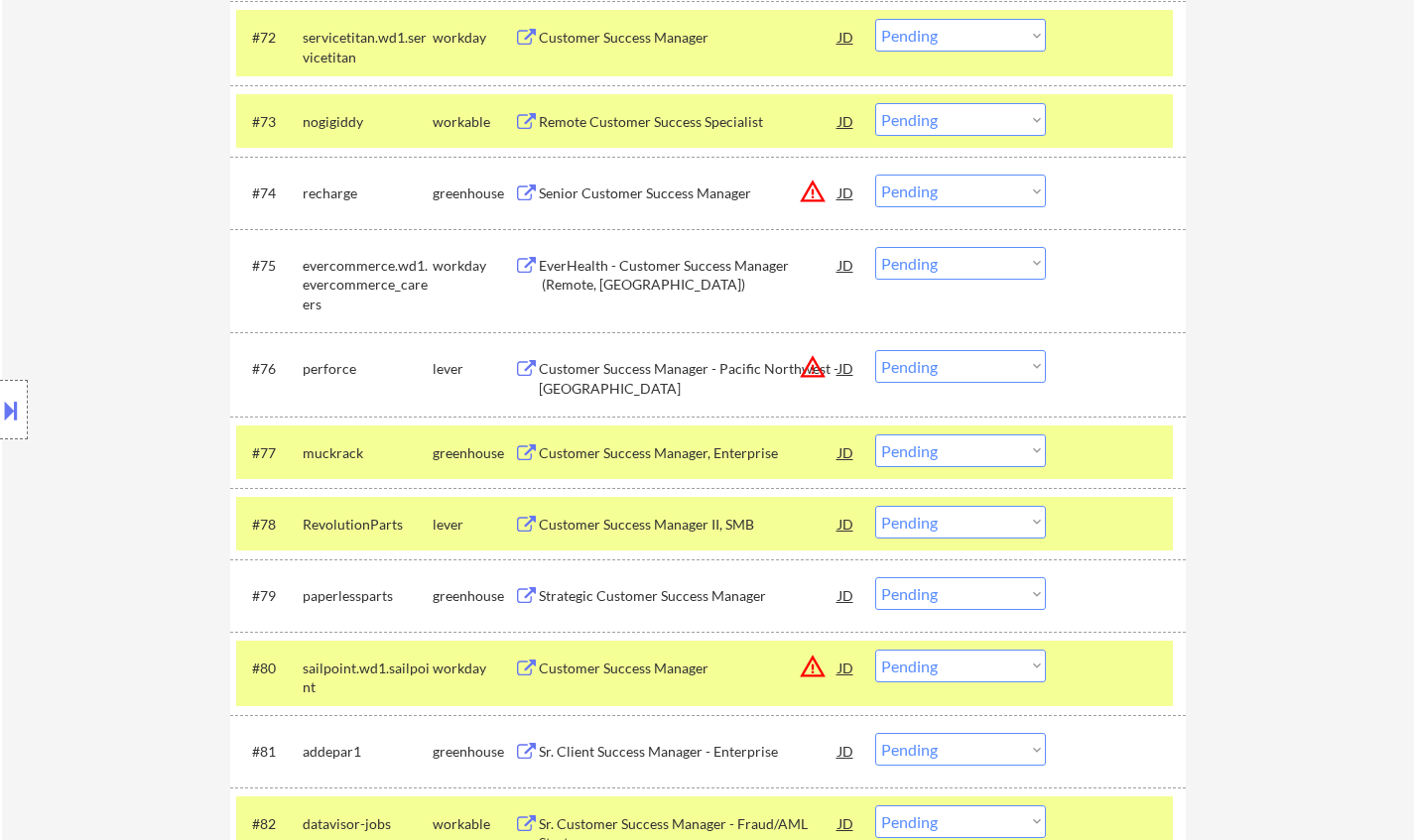 drag, startPoint x: 0, startPoint y: 444, endPoint x: 135, endPoint y: 457, distance: 135.6245 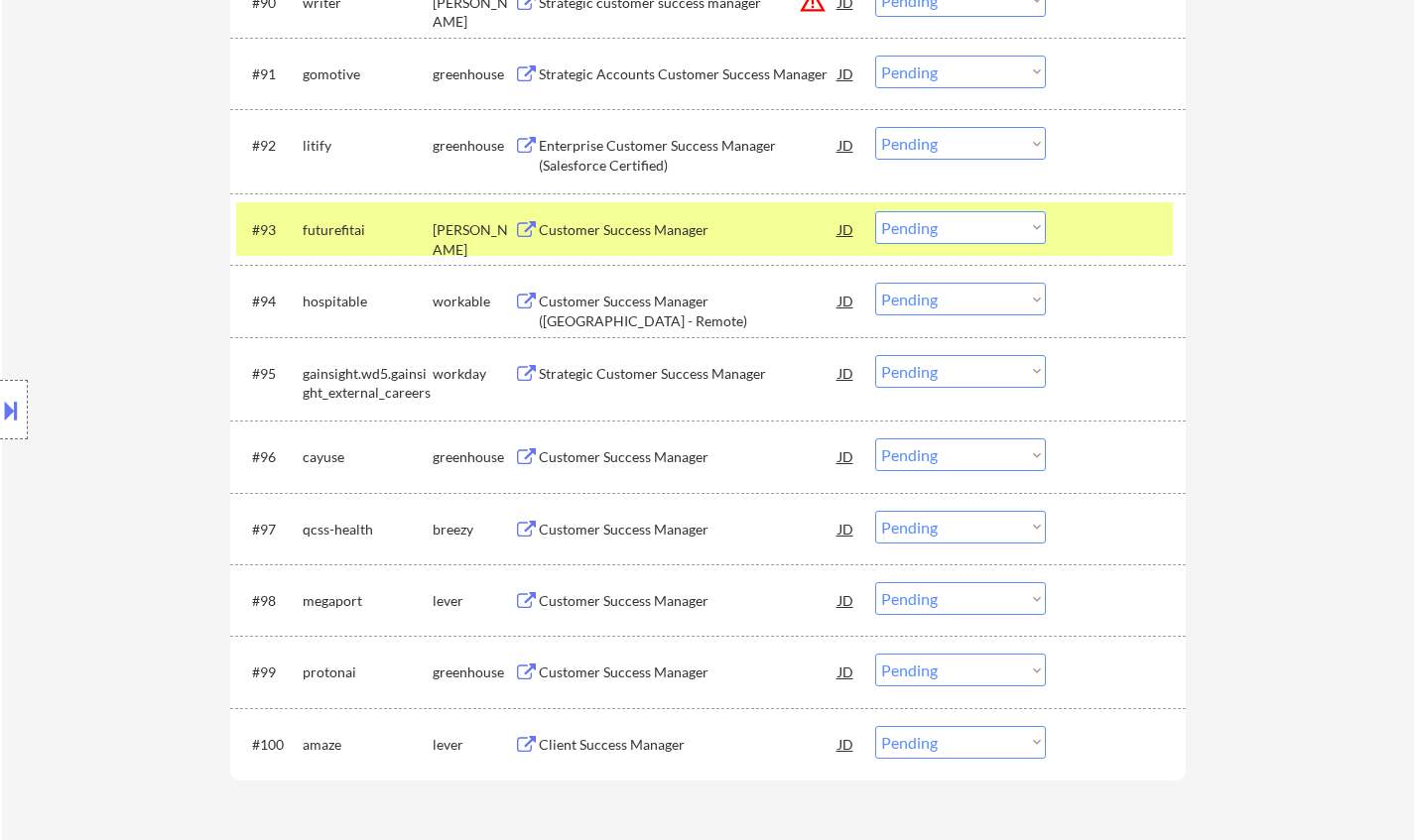 scroll, scrollTop: 7736, scrollLeft: 0, axis: vertical 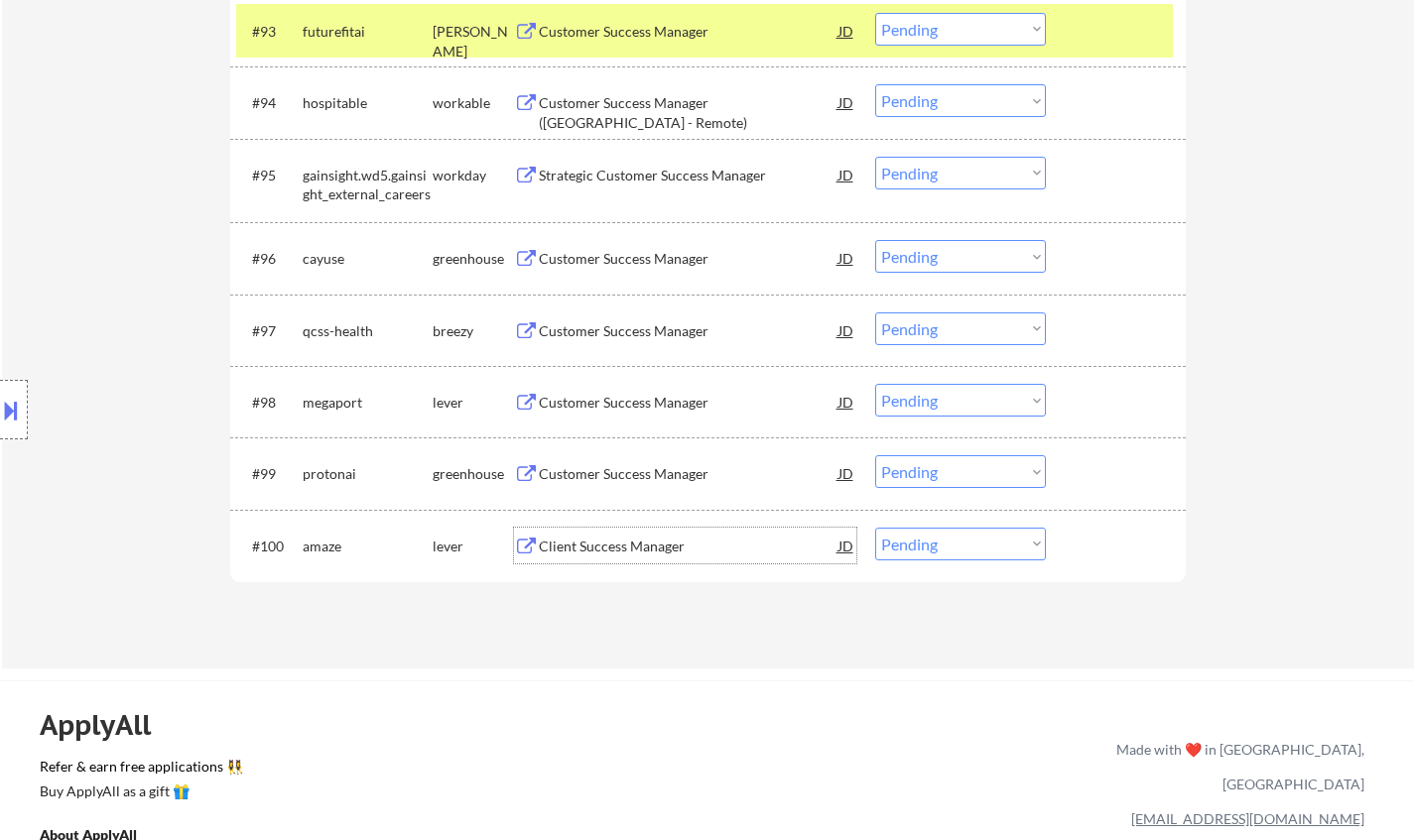 click on "Client Success Manager" at bounding box center [689, 545] 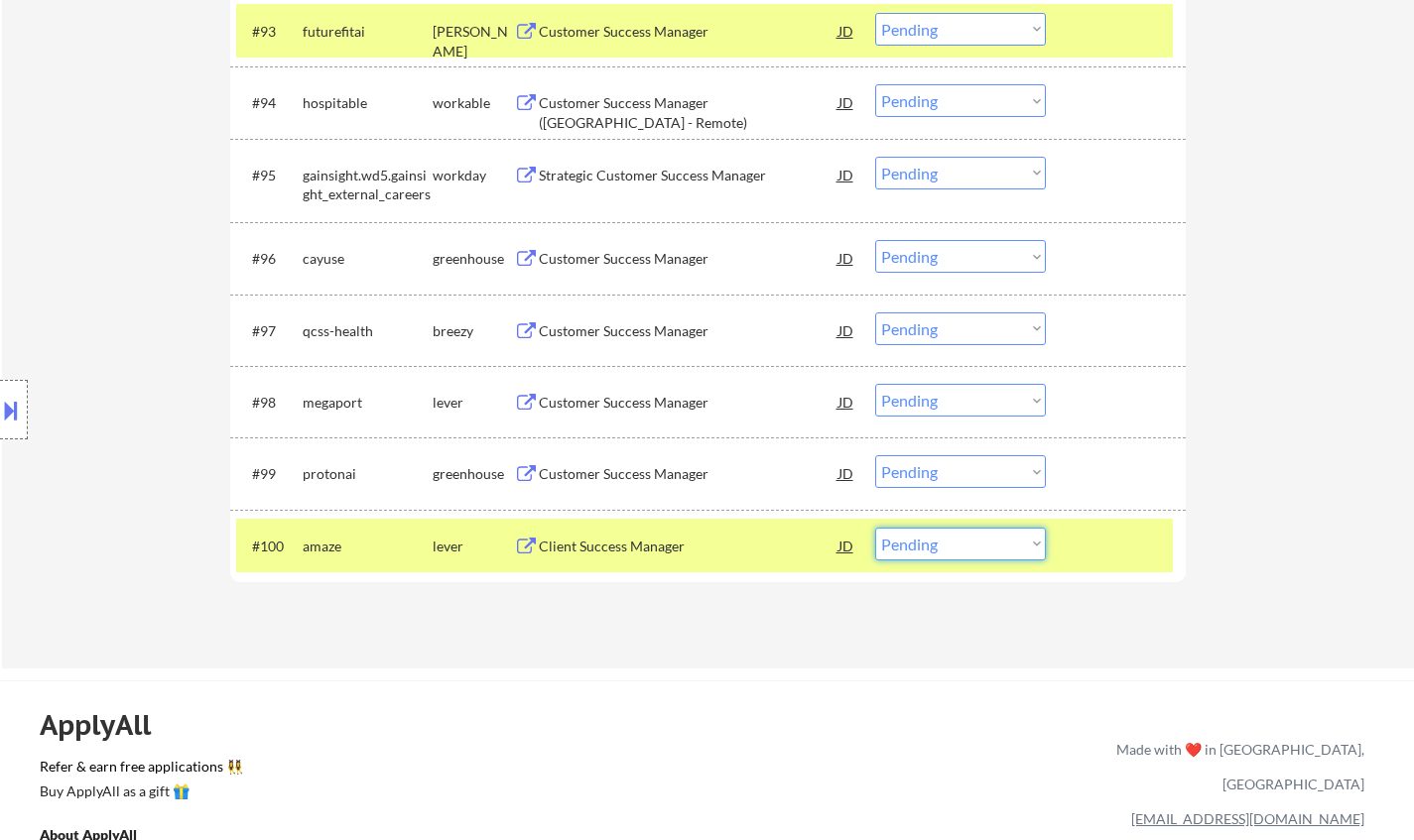 click on "Choose an option... Pending Applied Excluded (Questions) Excluded (Expired) Excluded (Location) Excluded (Bad Match) Excluded (Blocklist) Excluded (Salary) Excluded (Other)" at bounding box center [961, 543] 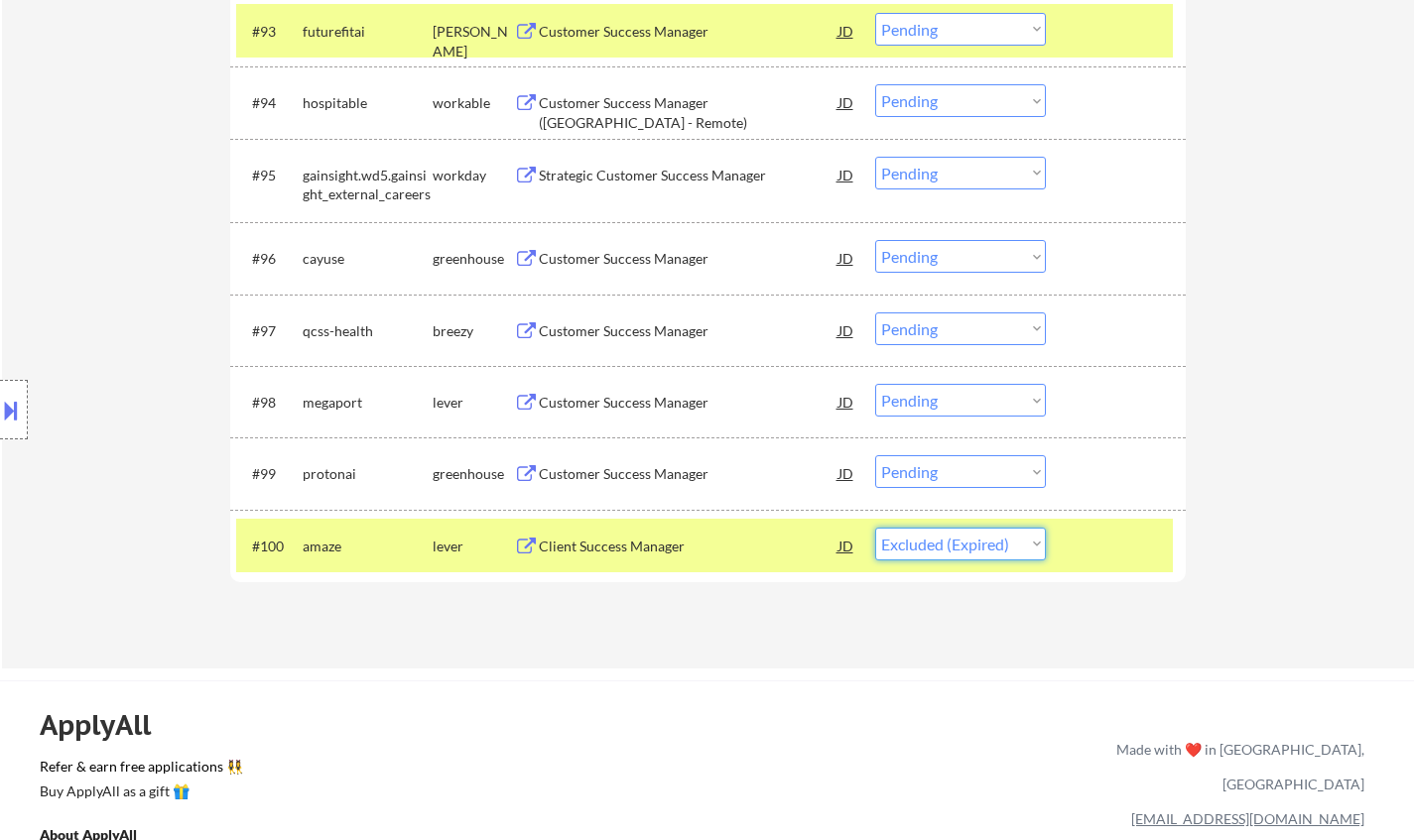 click on "Choose an option... Pending Applied Excluded (Questions) Excluded (Expired) Excluded (Location) Excluded (Bad Match) Excluded (Blocklist) Excluded (Salary) Excluded (Other)" at bounding box center (961, 543) 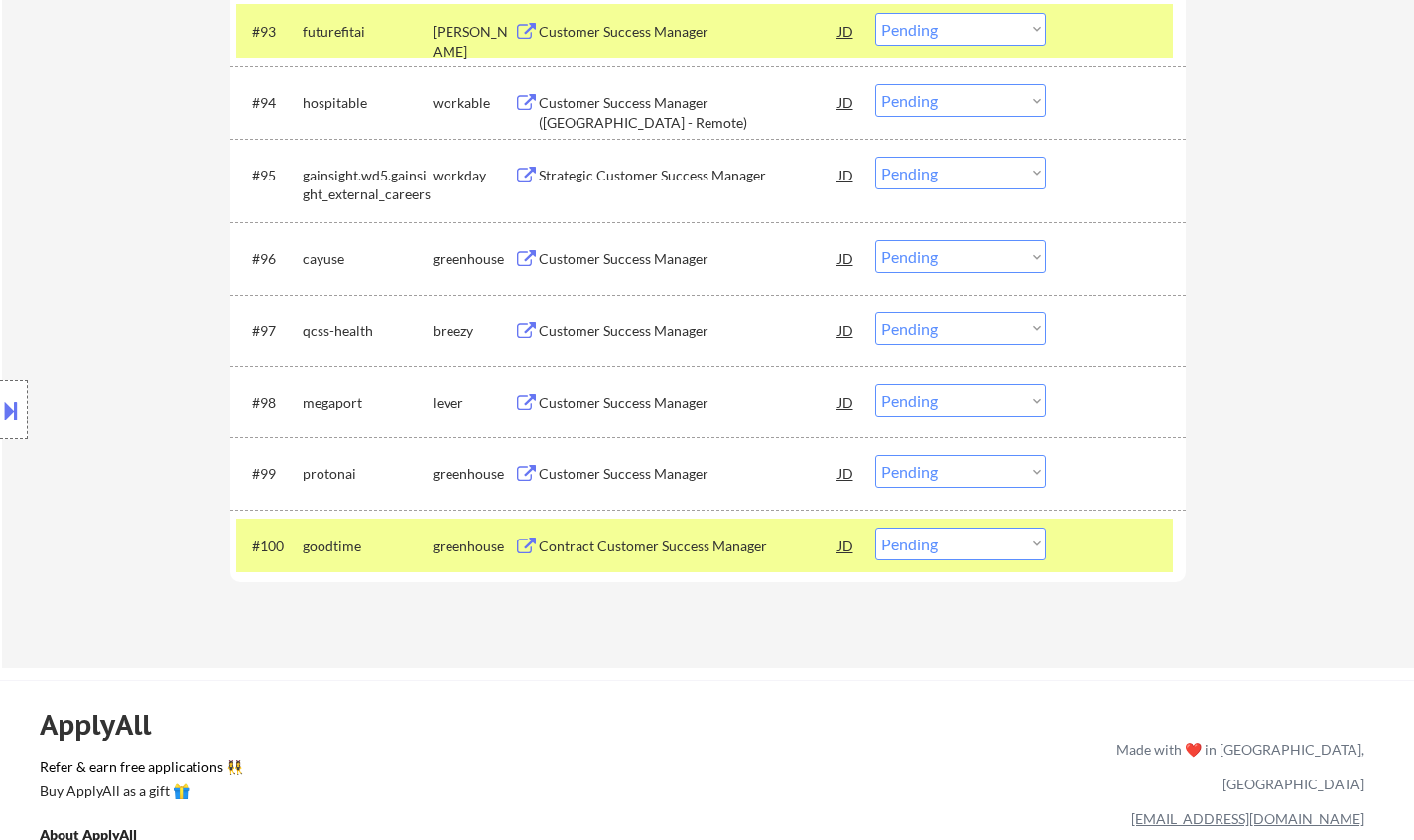 click on "Contract Customer Success Manager" at bounding box center (689, 546) 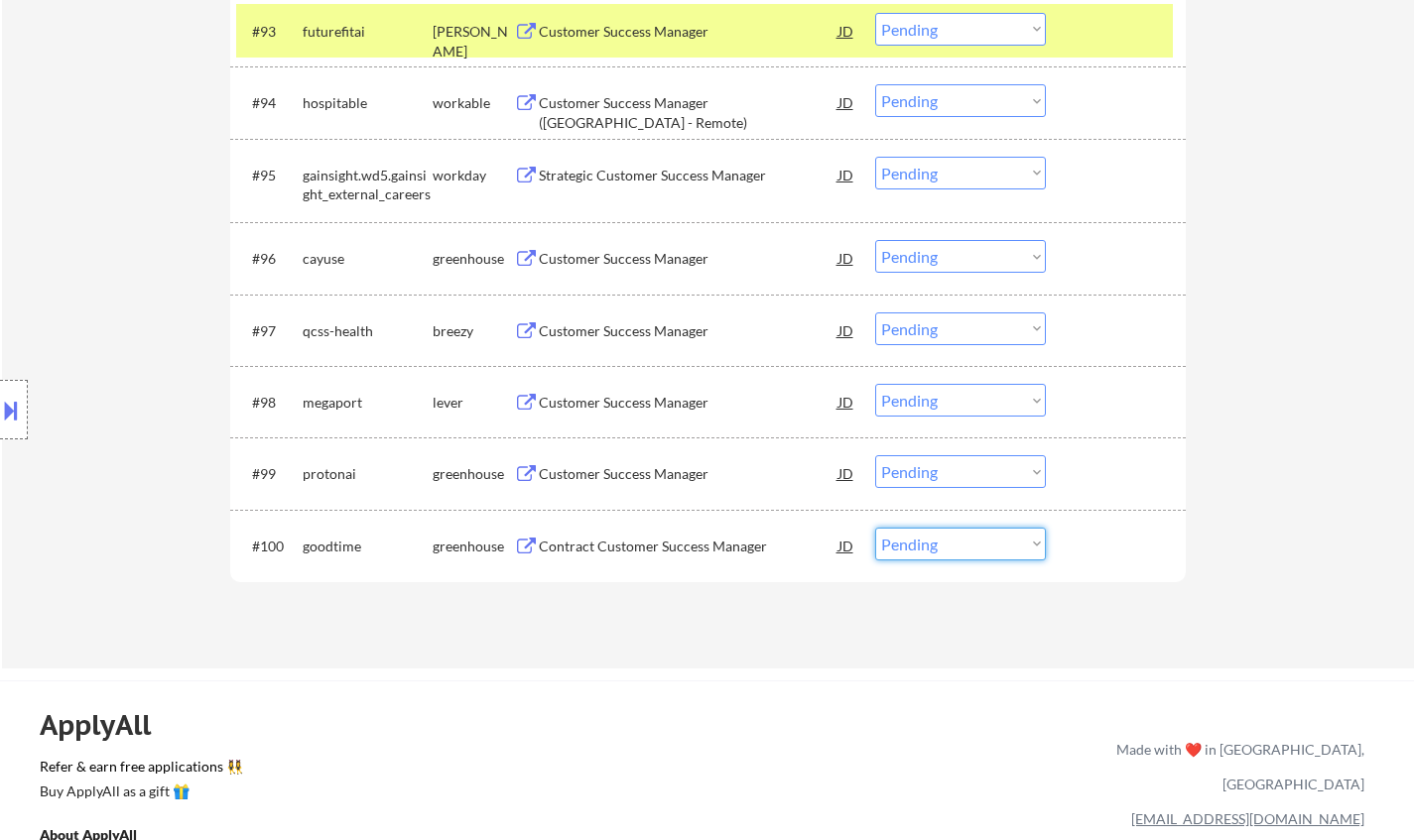 click on "Choose an option... Pending Applied Excluded (Questions) Excluded (Expired) Excluded (Location) Excluded (Bad Match) Excluded (Blocklist) Excluded (Salary) Excluded (Other)" at bounding box center [961, 543] 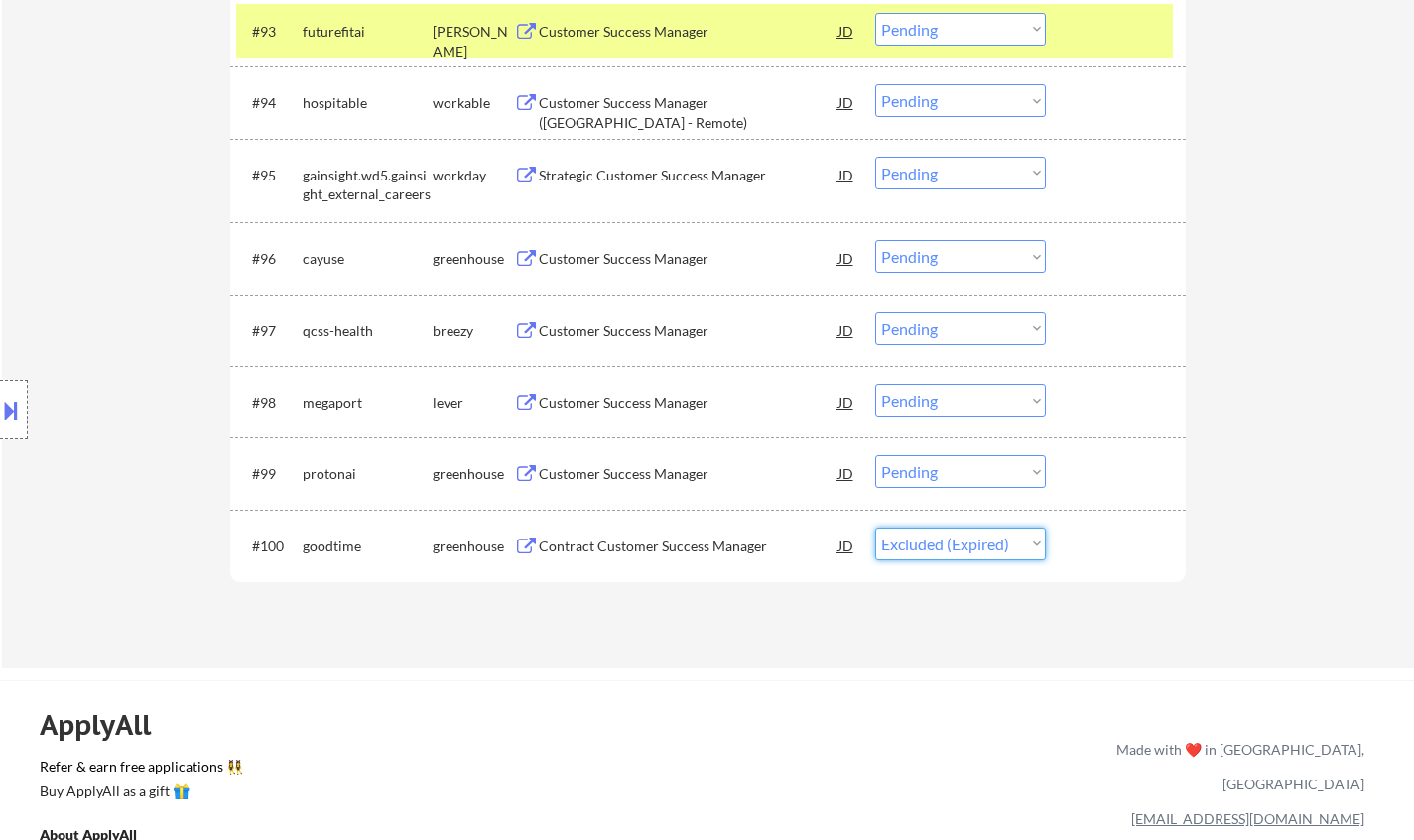 click on "Choose an option... Pending Applied Excluded (Questions) Excluded (Expired) Excluded (Location) Excluded (Bad Match) Excluded (Blocklist) Excluded (Salary) Excluded (Other)" at bounding box center [961, 543] 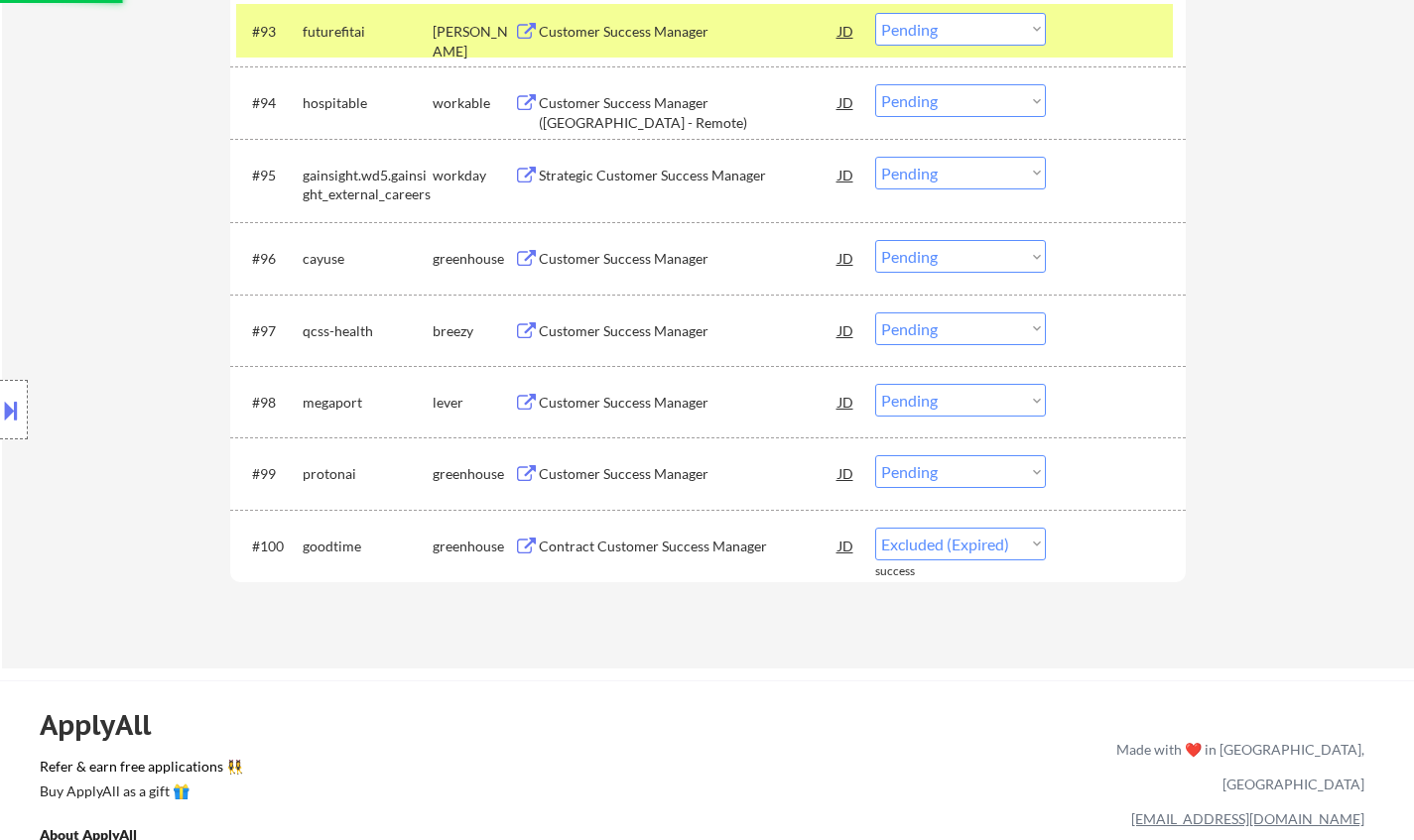 select on ""pending"" 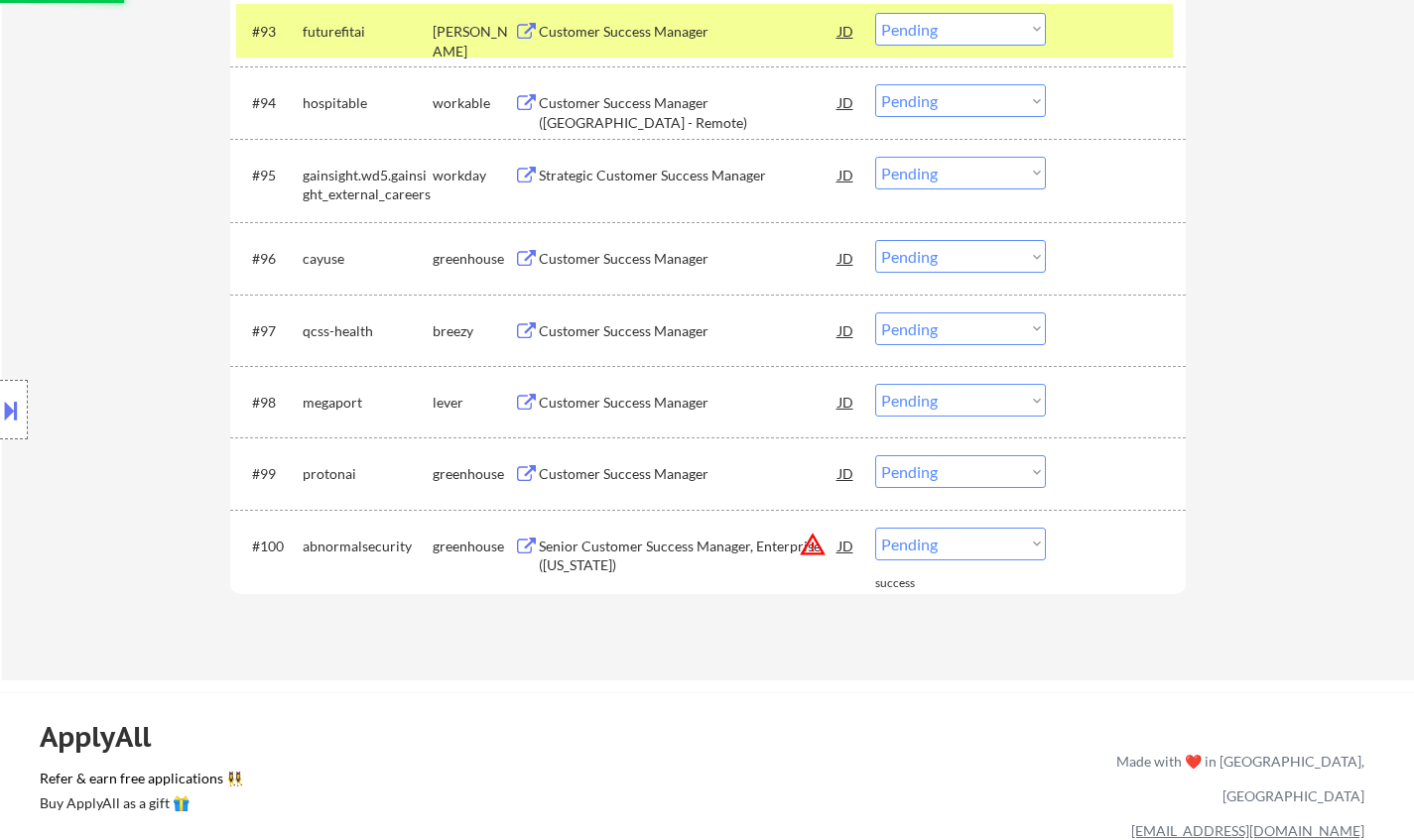 click on "Customer Success Manager" at bounding box center [689, 474] 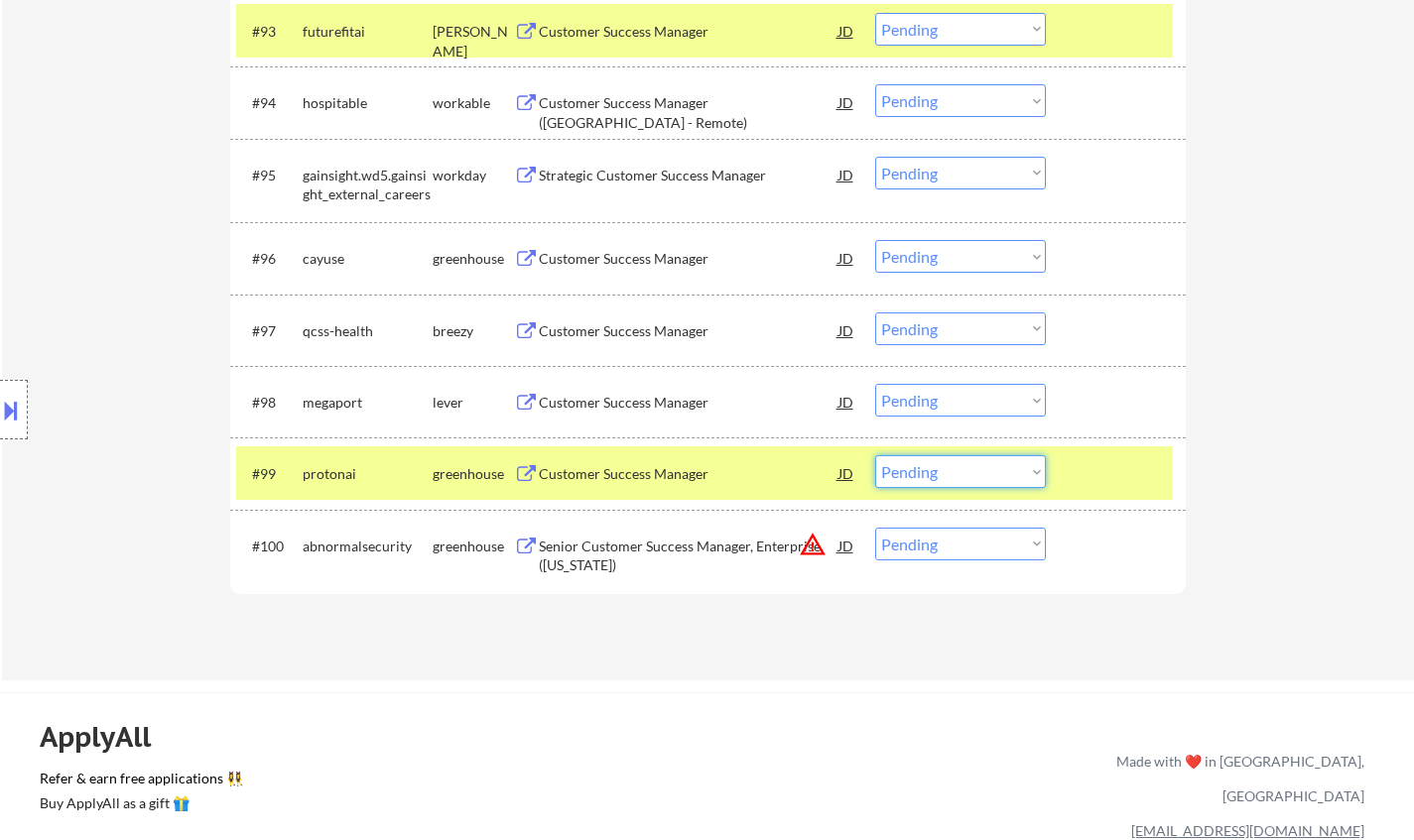 click on "Choose an option... Pending Applied Excluded (Questions) Excluded (Expired) Excluded (Location) Excluded (Bad Match) Excluded (Blocklist) Excluded (Salary) Excluded (Other)" at bounding box center (961, 471) 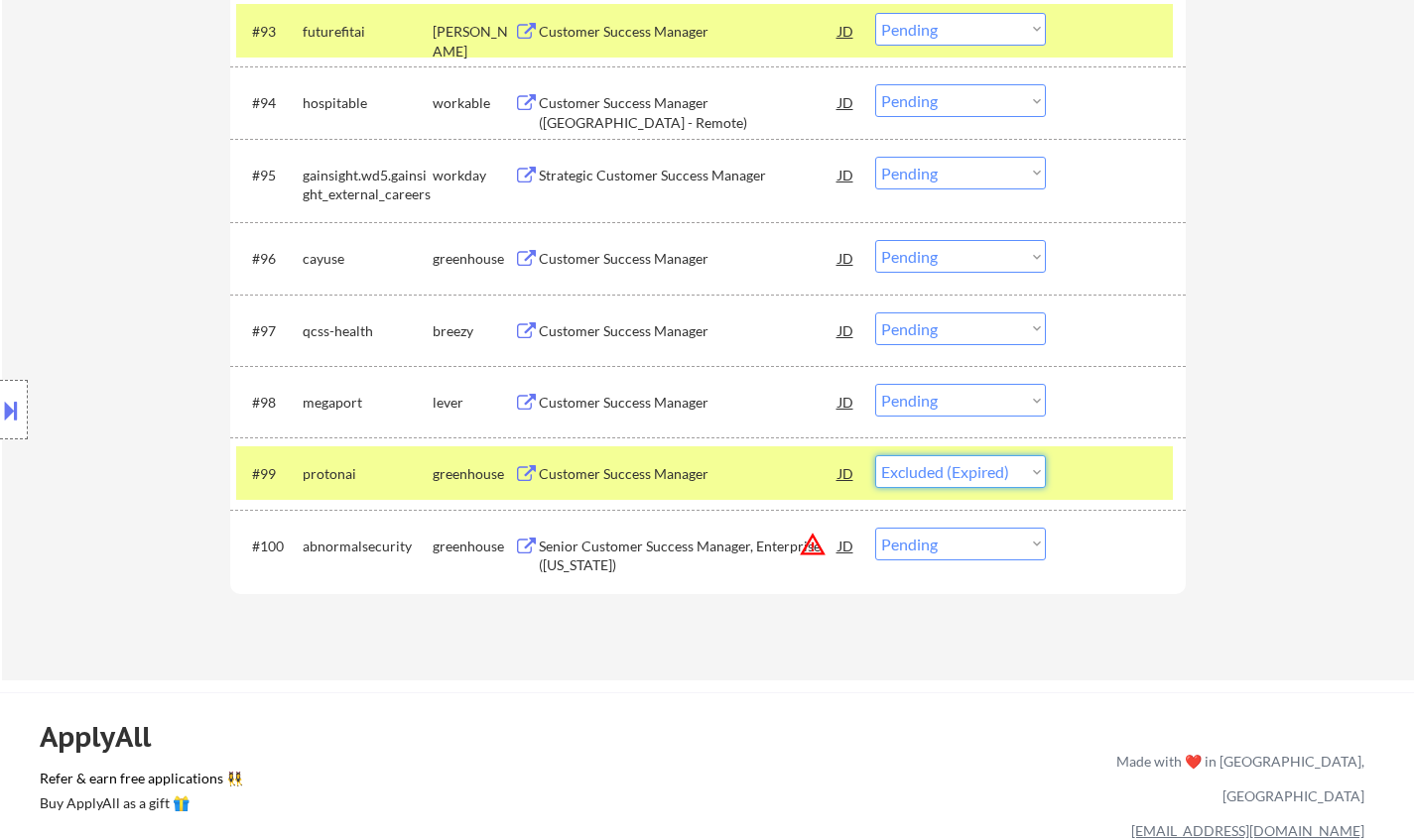 click on "Choose an option... Pending Applied Excluded (Questions) Excluded (Expired) Excluded (Location) Excluded (Bad Match) Excluded (Blocklist) Excluded (Salary) Excluded (Other)" at bounding box center [961, 471] 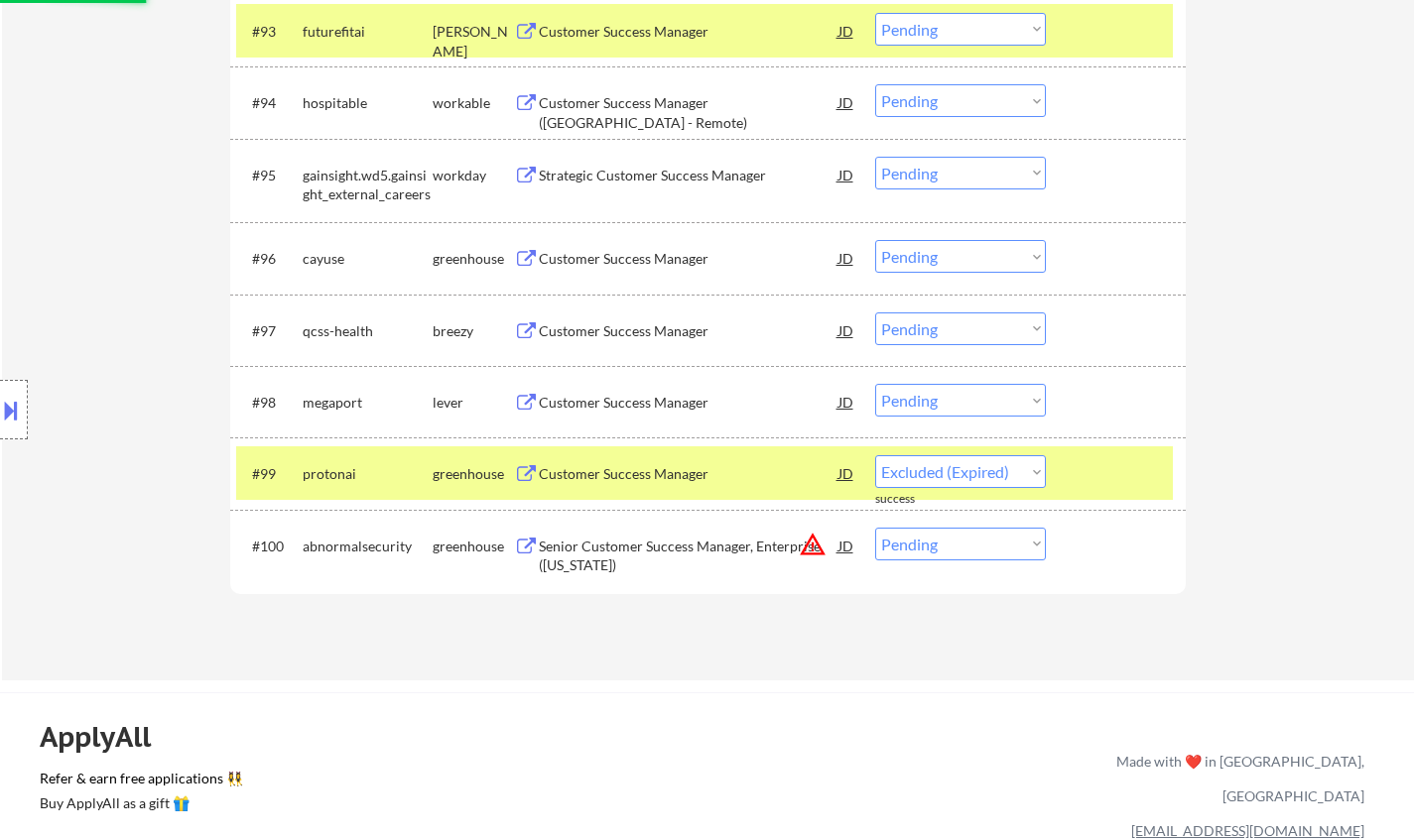 select on ""pending"" 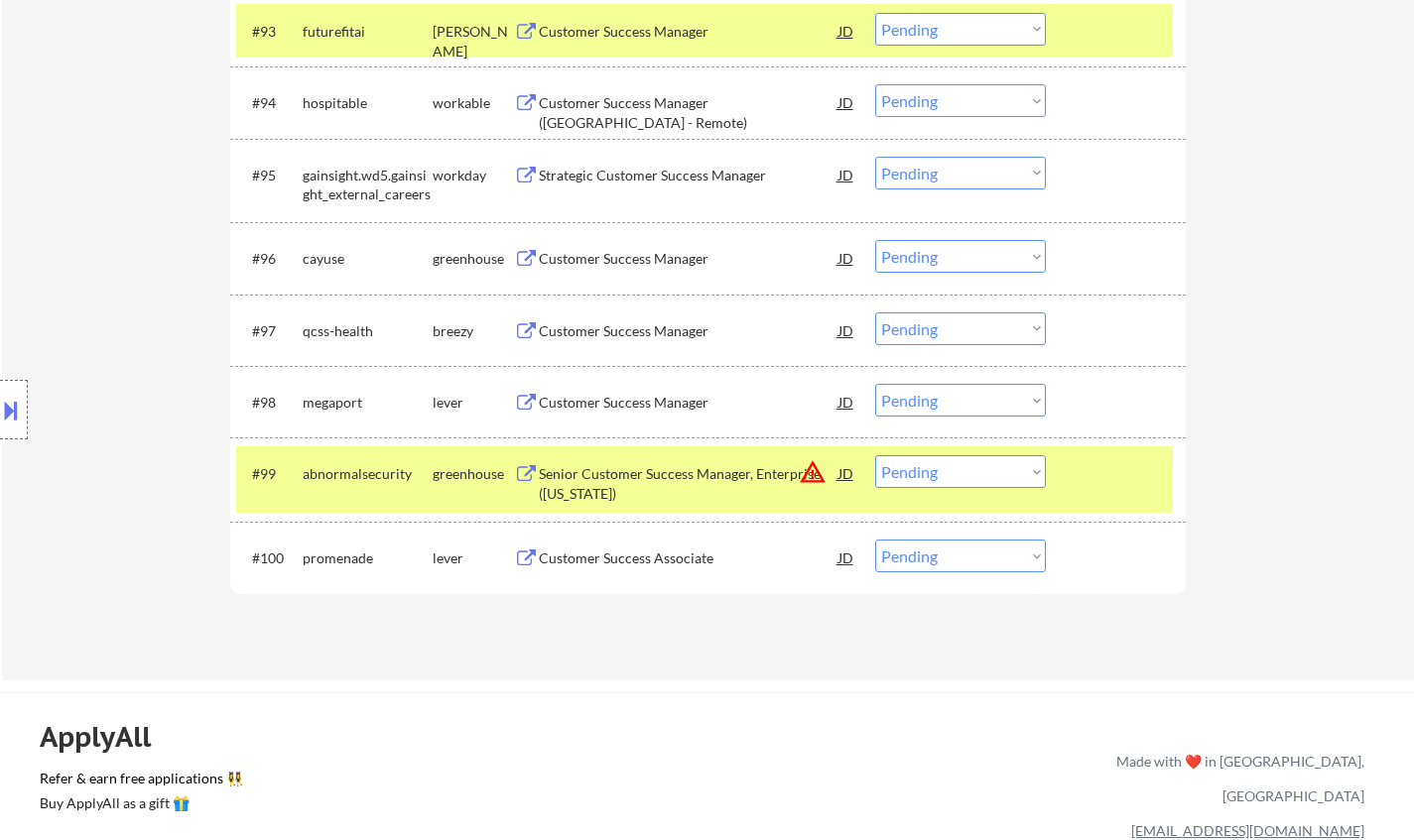 click on "Customer Success Manager" at bounding box center (689, 403) 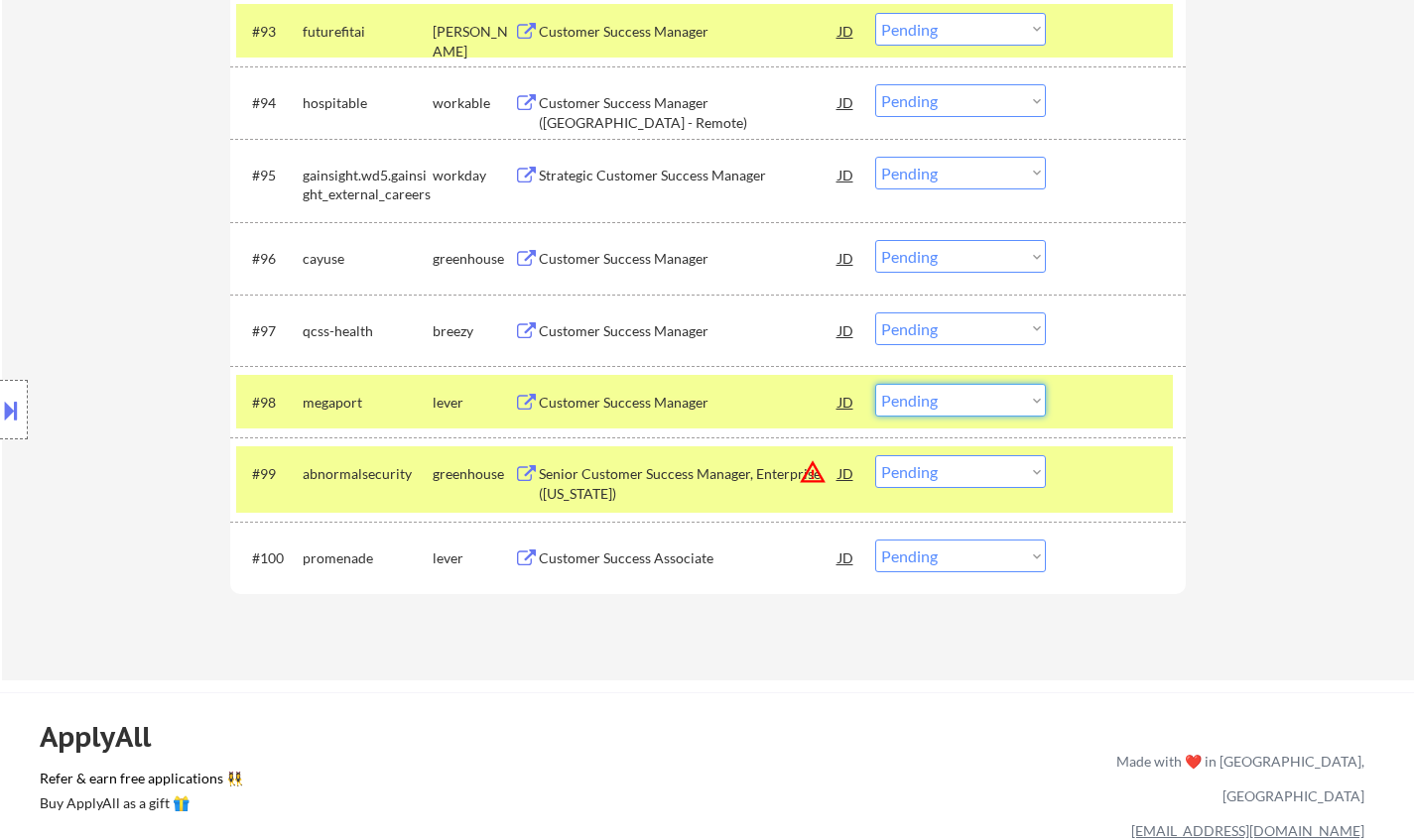 click on "Choose an option... Pending Applied Excluded (Questions) Excluded (Expired) Excluded (Location) Excluded (Bad Match) Excluded (Blocklist) Excluded (Salary) Excluded (Other)" at bounding box center [961, 400] 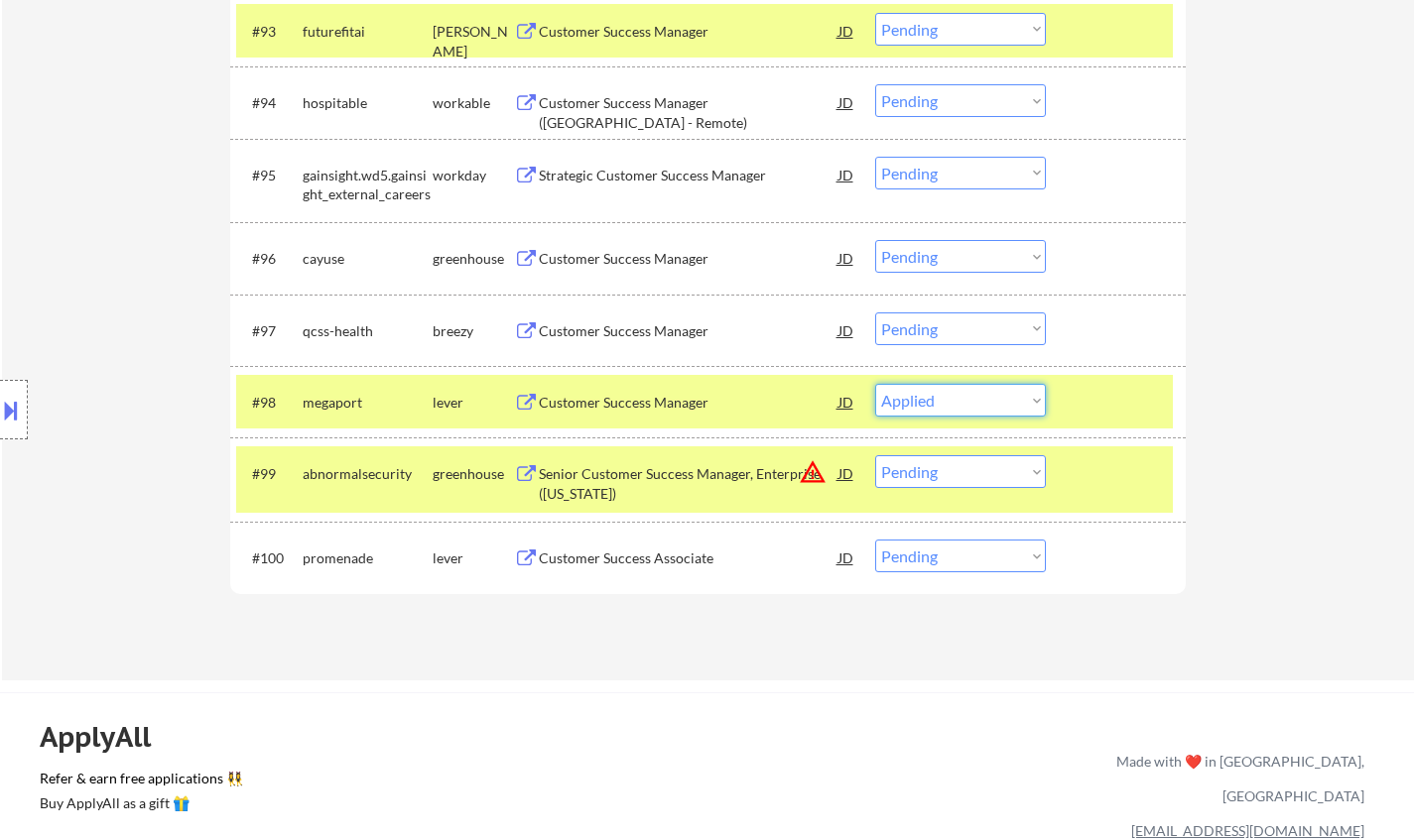 click on "Choose an option... Pending Applied Excluded (Questions) Excluded (Expired) Excluded (Location) Excluded (Bad Match) Excluded (Blocklist) Excluded (Salary) Excluded (Other)" at bounding box center [961, 400] 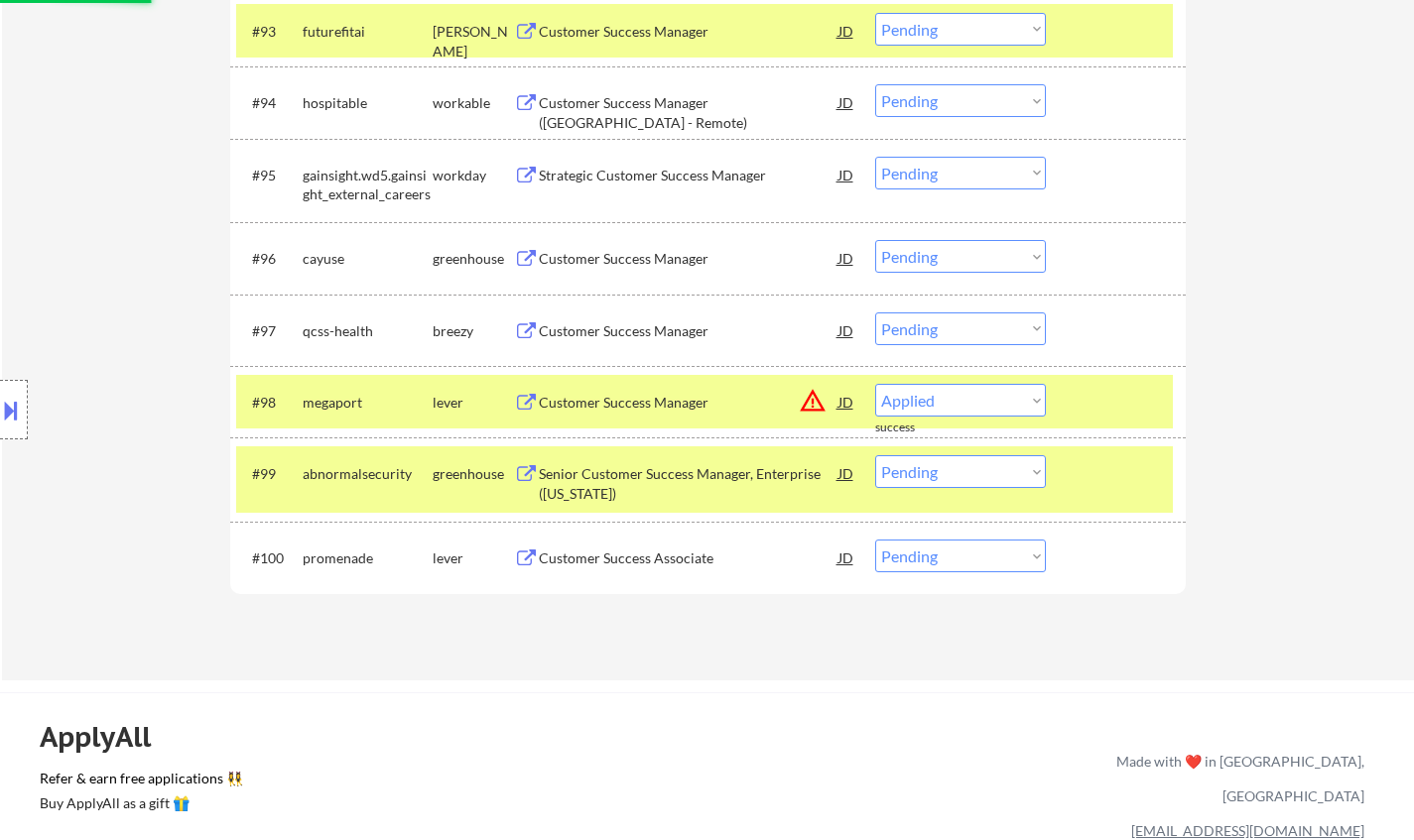 select on ""pending"" 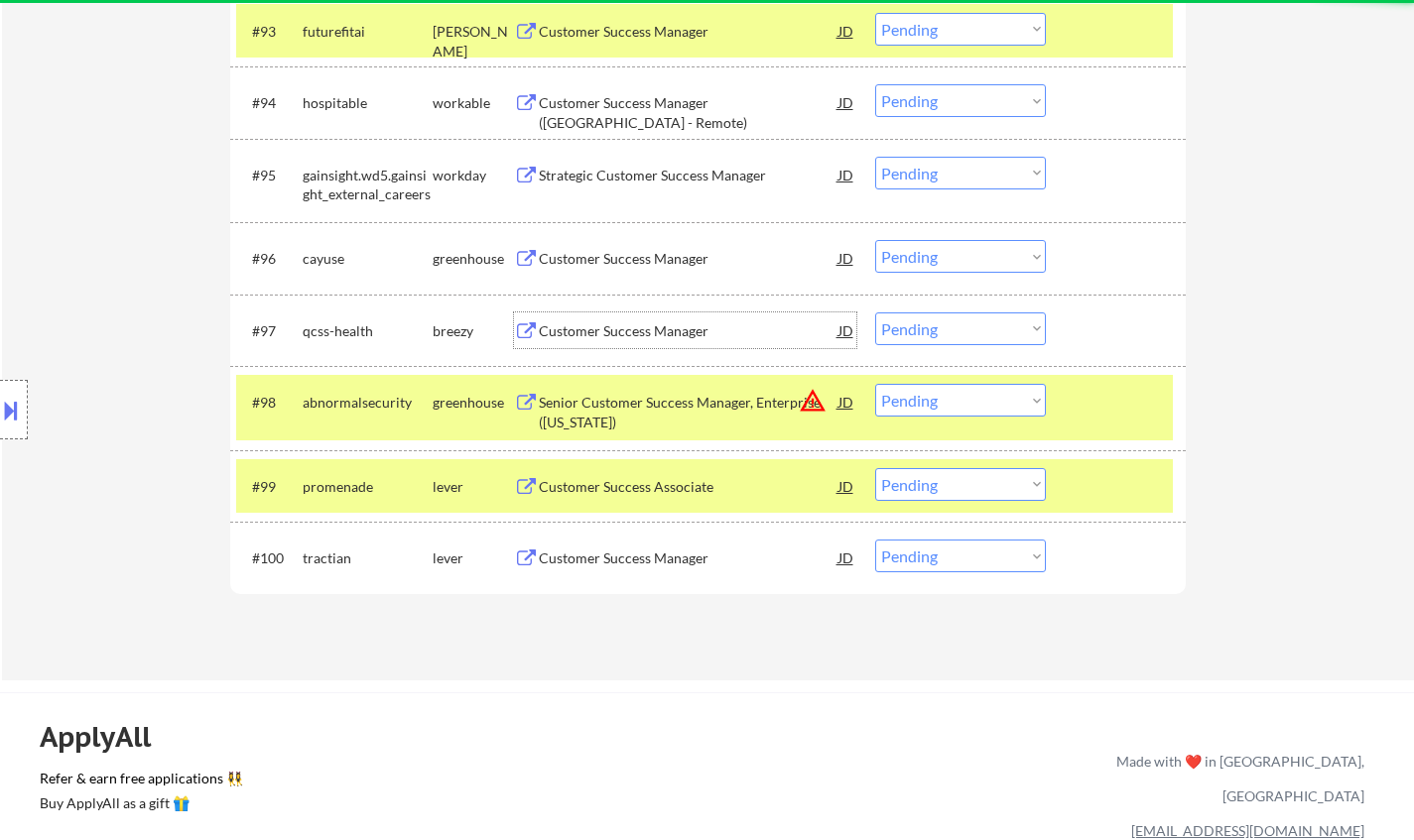 click on "Customer Success Manager" at bounding box center (689, 331) 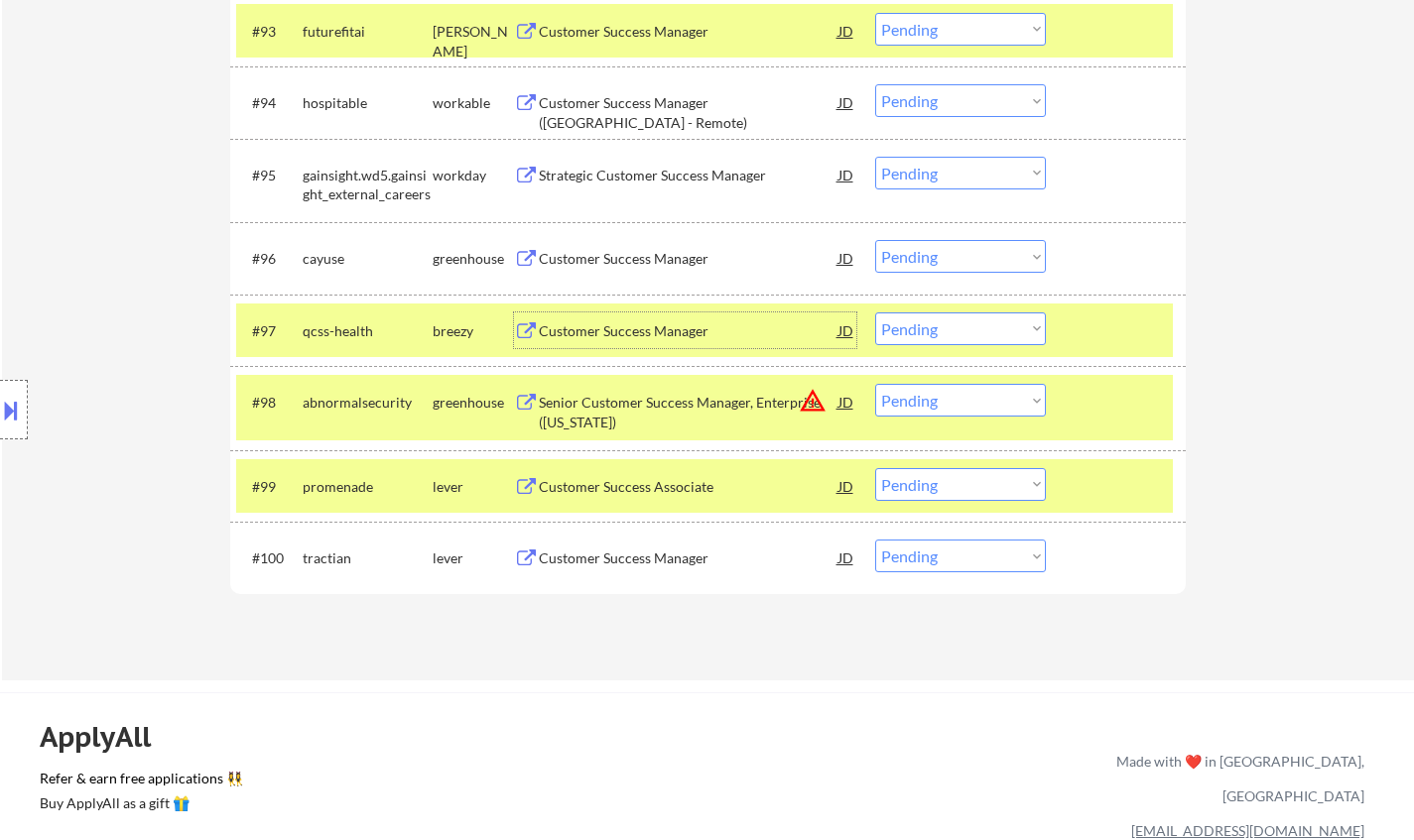 click on "Choose an option... Pending Applied Excluded (Questions) Excluded (Expired) Excluded (Location) Excluded (Bad Match) Excluded (Blocklist) Excluded (Salary) Excluded (Other)" at bounding box center [961, 328] 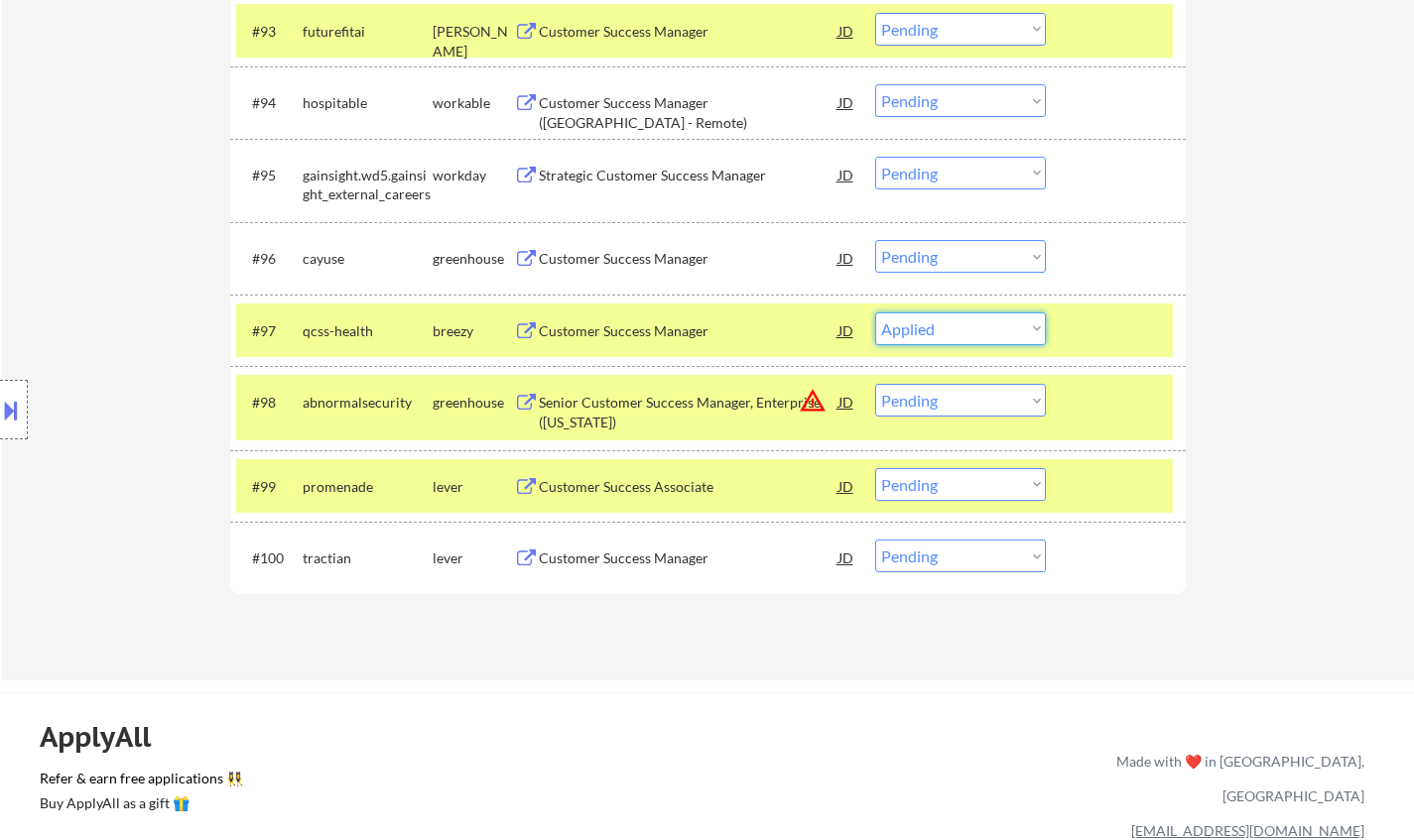 click on "Choose an option... Pending Applied Excluded (Questions) Excluded (Expired) Excluded (Location) Excluded (Bad Match) Excluded (Blocklist) Excluded (Salary) Excluded (Other)" at bounding box center [961, 328] 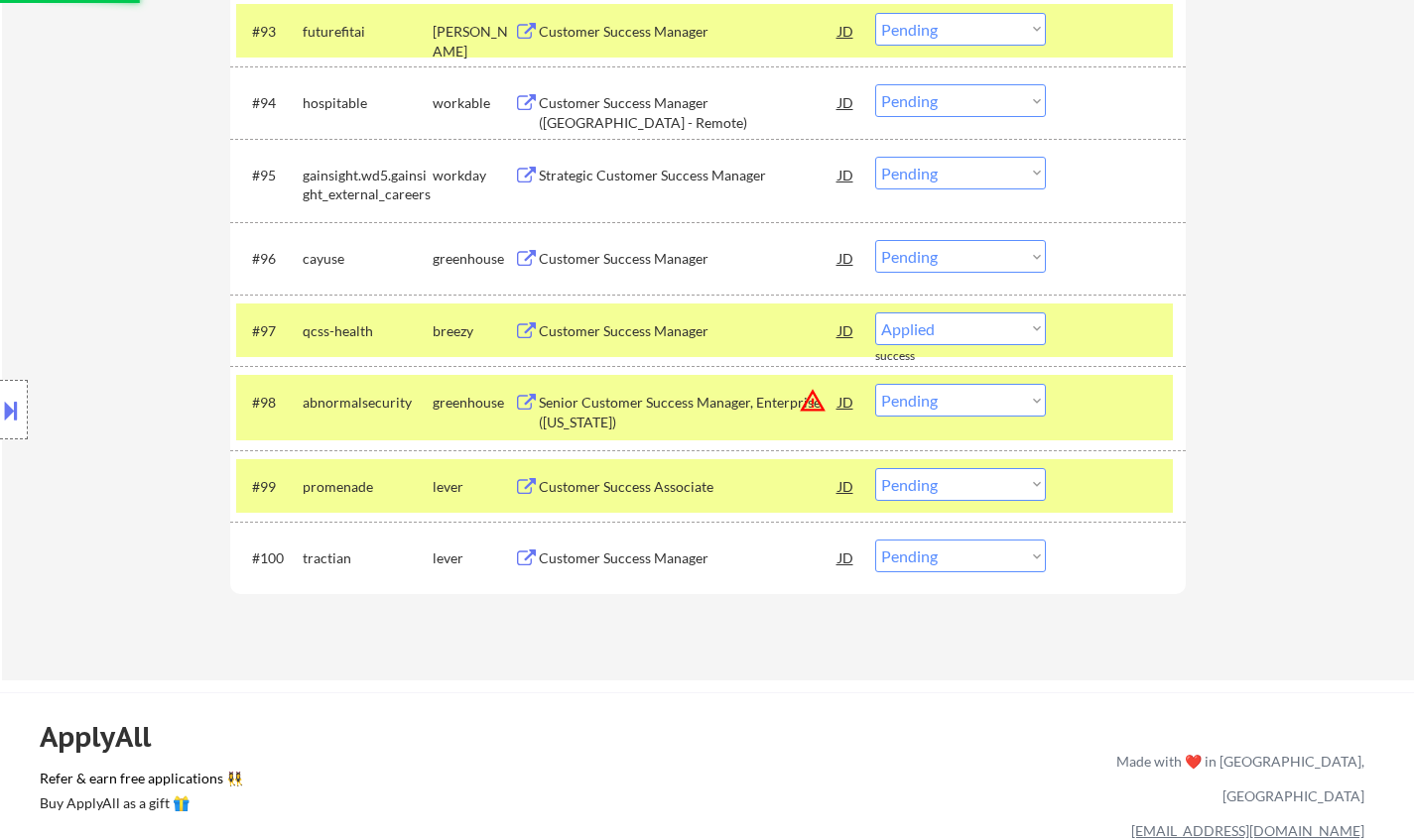 select on ""pending"" 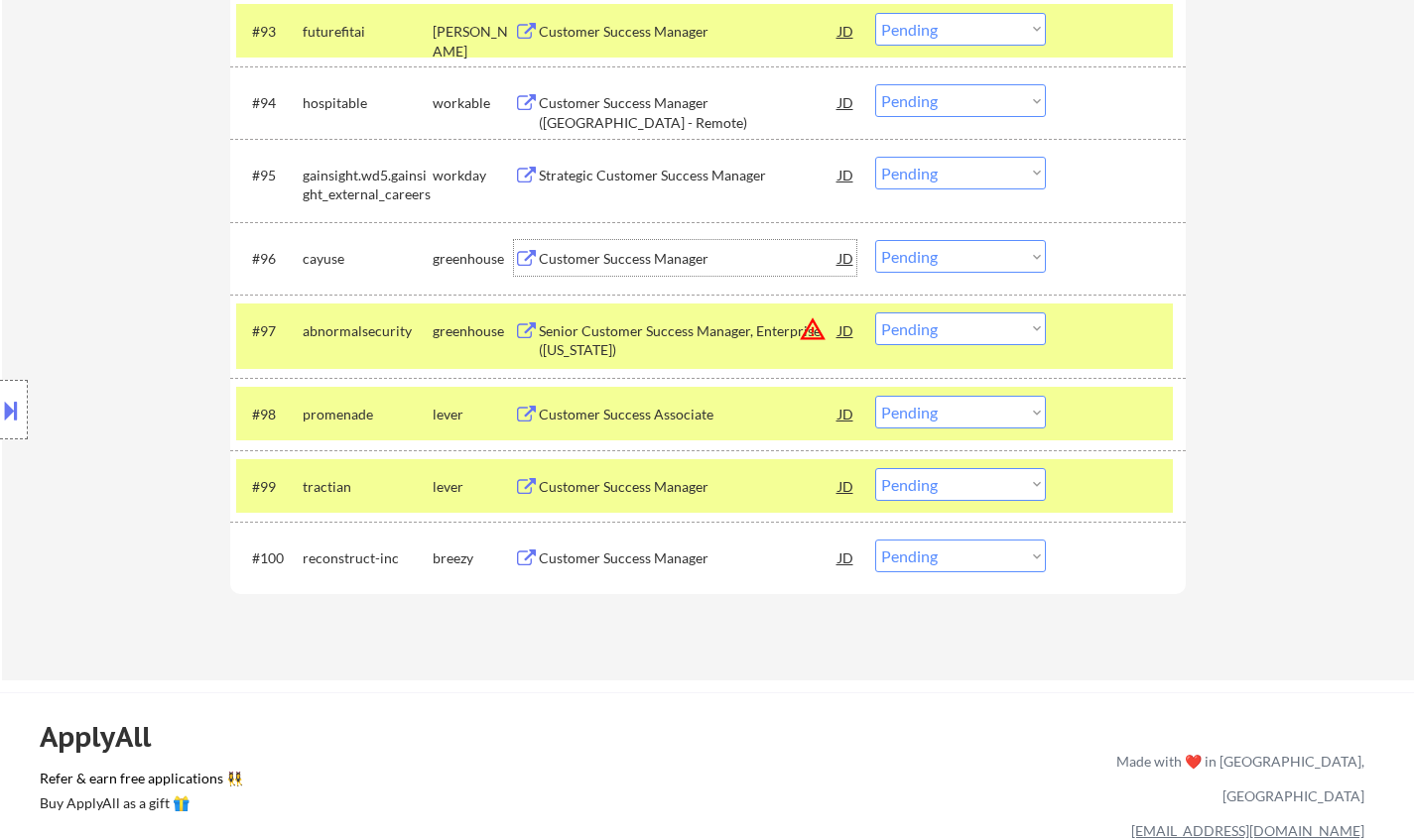 click on "Customer Success Manager" at bounding box center [689, 259] 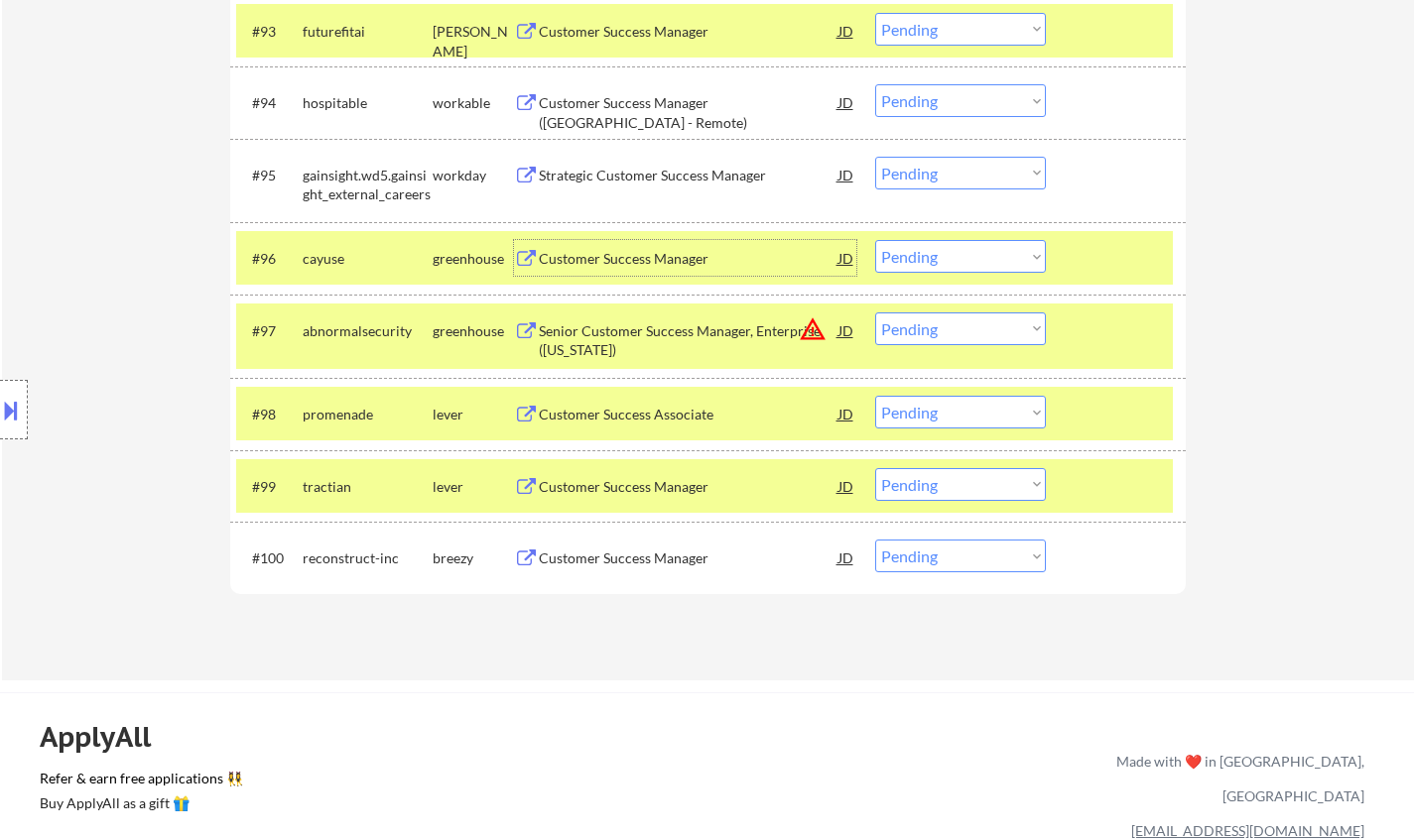 click on "Choose an option... Pending Applied Excluded (Questions) Excluded (Expired) Excluded (Location) Excluded (Bad Match) Excluded (Blocklist) Excluded (Salary) Excluded (Other)" at bounding box center [961, 256] 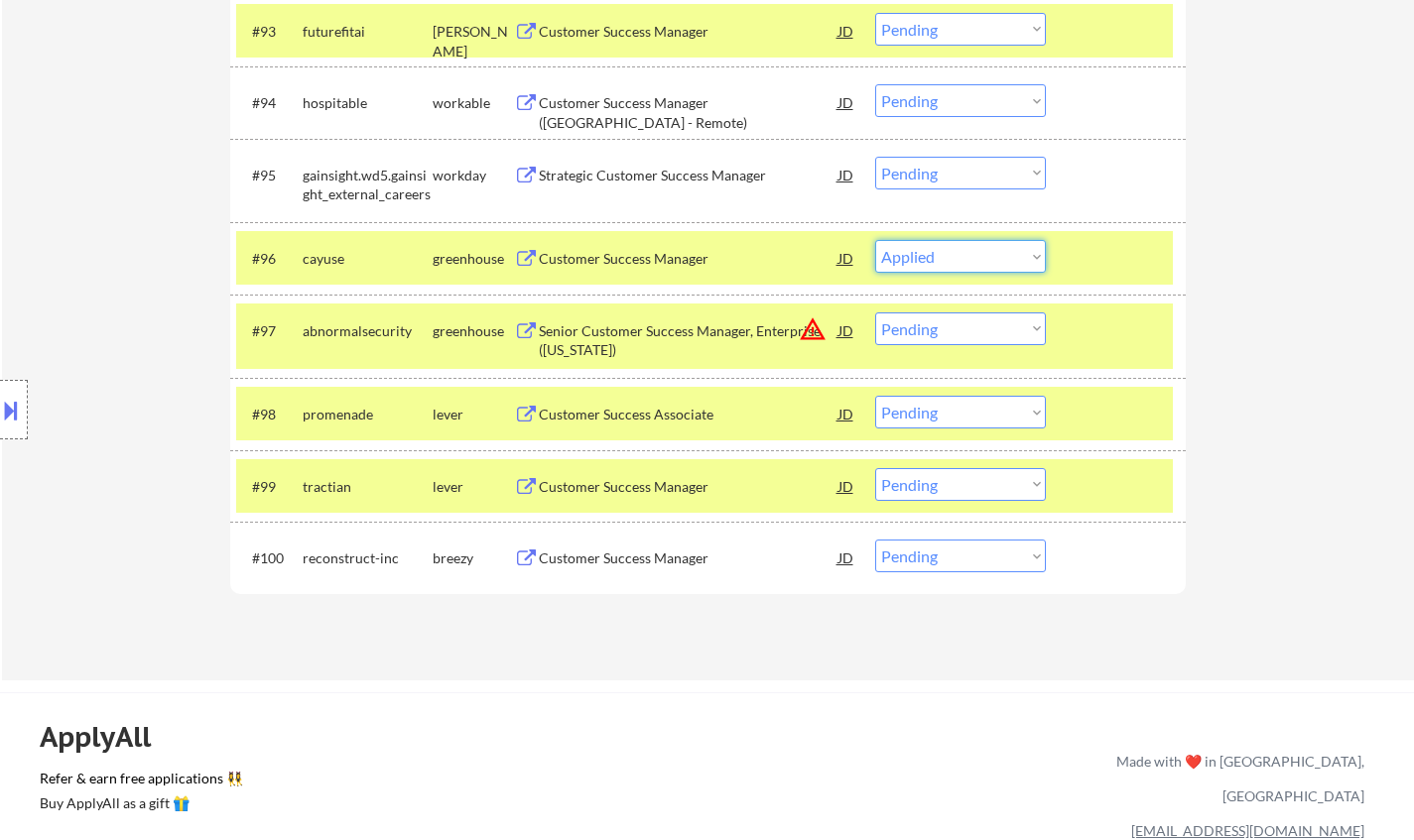 click on "Choose an option... Pending Applied Excluded (Questions) Excluded (Expired) Excluded (Location) Excluded (Bad Match) Excluded (Blocklist) Excluded (Salary) Excluded (Other)" at bounding box center (961, 256) 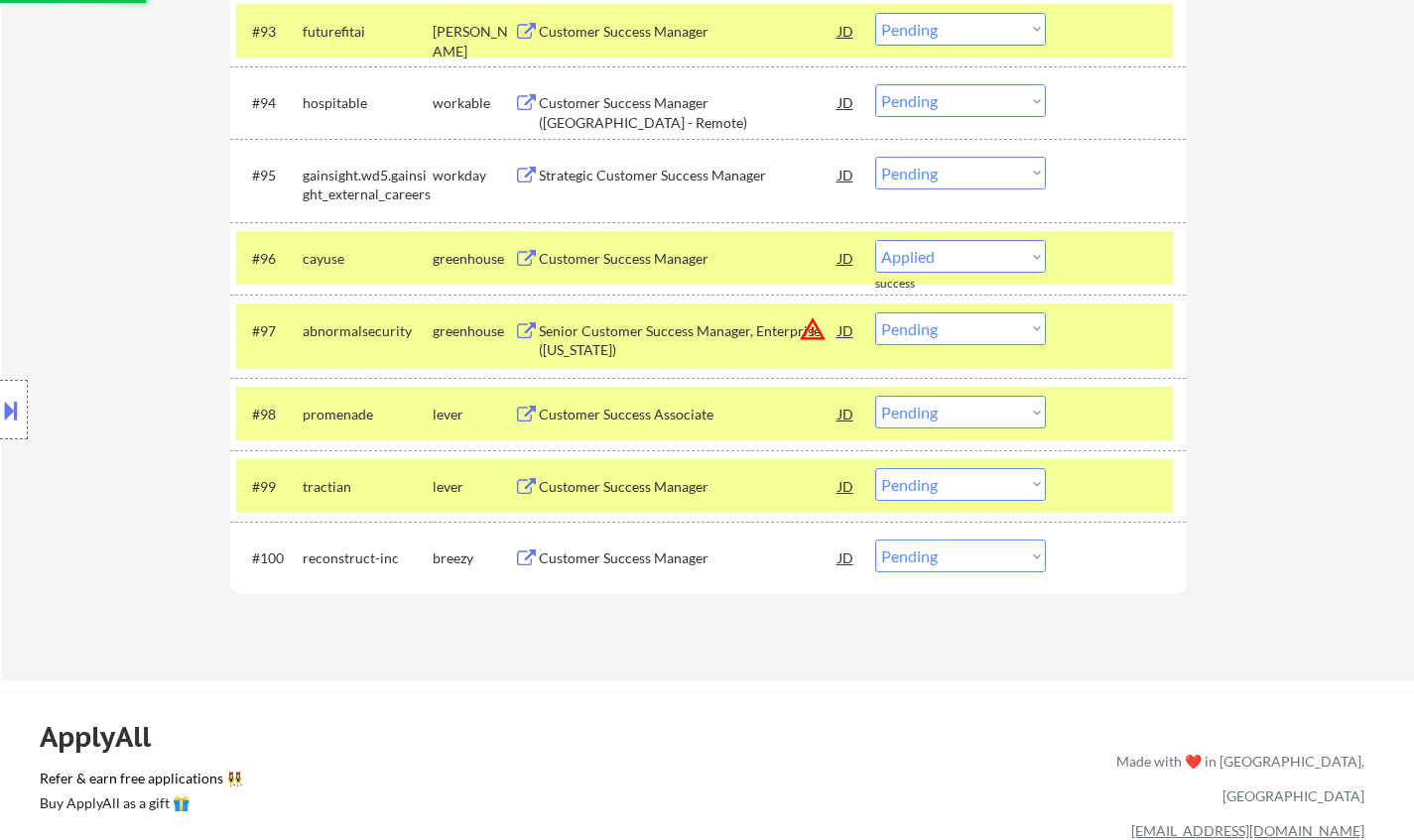 select on ""pending"" 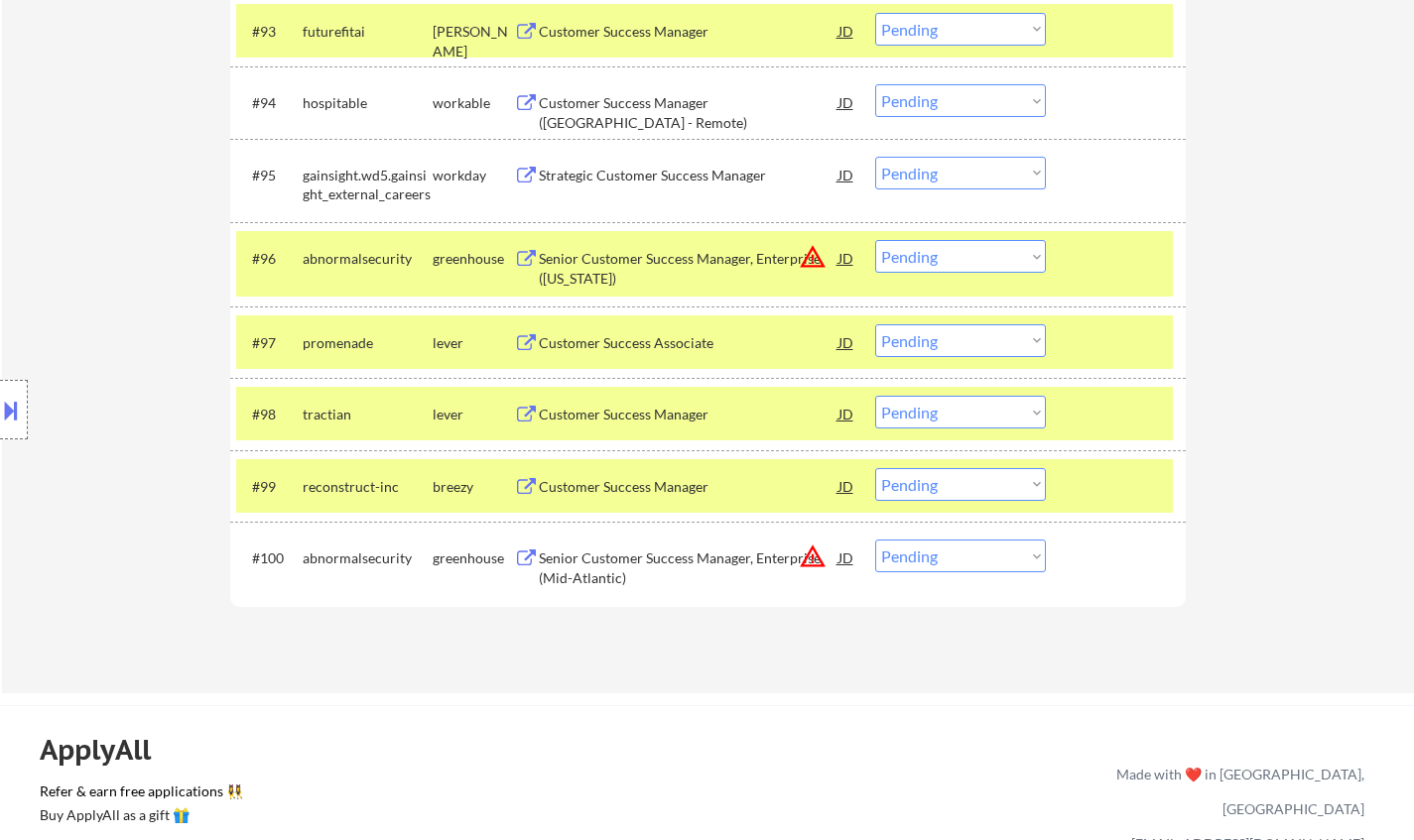 click on "Customer Success Manager" at bounding box center [689, 415] 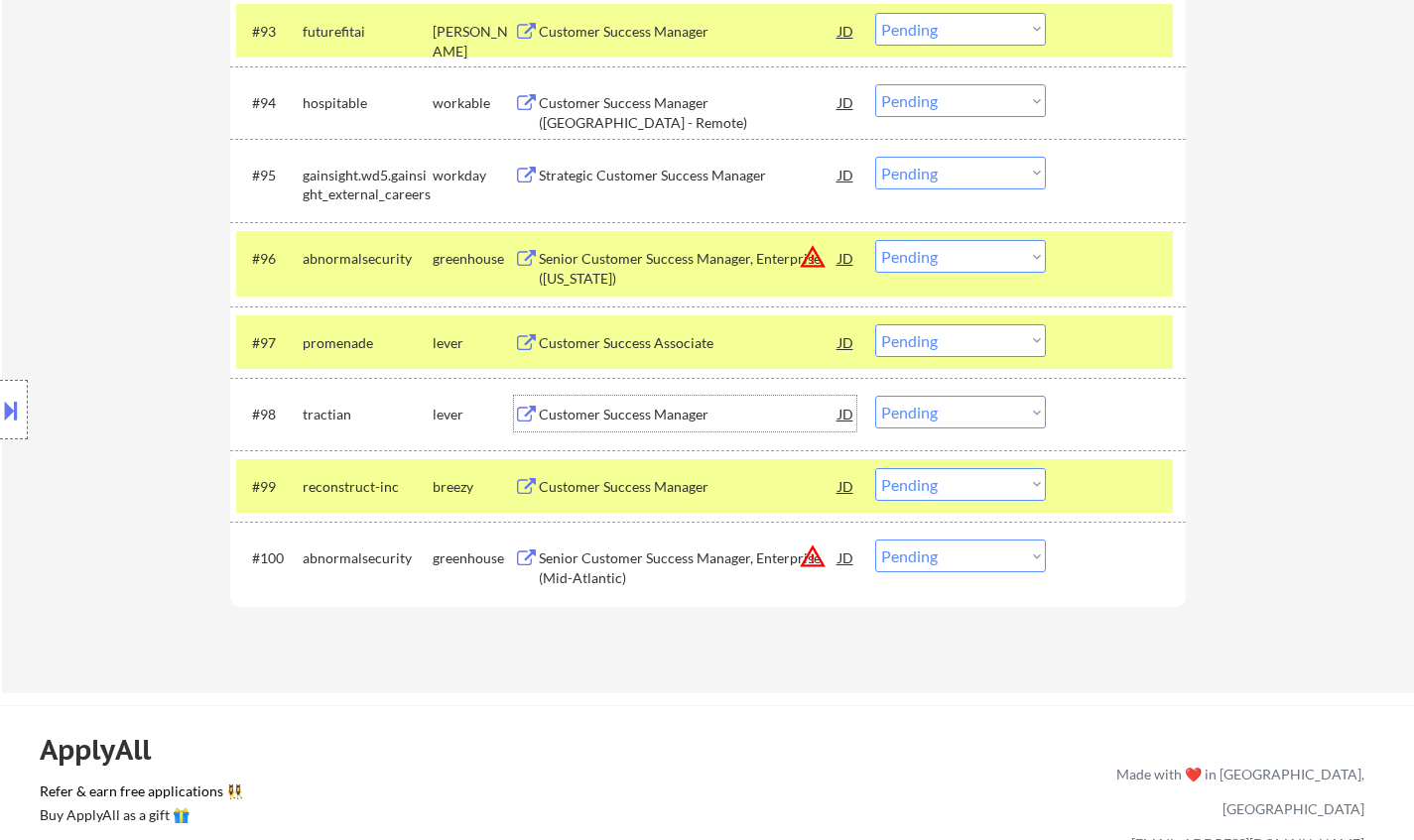 click on "Choose an option... Pending Applied Excluded (Questions) Excluded (Expired) Excluded (Location) Excluded (Bad Match) Excluded (Blocklist) Excluded (Salary) Excluded (Other)" at bounding box center (961, 412) 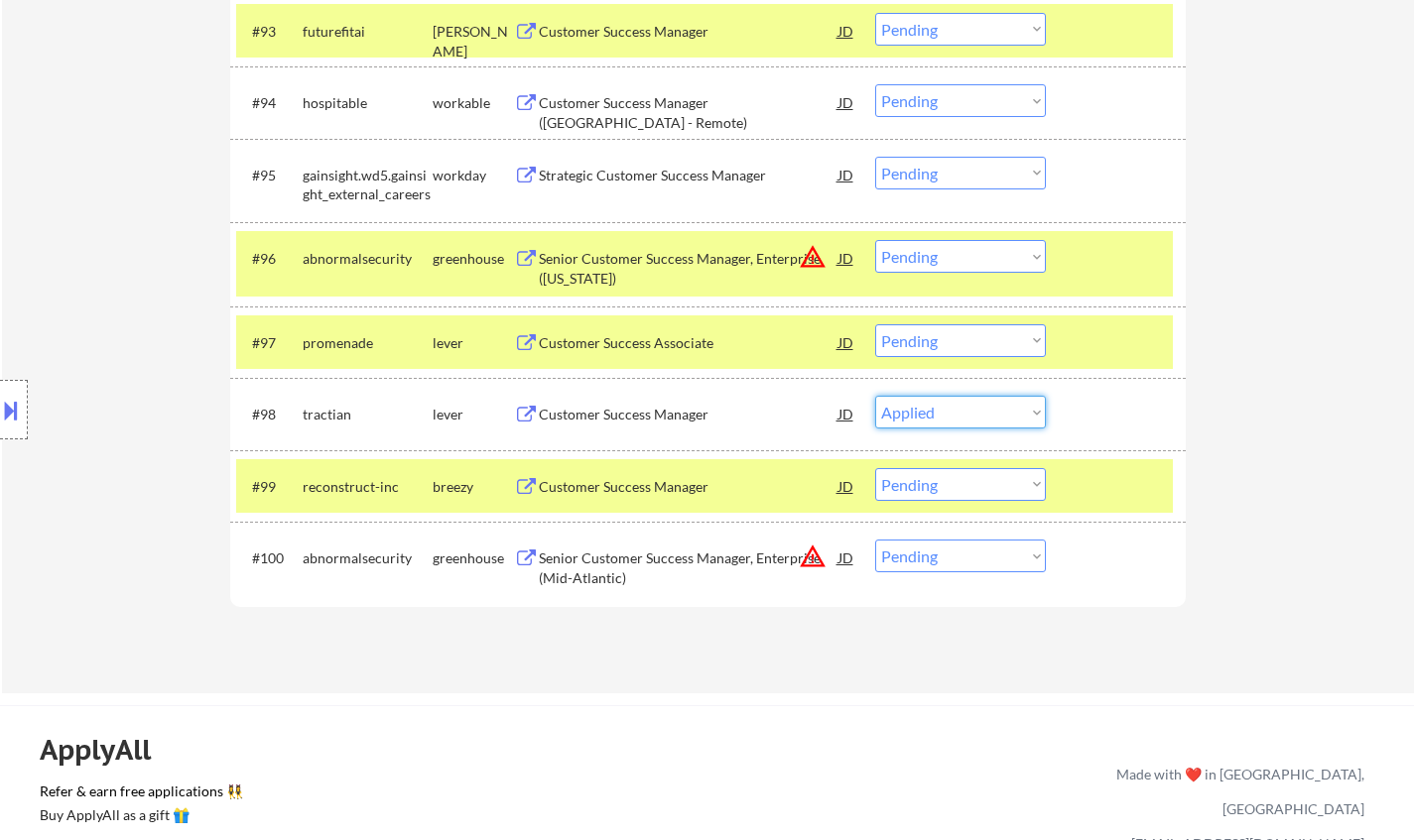 click on "Choose an option... Pending Applied Excluded (Questions) Excluded (Expired) Excluded (Location) Excluded (Bad Match) Excluded (Blocklist) Excluded (Salary) Excluded (Other)" at bounding box center (961, 412) 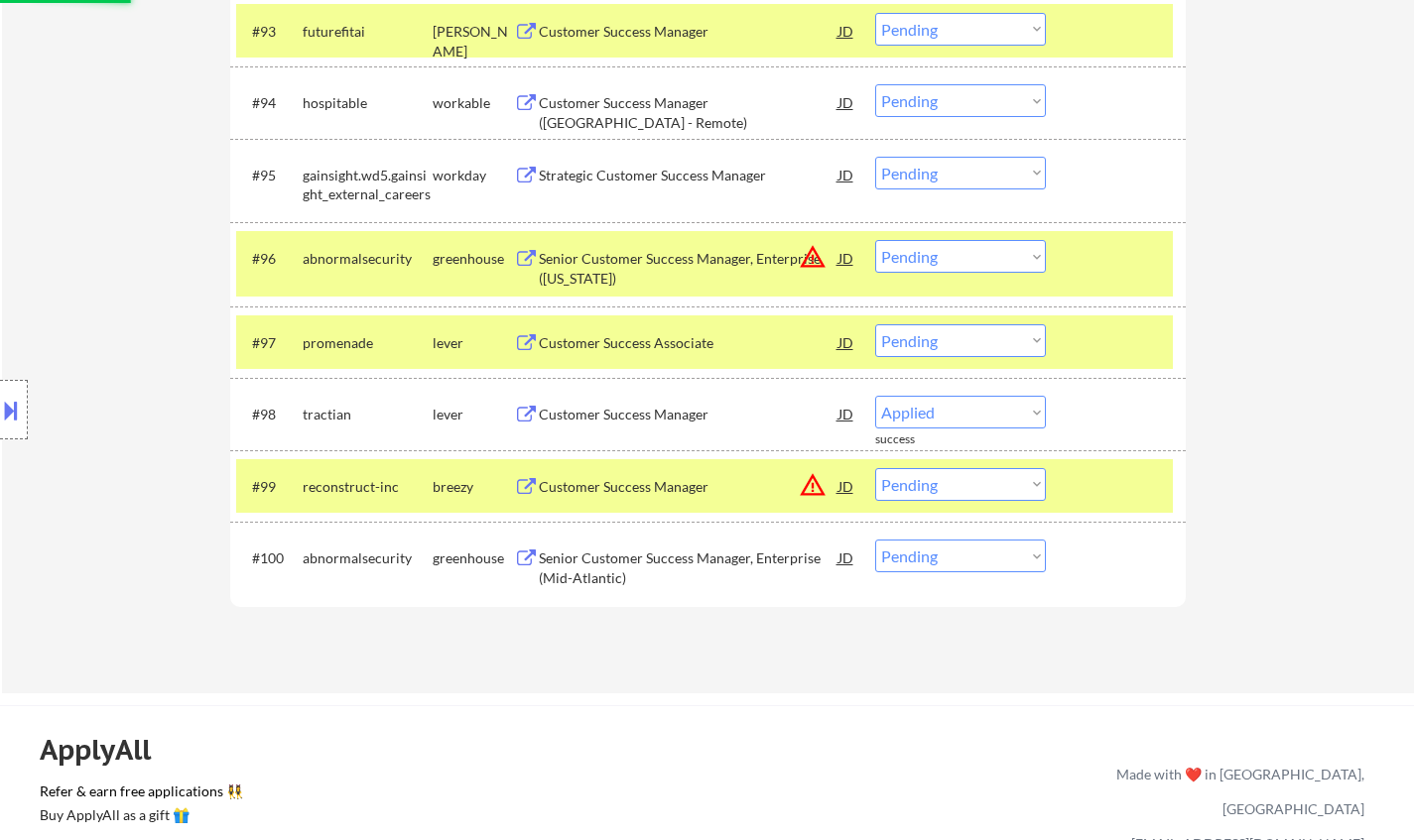 select on ""pending"" 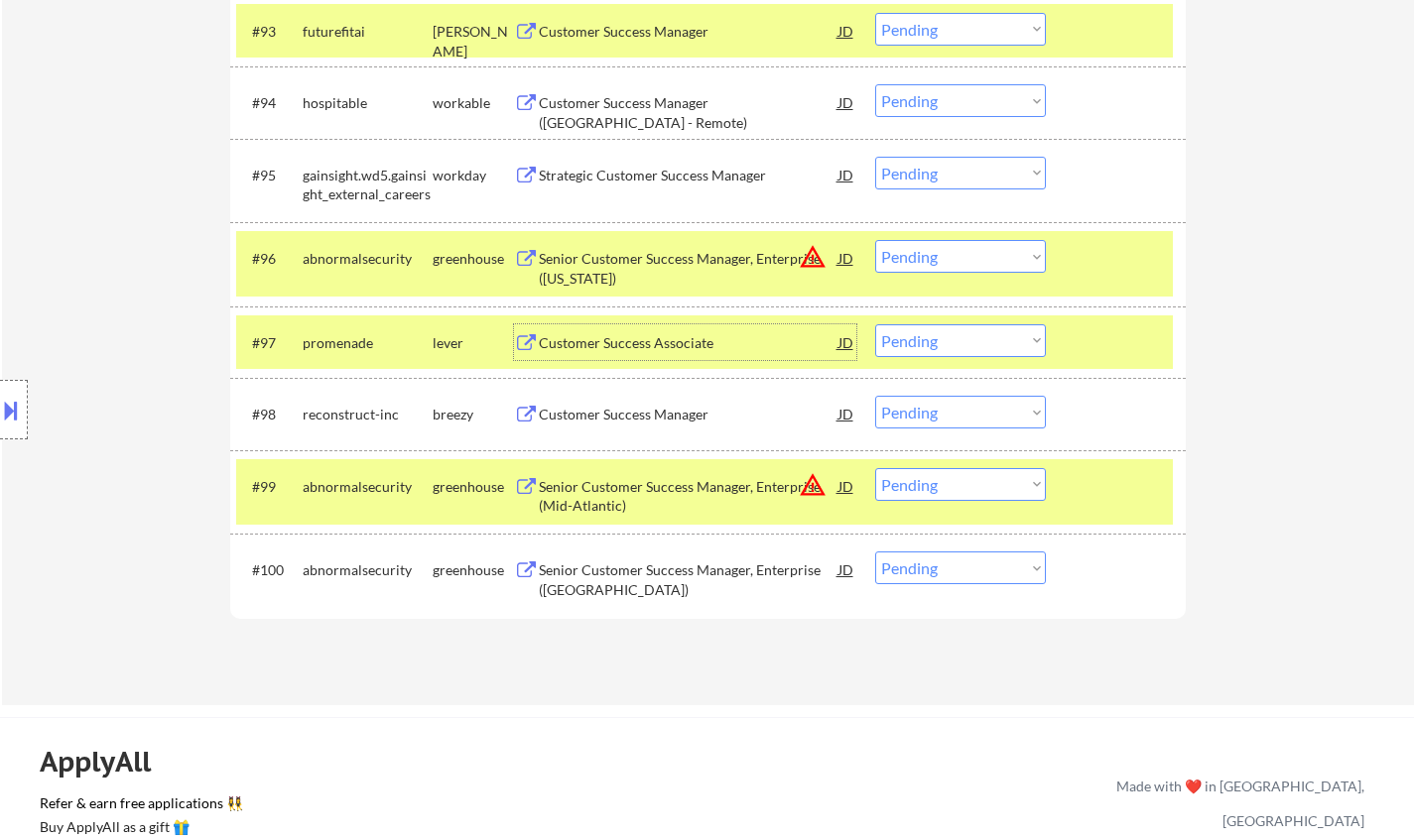 click on "Customer Success Associate" at bounding box center (689, 343) 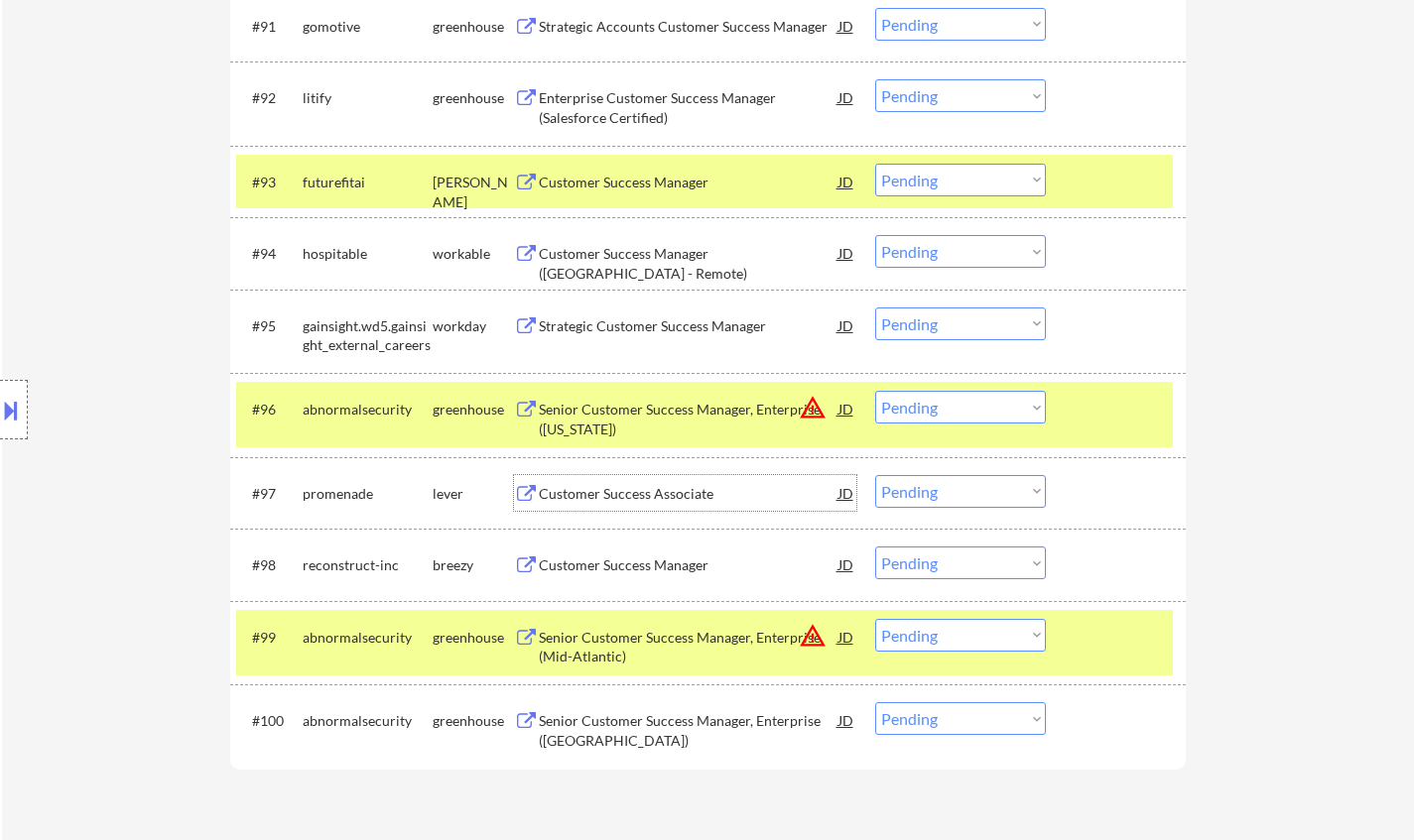 scroll, scrollTop: 7537, scrollLeft: 0, axis: vertical 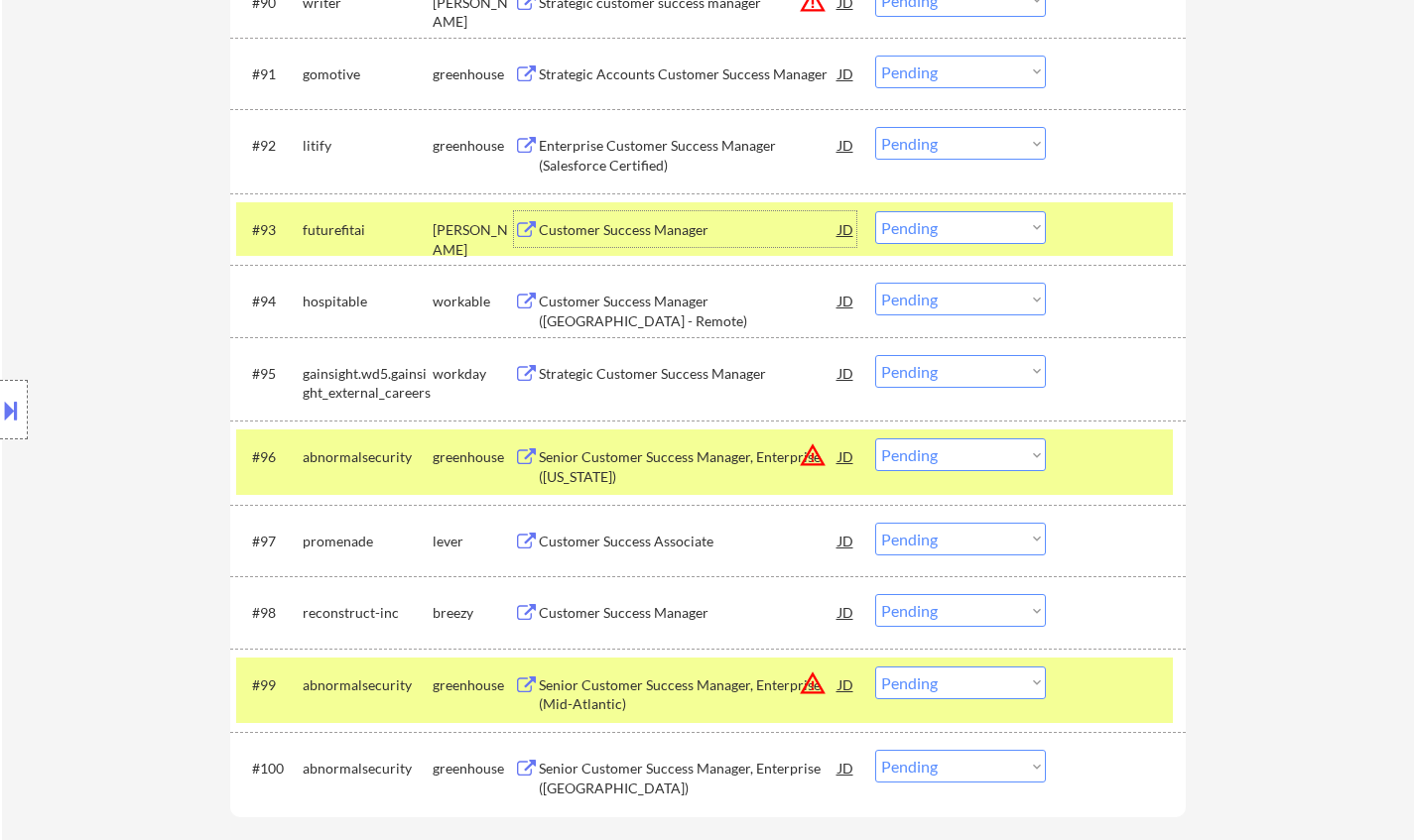click on "Customer Success Manager" at bounding box center [689, 230] 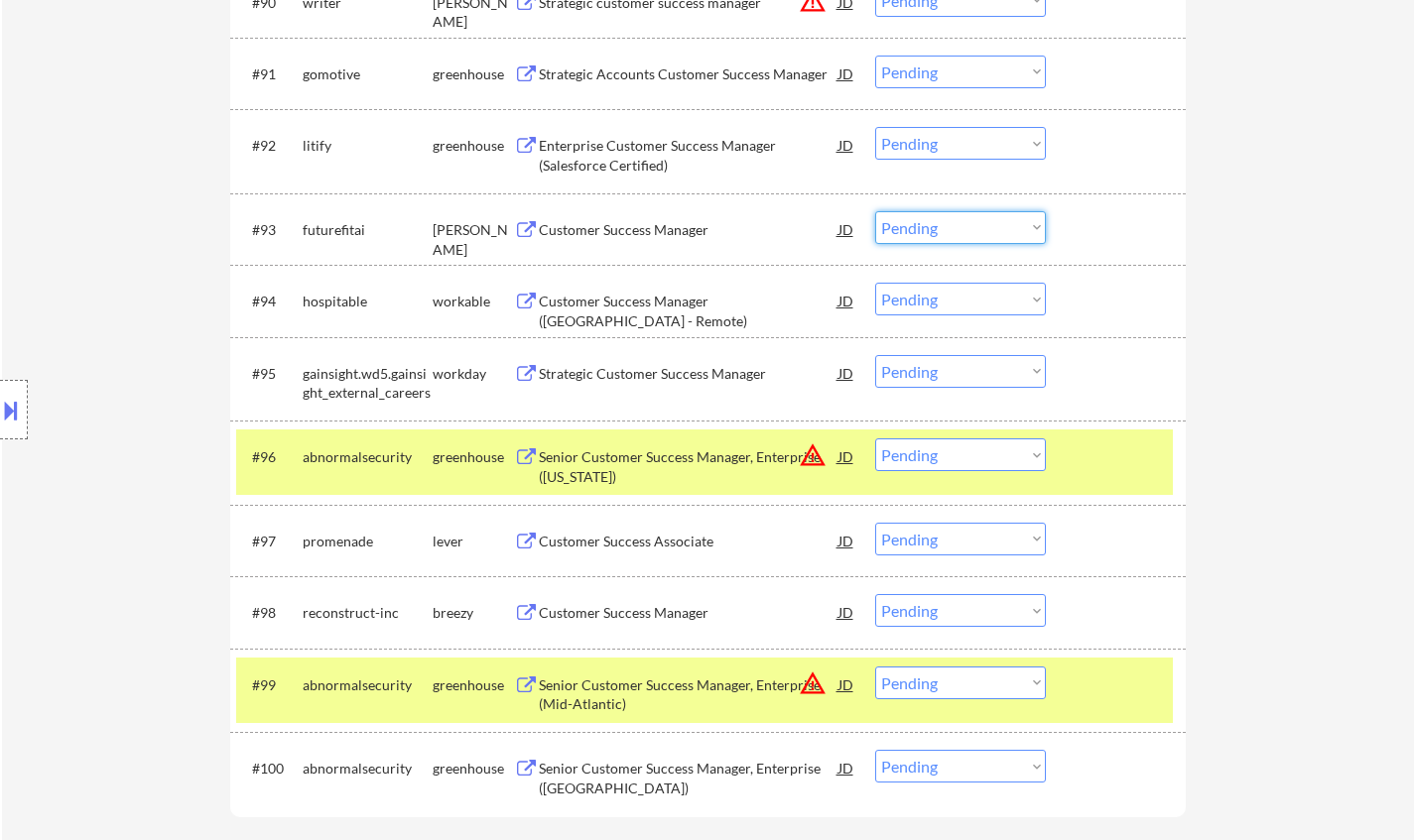 click on "Choose an option... Pending Applied Excluded (Questions) Excluded (Expired) Excluded (Location) Excluded (Bad Match) Excluded (Blocklist) Excluded (Salary) Excluded (Other)" at bounding box center (961, 227) 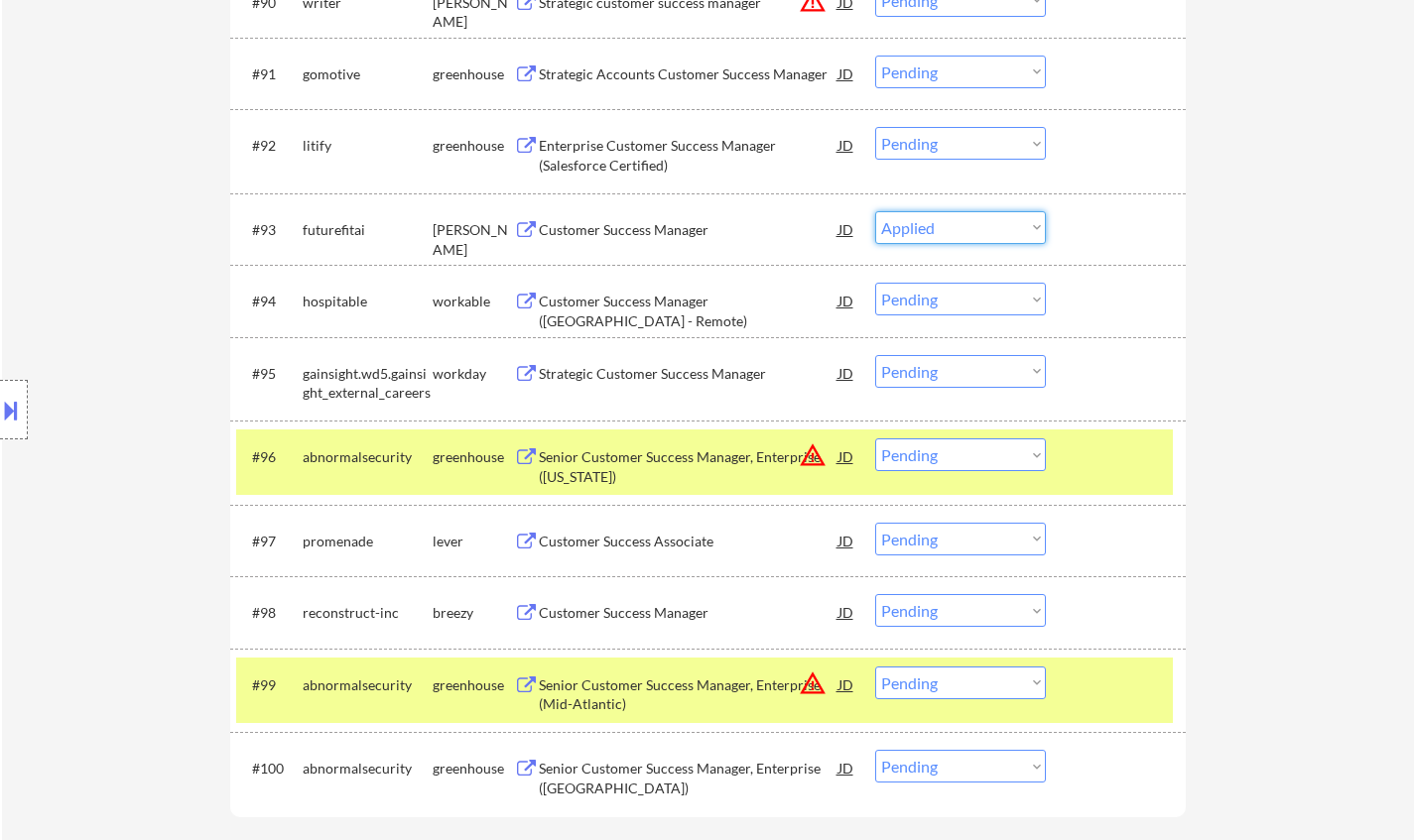 click on "Choose an option... Pending Applied Excluded (Questions) Excluded (Expired) Excluded (Location) Excluded (Bad Match) Excluded (Blocklist) Excluded (Salary) Excluded (Other)" at bounding box center [961, 227] 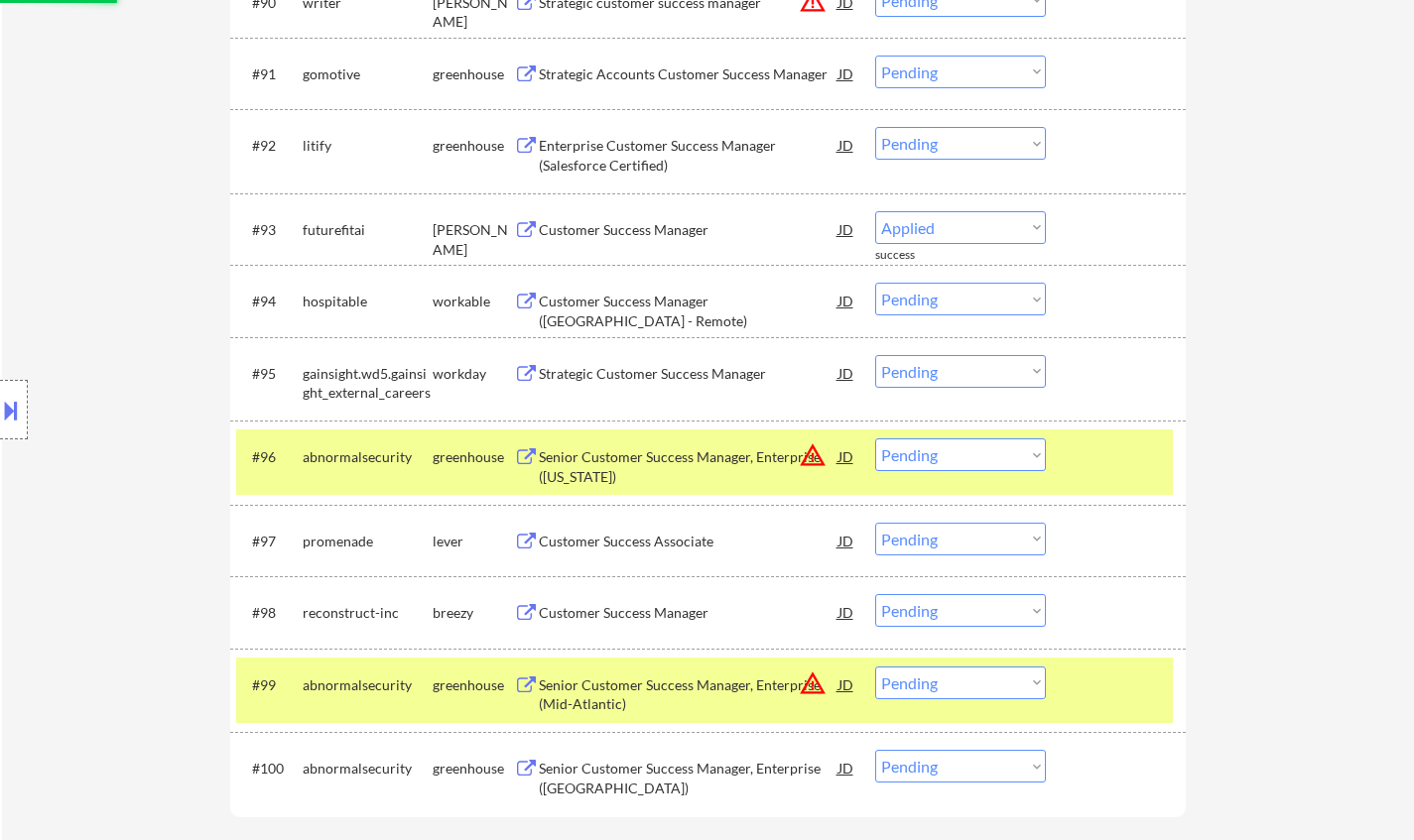 select on ""pending"" 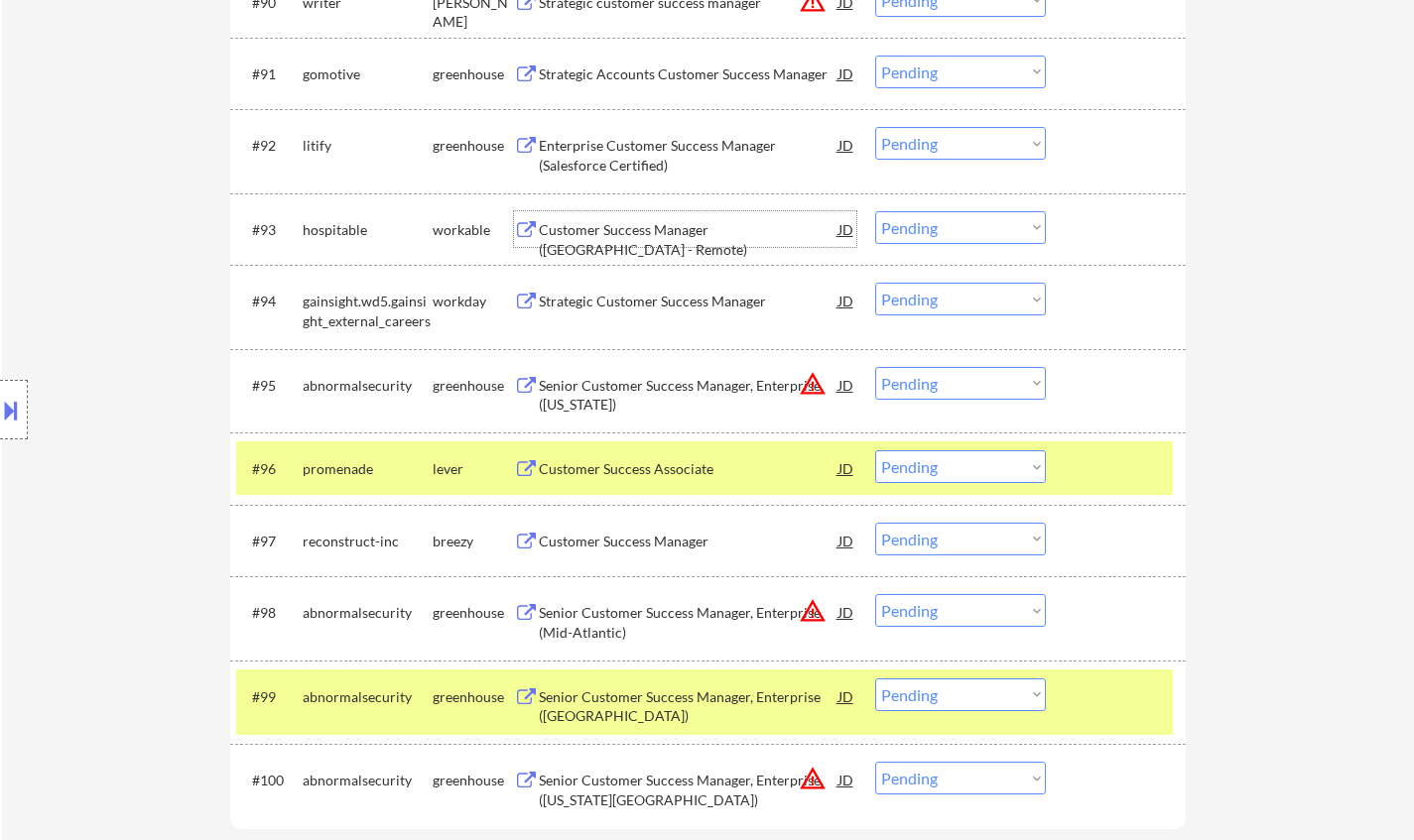 click on "Customer Success Manager (Americas - Remote)" at bounding box center [689, 229] 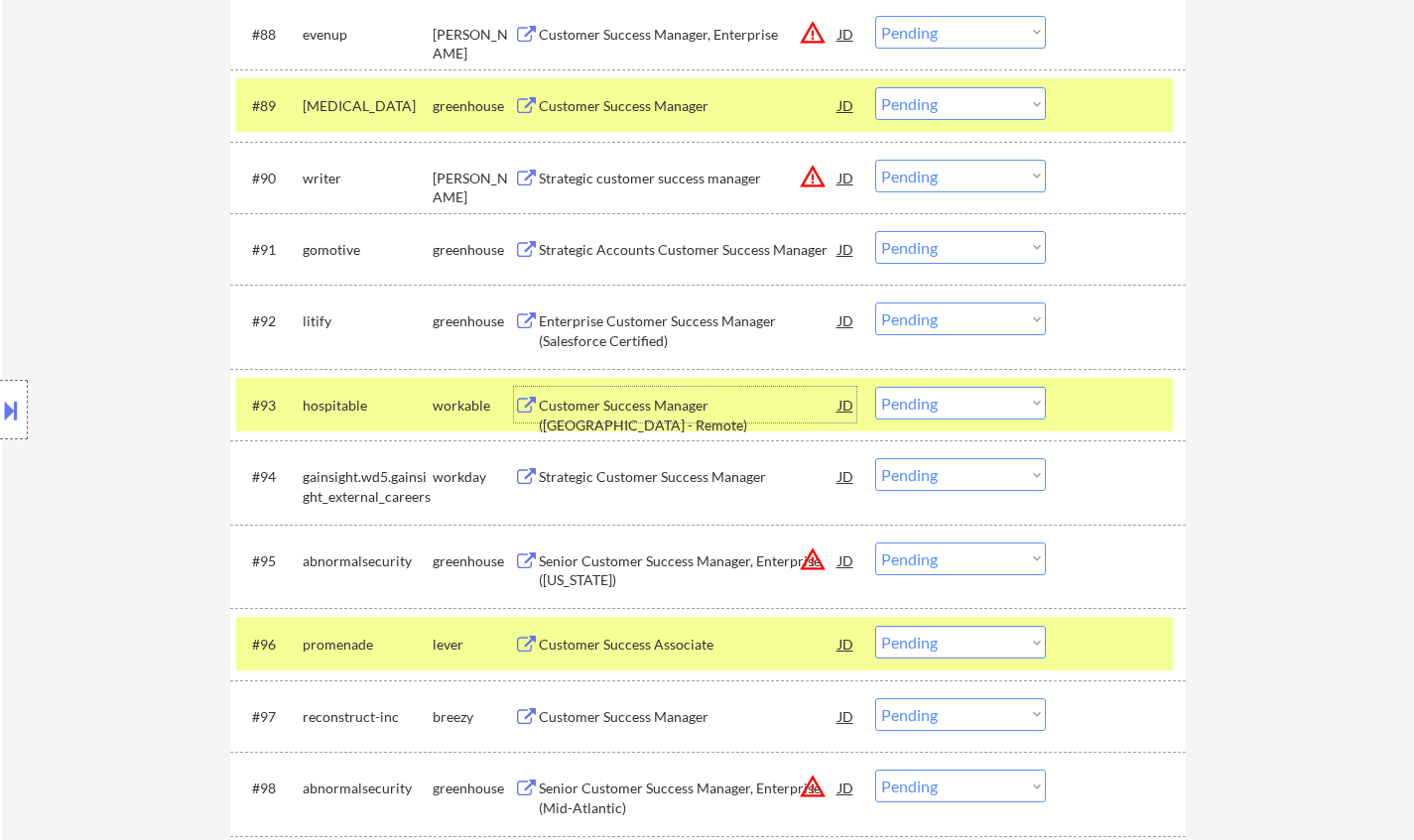 scroll, scrollTop: 7339, scrollLeft: 0, axis: vertical 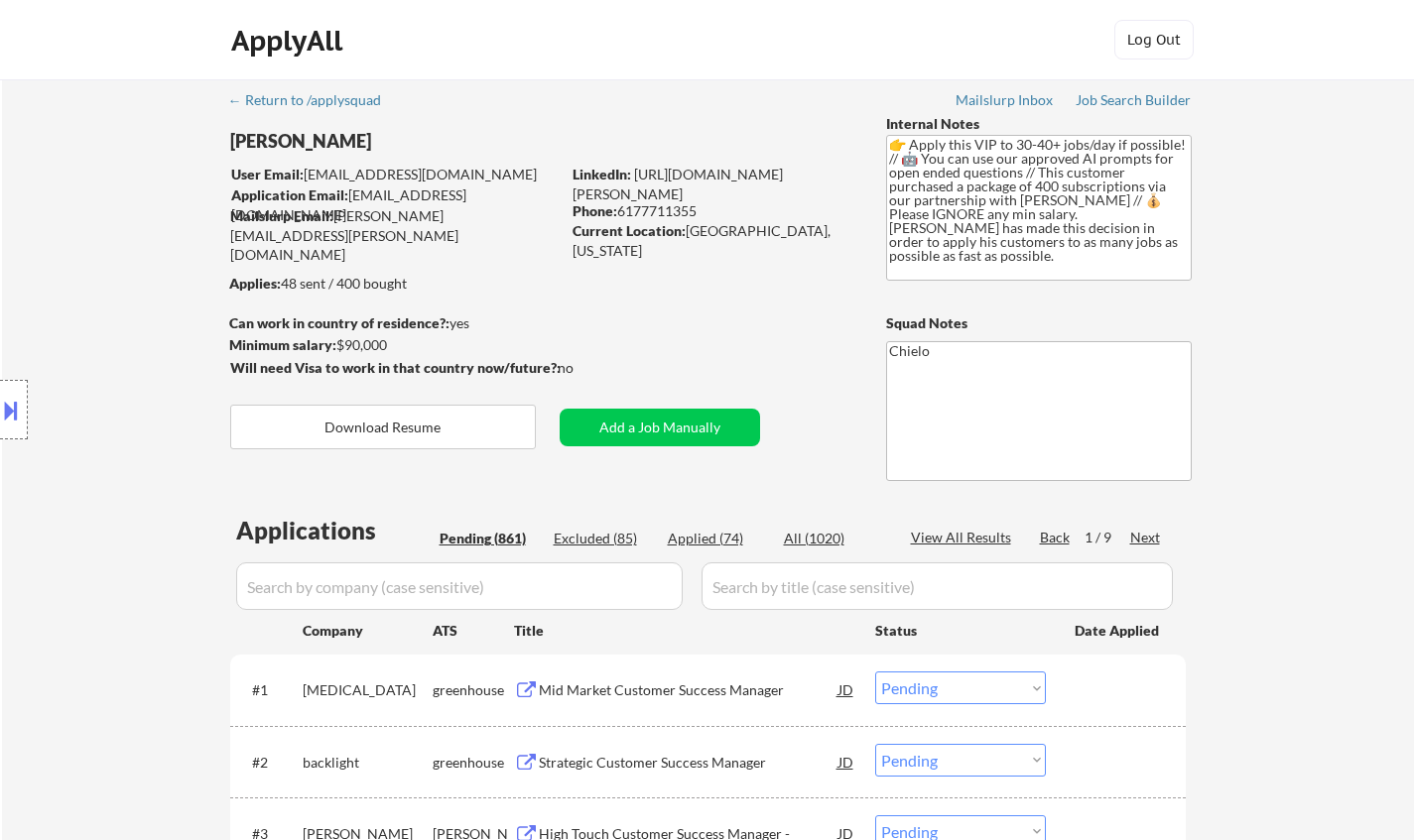 click on "Next" at bounding box center [1146, 538] 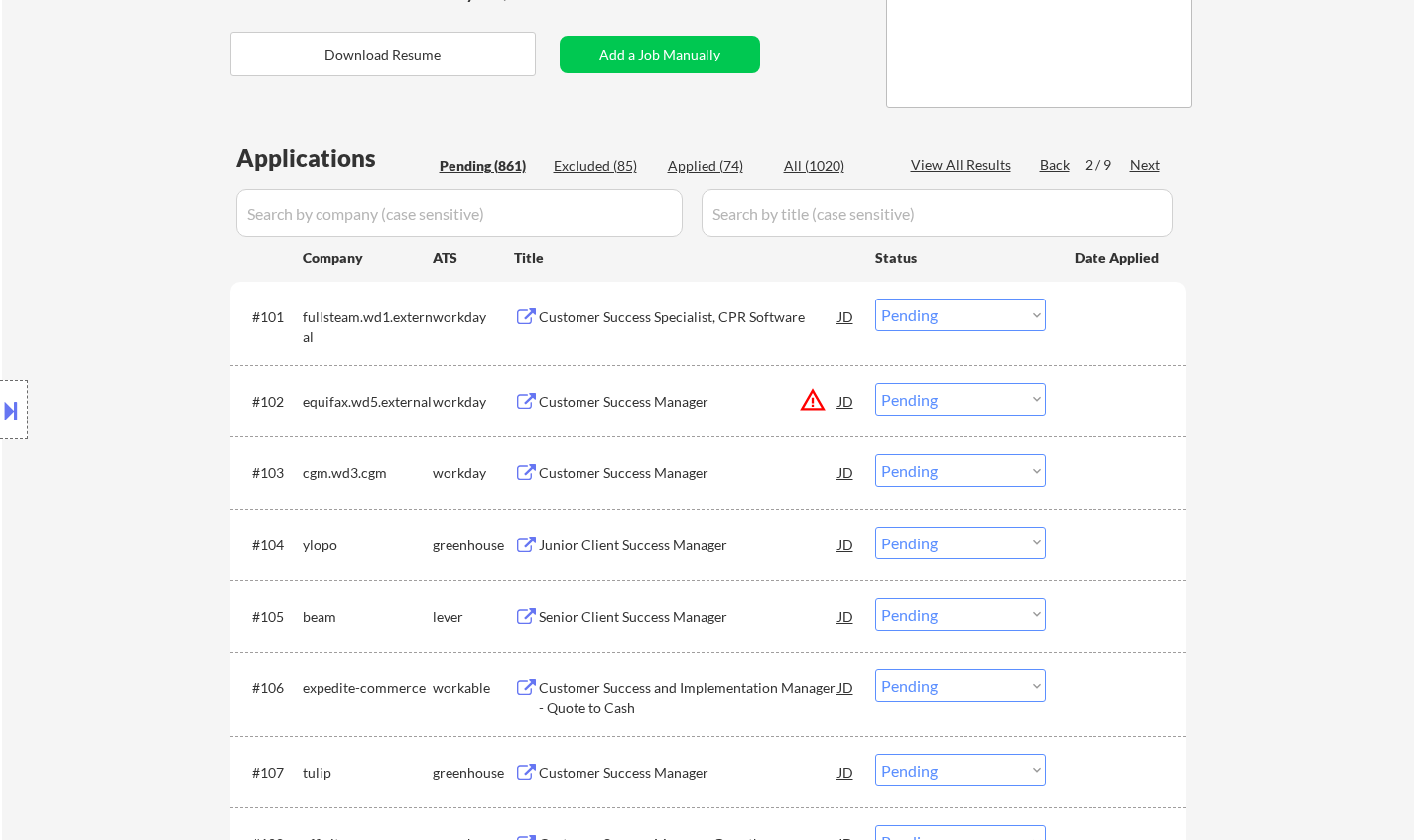 scroll, scrollTop: 397, scrollLeft: 0, axis: vertical 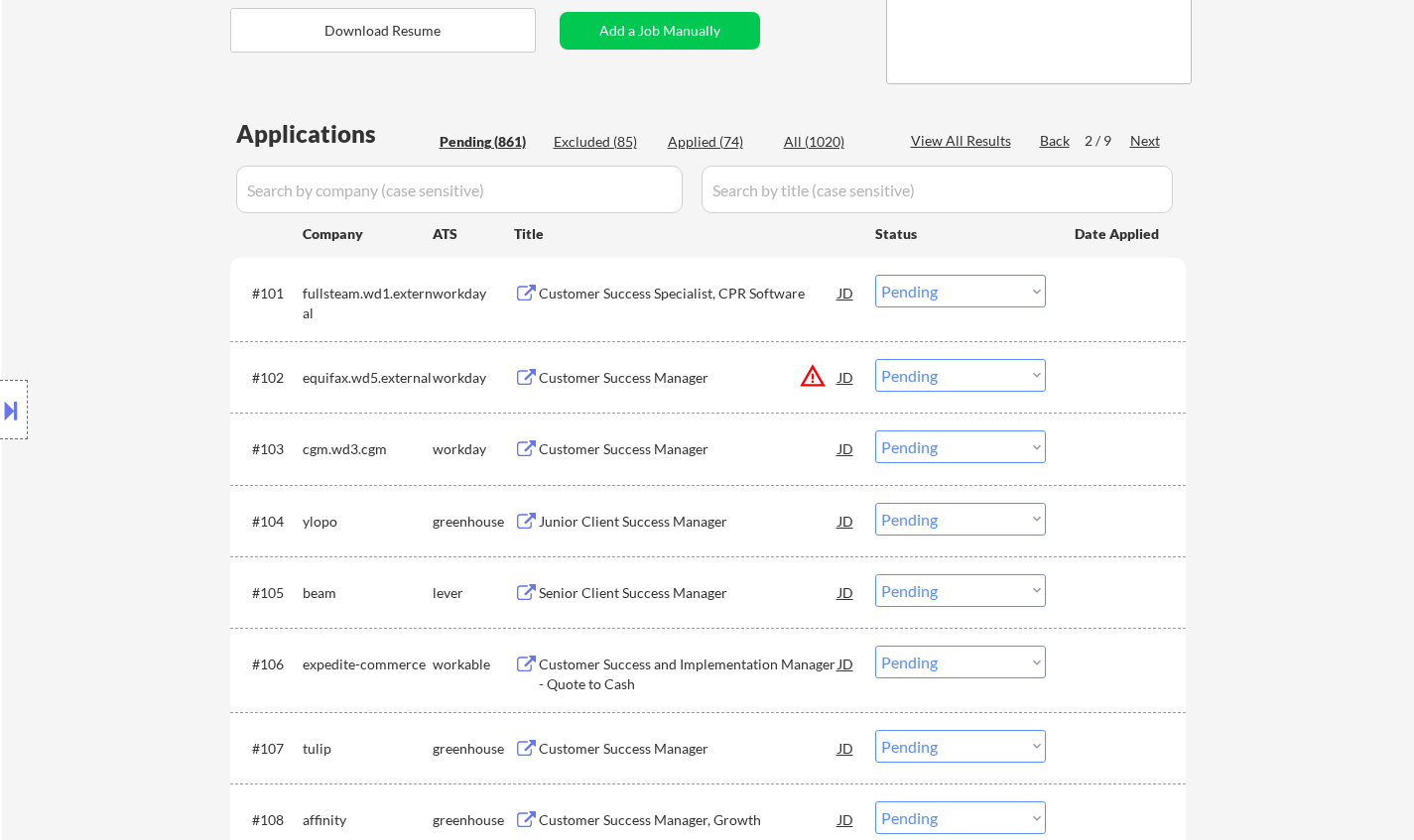 click on "Senior Client Success Manager" at bounding box center (689, 593) 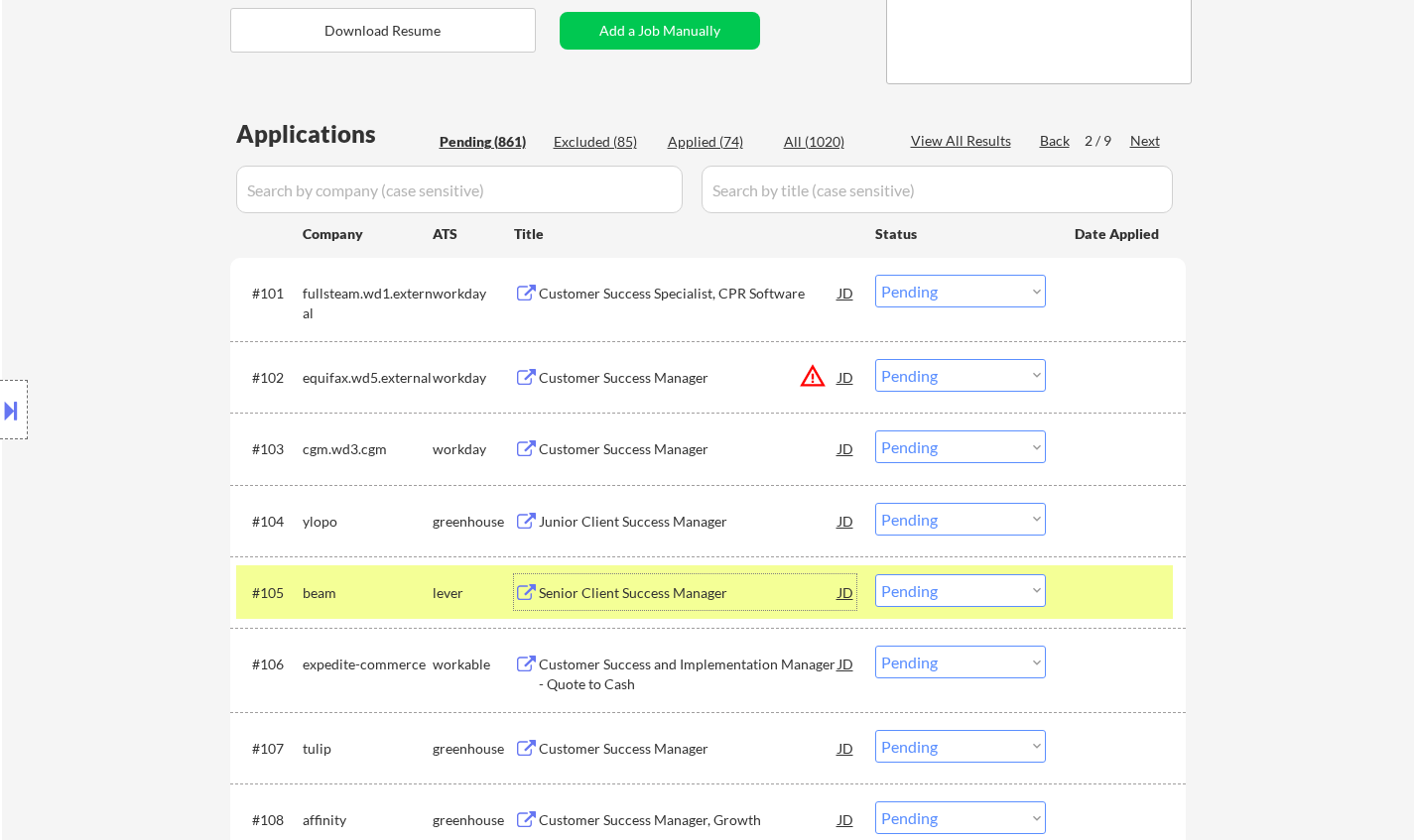 scroll, scrollTop: 595, scrollLeft: 0, axis: vertical 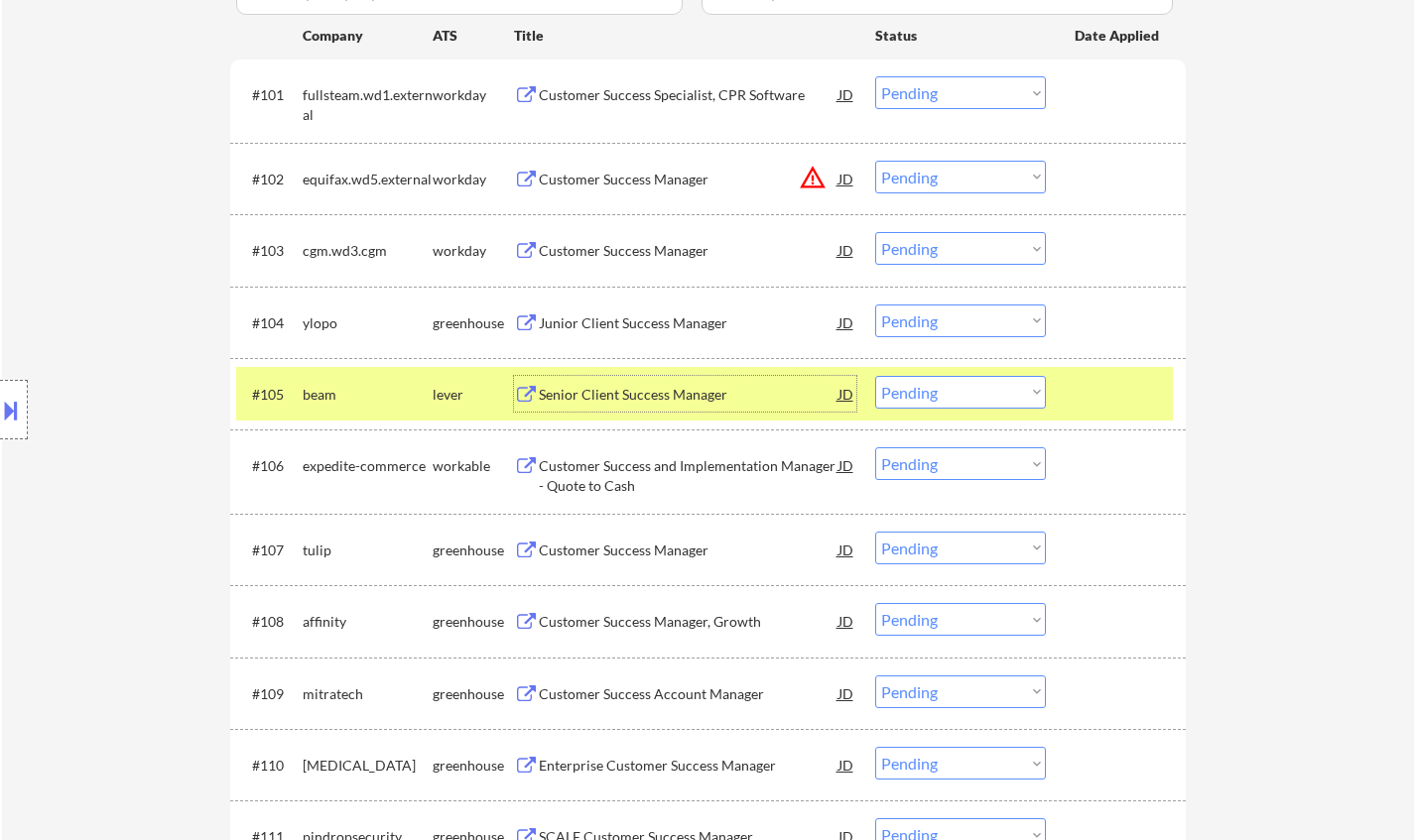 click on "Choose an option... Pending Applied Excluded (Questions) Excluded (Expired) Excluded (Location) Excluded (Bad Match) Excluded (Blocklist) Excluded (Salary) Excluded (Other)" at bounding box center (961, 392) 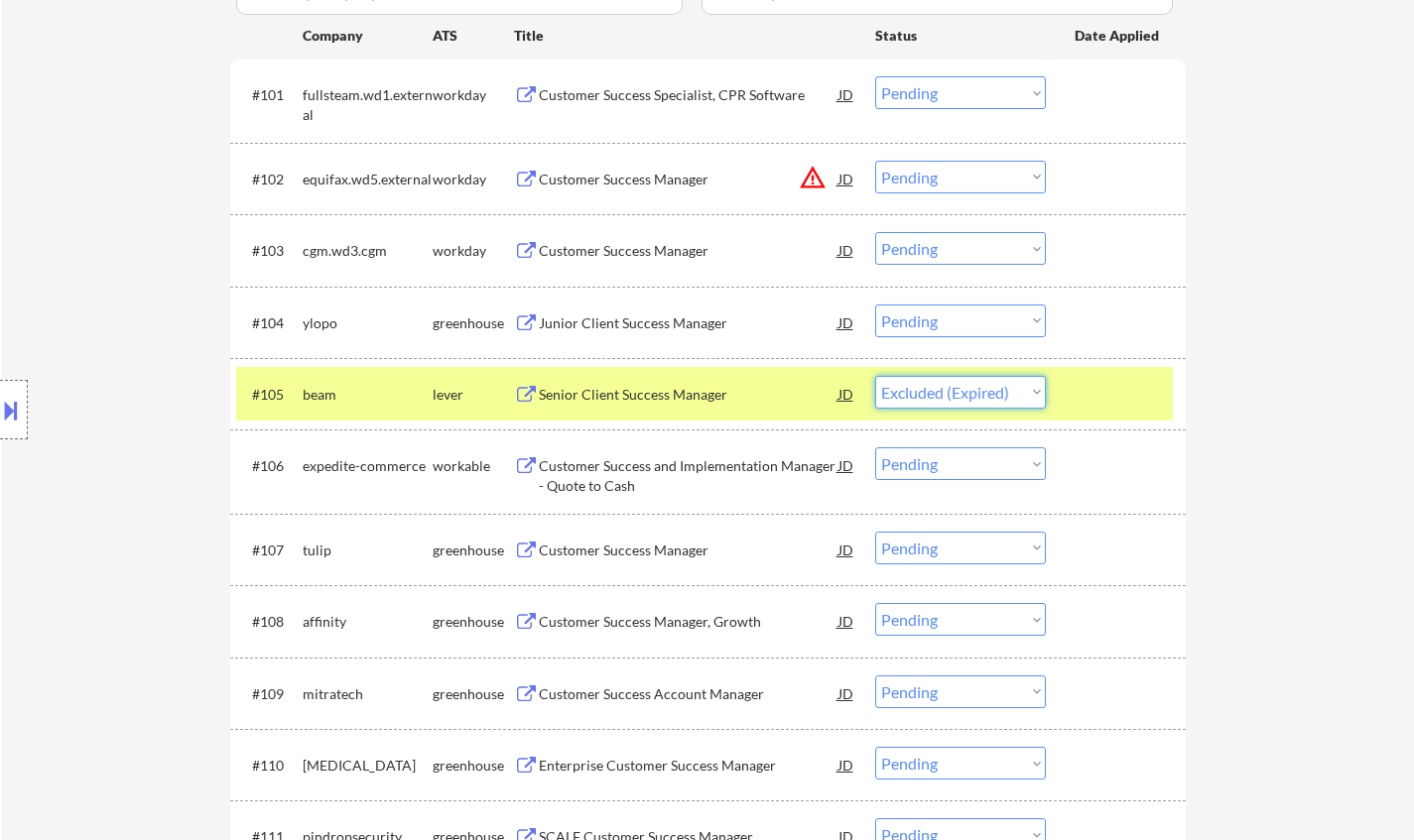 click on "Choose an option... Pending Applied Excluded (Questions) Excluded (Expired) Excluded (Location) Excluded (Bad Match) Excluded (Blocklist) Excluded (Salary) Excluded (Other)" at bounding box center (961, 392) 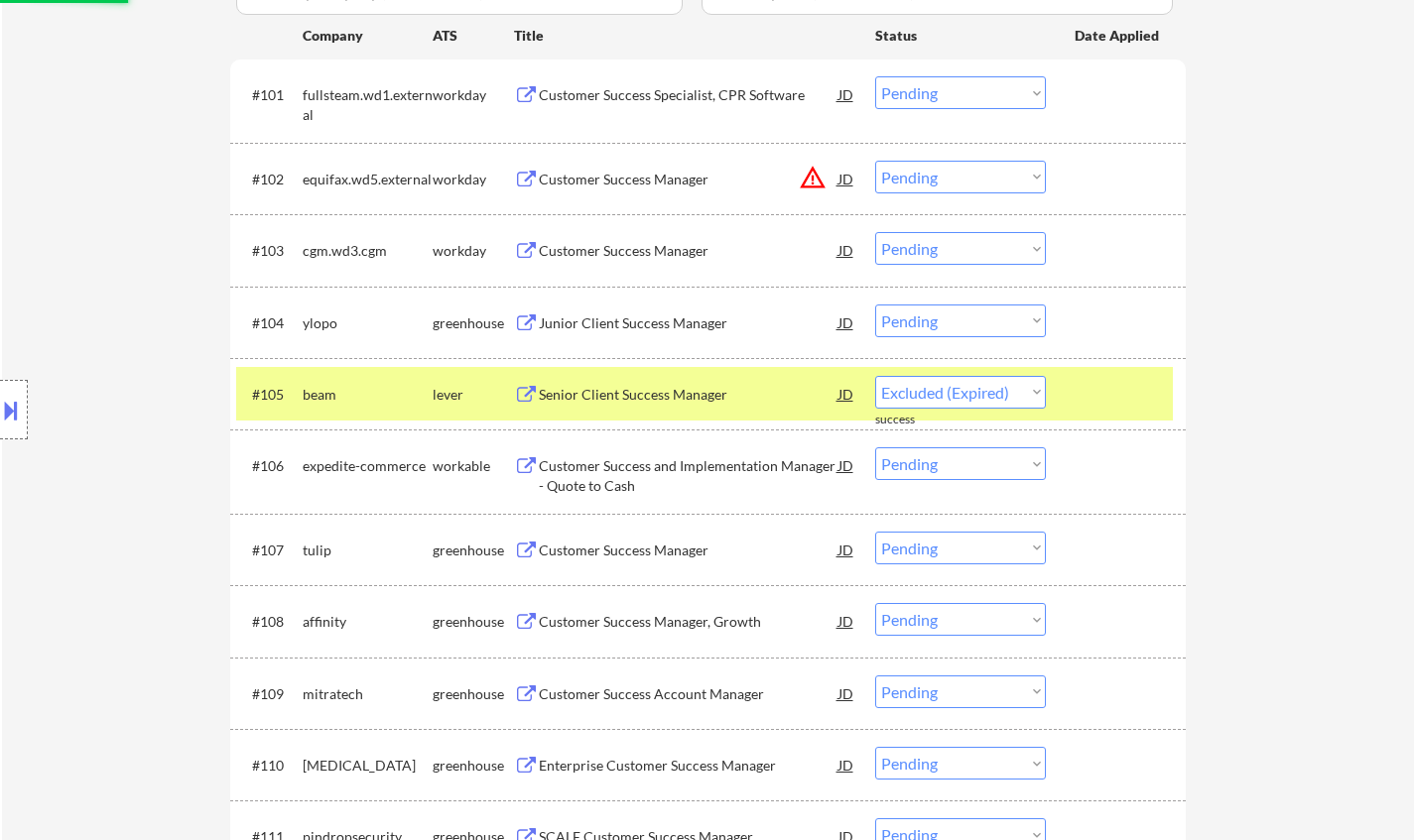 select on ""pending"" 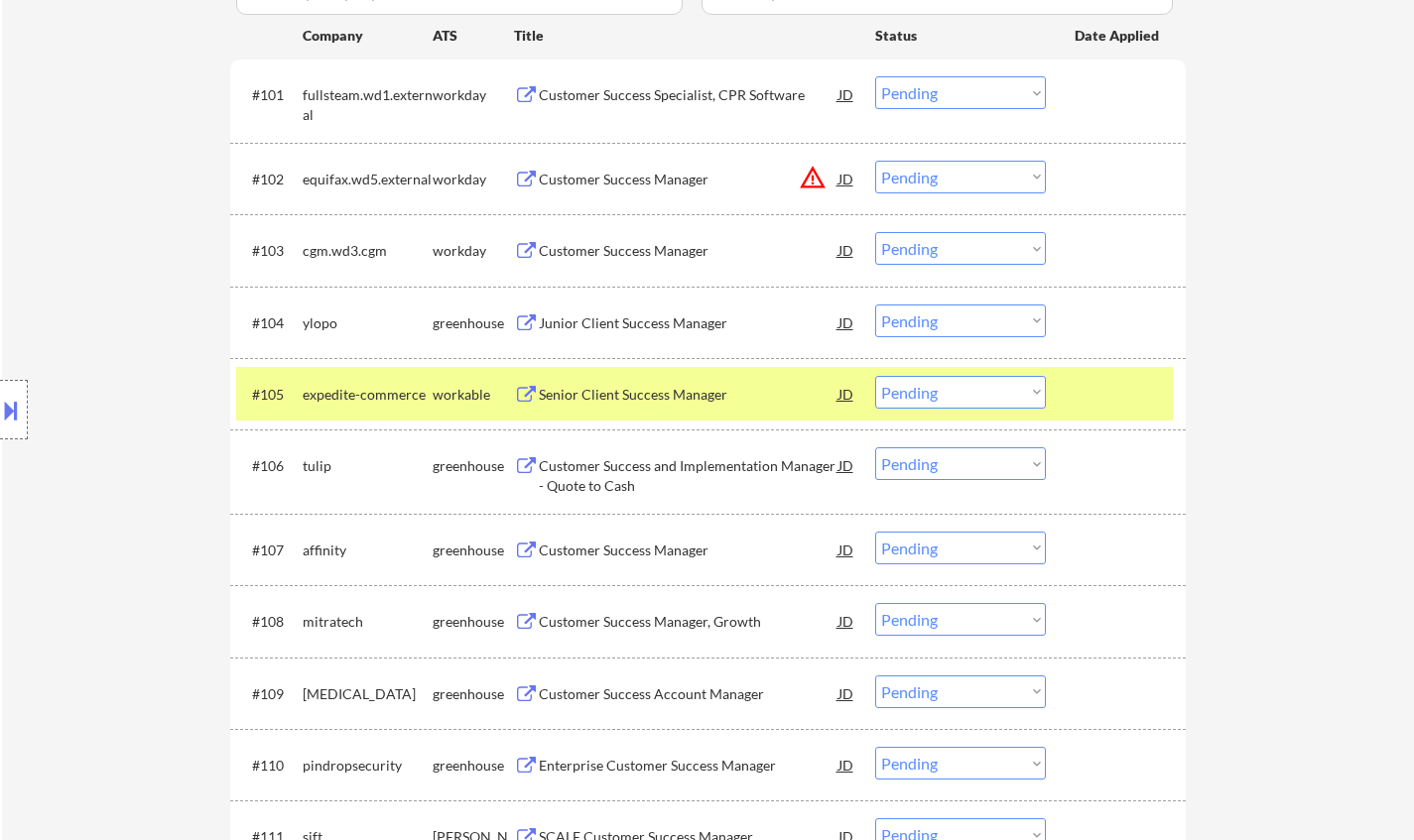 scroll, scrollTop: 694, scrollLeft: 0, axis: vertical 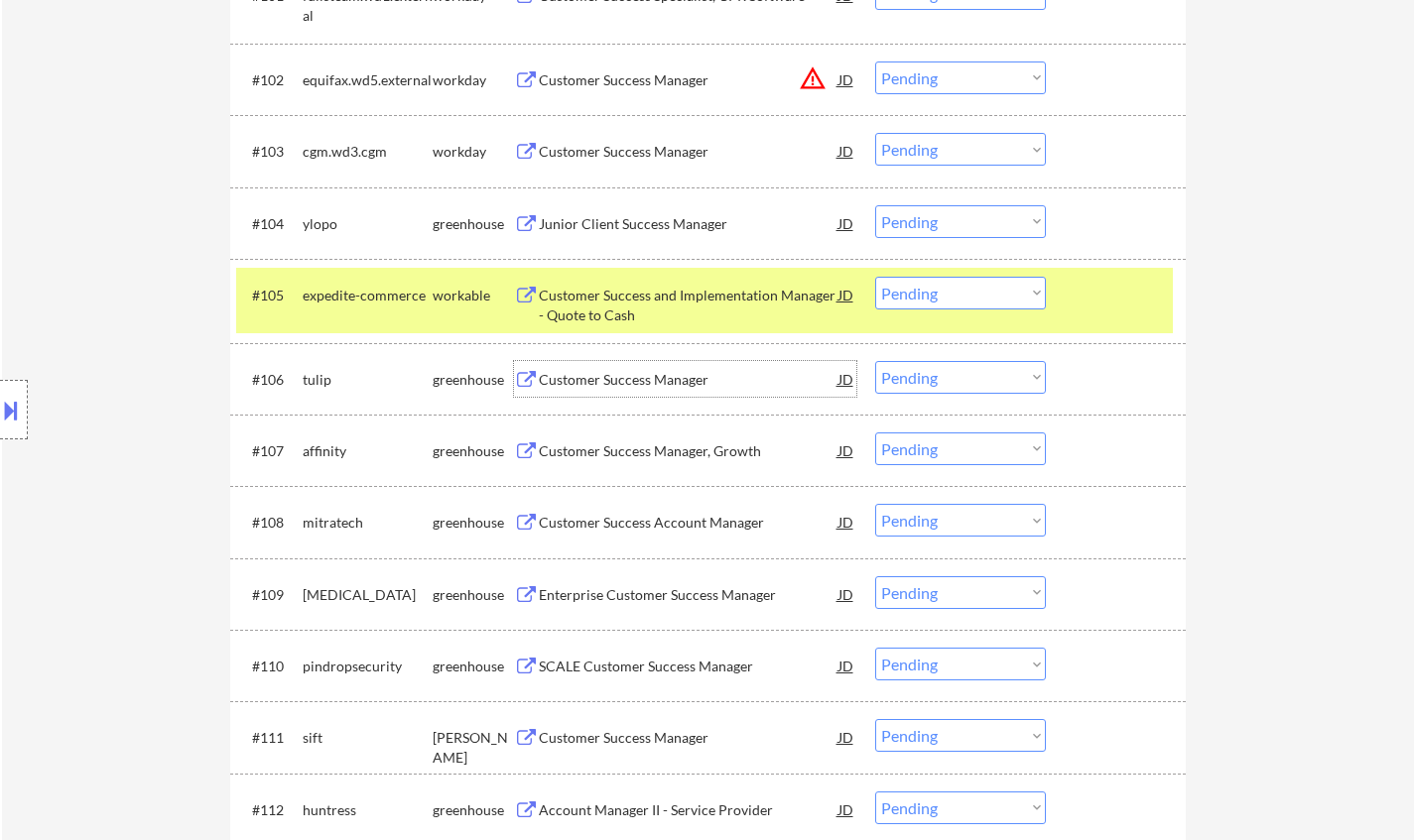 click on "Customer Success Manager" at bounding box center [689, 380] 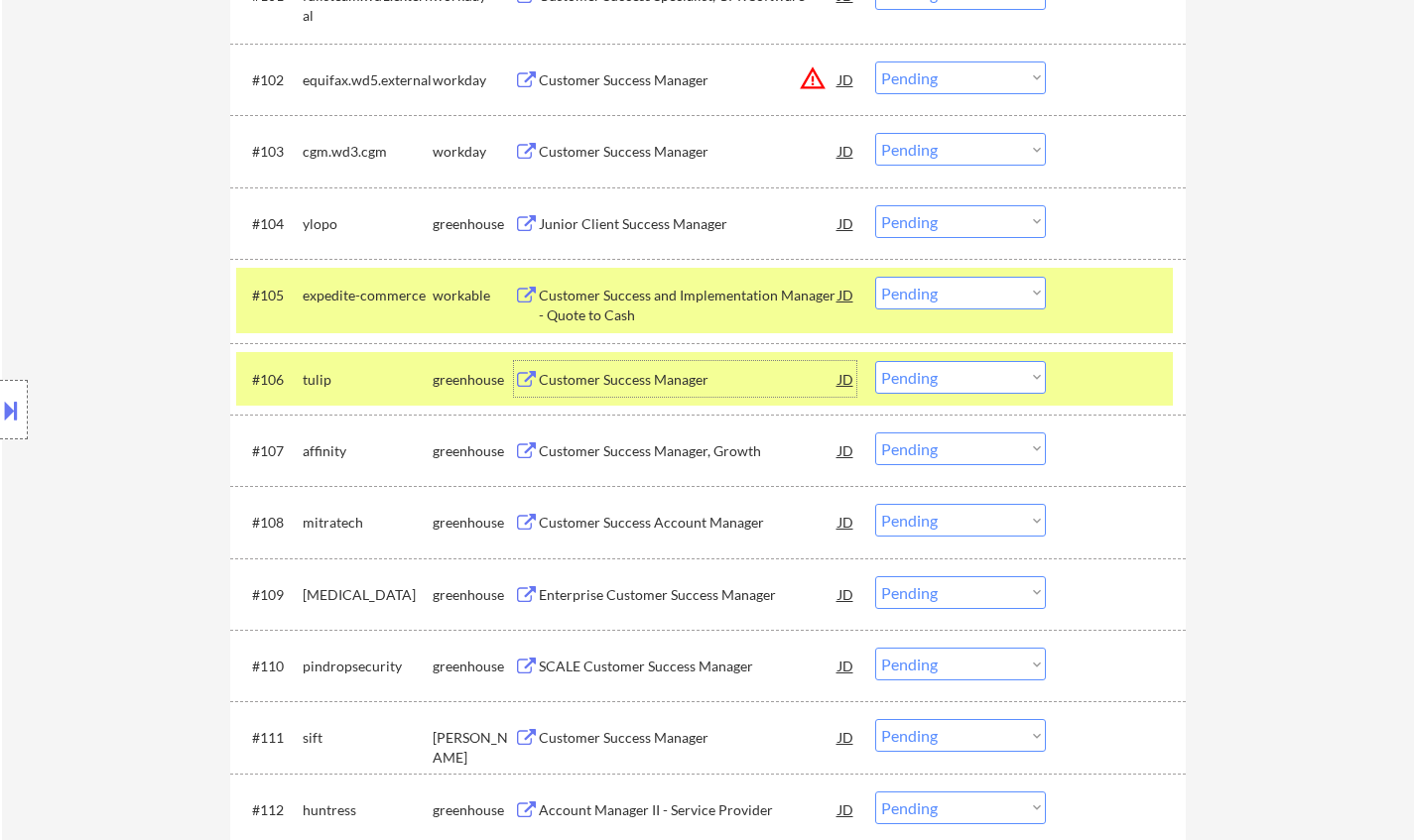 click at bounding box center [11, 410] 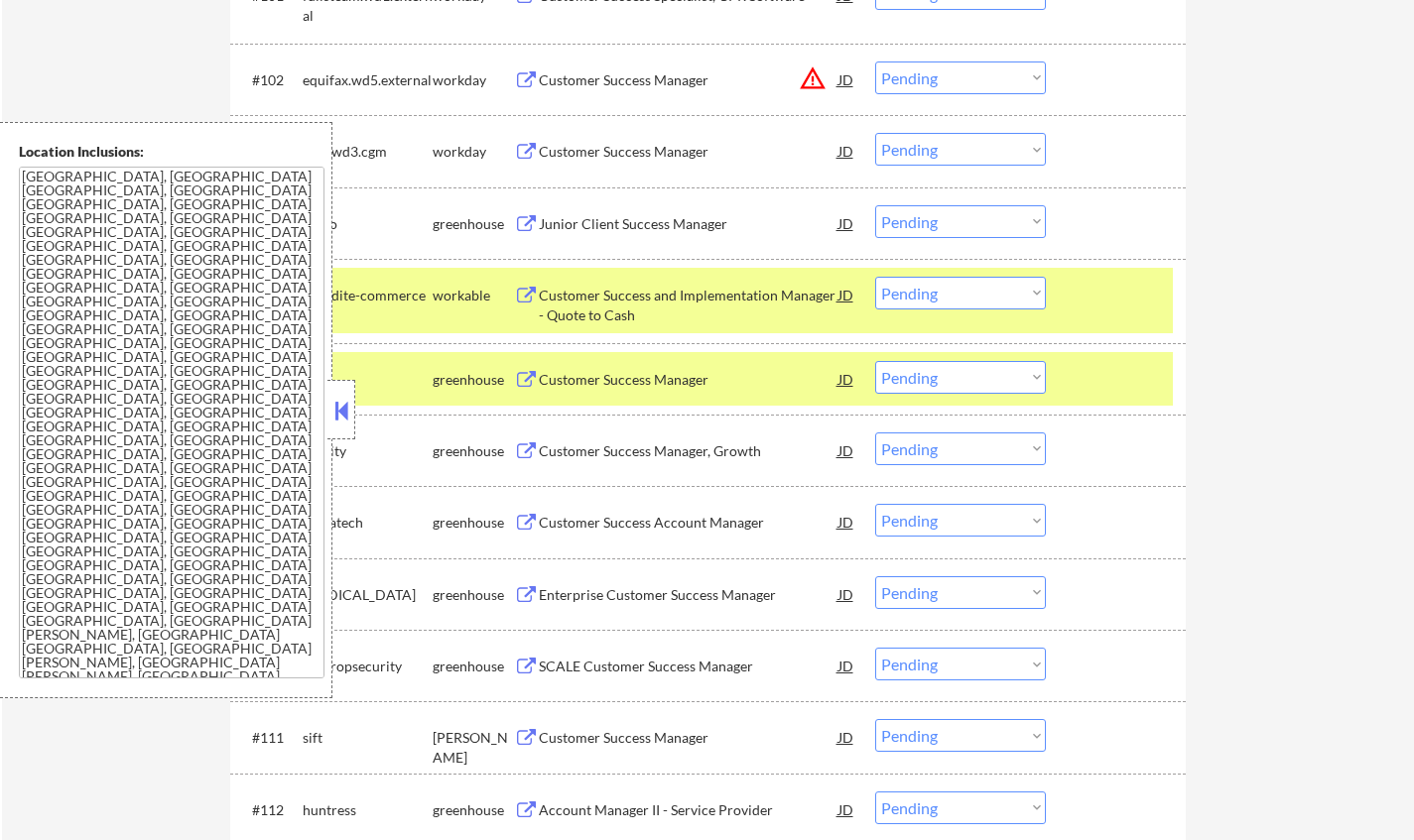 click at bounding box center (341, 411) 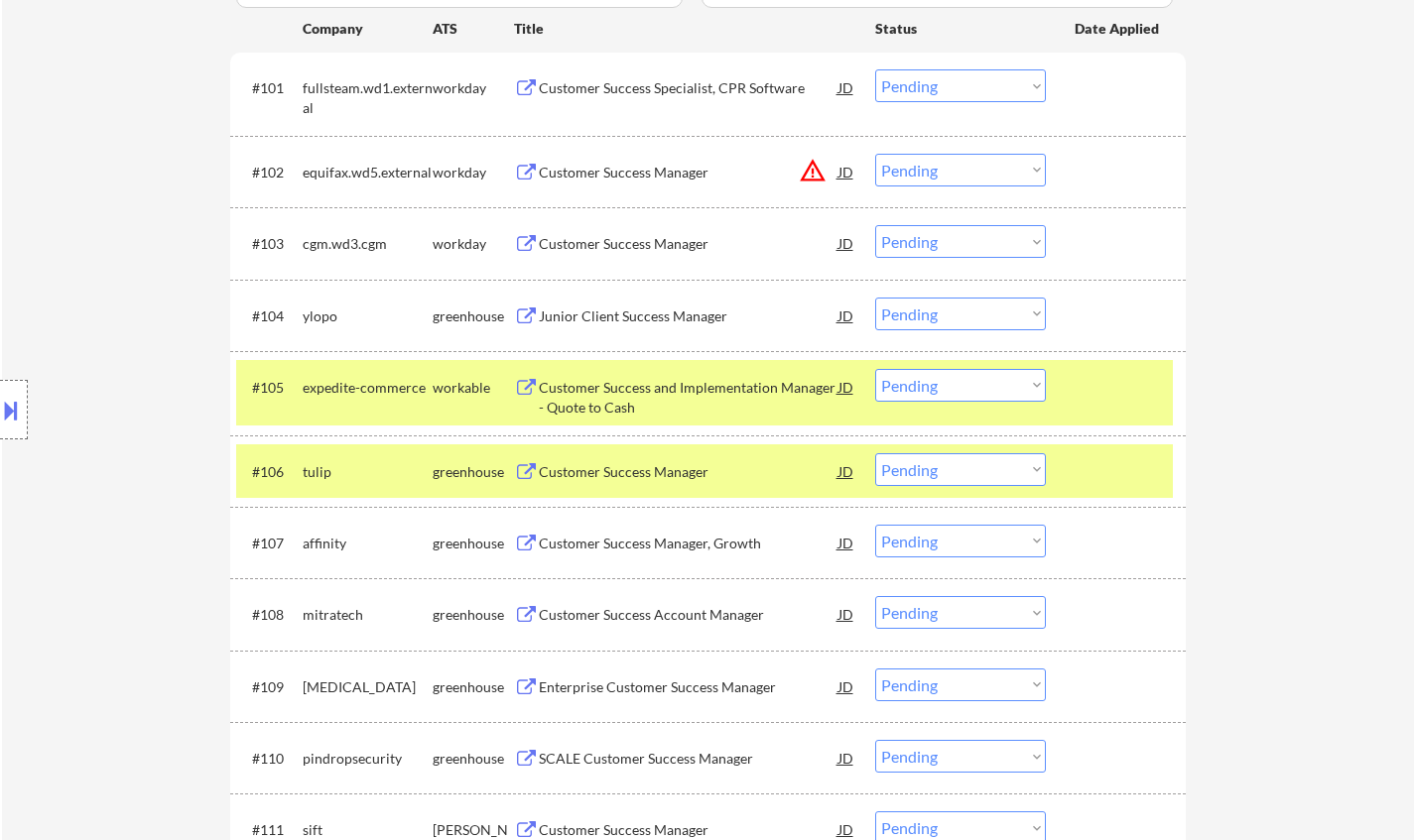 scroll, scrollTop: 793, scrollLeft: 0, axis: vertical 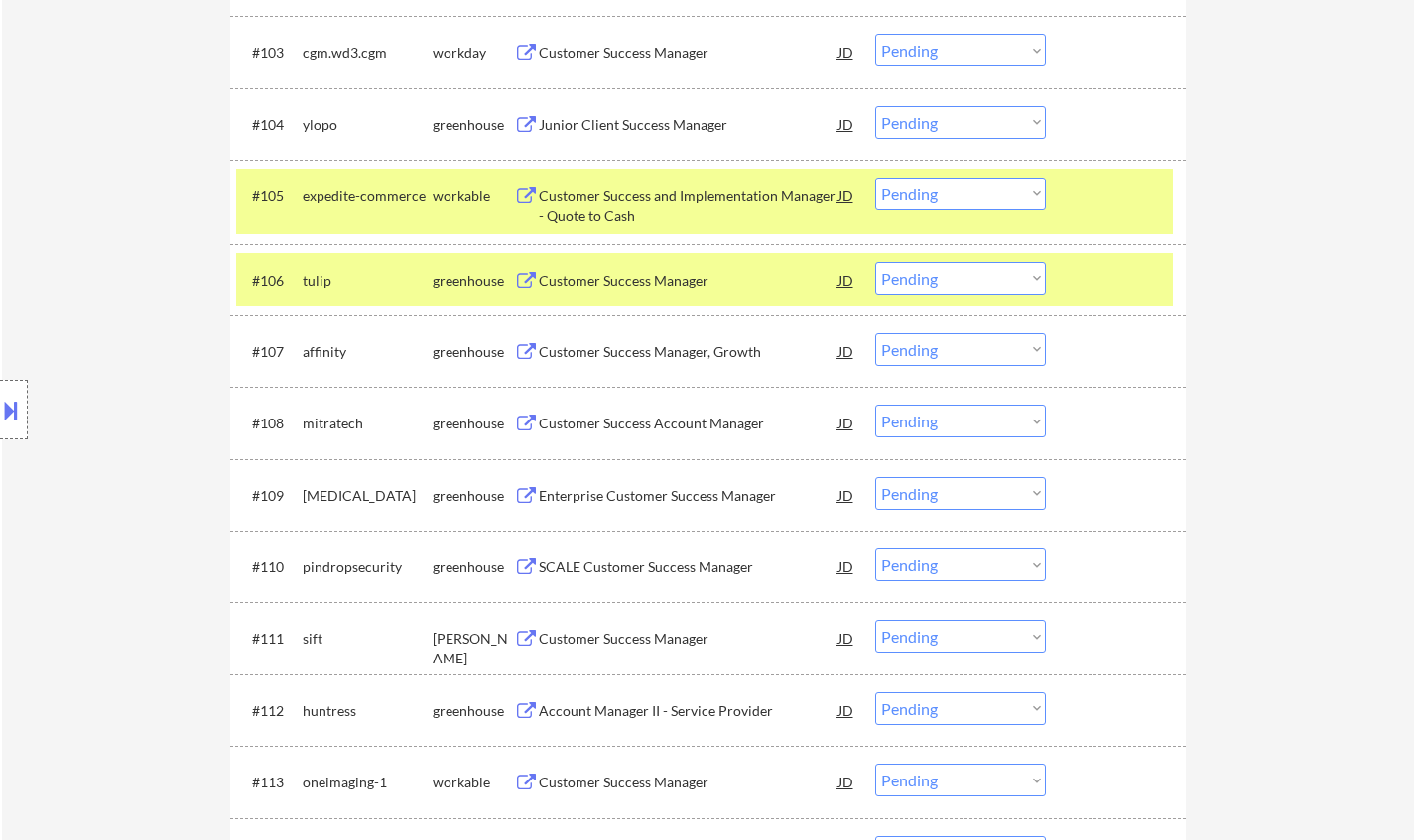 click on "Choose an option... Pending Applied Excluded (Questions) Excluded (Expired) Excluded (Location) Excluded (Bad Match) Excluded (Blocklist) Excluded (Salary) Excluded (Other)" at bounding box center (961, 278) 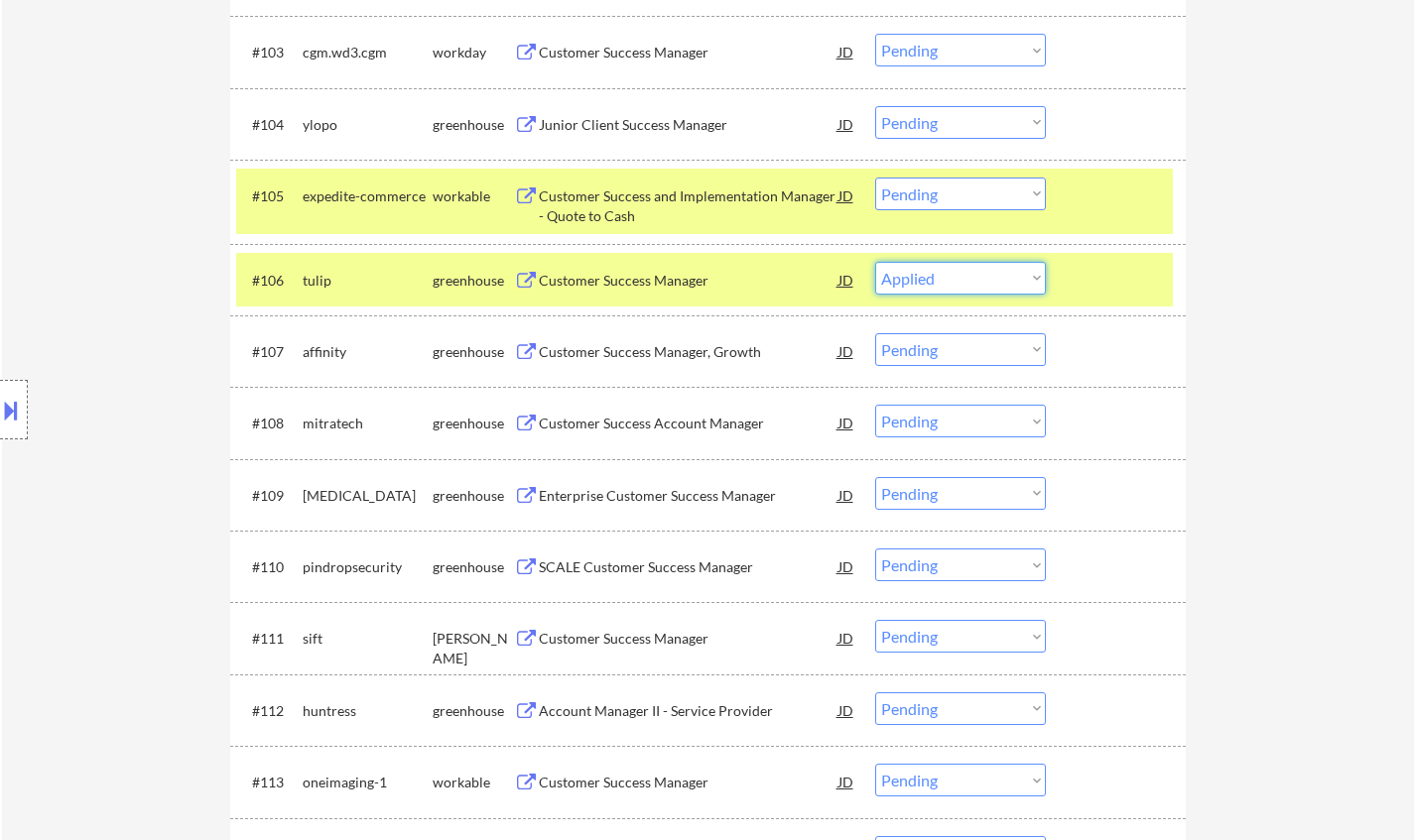 click on "Choose an option... Pending Applied Excluded (Questions) Excluded (Expired) Excluded (Location) Excluded (Bad Match) Excluded (Blocklist) Excluded (Salary) Excluded (Other)" at bounding box center [961, 278] 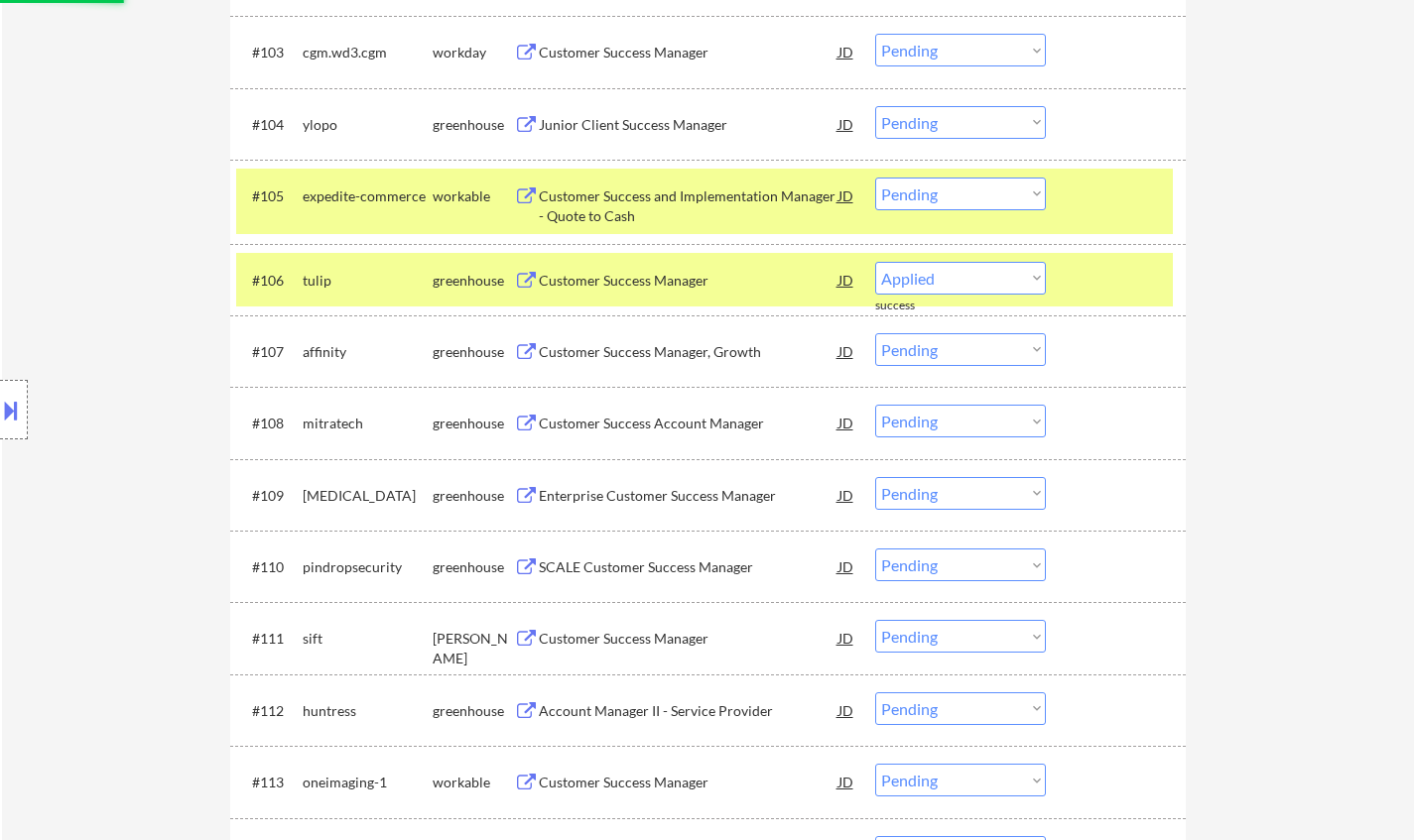select on ""pending"" 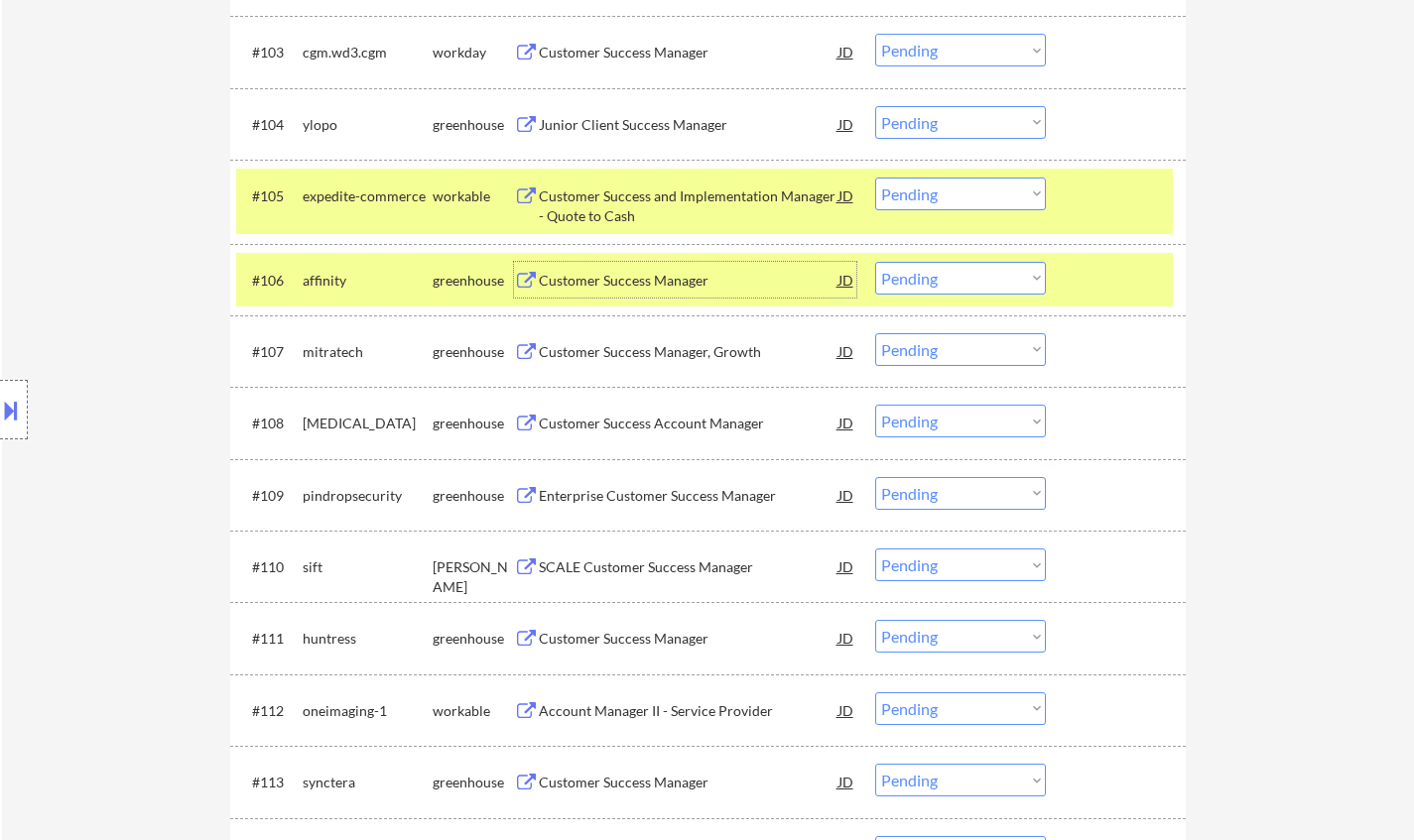 click on "Customer Success Manager" at bounding box center [689, 281] 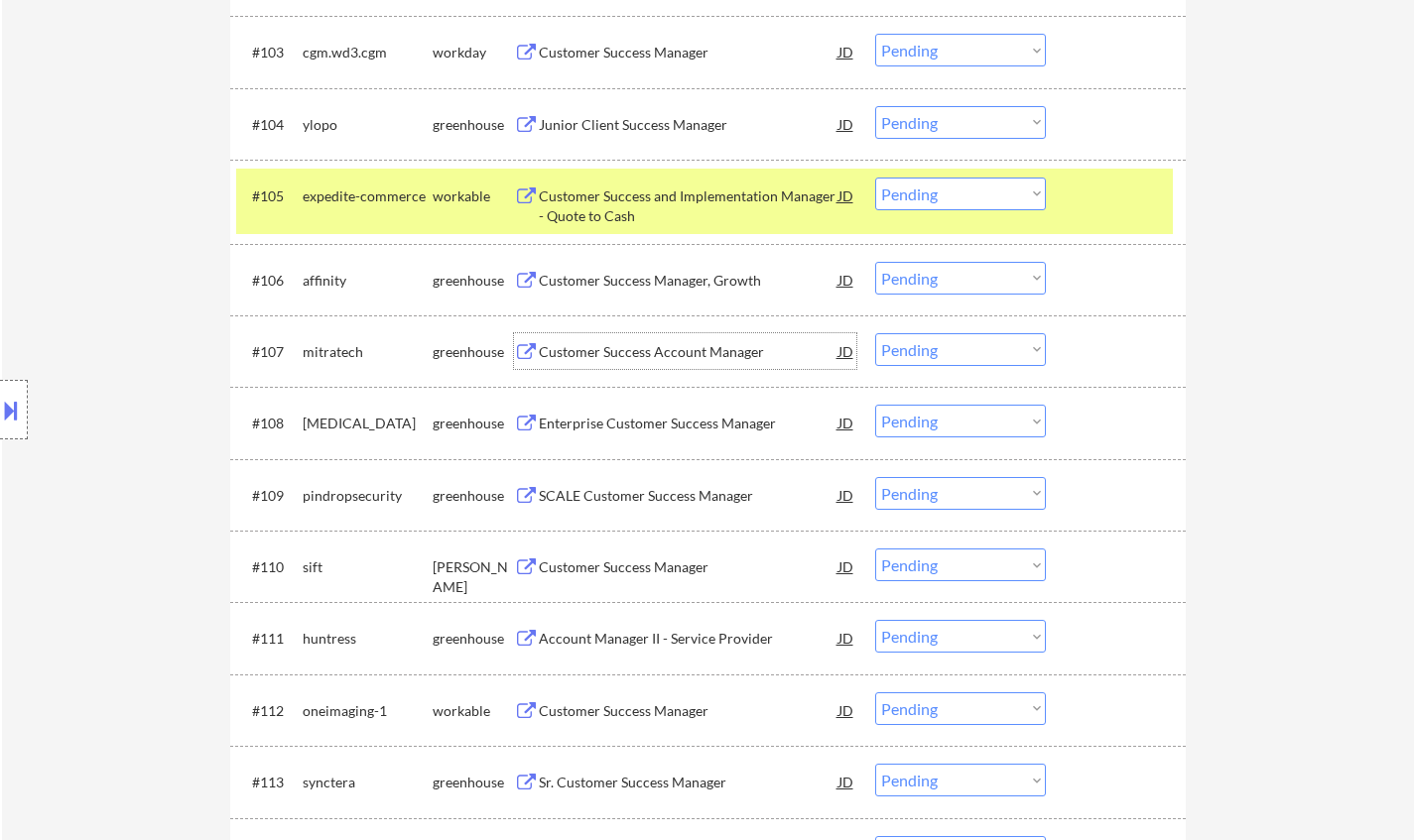 click on "Customer Success Account Manager" at bounding box center [689, 352] 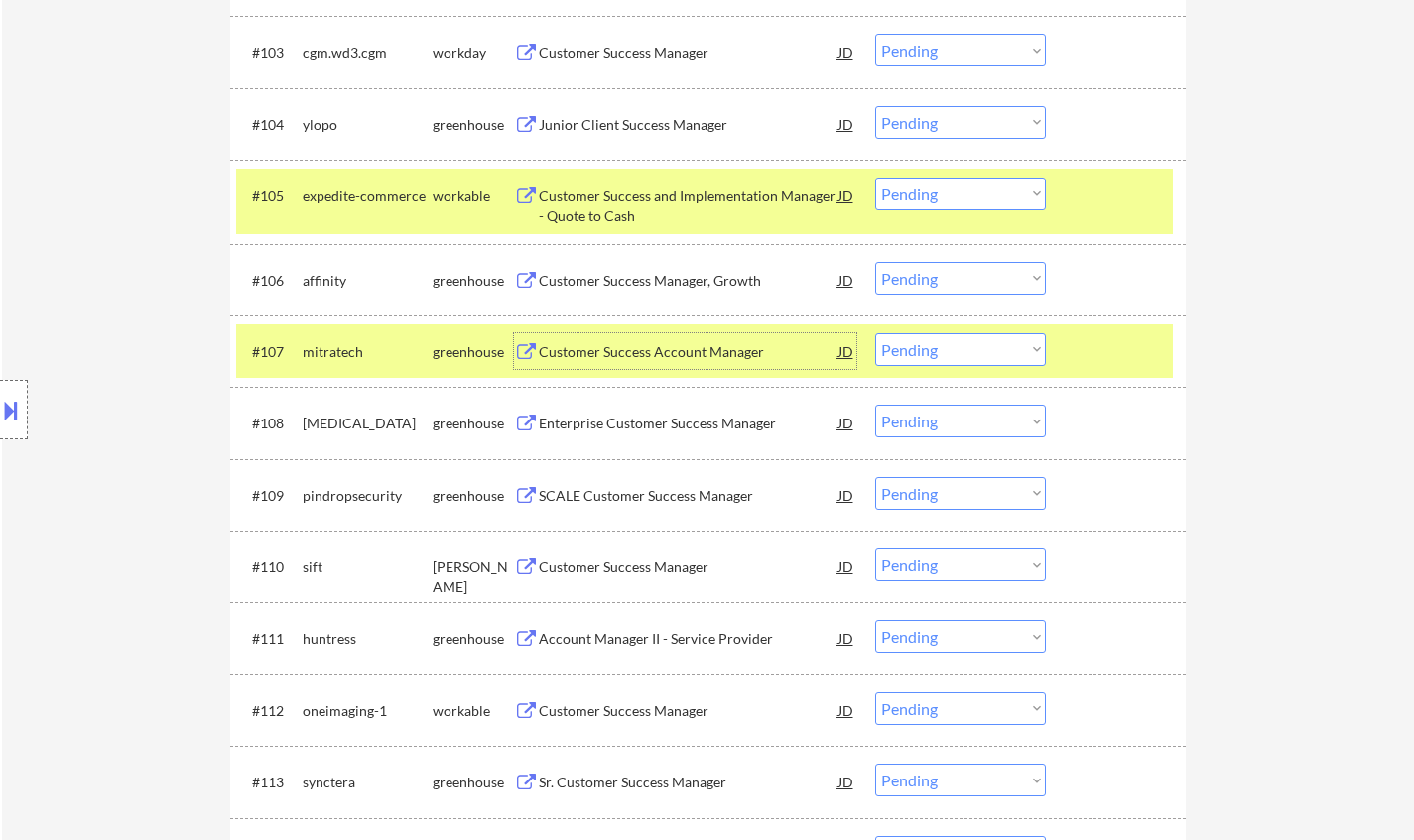 click on "Choose an option... Pending Applied Excluded (Questions) Excluded (Expired) Excluded (Location) Excluded (Bad Match) Excluded (Blocklist) Excluded (Salary) Excluded (Other)" at bounding box center (961, 349) 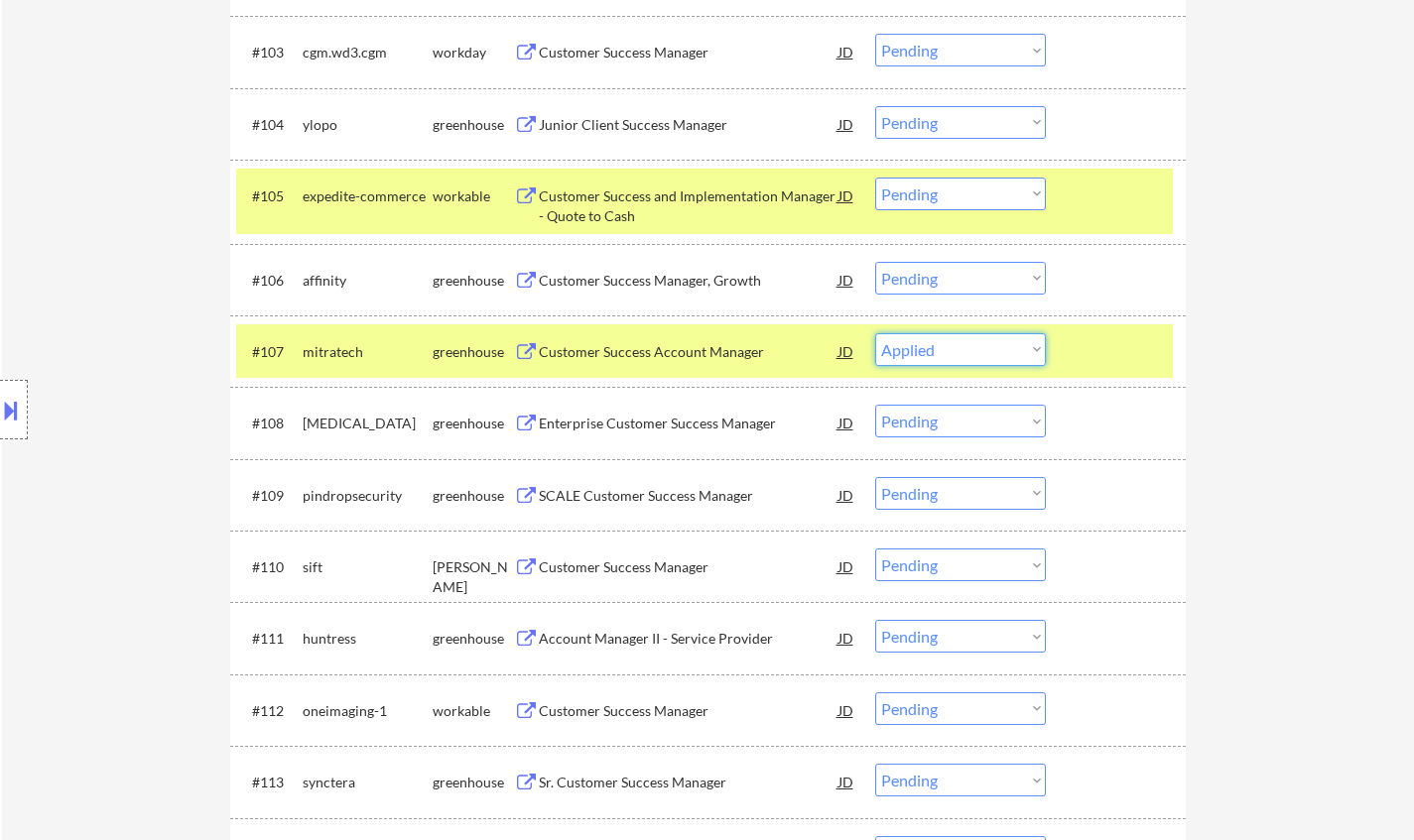 click on "Choose an option... Pending Applied Excluded (Questions) Excluded (Expired) Excluded (Location) Excluded (Bad Match) Excluded (Blocklist) Excluded (Salary) Excluded (Other)" at bounding box center (961, 349) 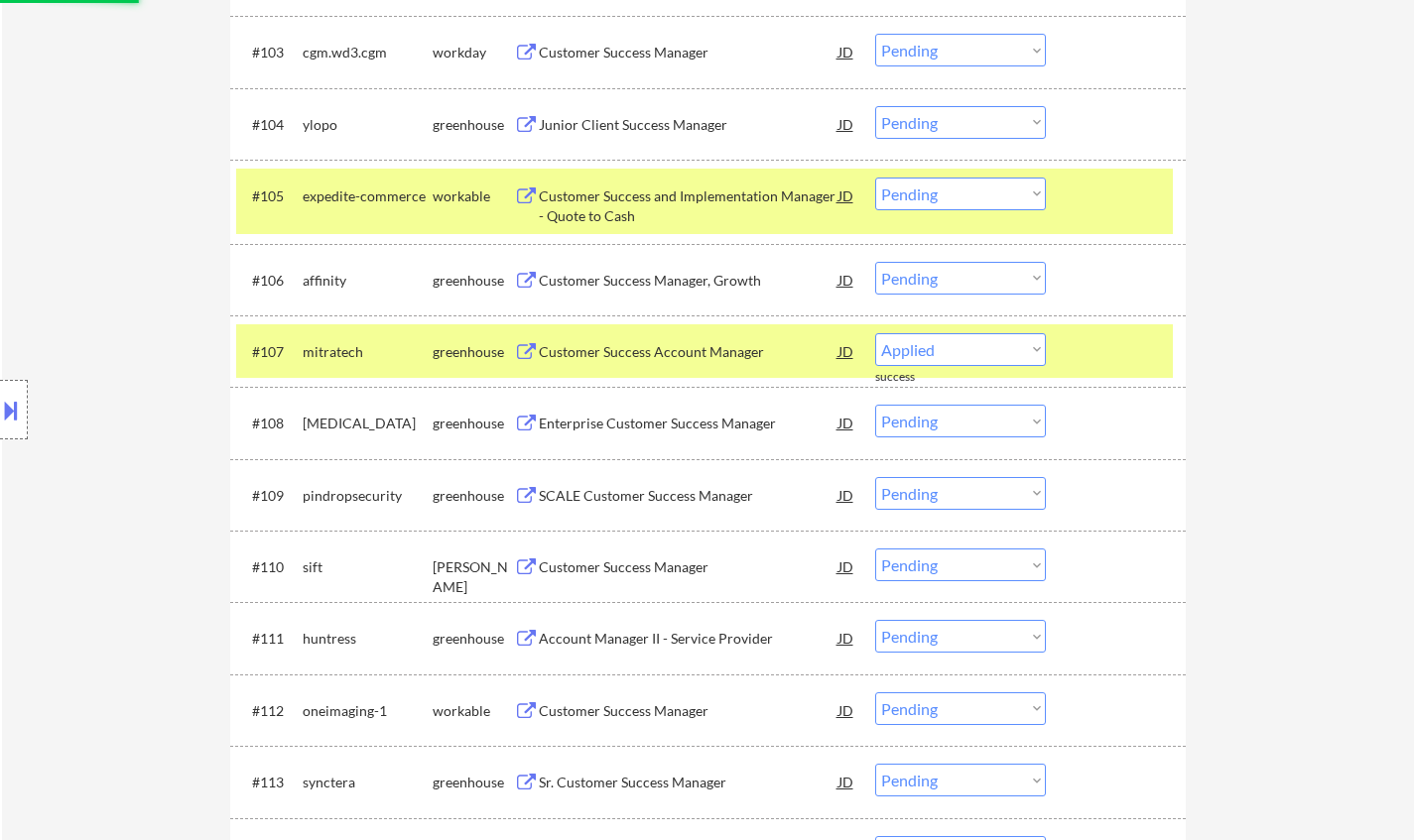 select on ""pending"" 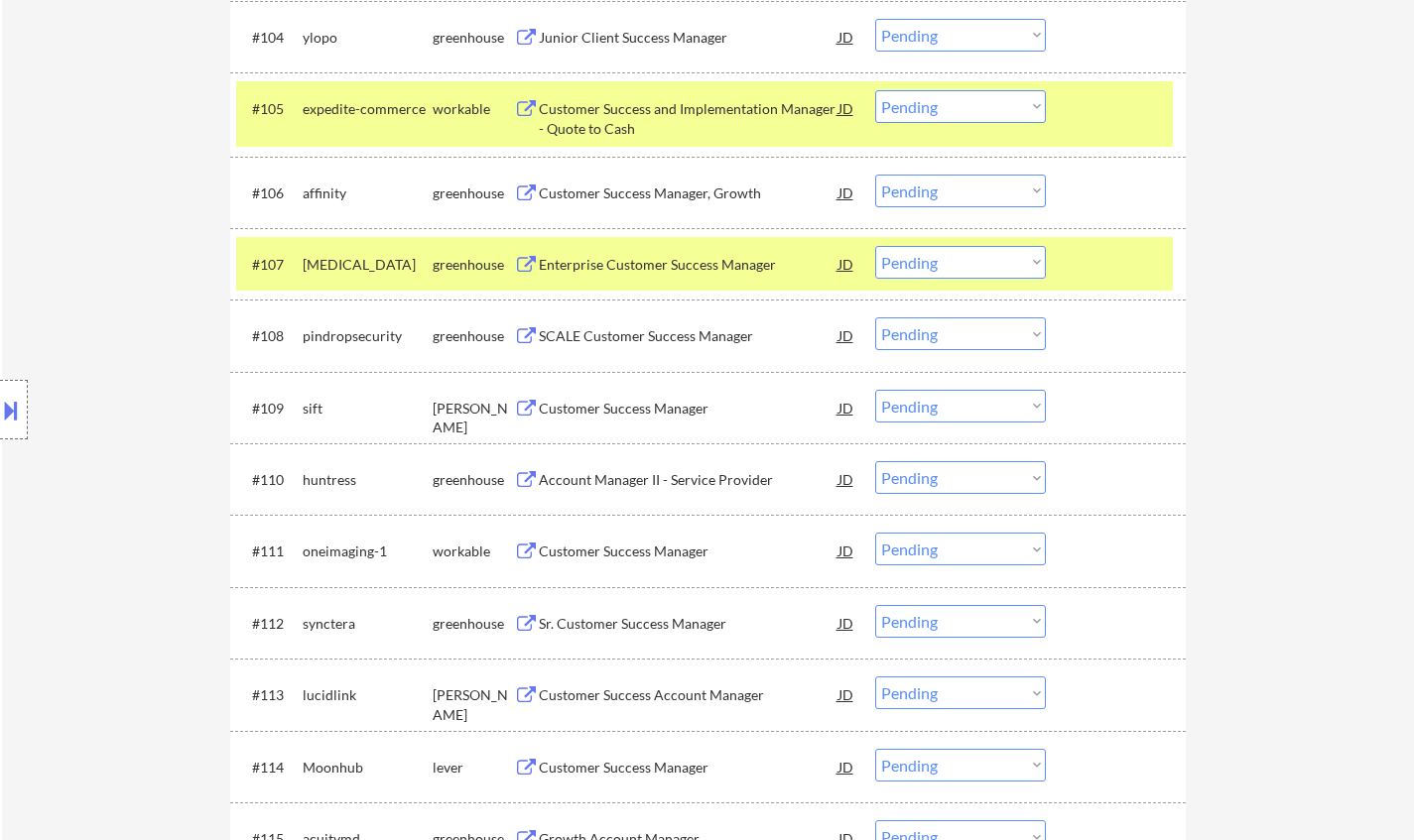 scroll, scrollTop: 893, scrollLeft: 0, axis: vertical 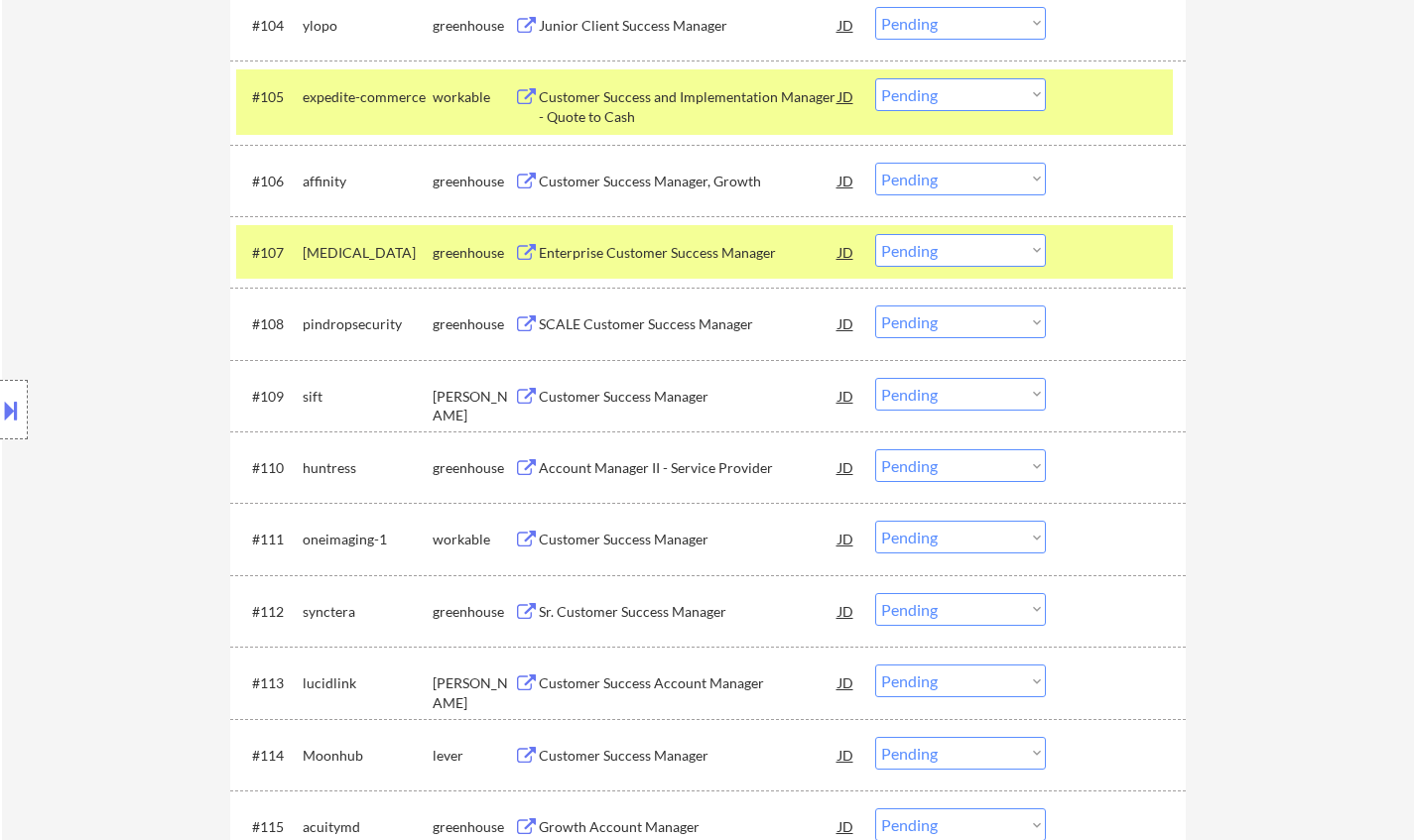 click on "Customer Success Account Manager" at bounding box center (689, 683) 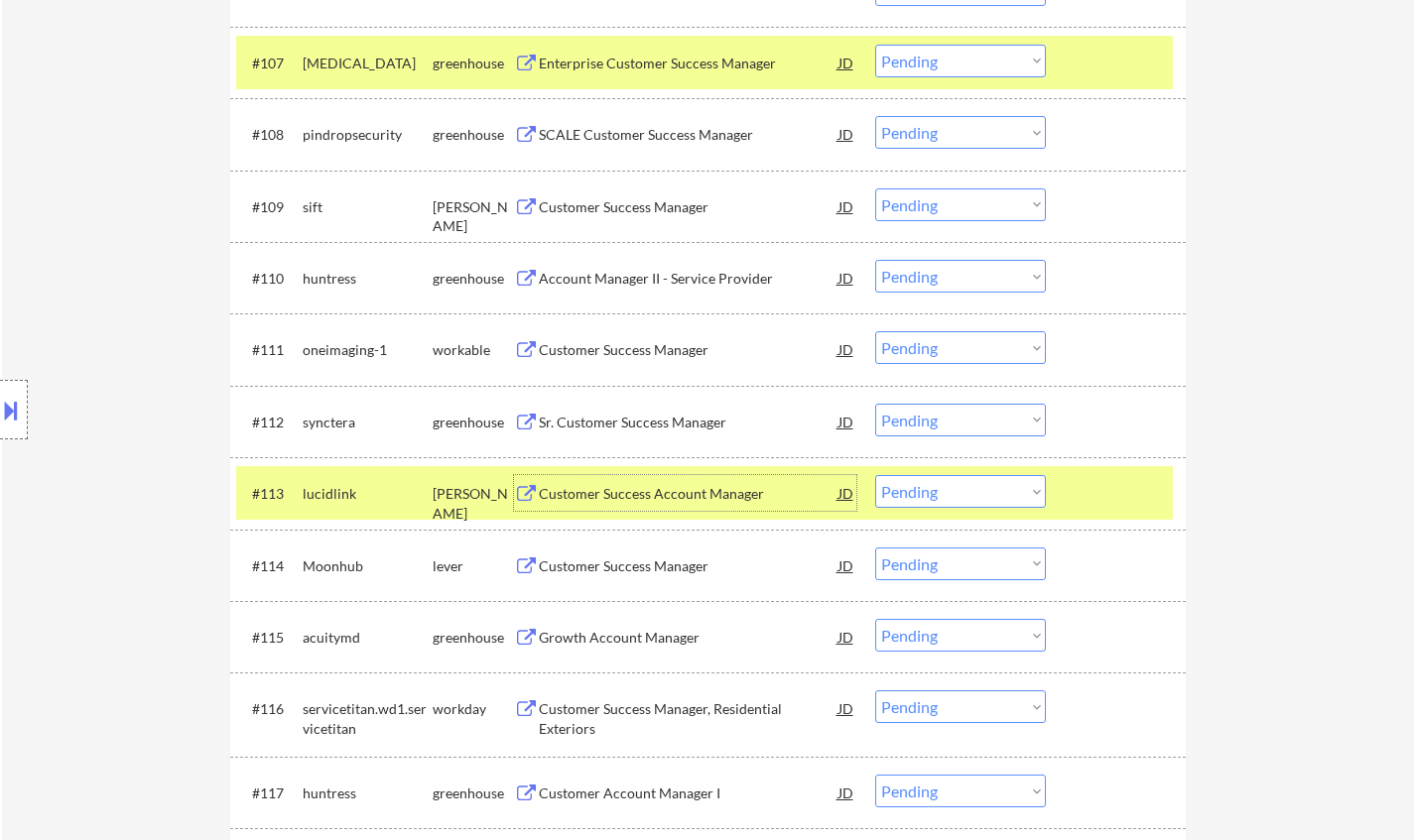 scroll, scrollTop: 1190, scrollLeft: 0, axis: vertical 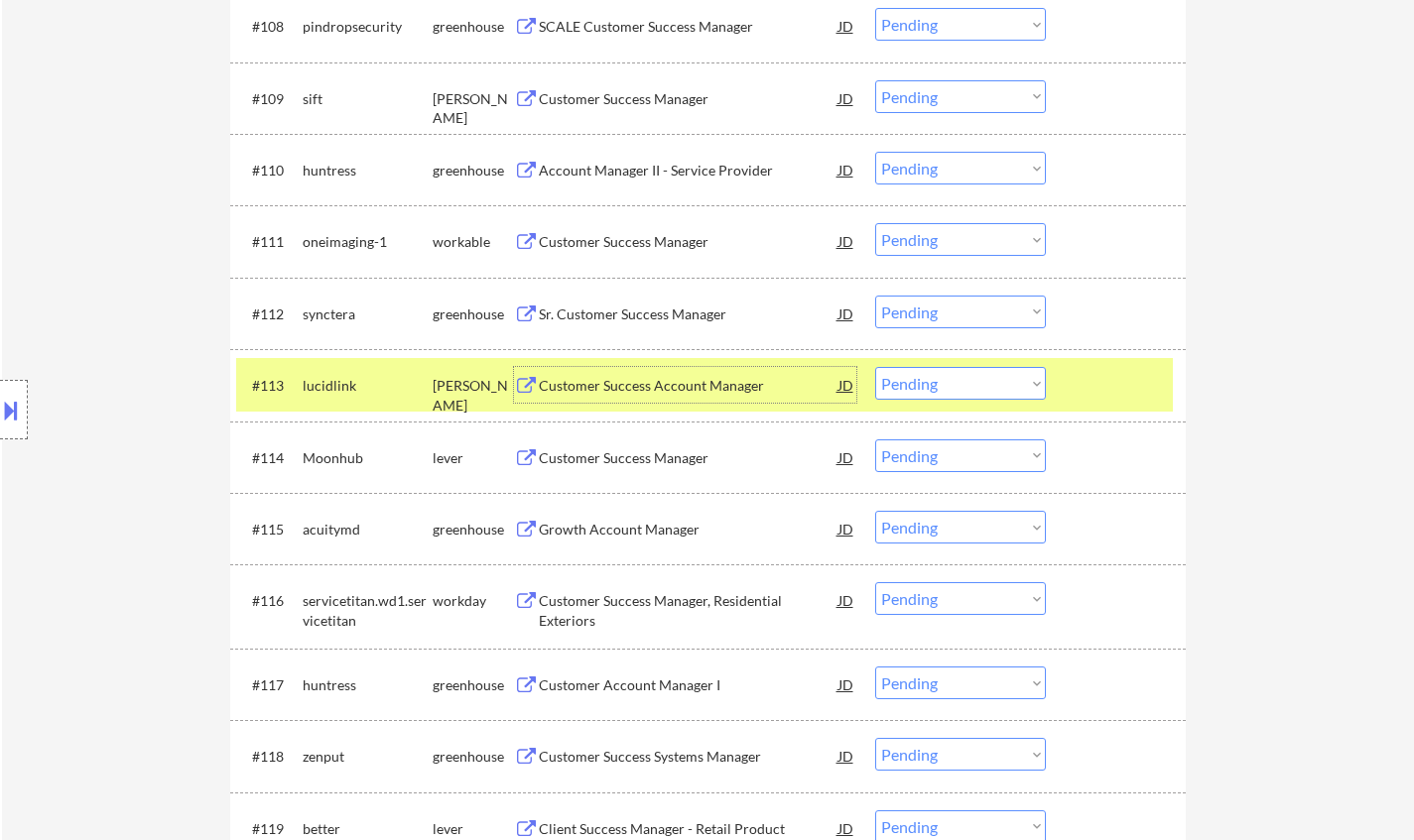 click on "Choose an option... Pending Applied Excluded (Questions) Excluded (Expired) Excluded (Location) Excluded (Bad Match) Excluded (Blocklist) Excluded (Salary) Excluded (Other)" at bounding box center [961, 383] 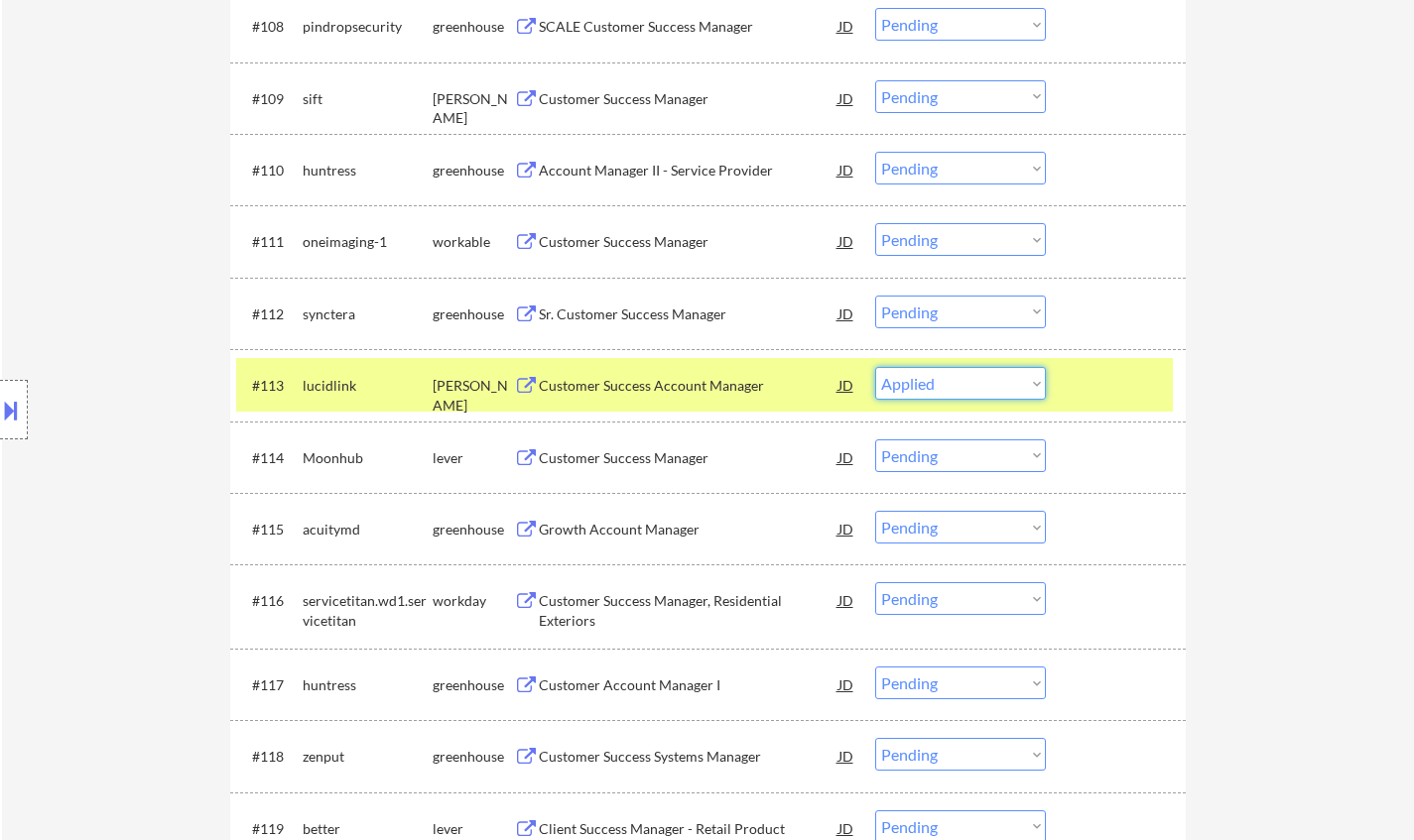 click on "Choose an option... Pending Applied Excluded (Questions) Excluded (Expired) Excluded (Location) Excluded (Bad Match) Excluded (Blocklist) Excluded (Salary) Excluded (Other)" at bounding box center [961, 383] 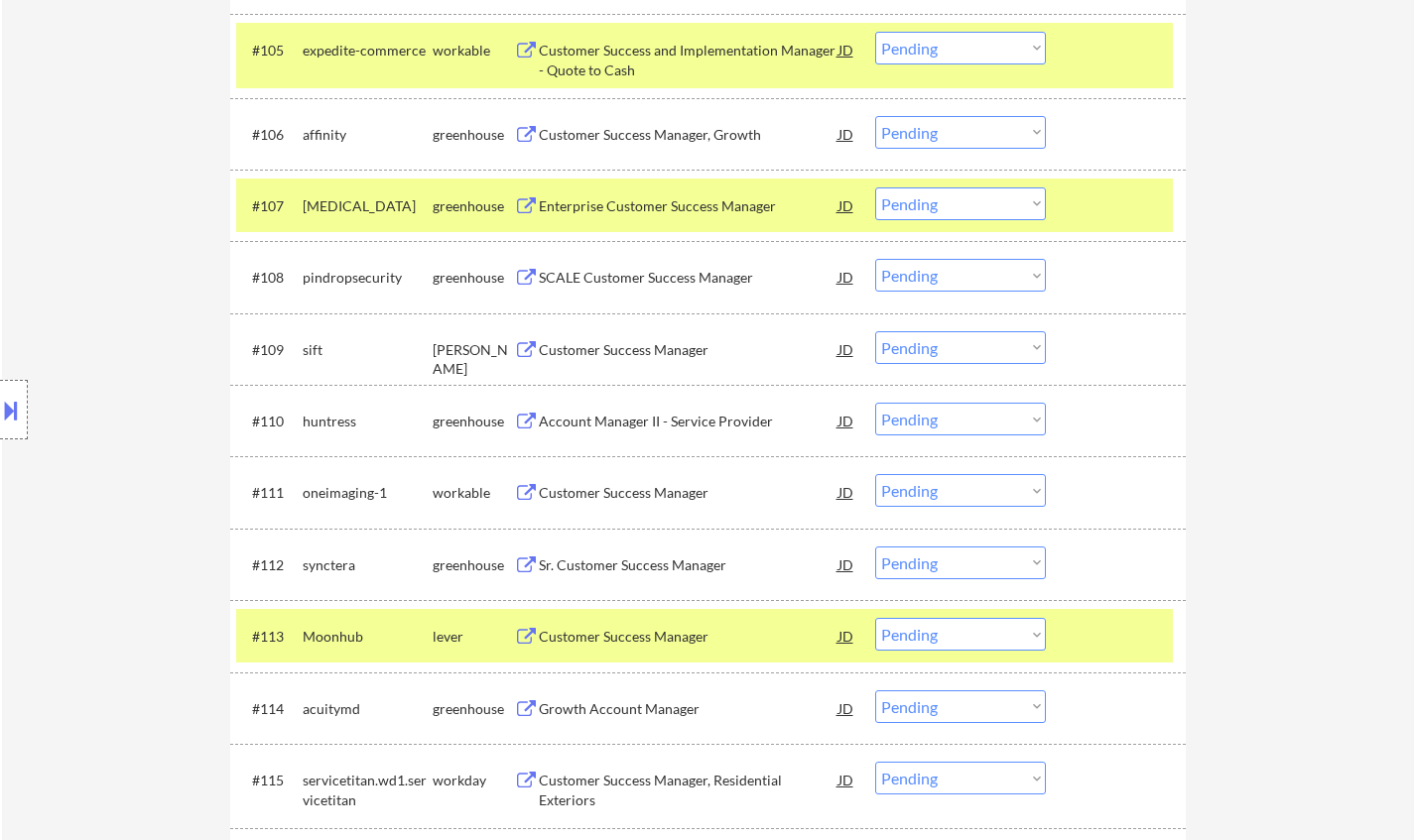 scroll, scrollTop: 1091, scrollLeft: 0, axis: vertical 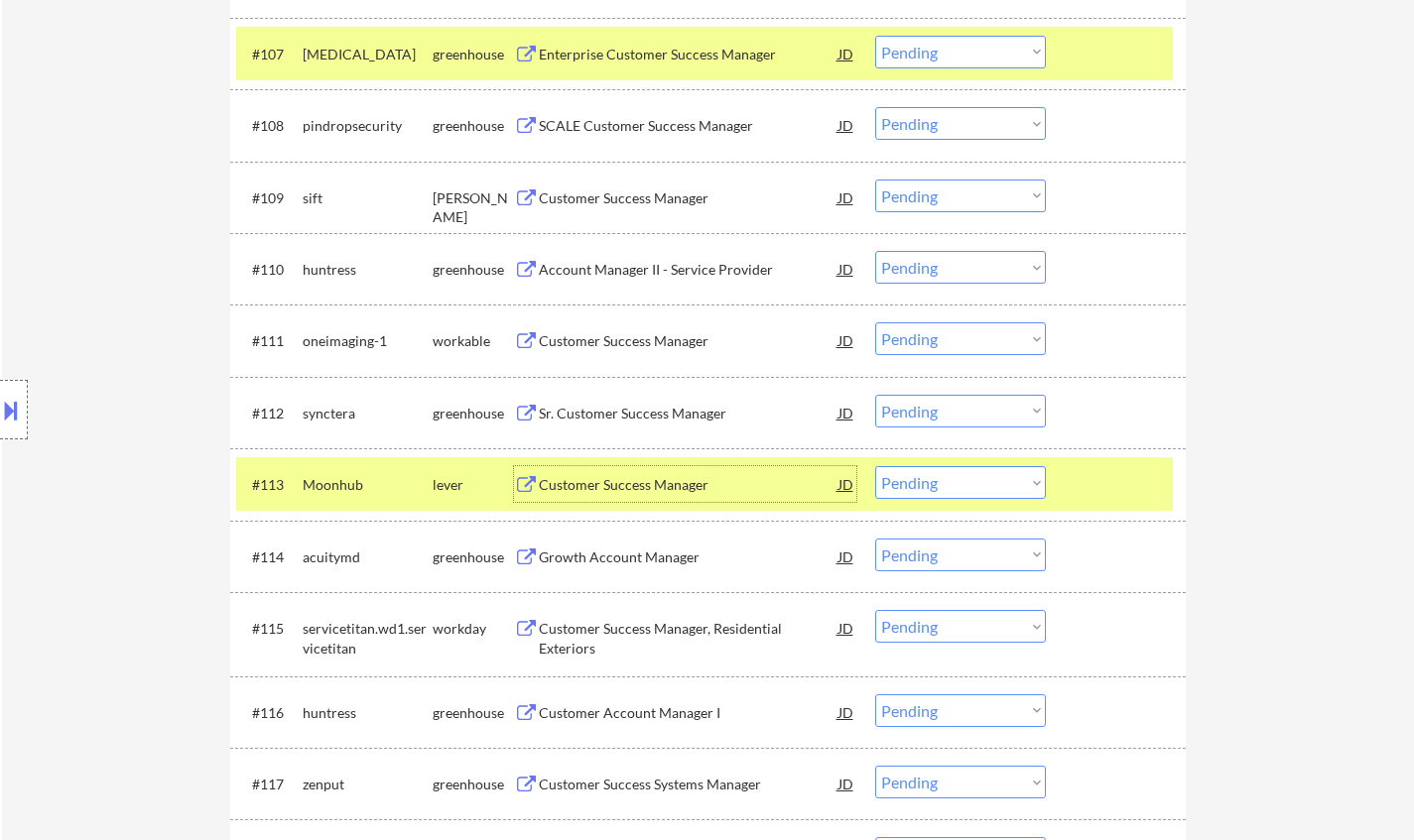 click on "Customer Success Manager" at bounding box center (689, 485) 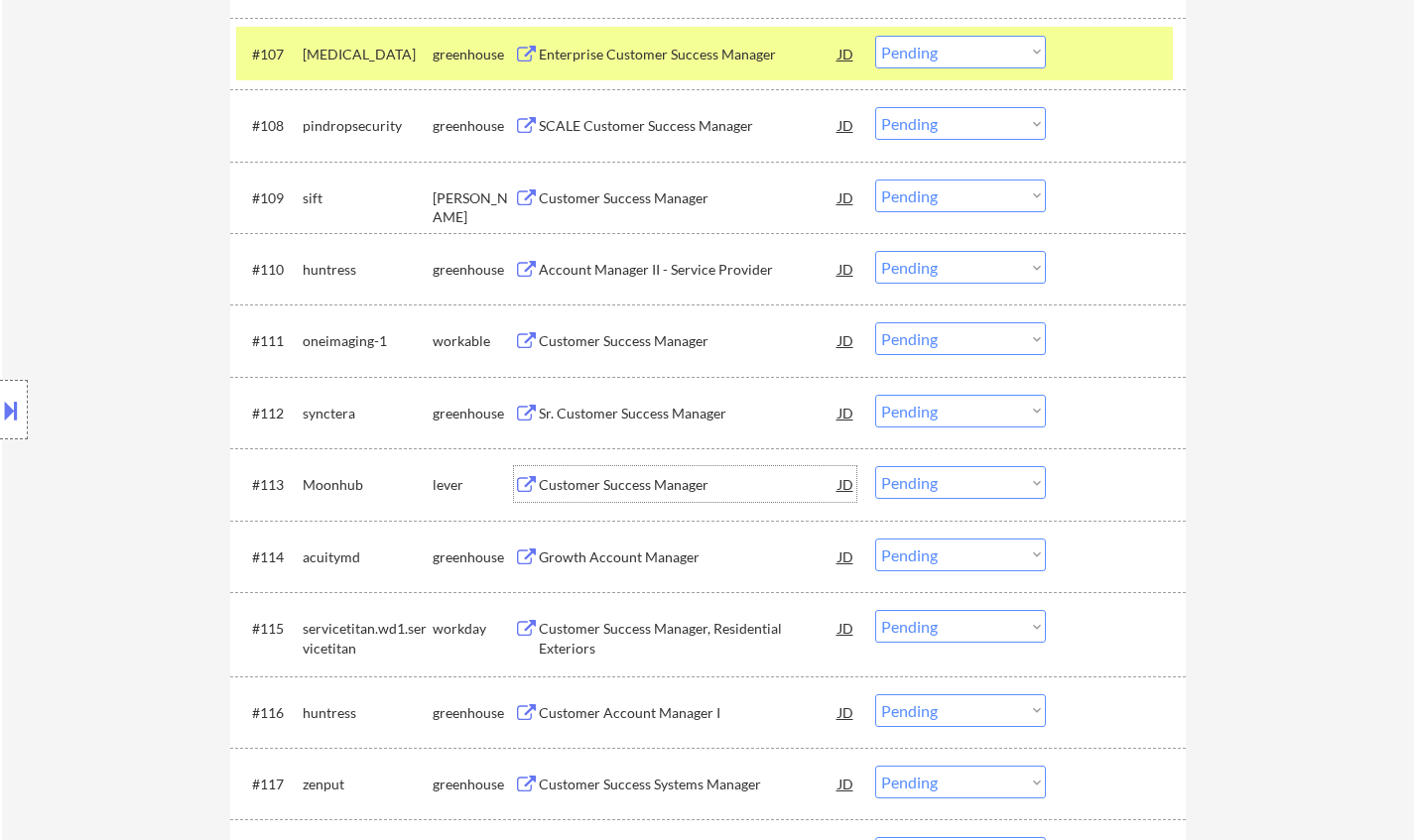 click on "Choose an option... Pending Applied Excluded (Questions) Excluded (Expired) Excluded (Location) Excluded (Bad Match) Excluded (Blocklist) Excluded (Salary) Excluded (Other)" at bounding box center [961, 482] 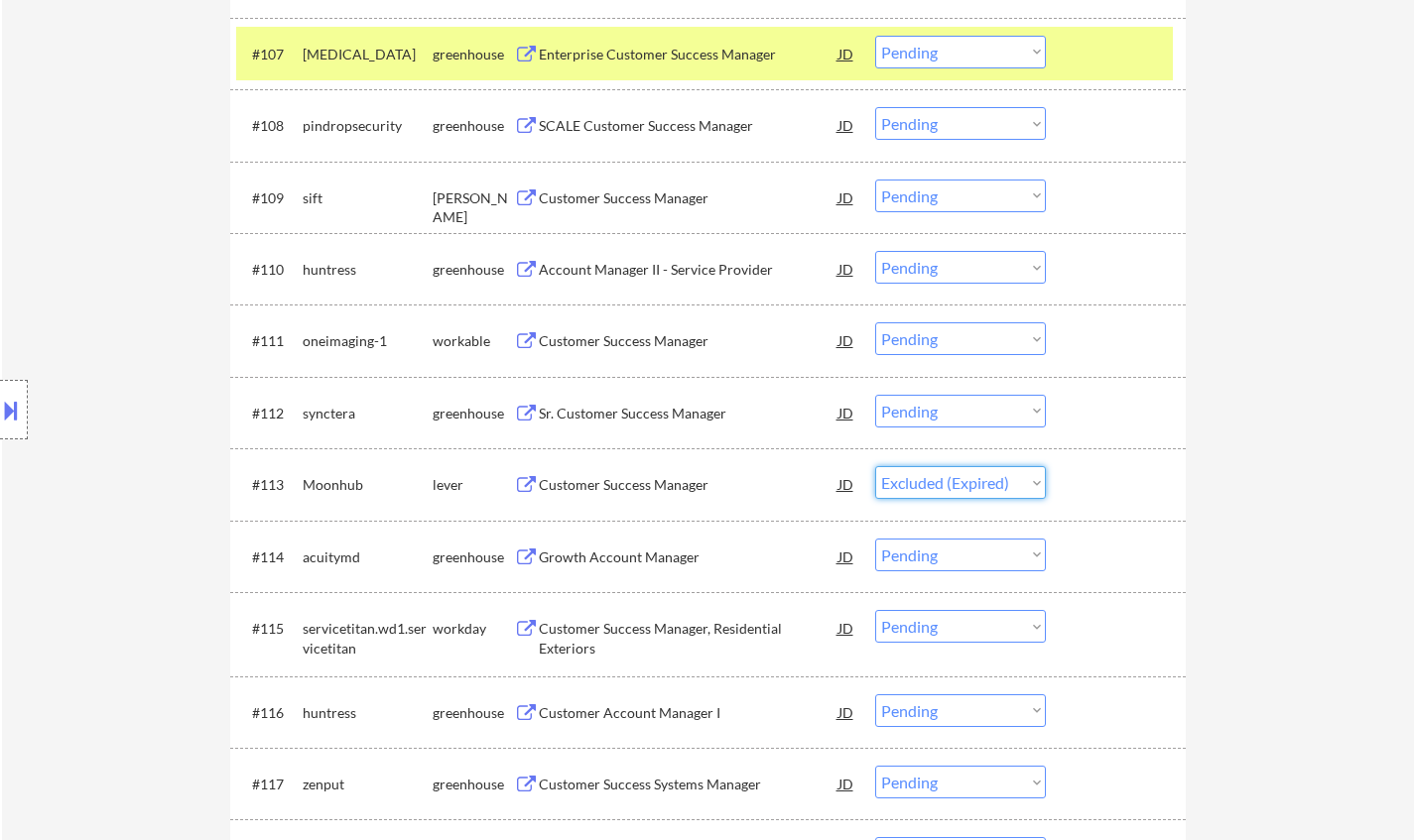 click on "Choose an option... Pending Applied Excluded (Questions) Excluded (Expired) Excluded (Location) Excluded (Bad Match) Excluded (Blocklist) Excluded (Salary) Excluded (Other)" at bounding box center (961, 482) 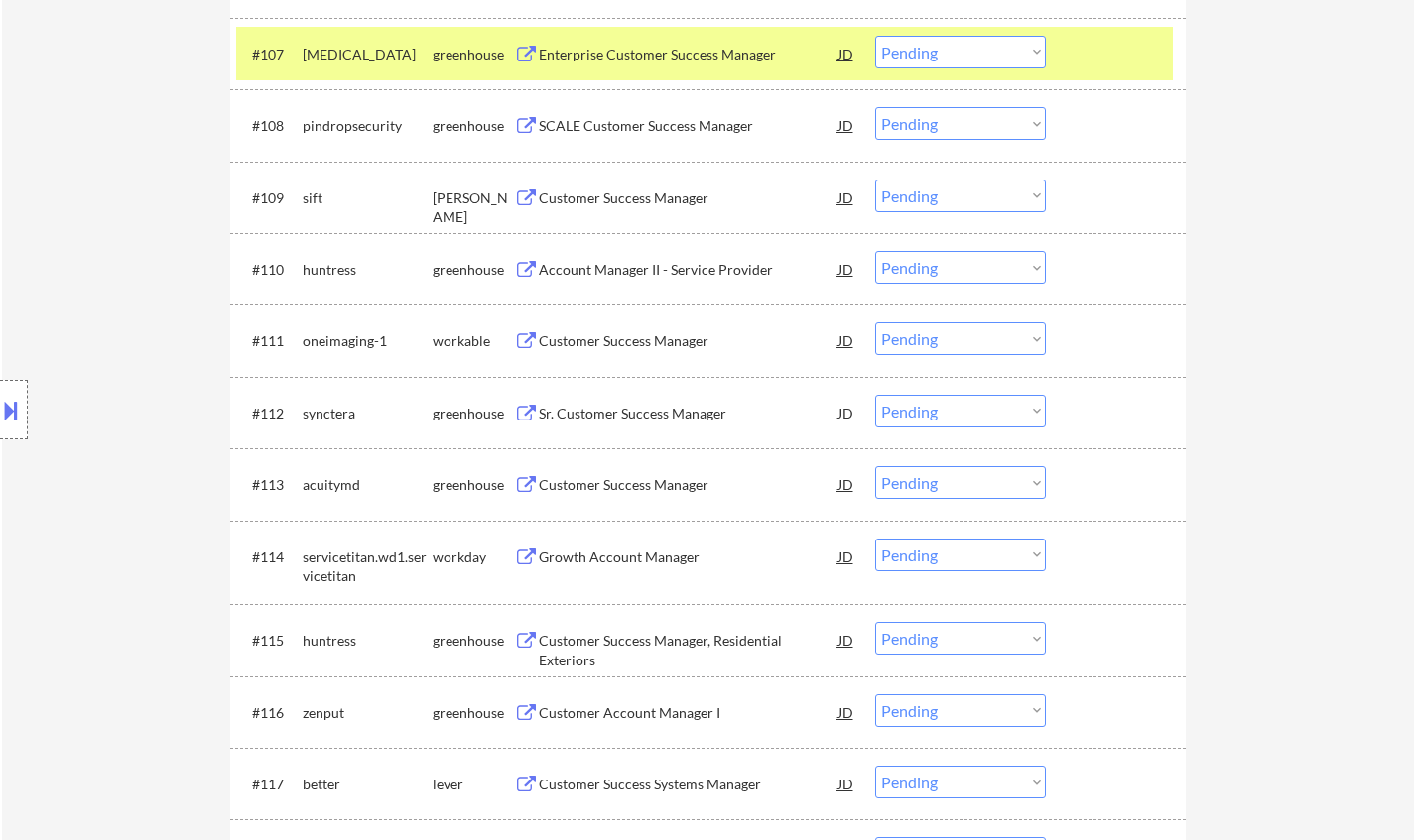 click on "Customer Success Manager" at bounding box center (689, 485) 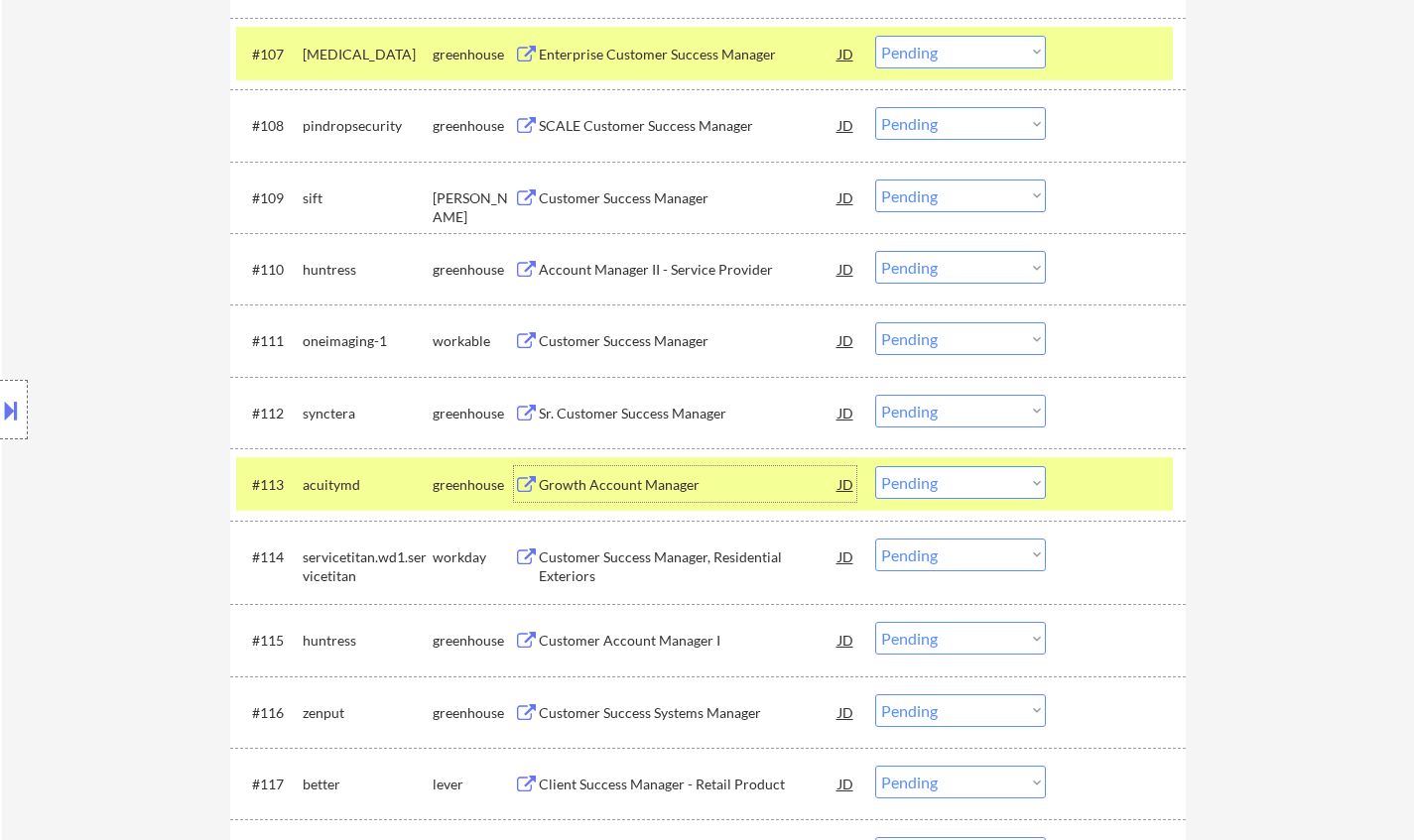 click on "Choose an option... Pending Applied Excluded (Questions) Excluded (Expired) Excluded (Location) Excluded (Bad Match) Excluded (Blocklist) Excluded (Salary) Excluded (Other)" at bounding box center (961, 482) 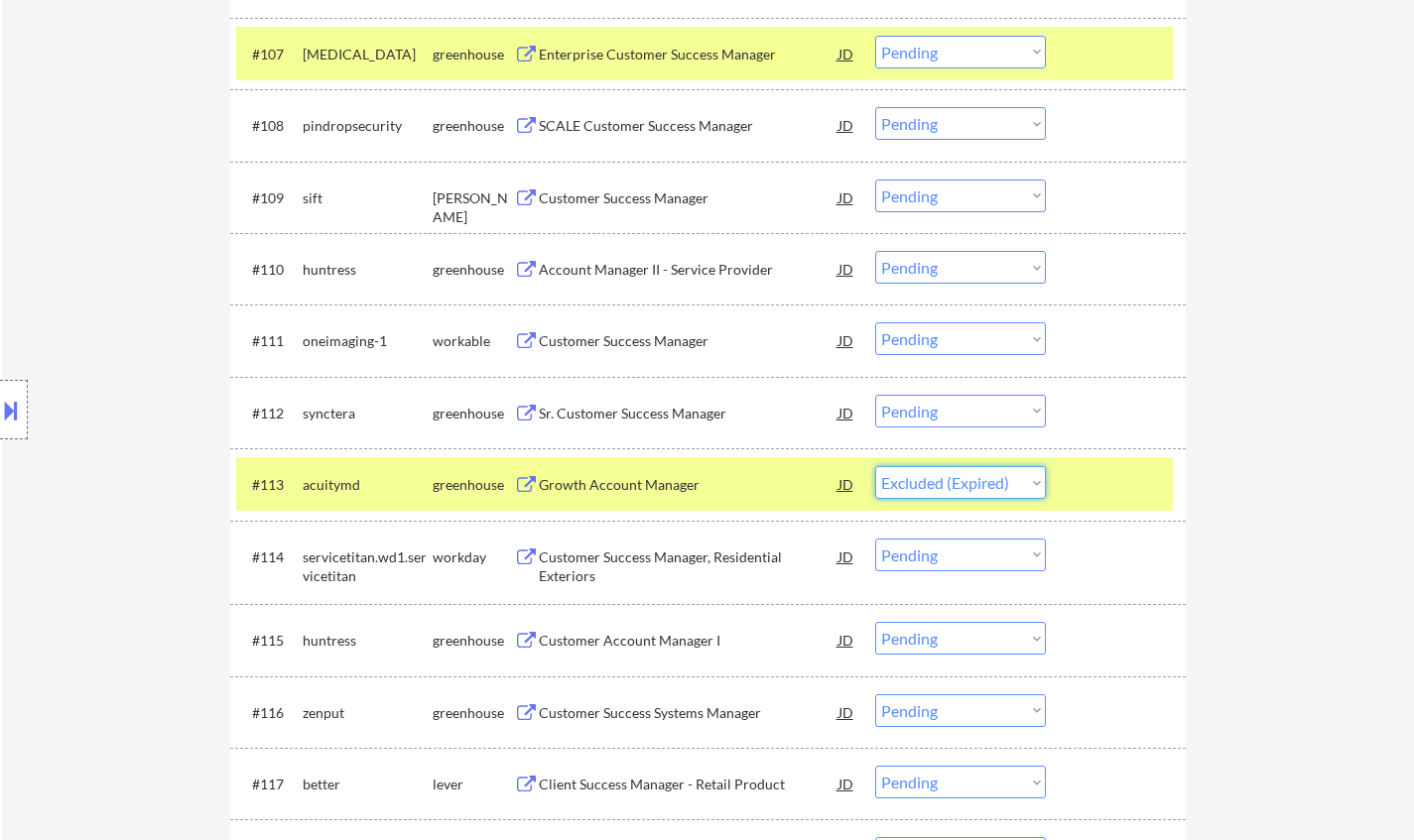 click on "Choose an option... Pending Applied Excluded (Questions) Excluded (Expired) Excluded (Location) Excluded (Bad Match) Excluded (Blocklist) Excluded (Salary) Excluded (Other)" at bounding box center [961, 482] 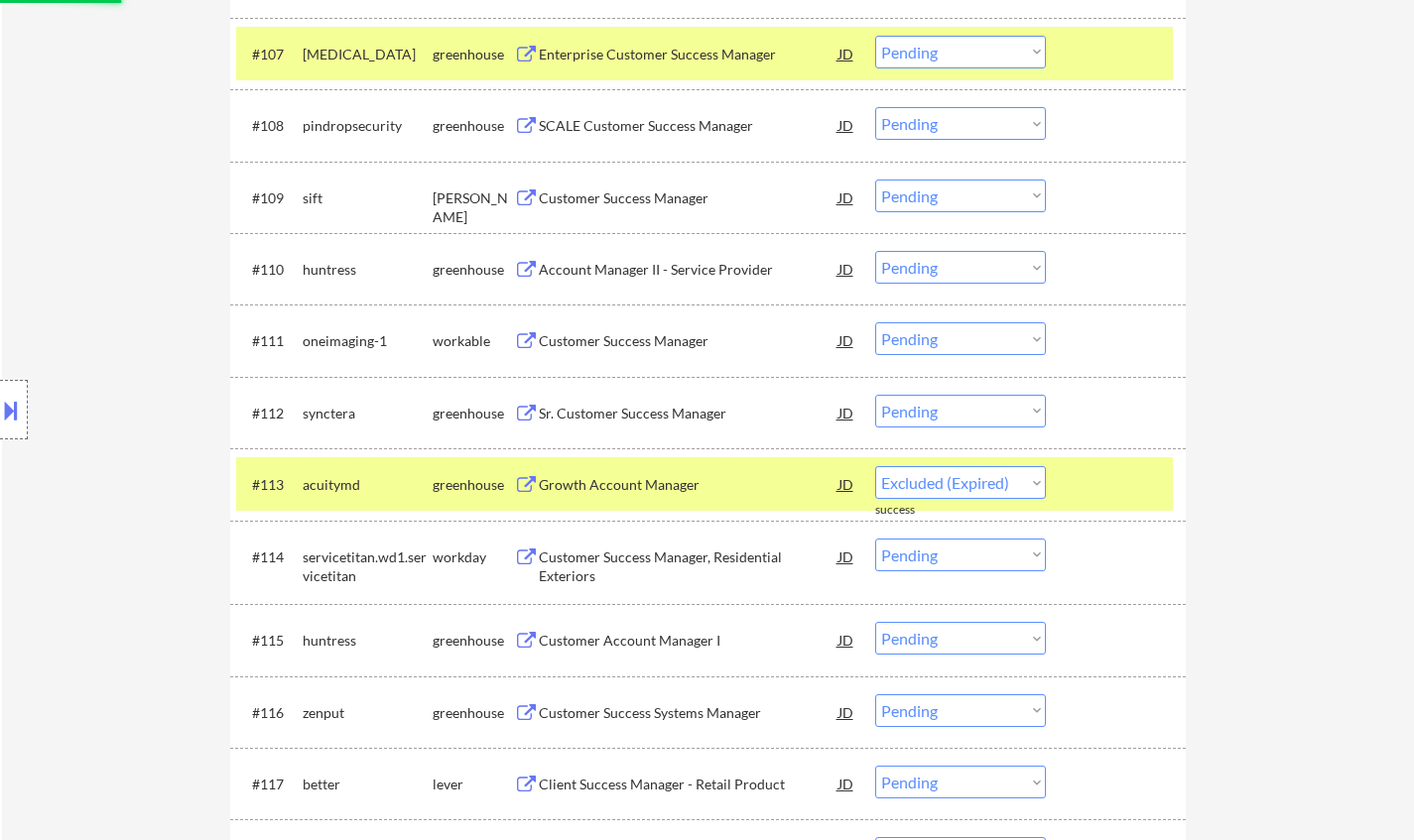 scroll, scrollTop: 793, scrollLeft: 0, axis: vertical 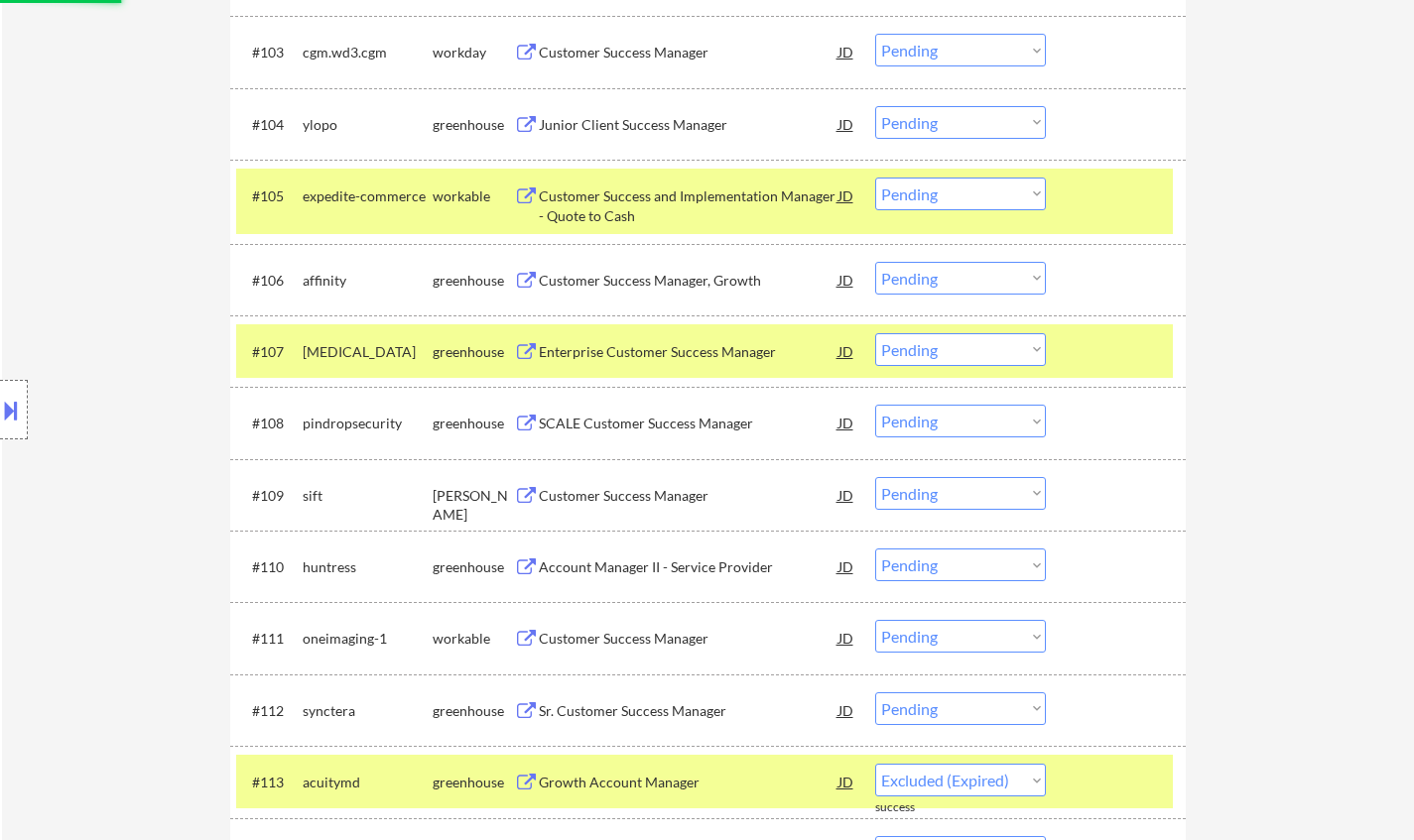select on ""pending"" 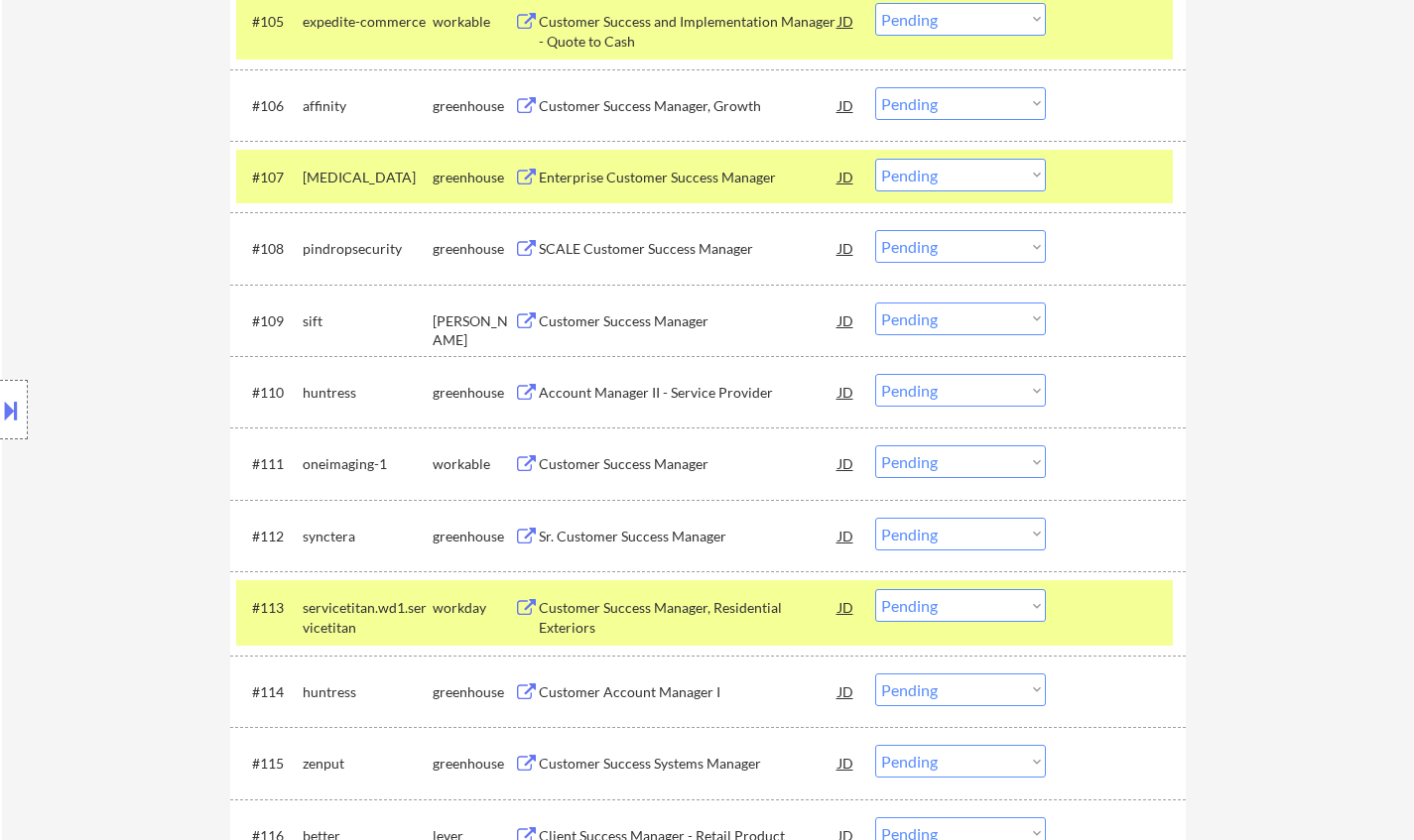 scroll, scrollTop: 992, scrollLeft: 0, axis: vertical 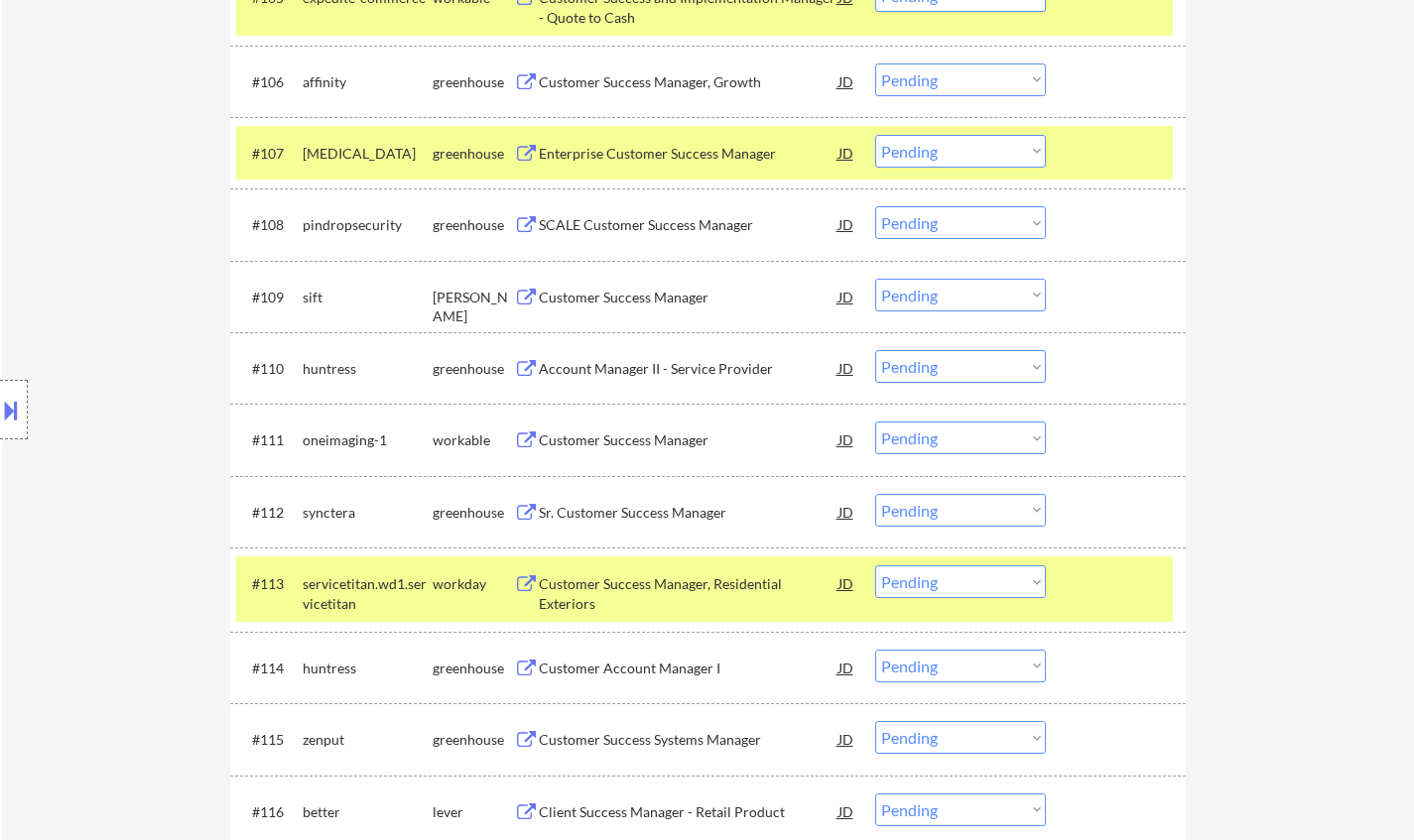click on "Account Manager II - Service Provider" at bounding box center (689, 369) 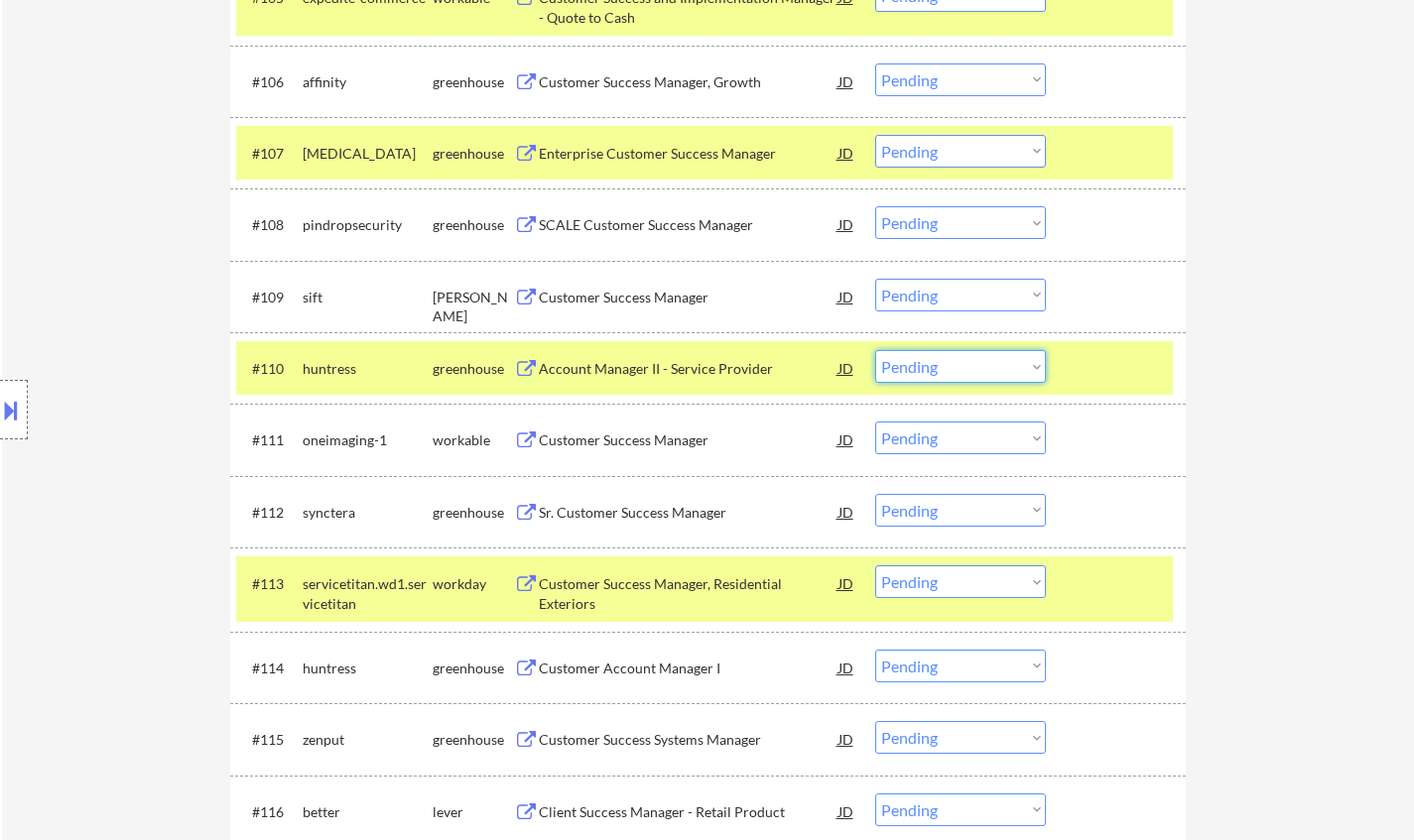 drag, startPoint x: 946, startPoint y: 365, endPoint x: 965, endPoint y: 381, distance: 24.839485 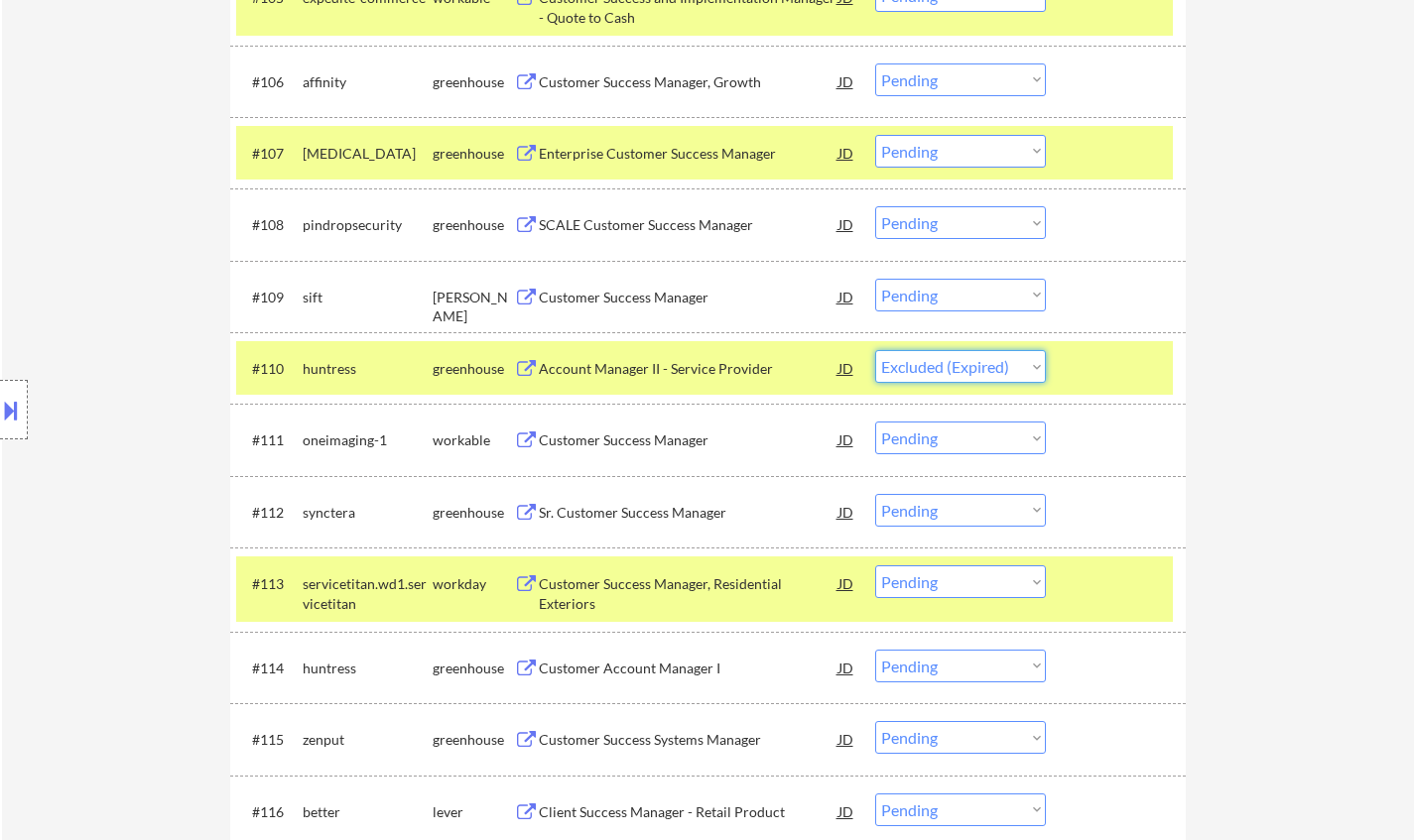 click on "Choose an option... Pending Applied Excluded (Questions) Excluded (Expired) Excluded (Location) Excluded (Bad Match) Excluded (Blocklist) Excluded (Salary) Excluded (Other)" at bounding box center [961, 366] 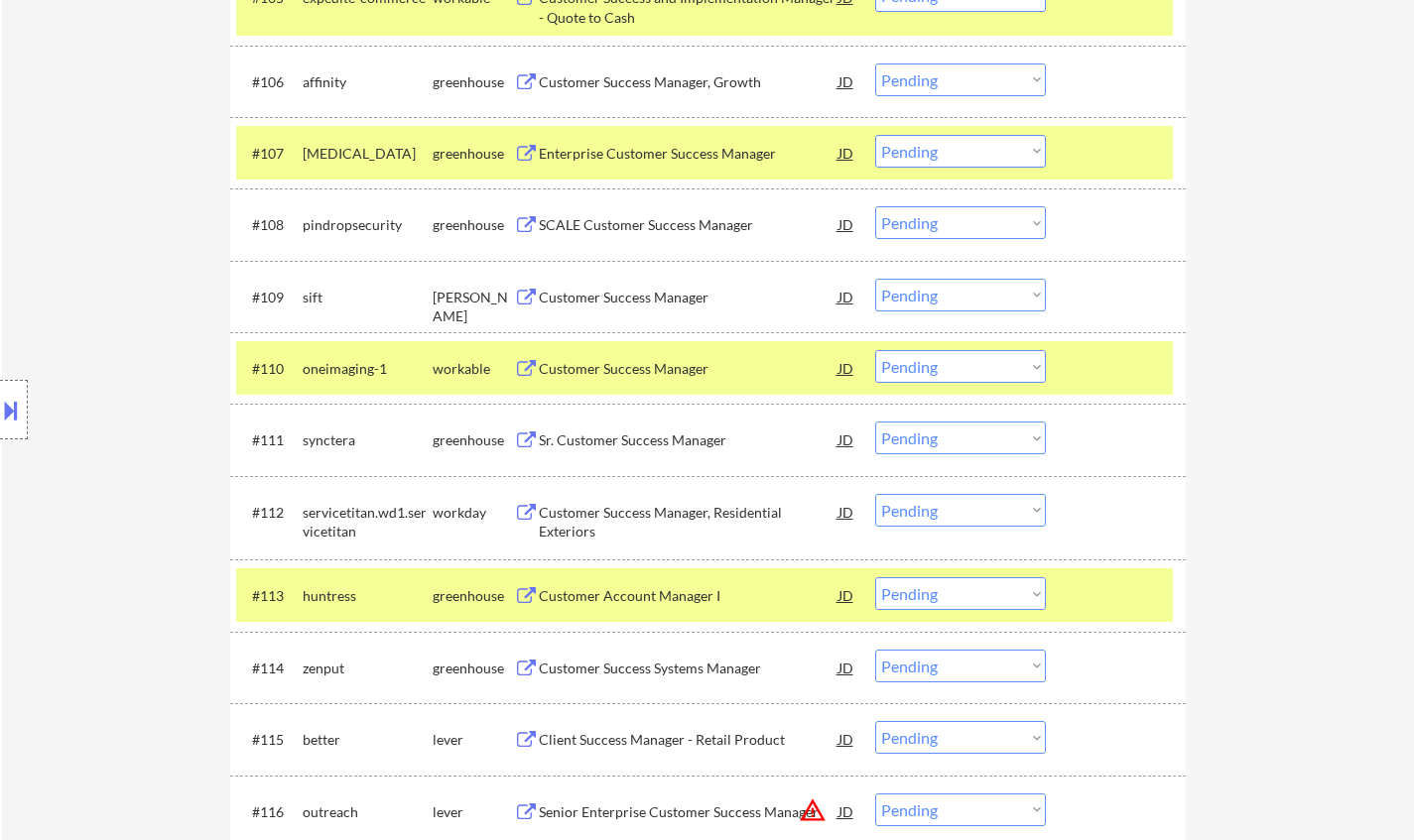 click on "Customer Success Manager" at bounding box center (689, 369) 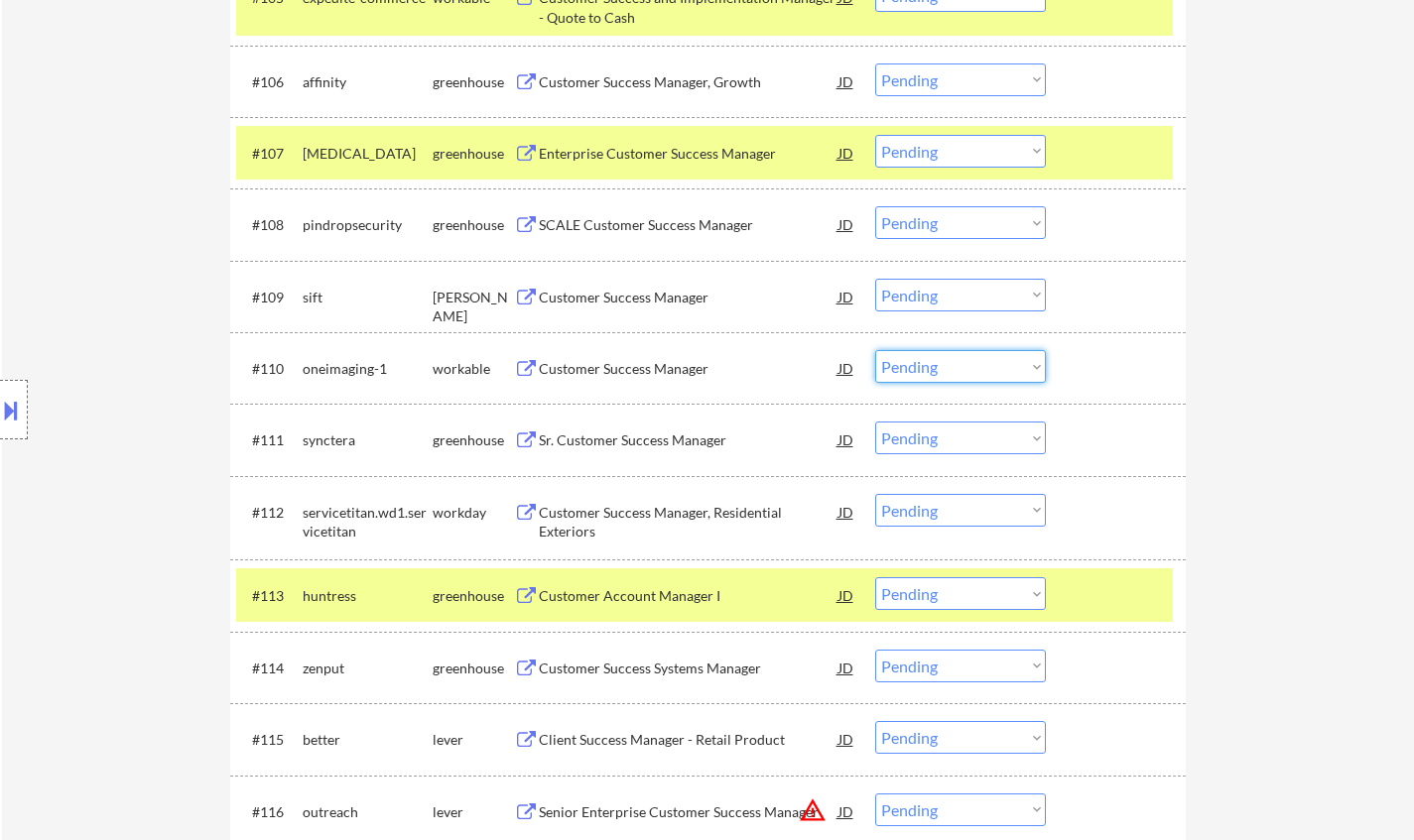click on "Choose an option... Pending Applied Excluded (Questions) Excluded (Expired) Excluded (Location) Excluded (Bad Match) Excluded (Blocklist) Excluded (Salary) Excluded (Other)" at bounding box center (961, 366) 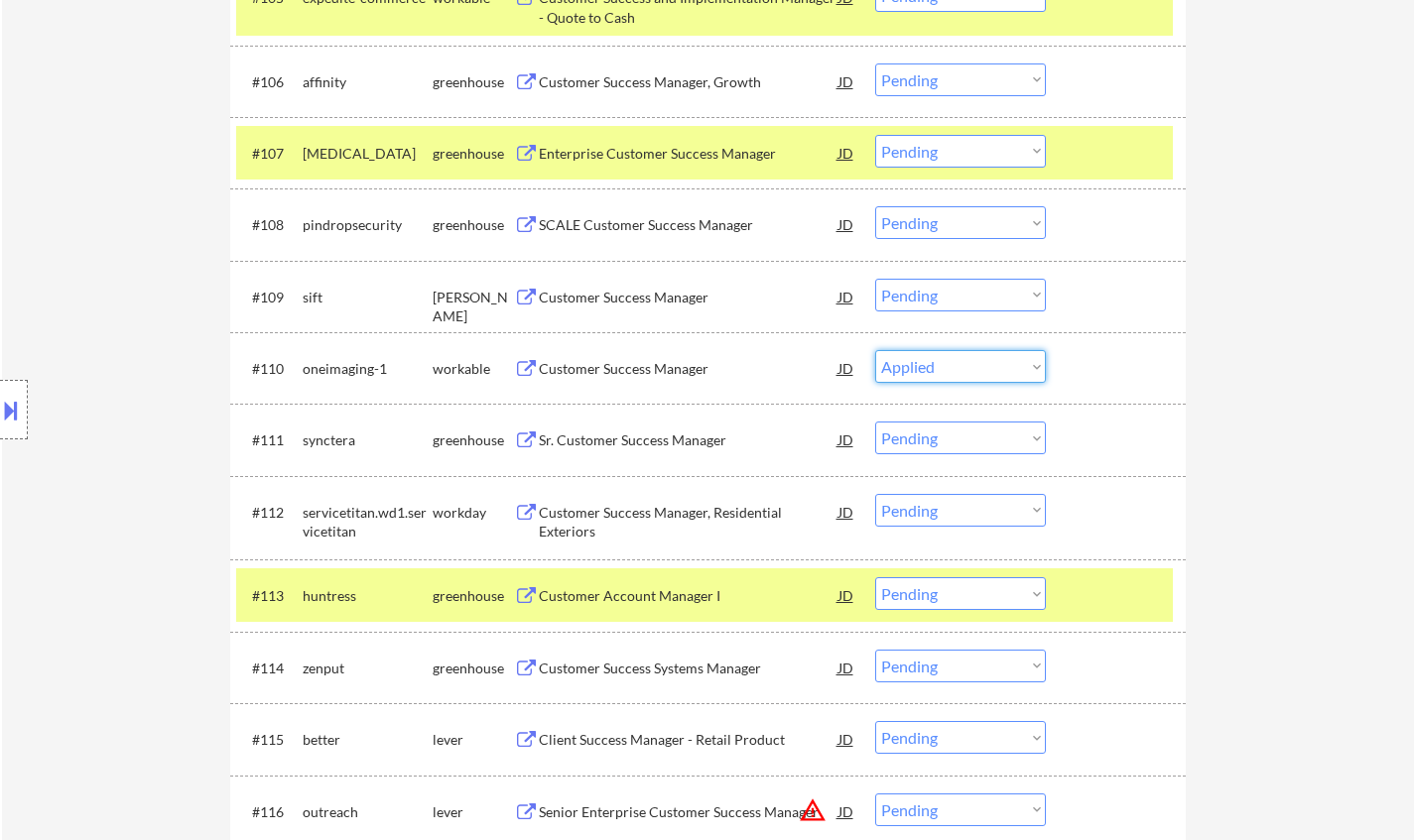click on "Choose an option... Pending Applied Excluded (Questions) Excluded (Expired) Excluded (Location) Excluded (Bad Match) Excluded (Blocklist) Excluded (Salary) Excluded (Other)" at bounding box center (961, 366) 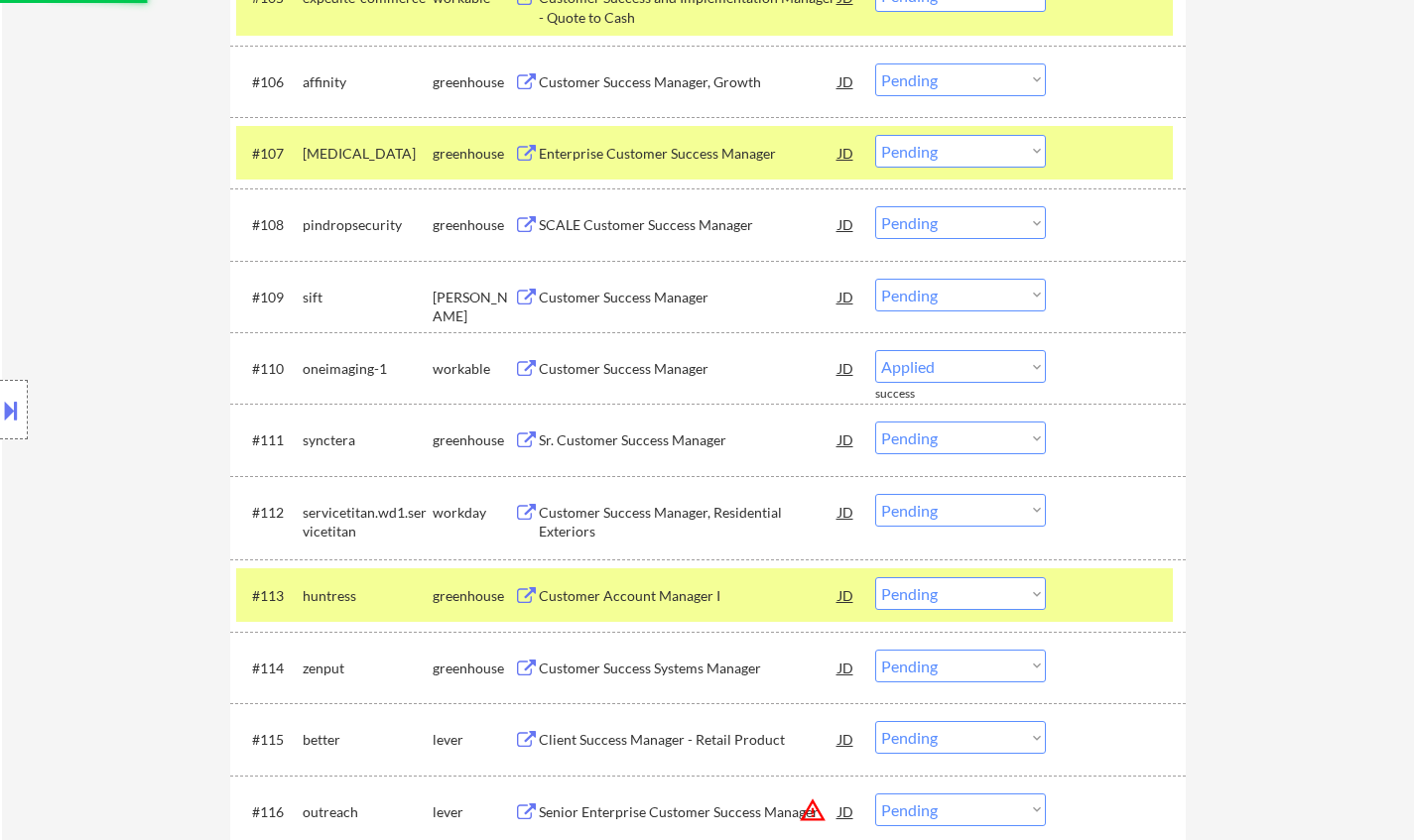 select on ""pending"" 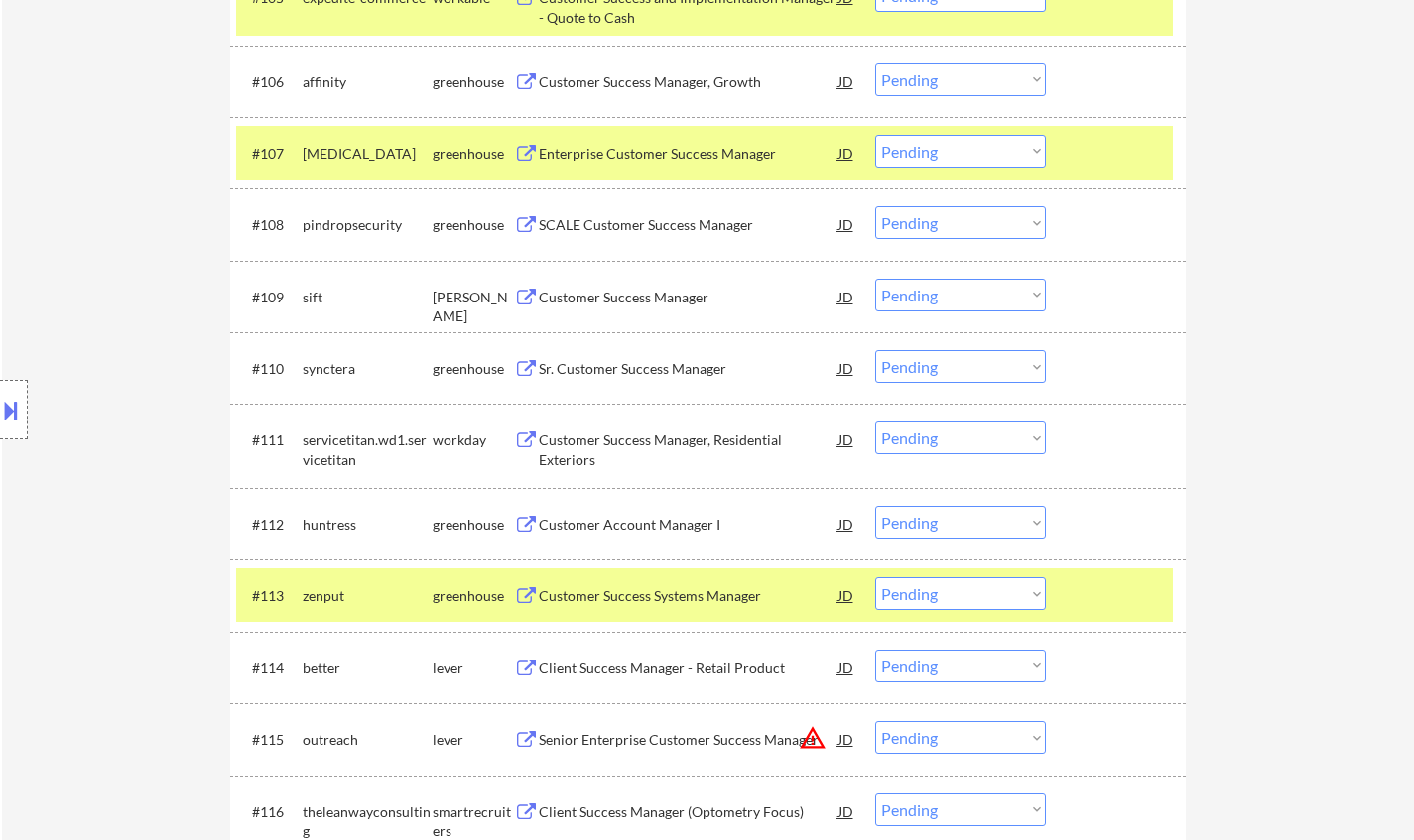 scroll, scrollTop: 1289, scrollLeft: 0, axis: vertical 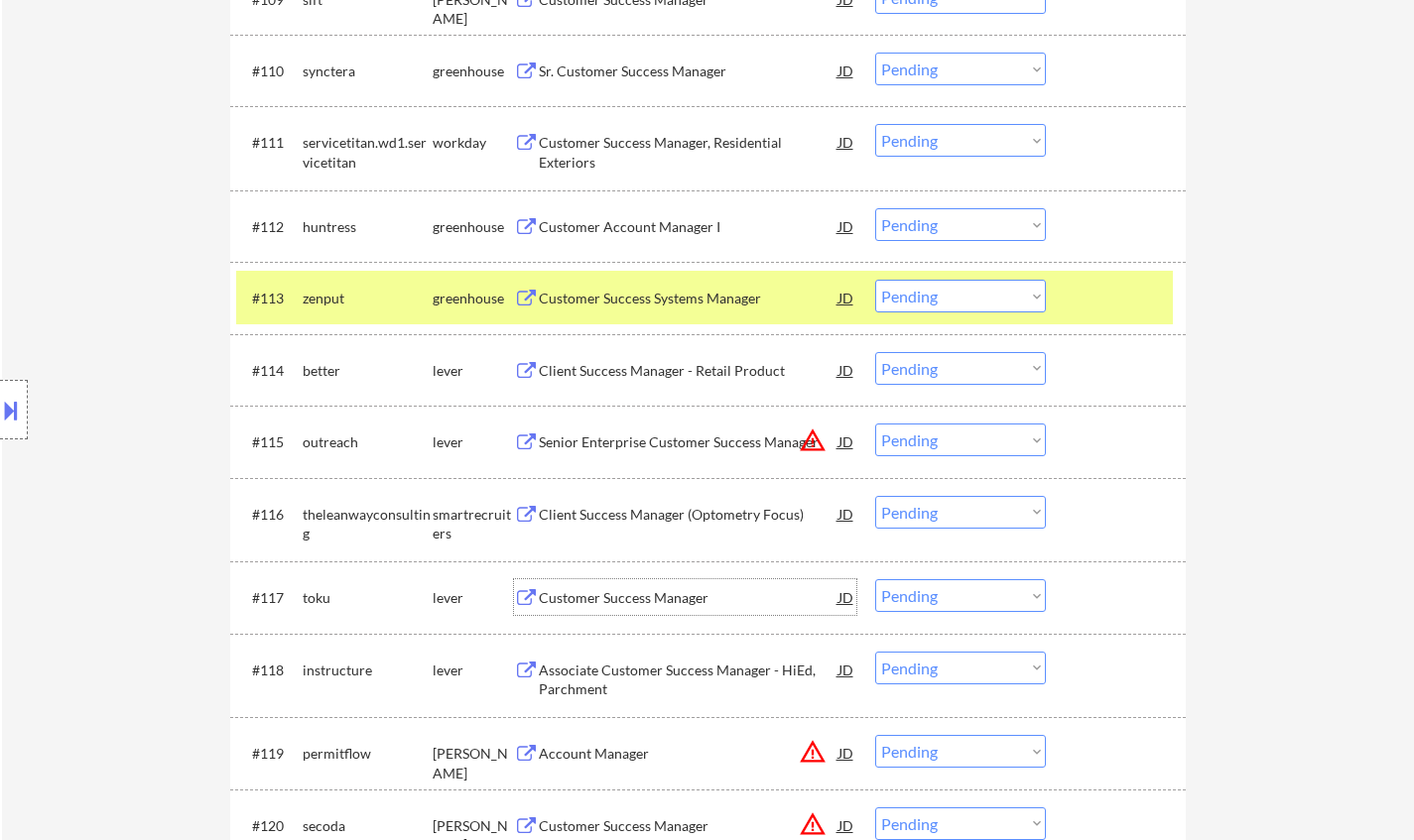 click on "Customer Success Manager" at bounding box center [689, 598] 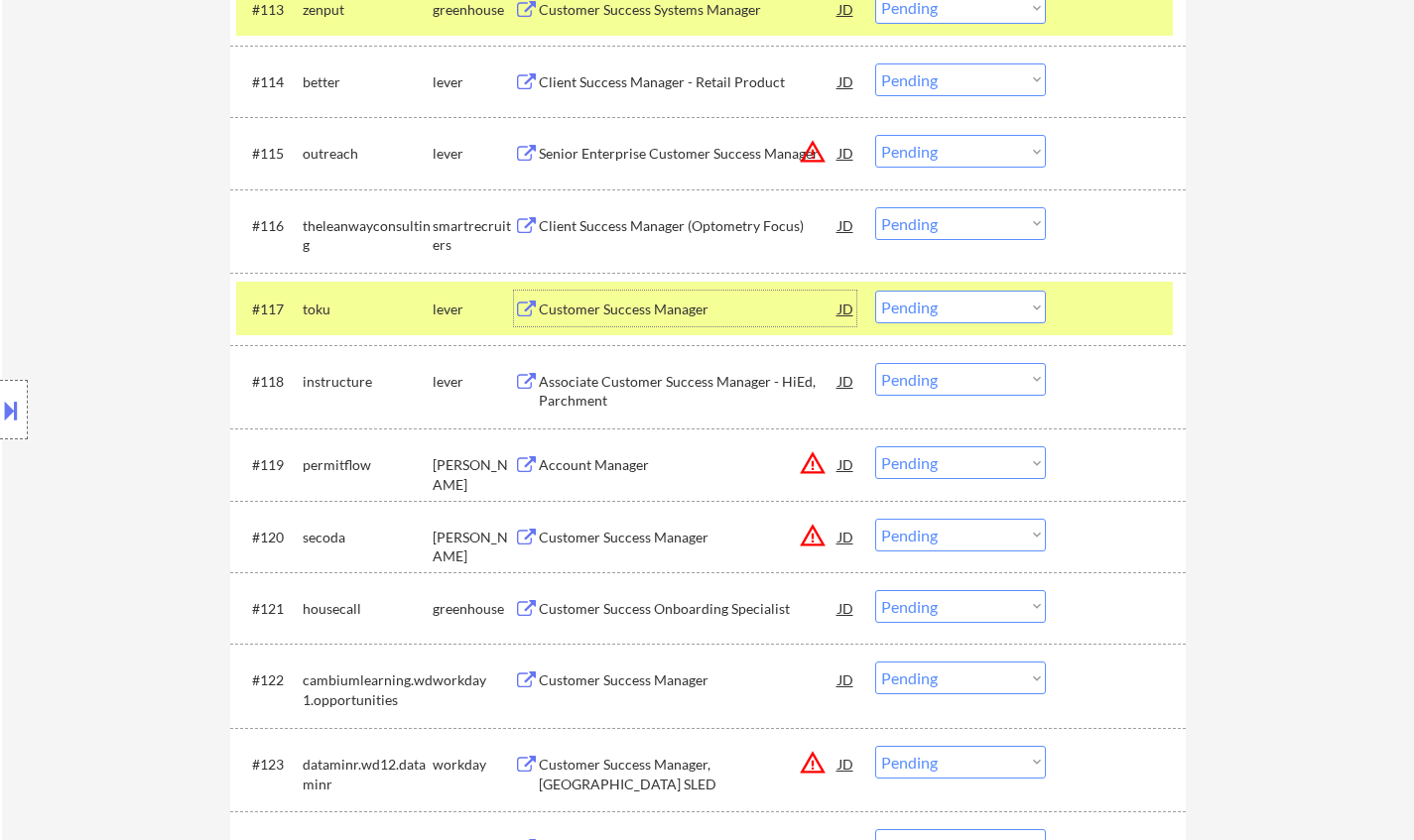scroll, scrollTop: 1587, scrollLeft: 0, axis: vertical 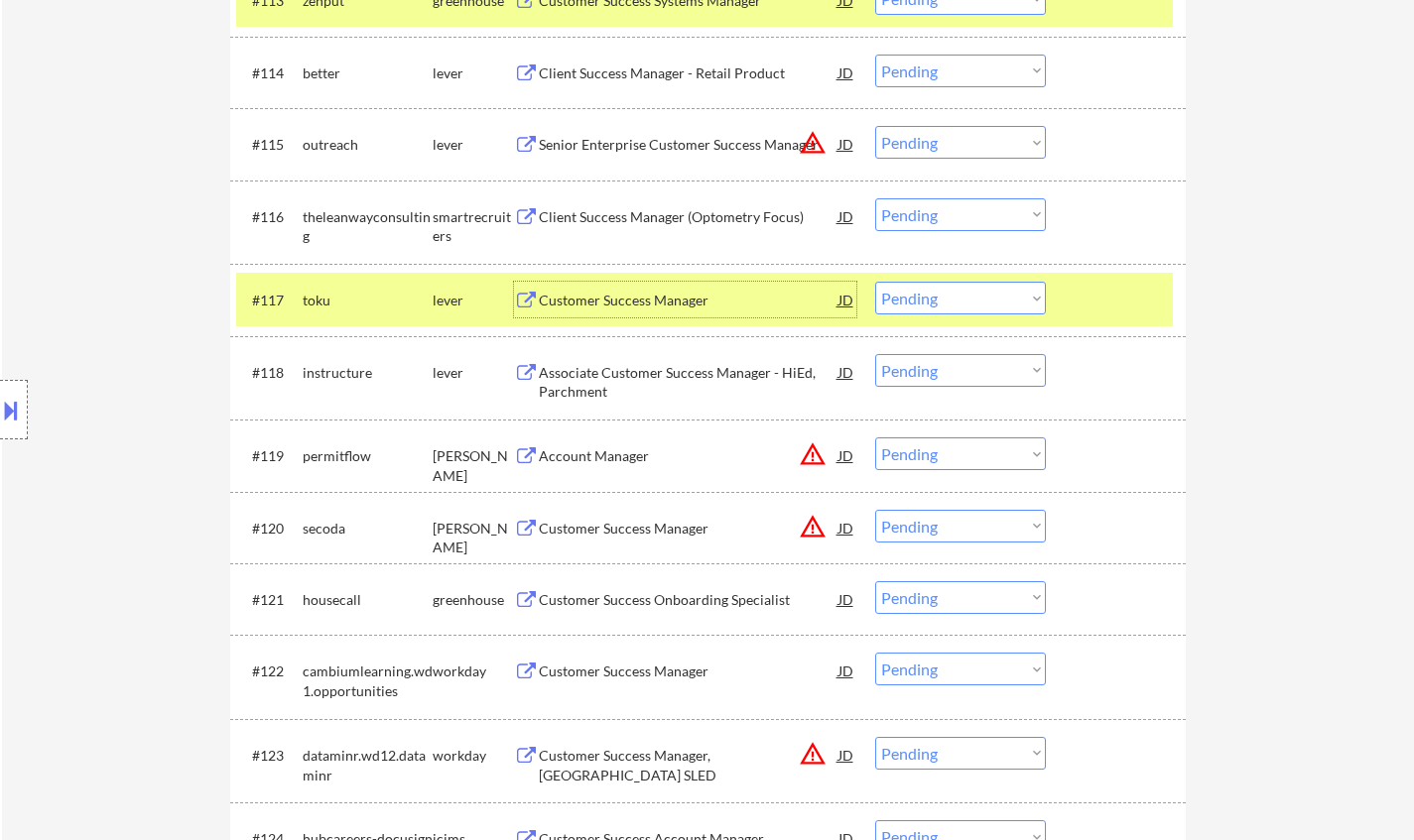 click on "Choose an option... Pending Applied Excluded (Questions) Excluded (Expired) Excluded (Location) Excluded (Bad Match) Excluded (Blocklist) Excluded (Salary) Excluded (Other)" at bounding box center [961, 298] 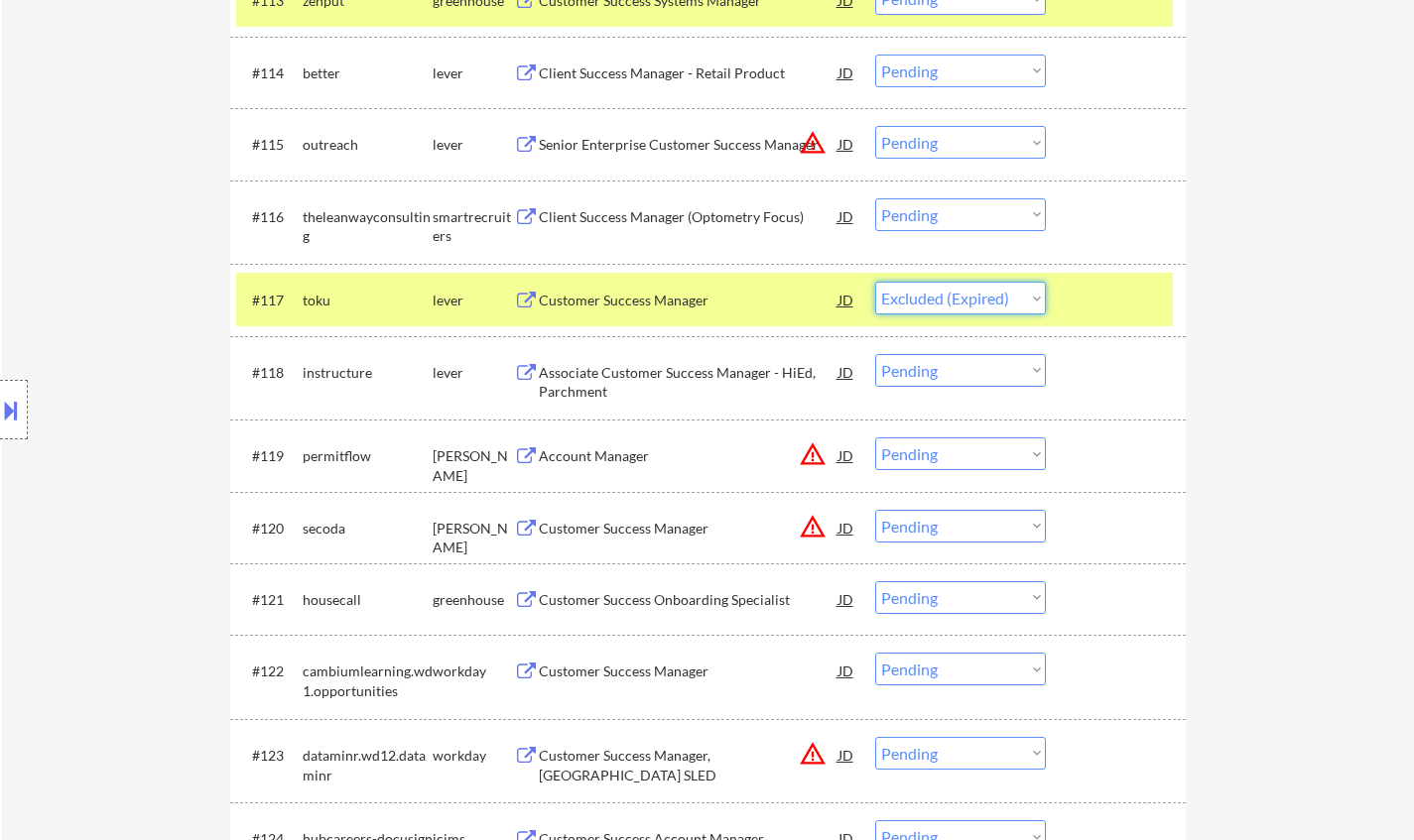 click on "Choose an option... Pending Applied Excluded (Questions) Excluded (Expired) Excluded (Location) Excluded (Bad Match) Excluded (Blocklist) Excluded (Salary) Excluded (Other)" at bounding box center [961, 298] 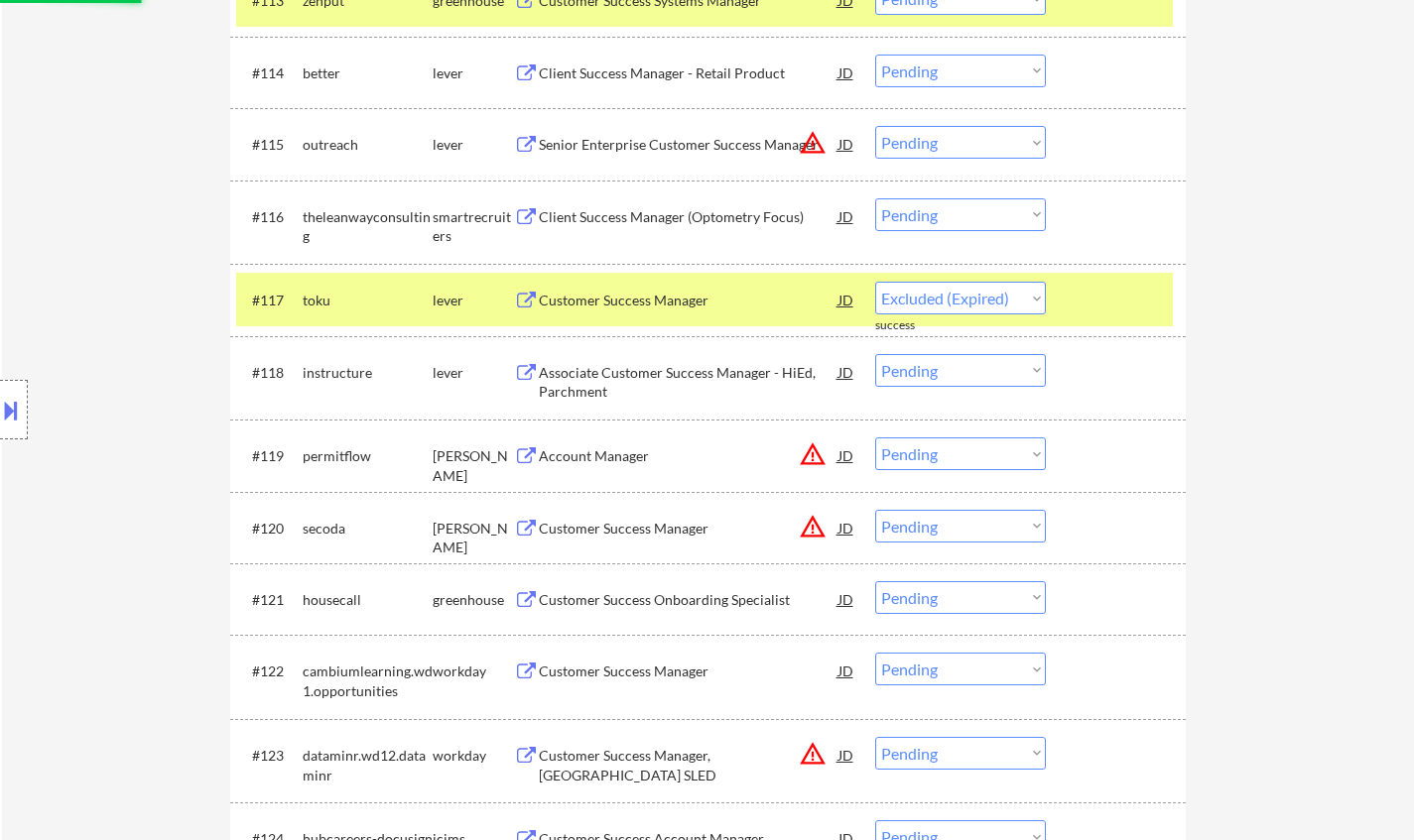 select on ""pending"" 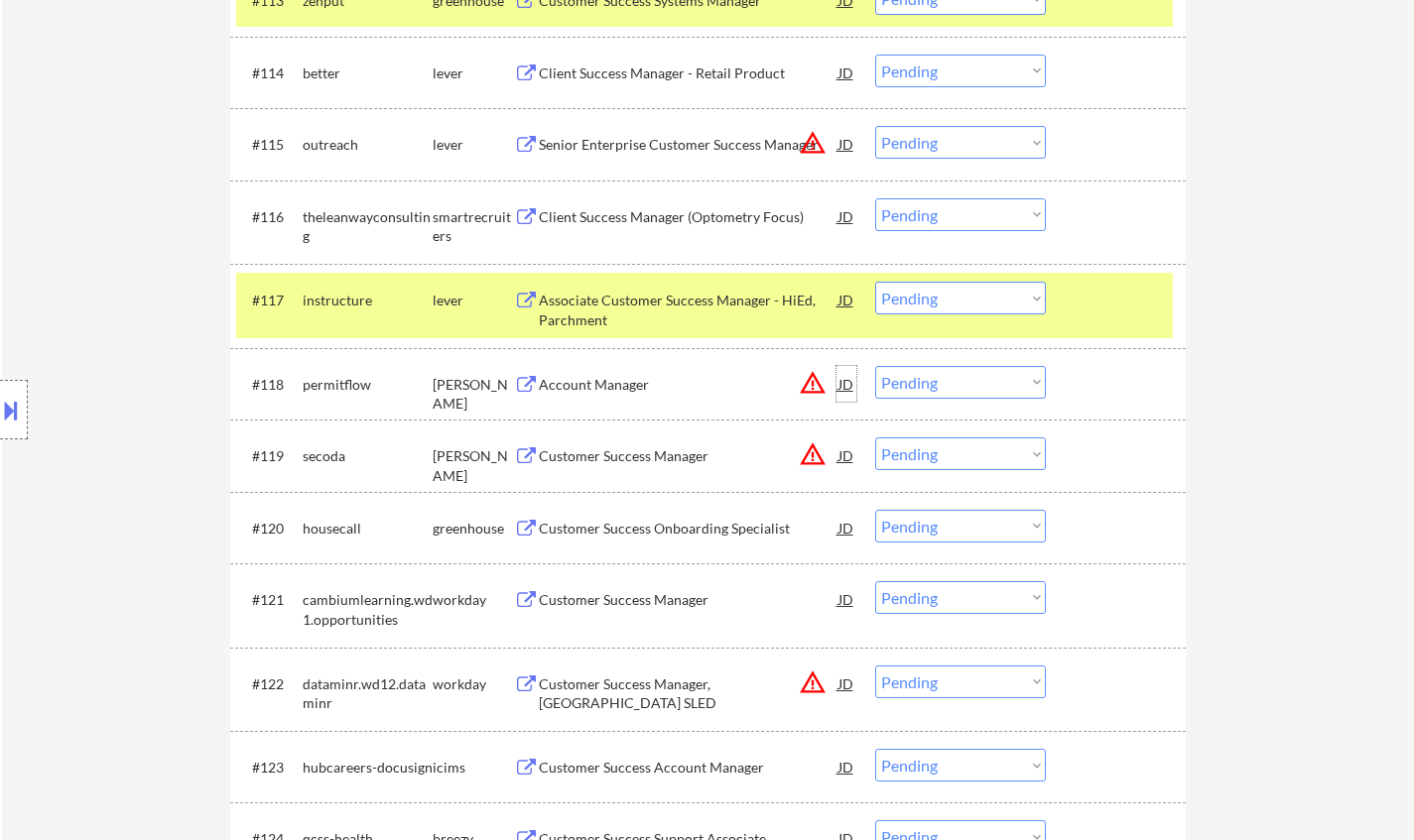 click on "JD" at bounding box center (846, 384) 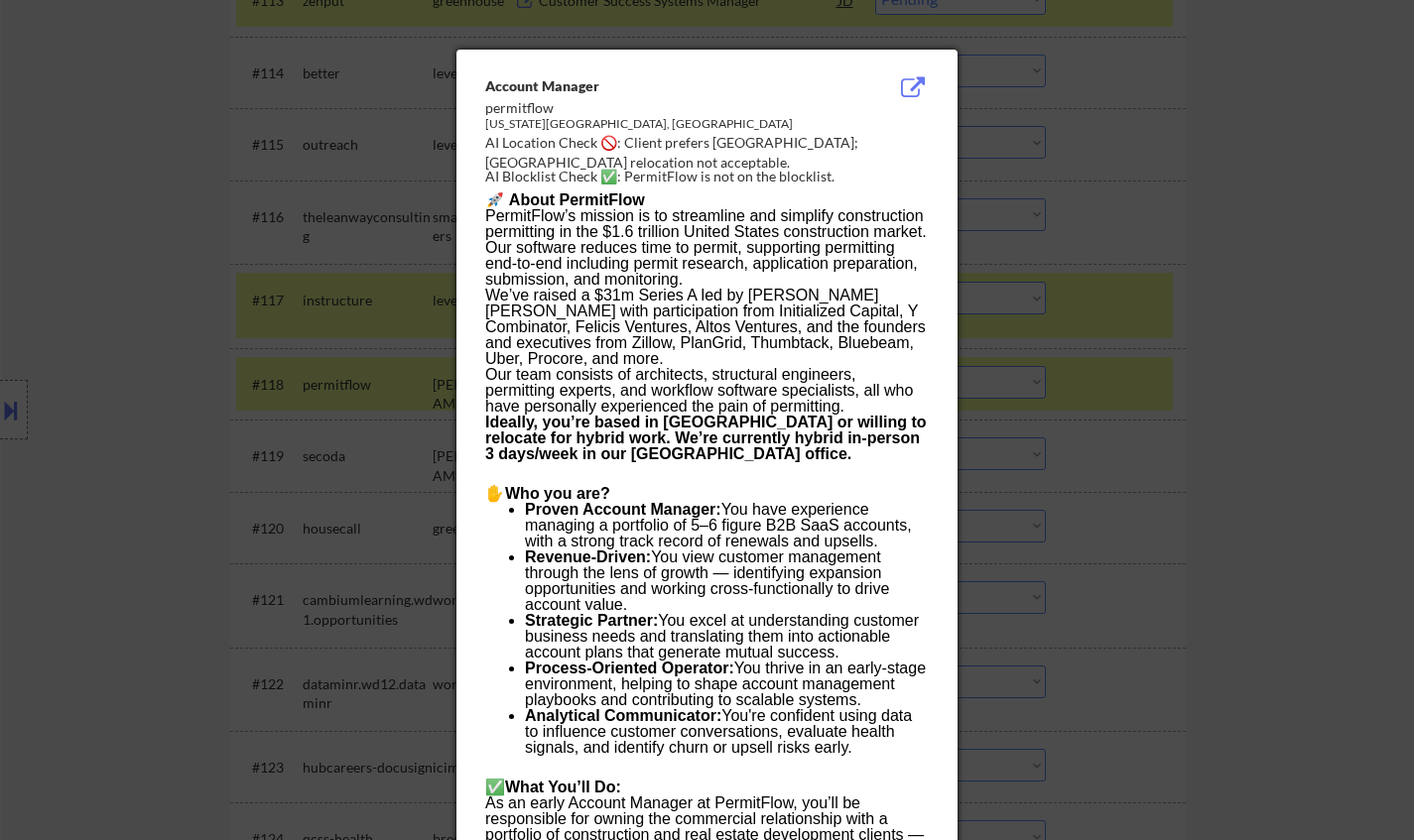 click at bounding box center [707, 420] 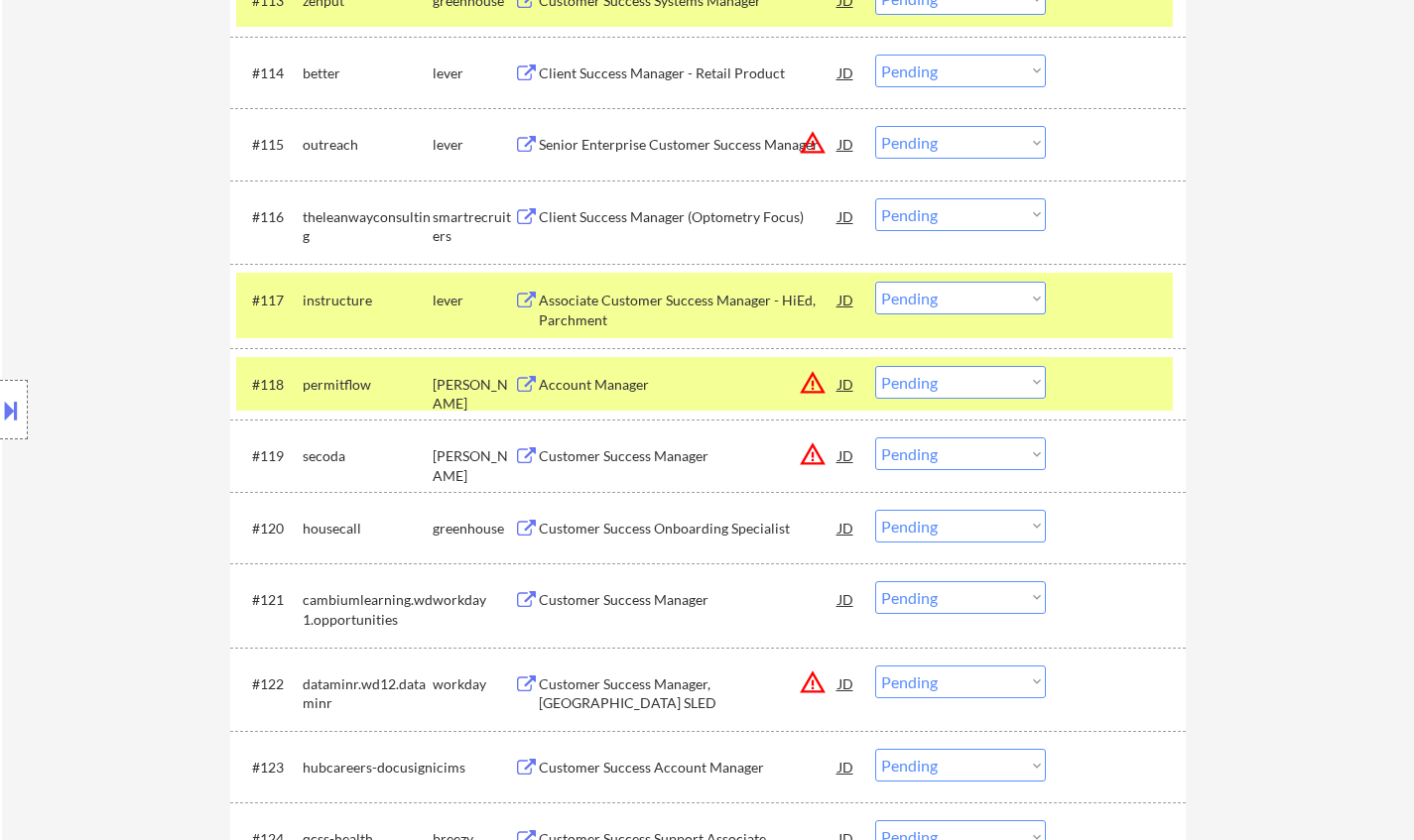 drag, startPoint x: 962, startPoint y: 381, endPoint x: 973, endPoint y: 396, distance: 18.601075 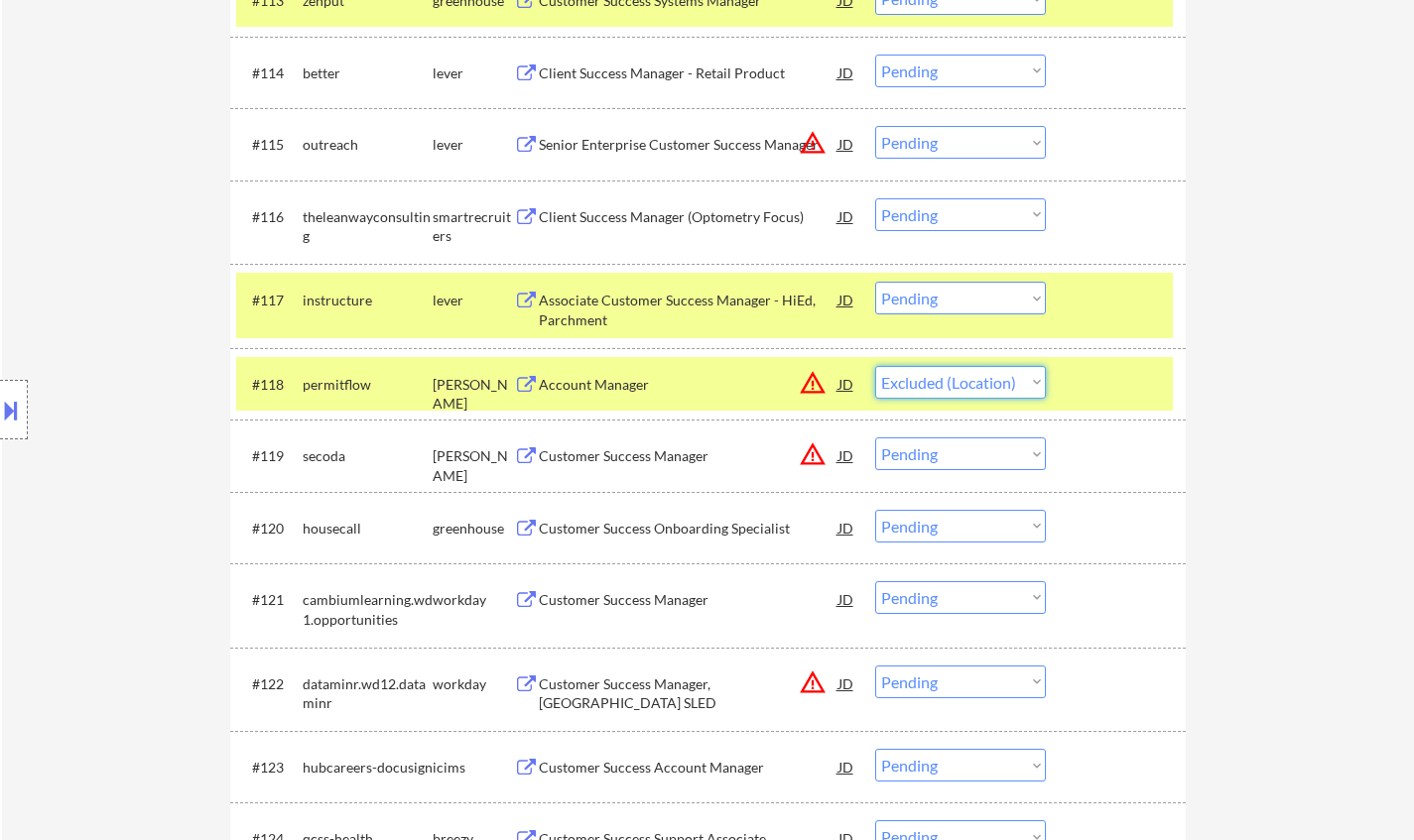 click on "Choose an option... Pending Applied Excluded (Questions) Excluded (Expired) Excluded (Location) Excluded (Bad Match) Excluded (Blocklist) Excluded (Salary) Excluded (Other)" at bounding box center [961, 382] 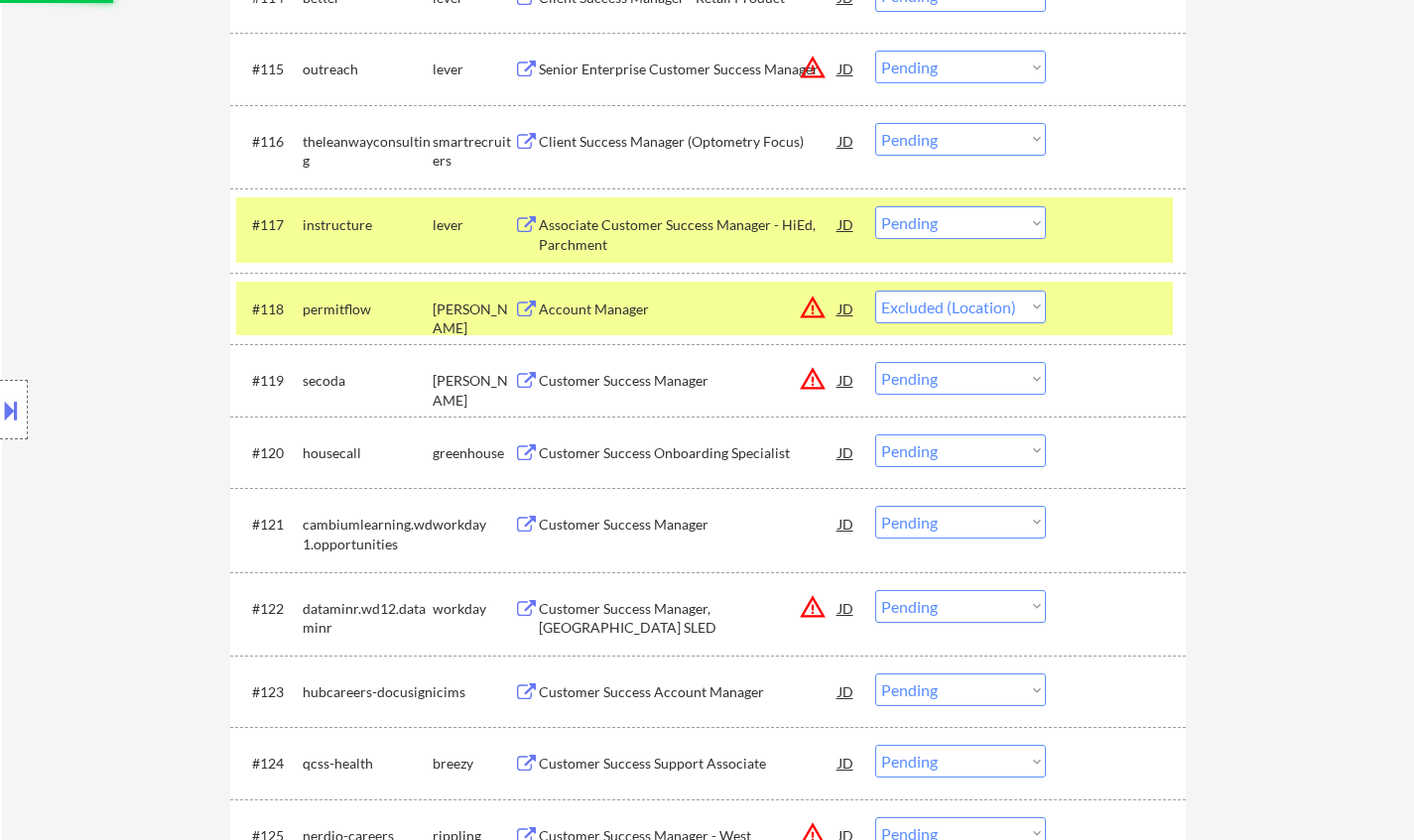scroll, scrollTop: 1686, scrollLeft: 0, axis: vertical 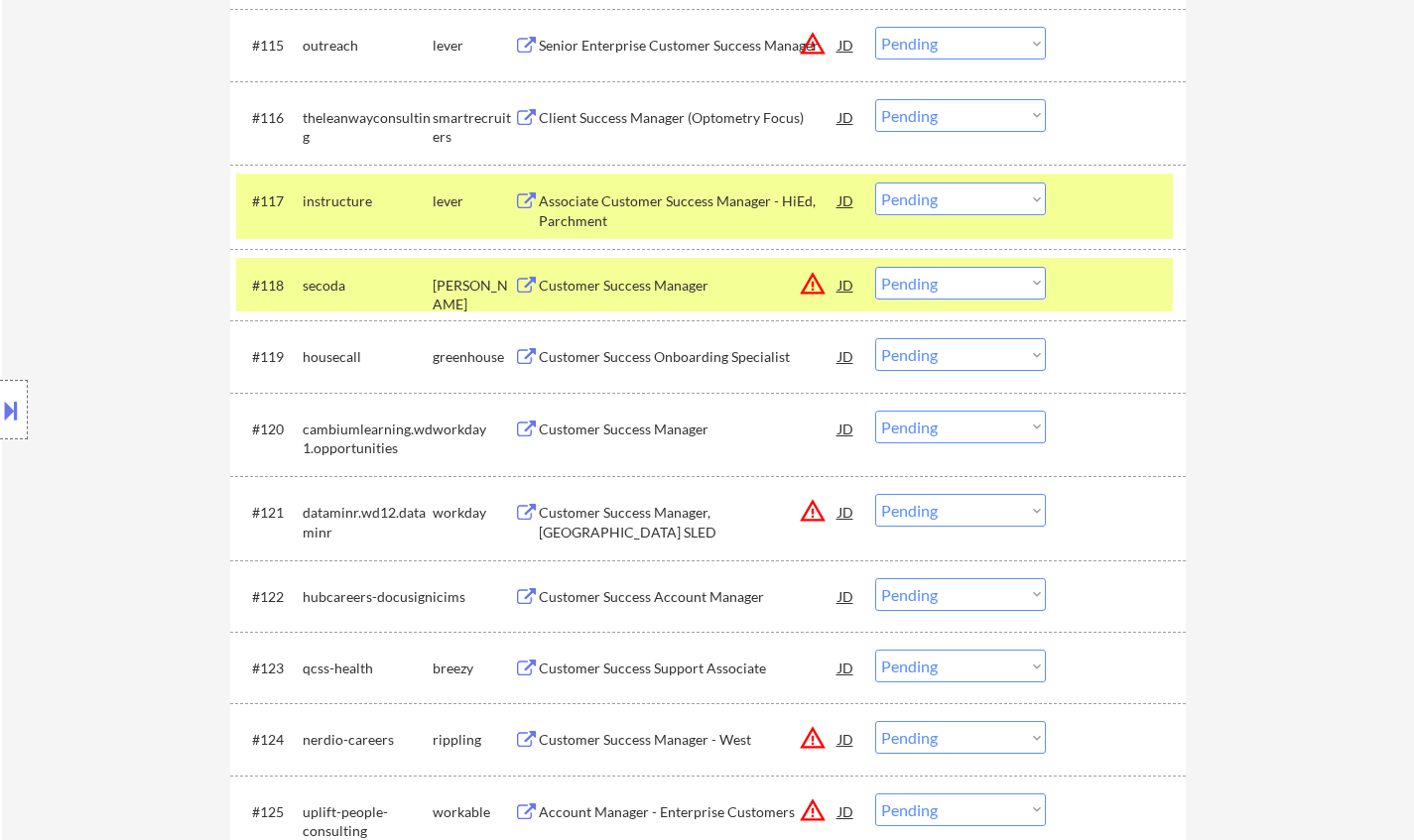 drag, startPoint x: 896, startPoint y: 326, endPoint x: 892, endPoint y: 312, distance: 14.56022 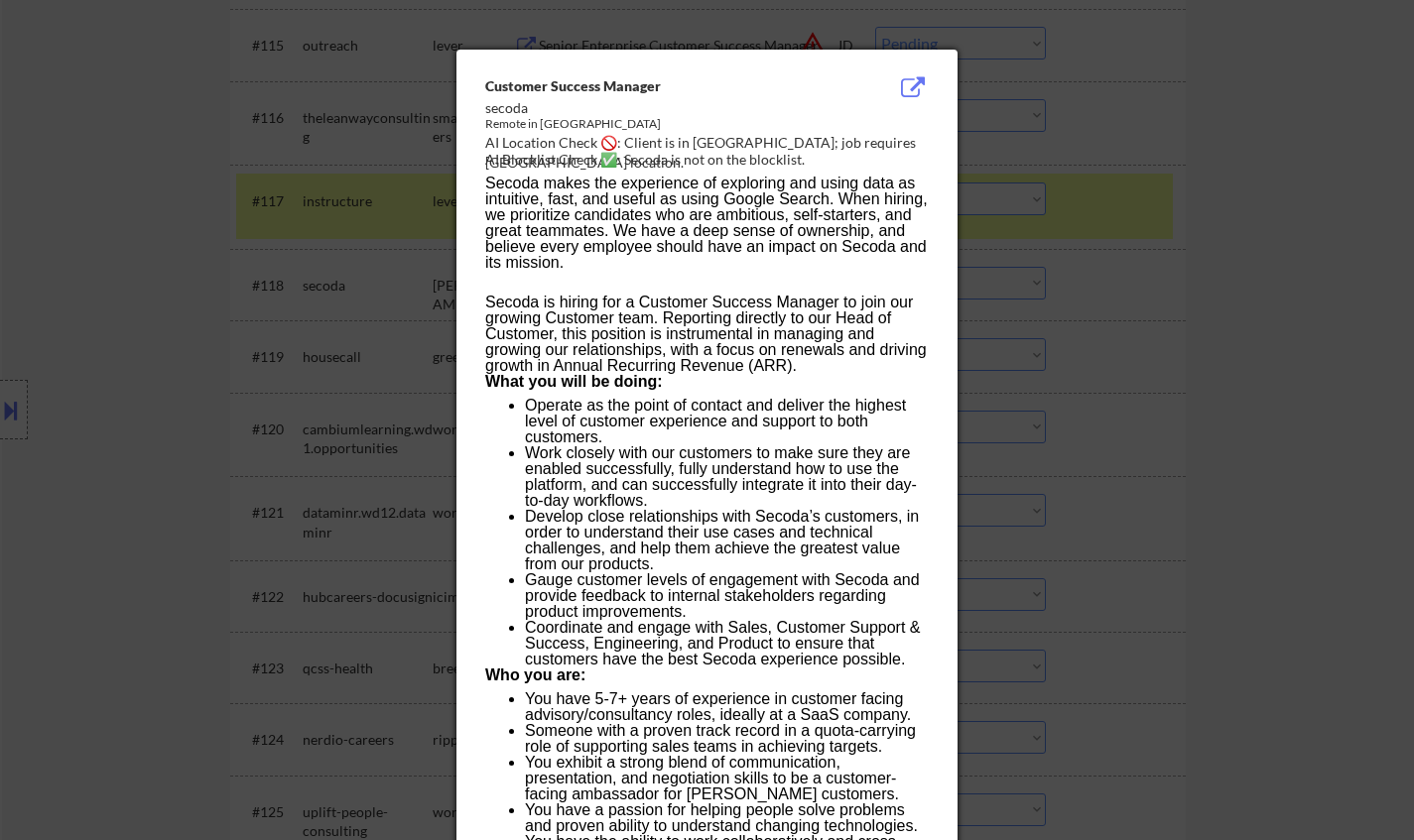drag, startPoint x: 1218, startPoint y: 421, endPoint x: 1140, endPoint y: 391, distance: 83.5703 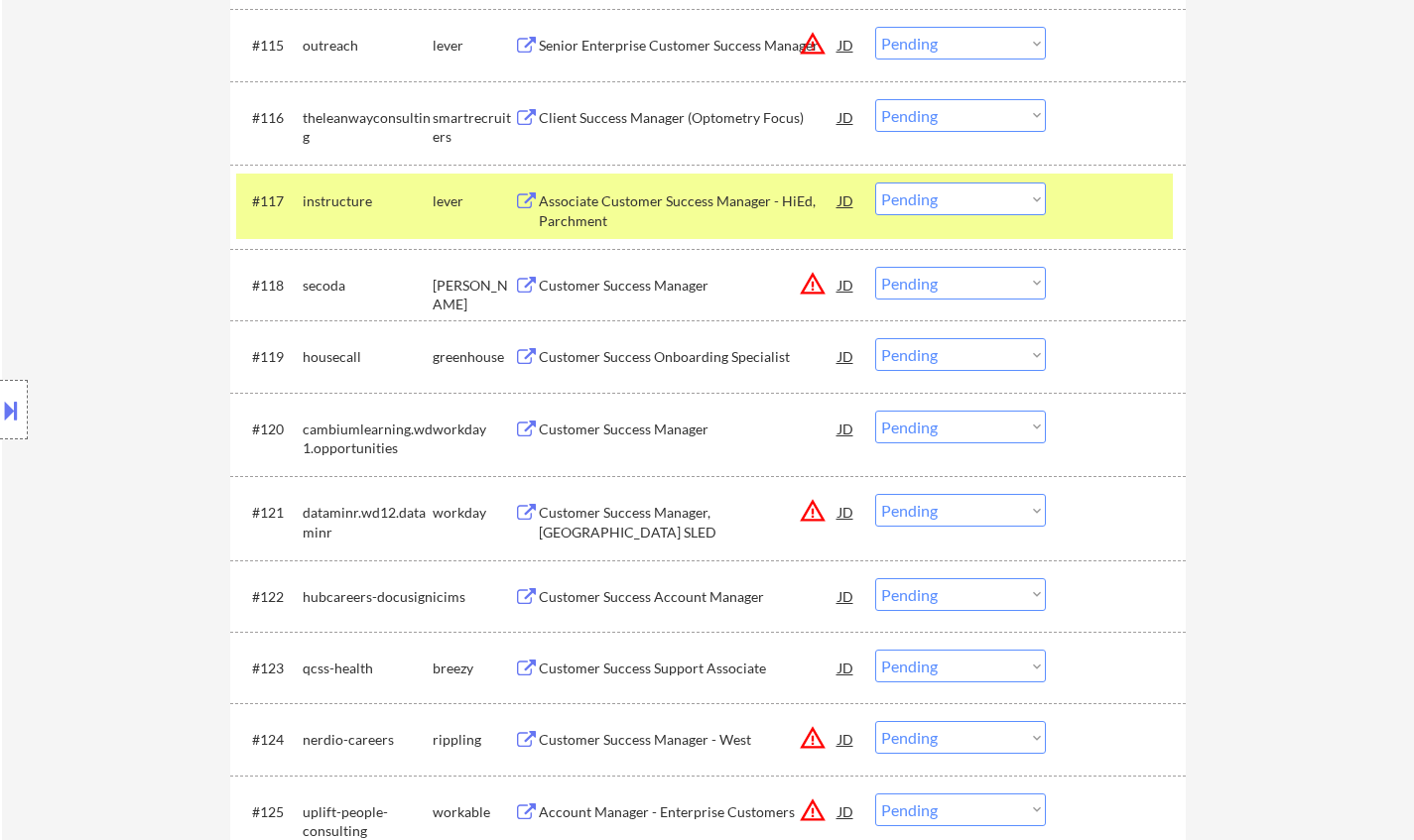 click on "Choose an option... Pending Applied Excluded (Questions) Excluded (Expired) Excluded (Location) Excluded (Bad Match) Excluded (Blocklist) Excluded (Salary) Excluded (Other)" at bounding box center (961, 283) 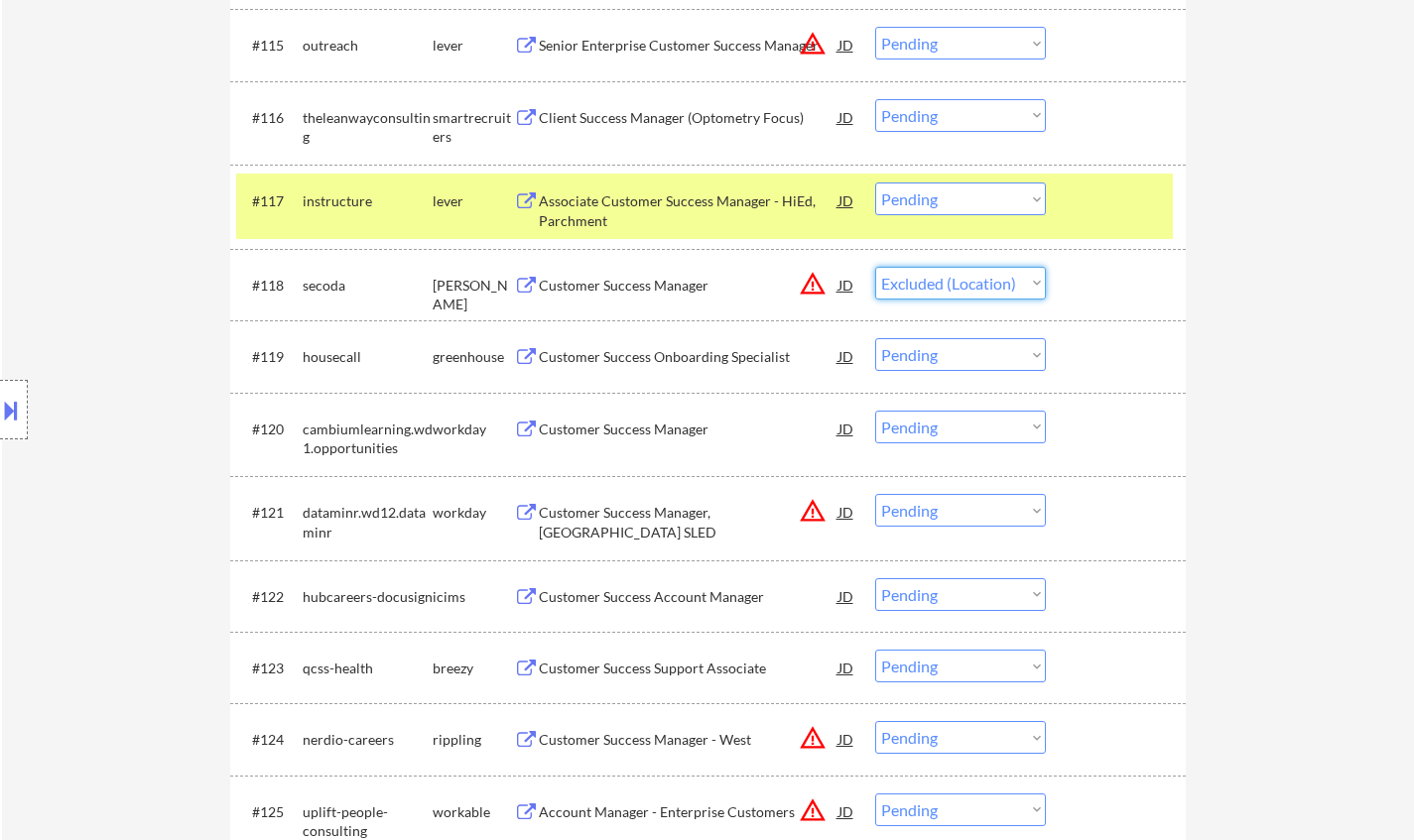 click on "Choose an option... Pending Applied Excluded (Questions) Excluded (Expired) Excluded (Location) Excluded (Bad Match) Excluded (Blocklist) Excluded (Salary) Excluded (Other)" at bounding box center (961, 283) 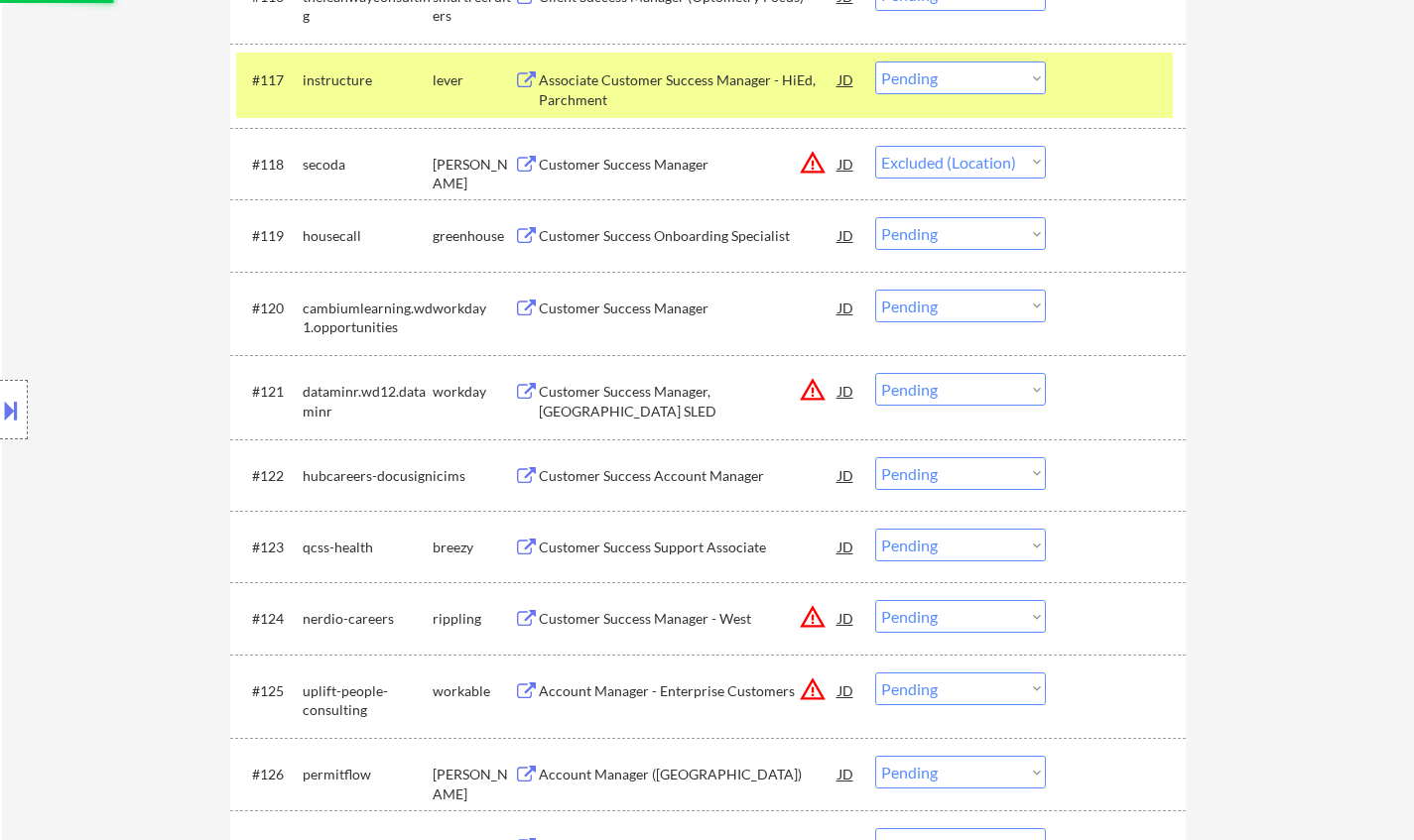 scroll, scrollTop: 1884, scrollLeft: 0, axis: vertical 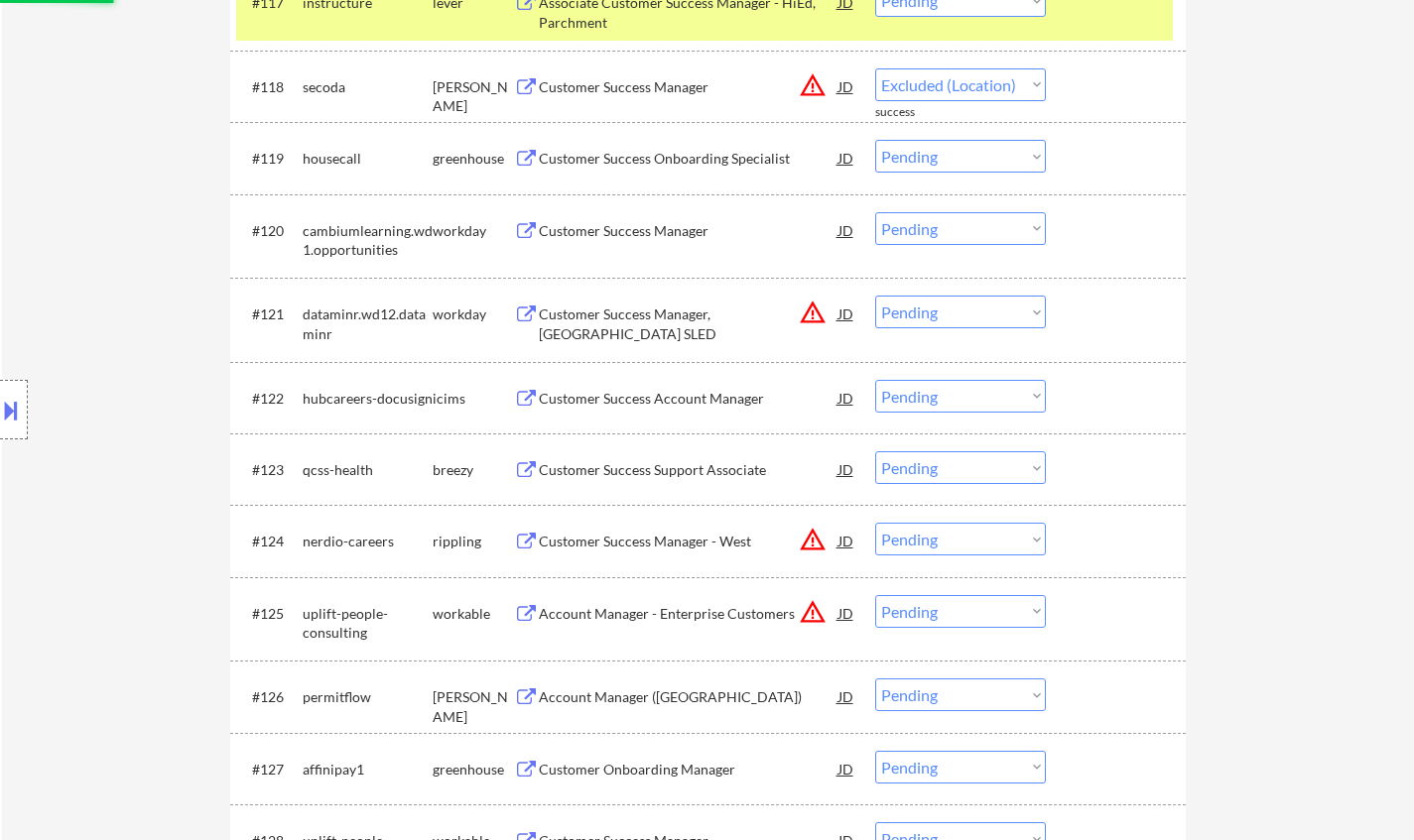 select on ""pending"" 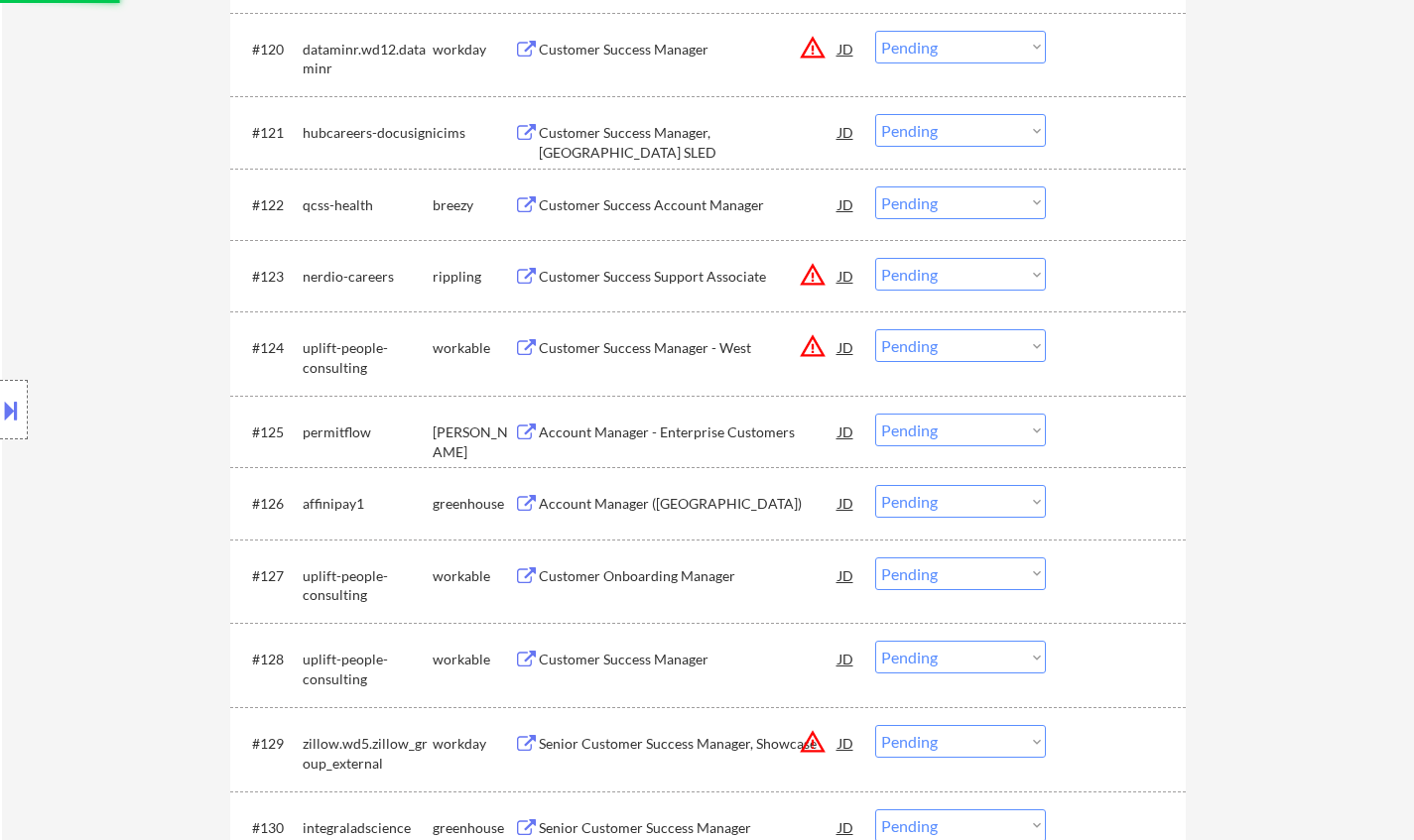 scroll, scrollTop: 2083, scrollLeft: 0, axis: vertical 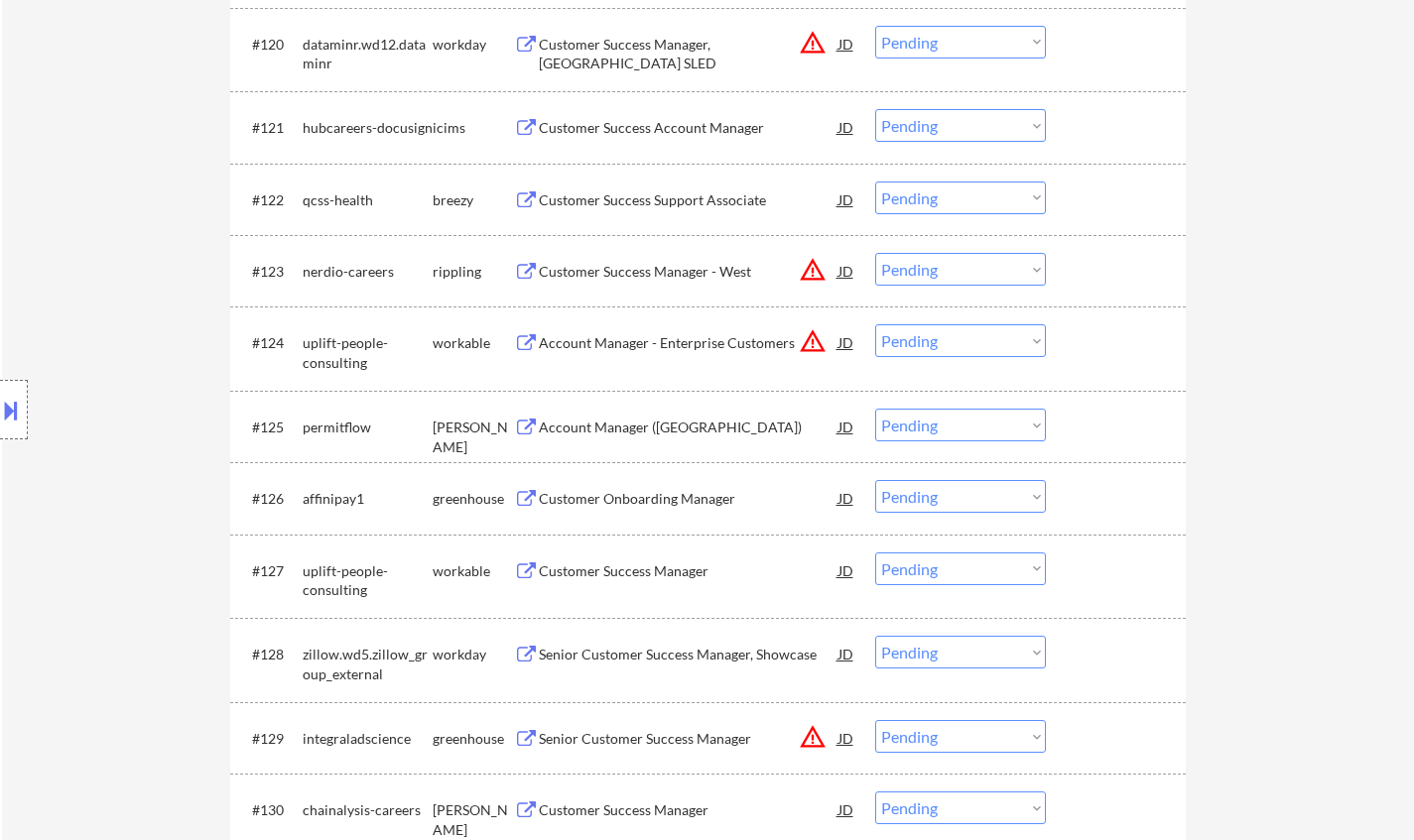 click on "Account Manager (SF)" at bounding box center [689, 427] 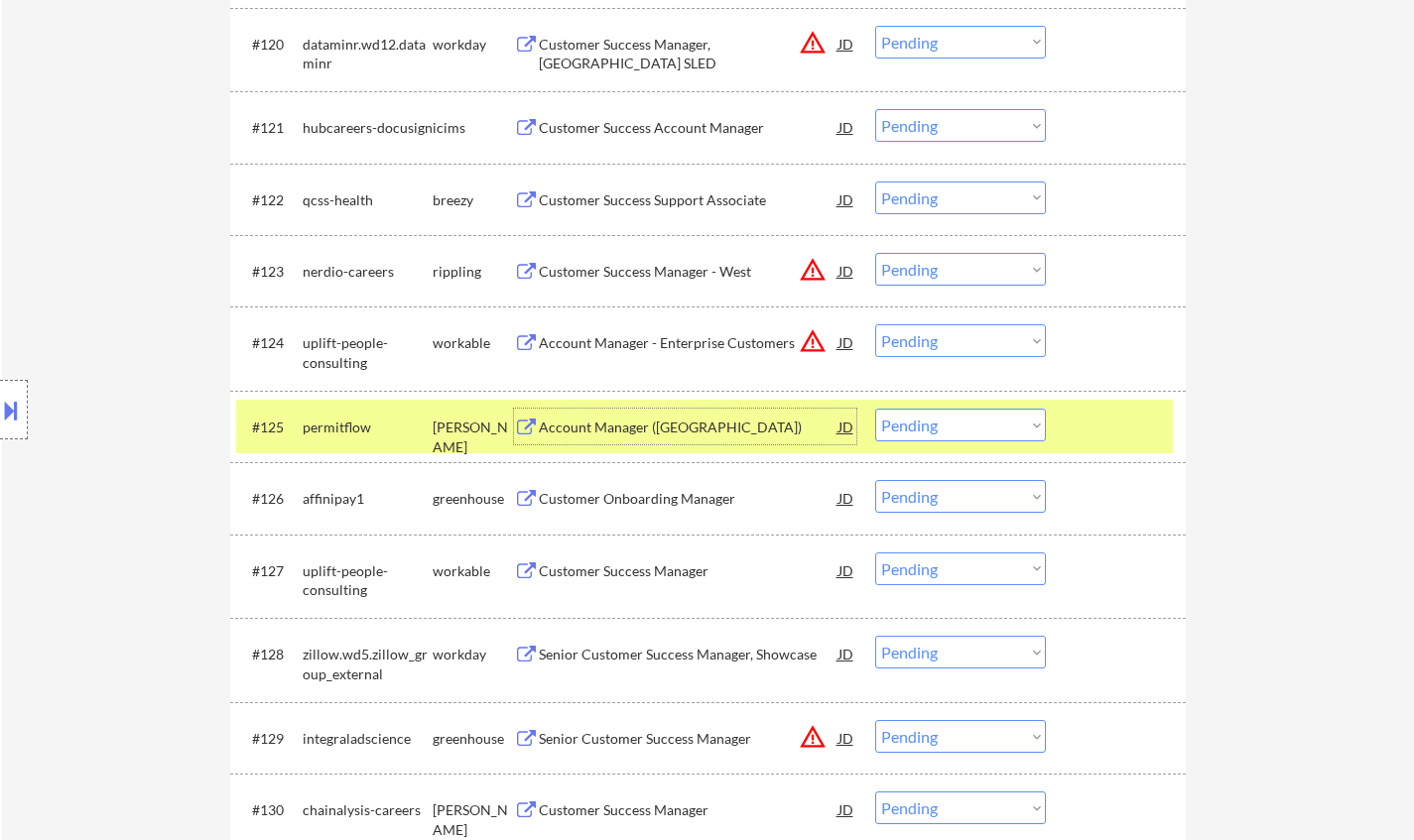 click on "Choose an option... Pending Applied Excluded (Questions) Excluded (Expired) Excluded (Location) Excluded (Bad Match) Excluded (Blocklist) Excluded (Salary) Excluded (Other)" at bounding box center [961, 424] 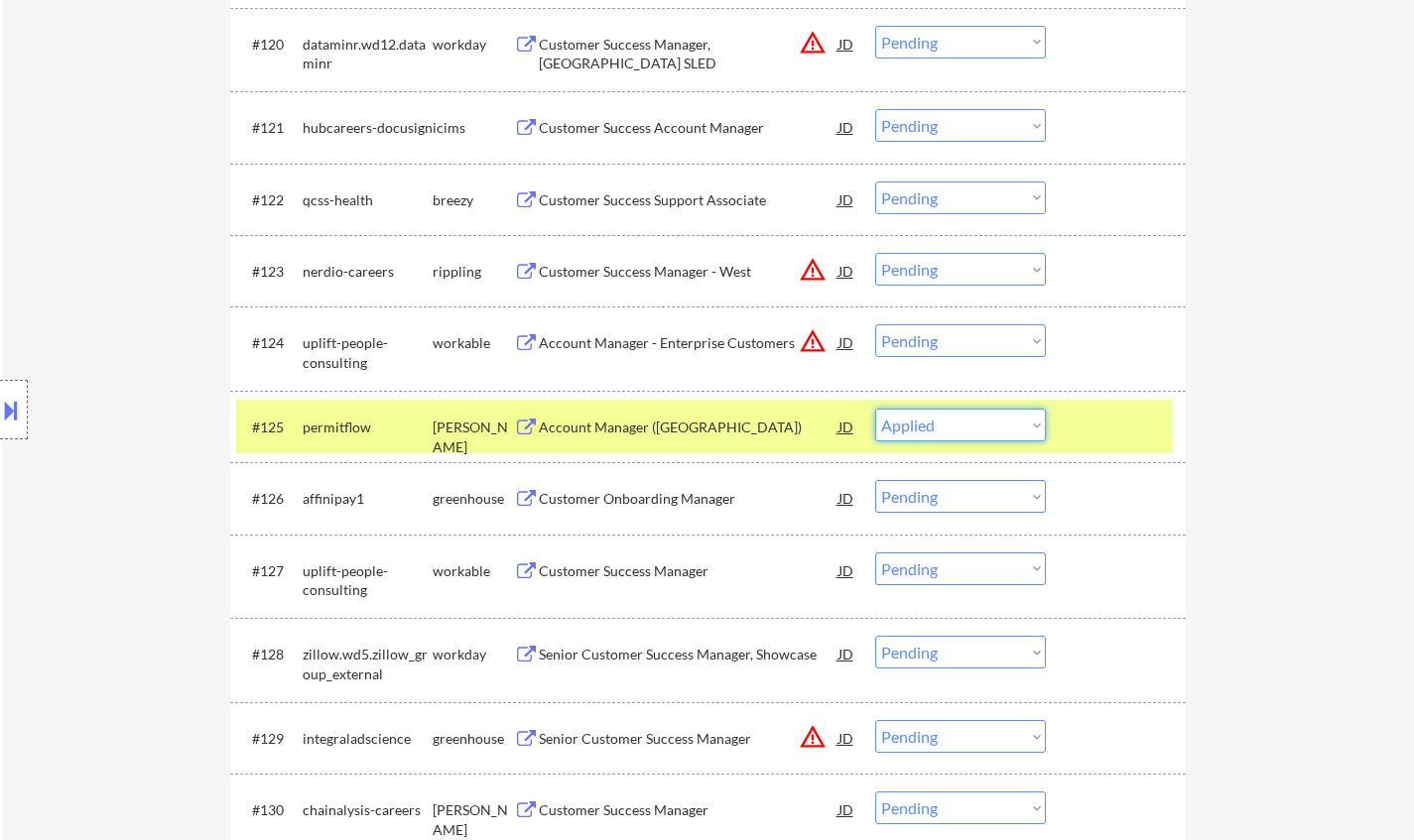 click on "Choose an option... Pending Applied Excluded (Questions) Excluded (Expired) Excluded (Location) Excluded (Bad Match) Excluded (Blocklist) Excluded (Salary) Excluded (Other)" at bounding box center (961, 424) 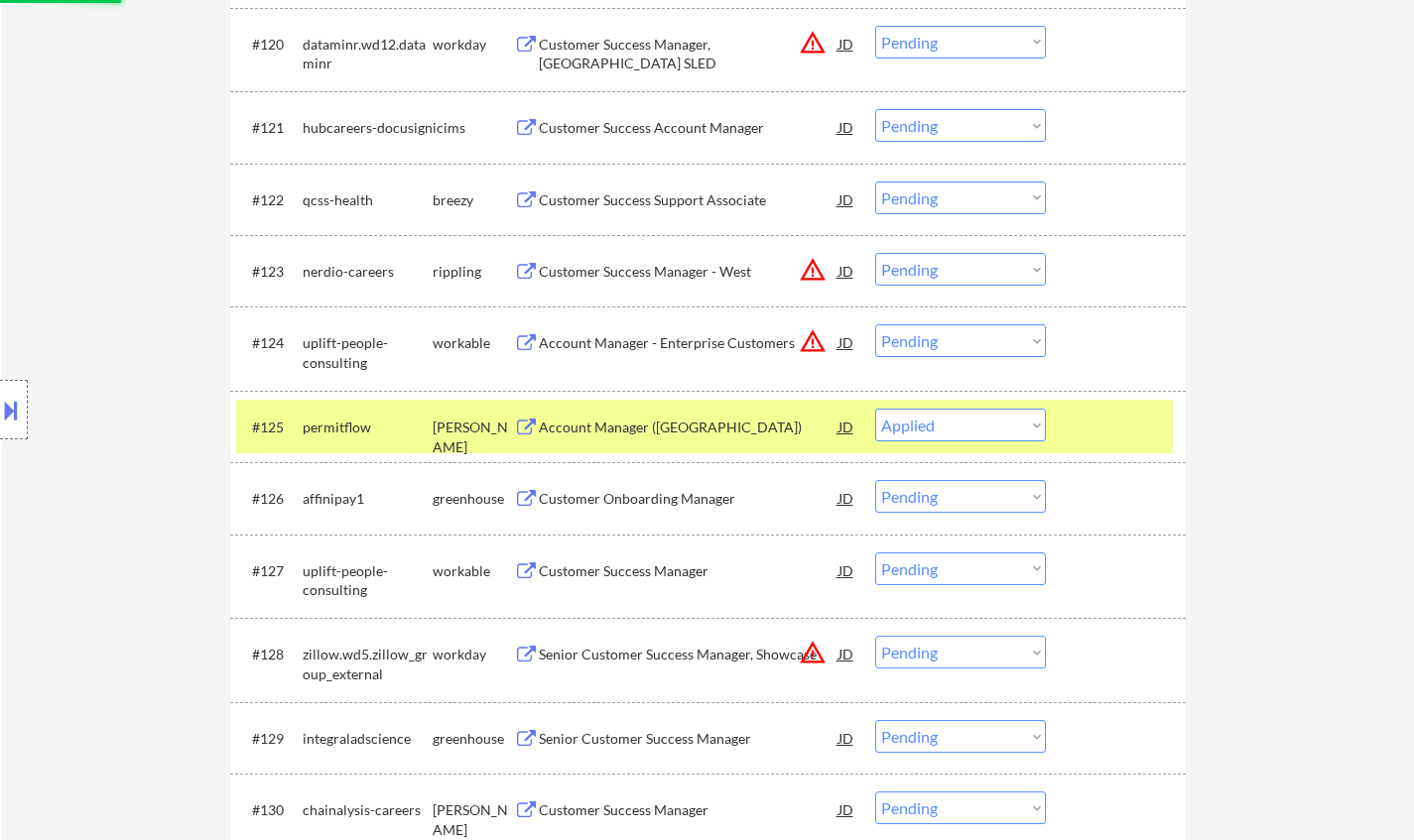 select on ""pending"" 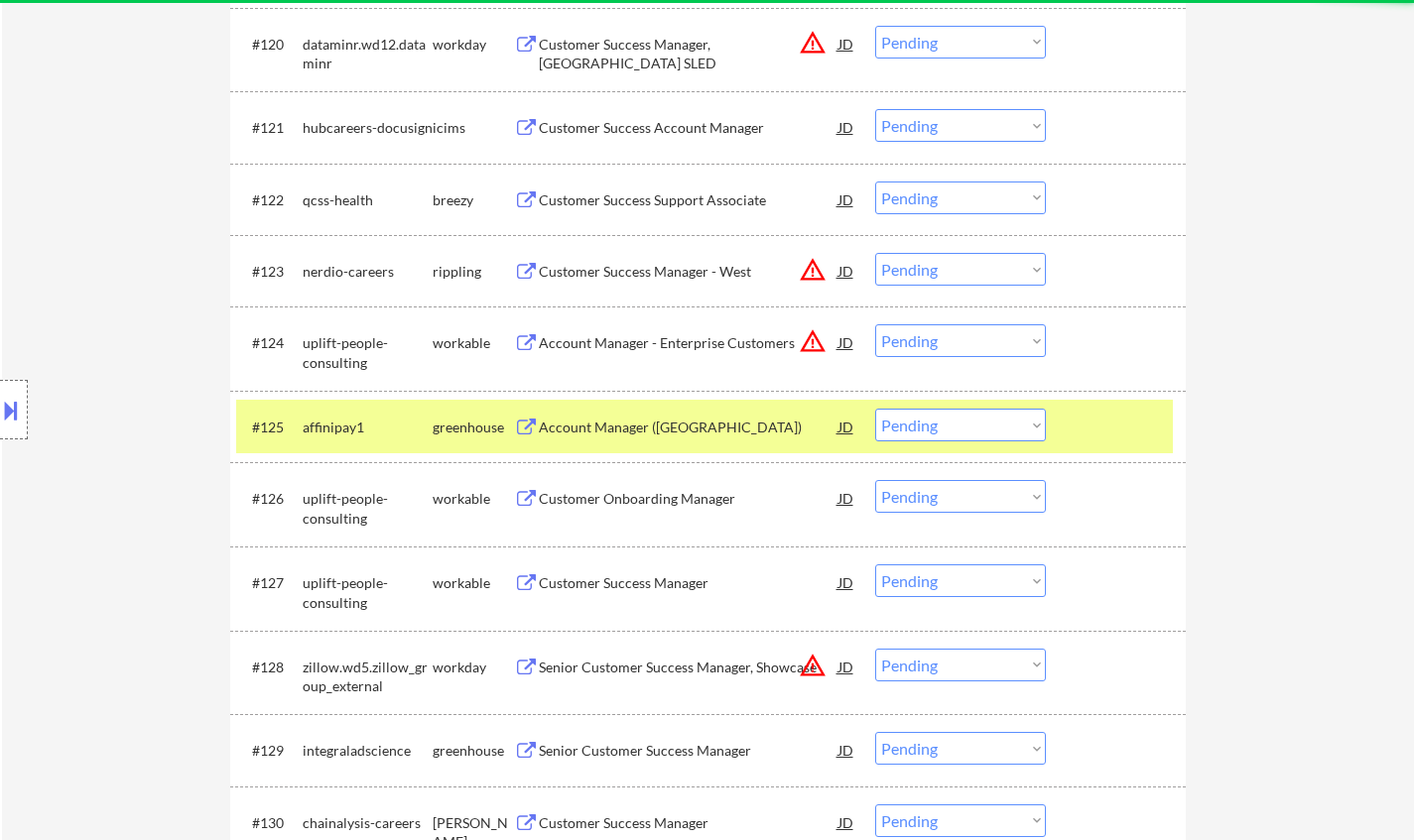 scroll, scrollTop: 2281, scrollLeft: 0, axis: vertical 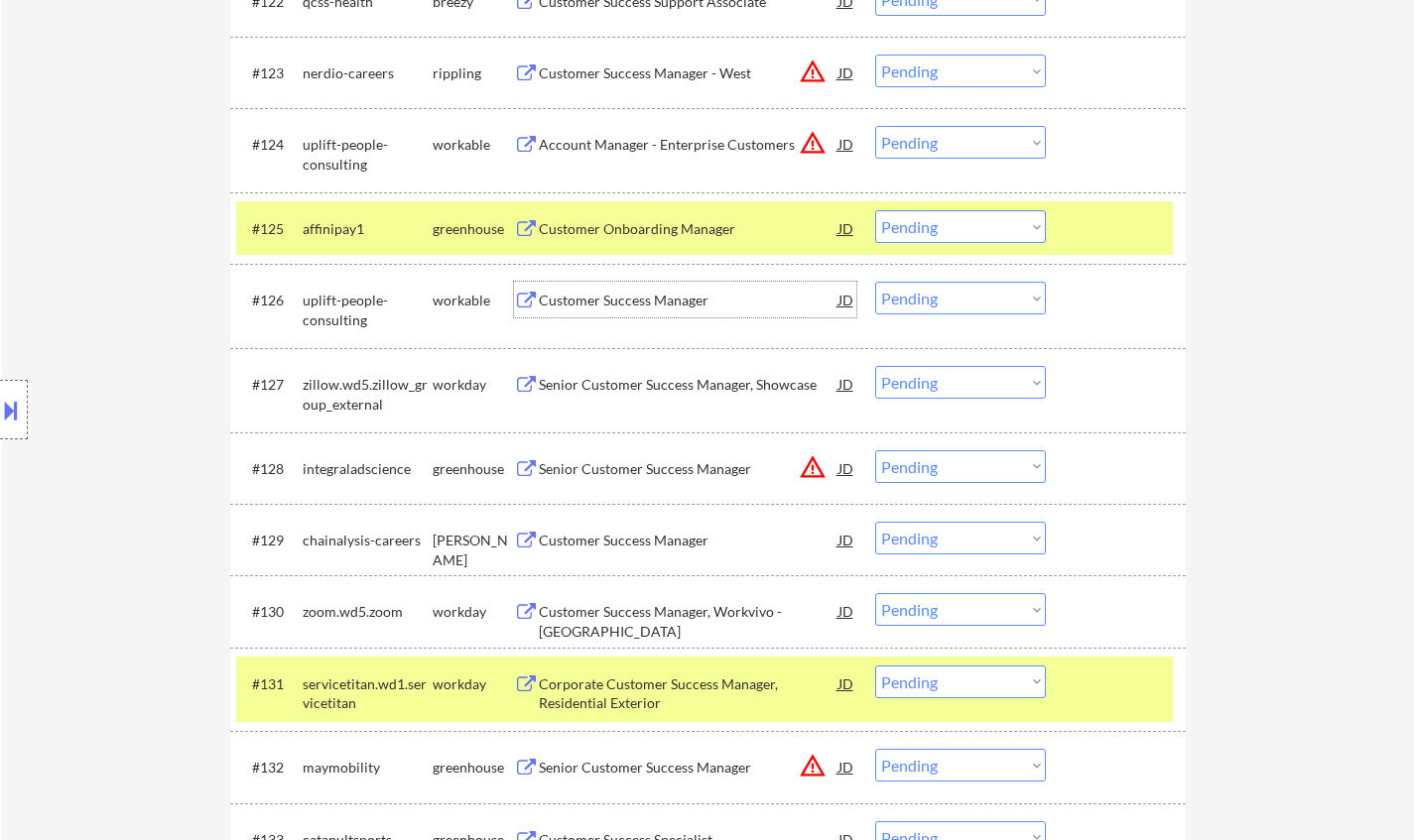click on "Customer Success Manager" at bounding box center (689, 300) 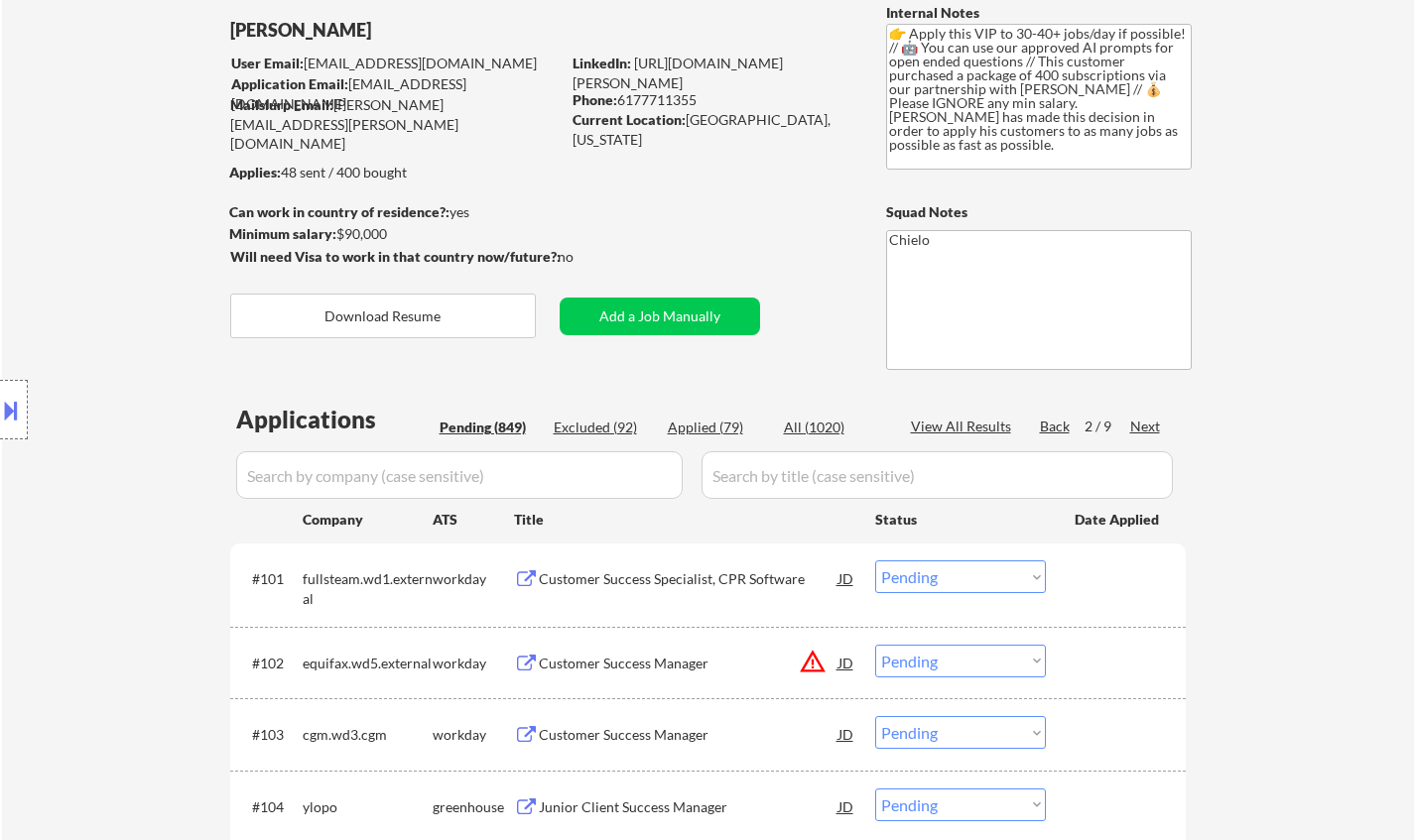 scroll, scrollTop: 0, scrollLeft: 0, axis: both 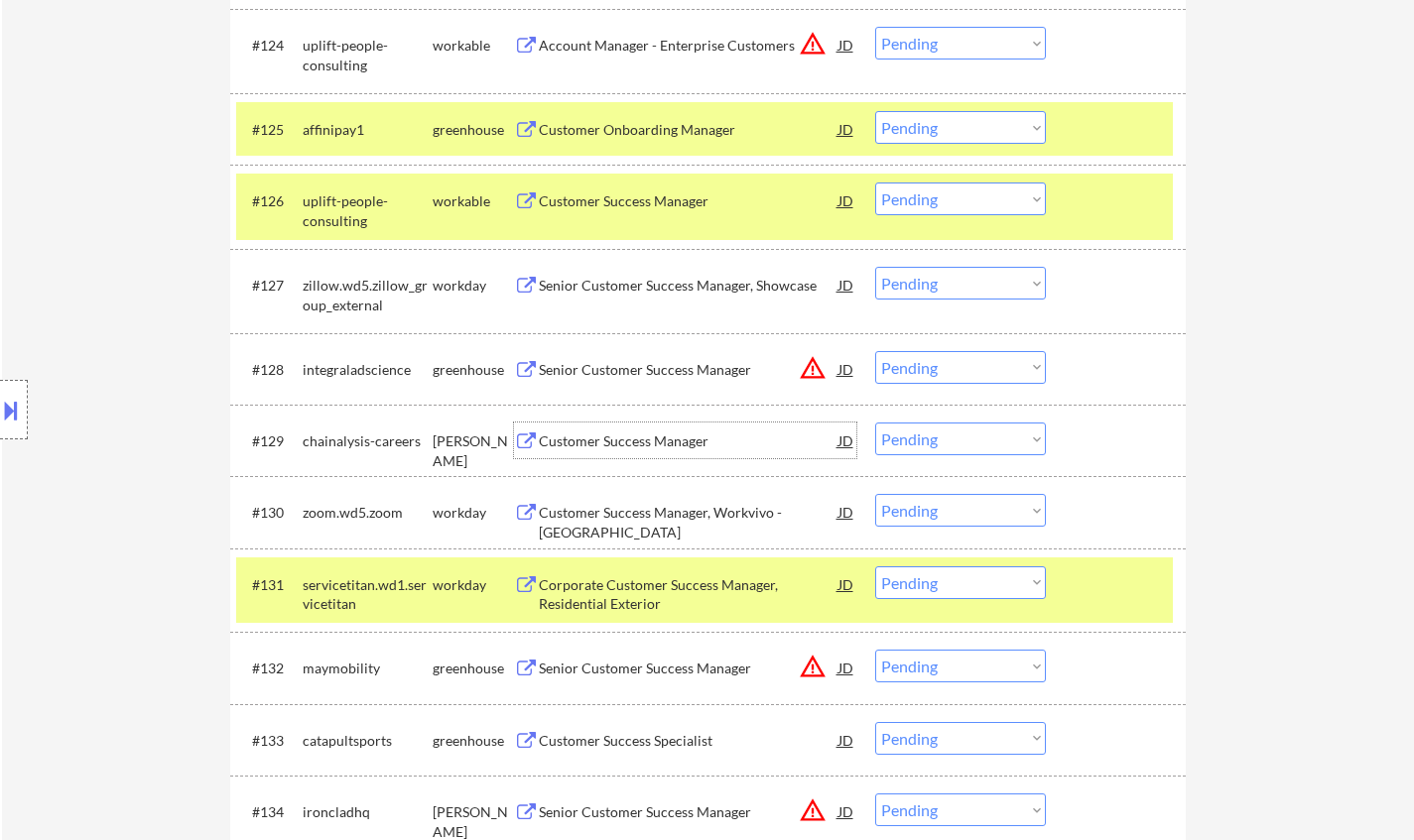 click on "Customer Success Manager" at bounding box center (689, 441) 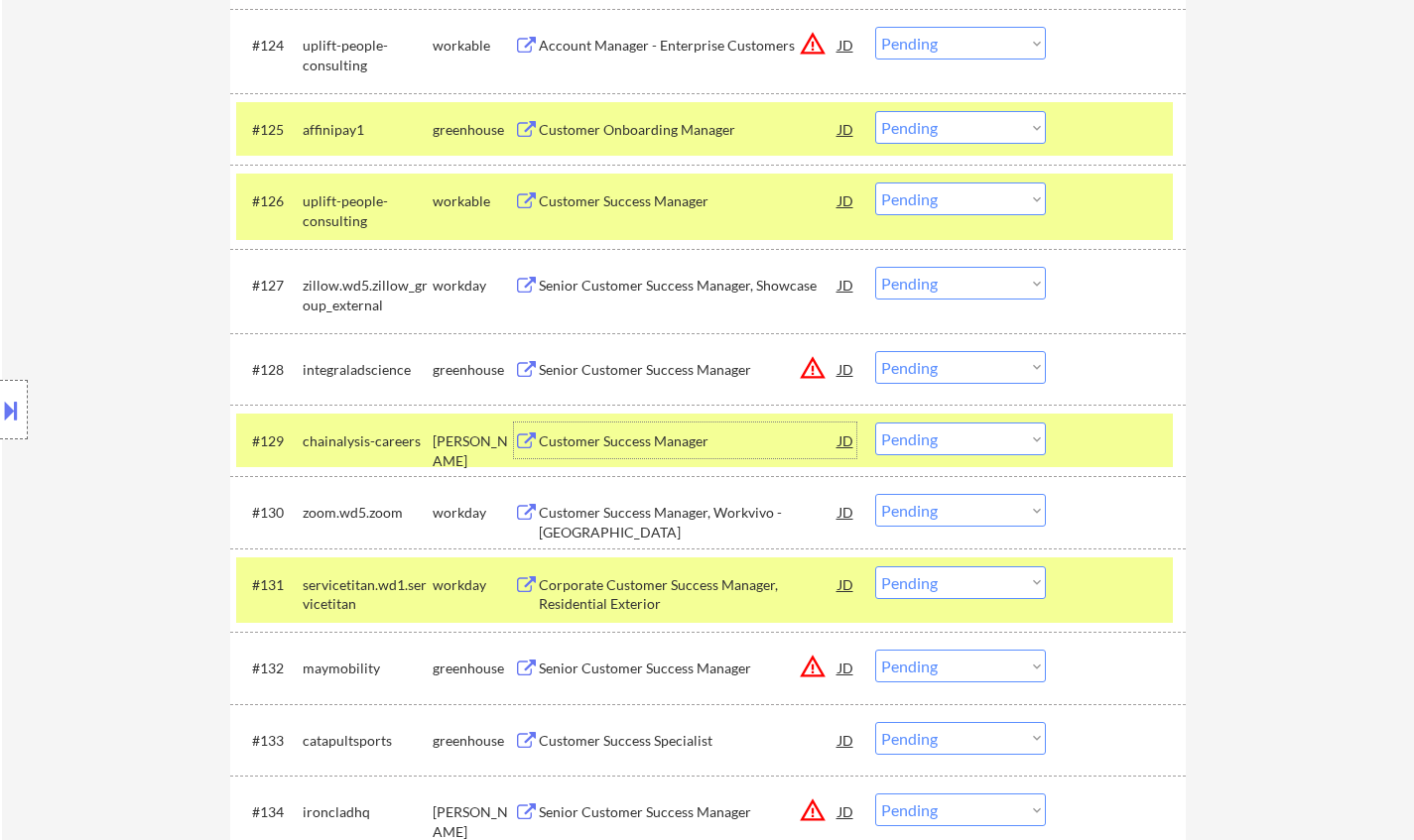 drag, startPoint x: 977, startPoint y: 437, endPoint x: 977, endPoint y: 449, distance: 12 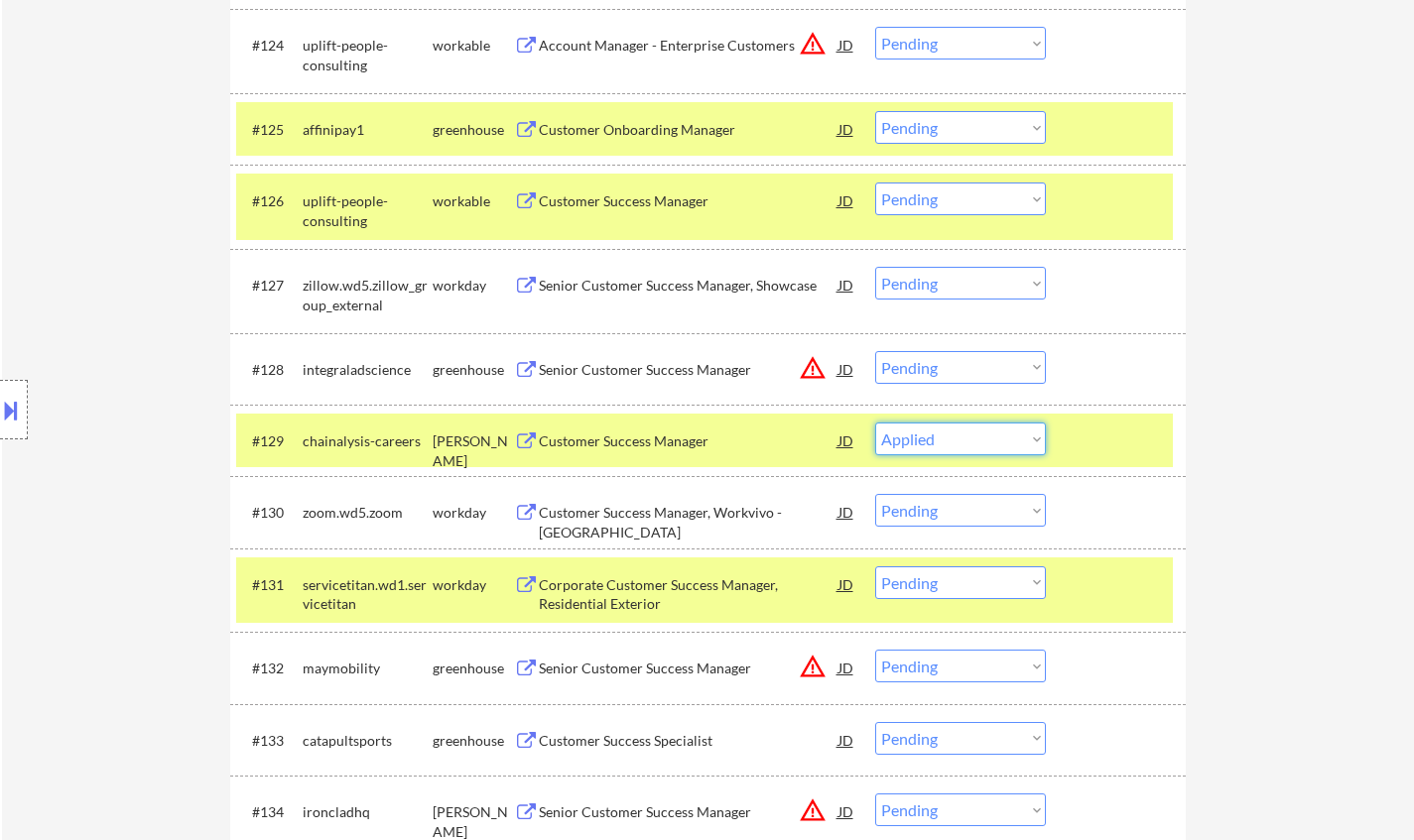 click on "Choose an option... Pending Applied Excluded (Questions) Excluded (Expired) Excluded (Location) Excluded (Bad Match) Excluded (Blocklist) Excluded (Salary) Excluded (Other)" at bounding box center (961, 438) 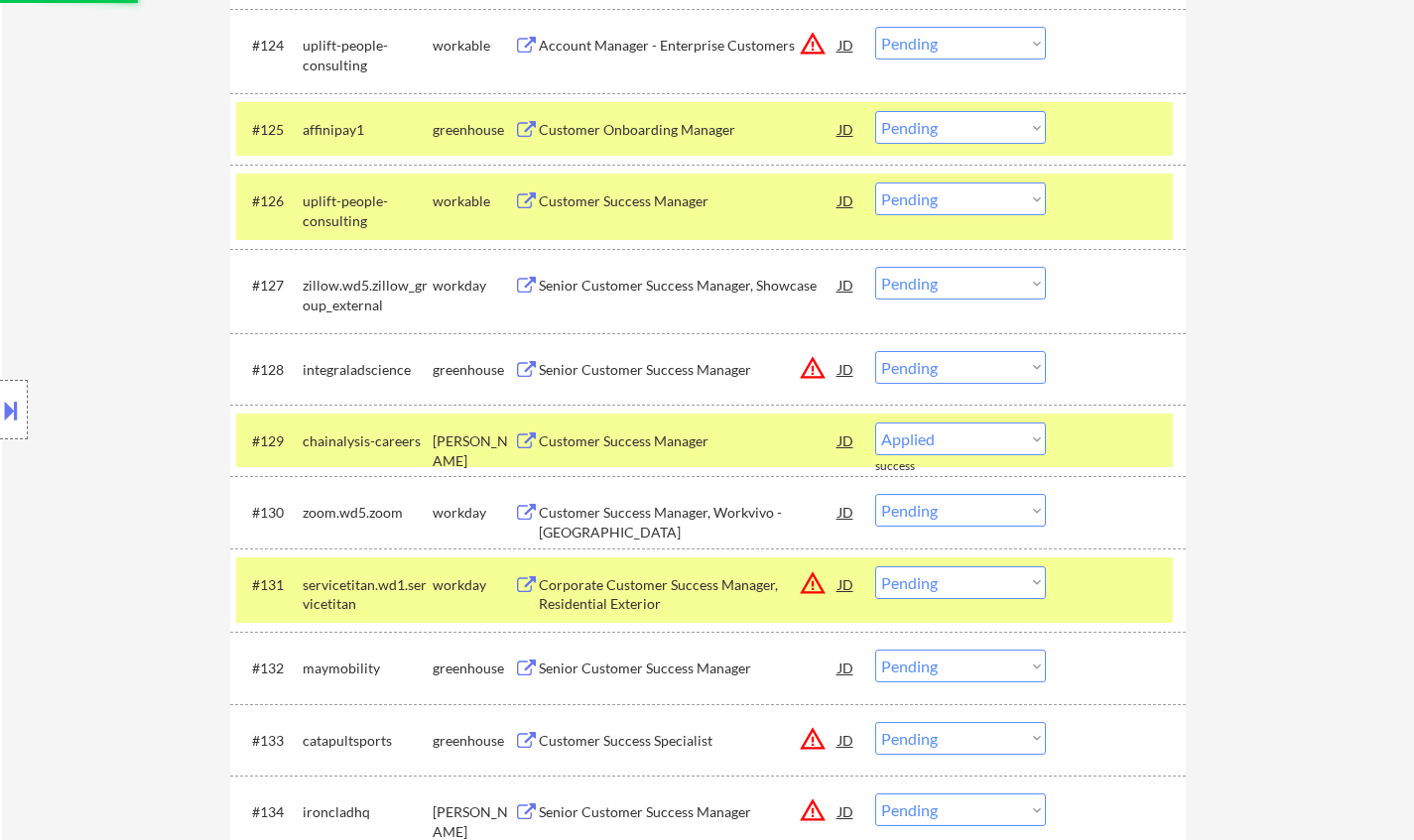 select on ""pending"" 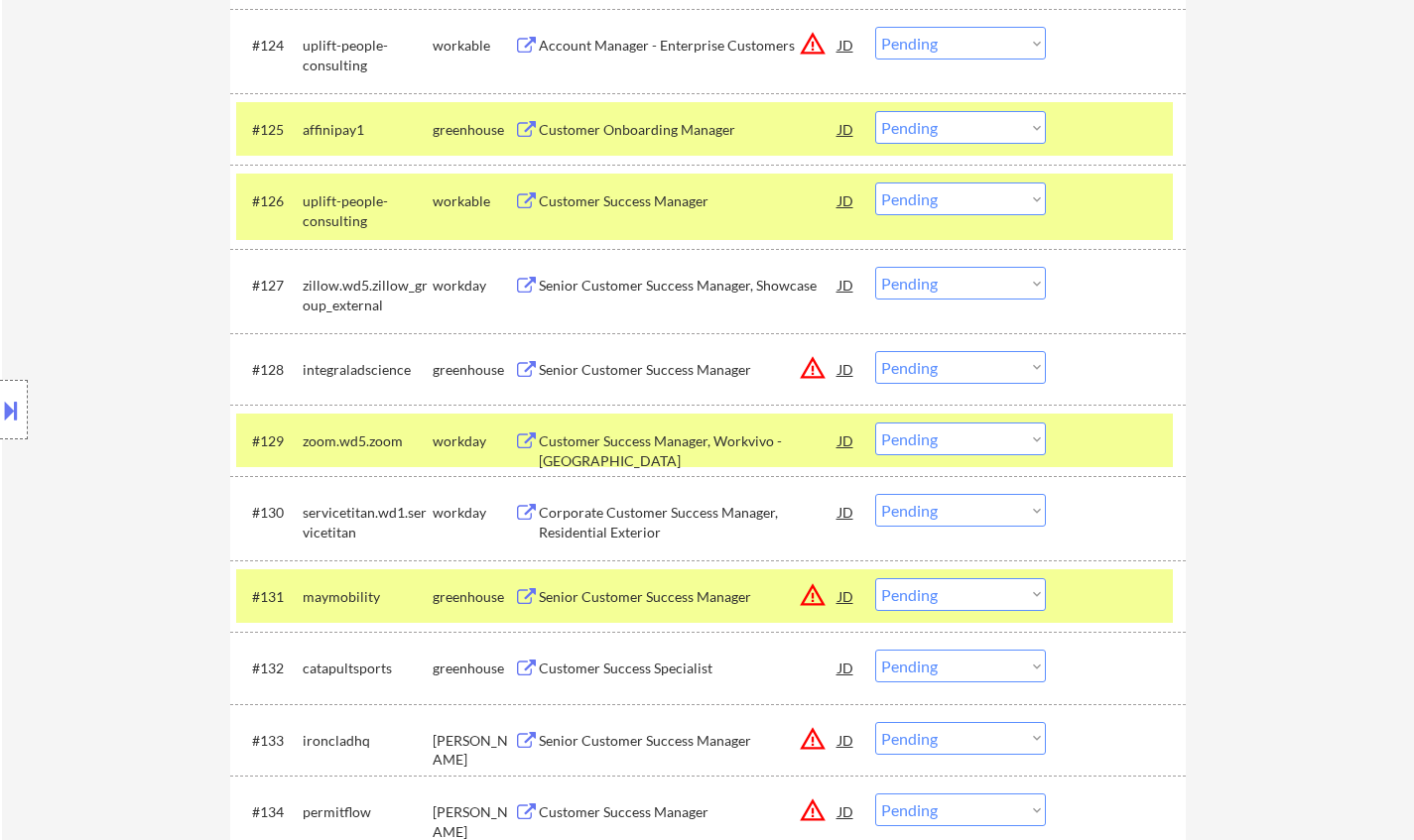scroll, scrollTop: 2678, scrollLeft: 0, axis: vertical 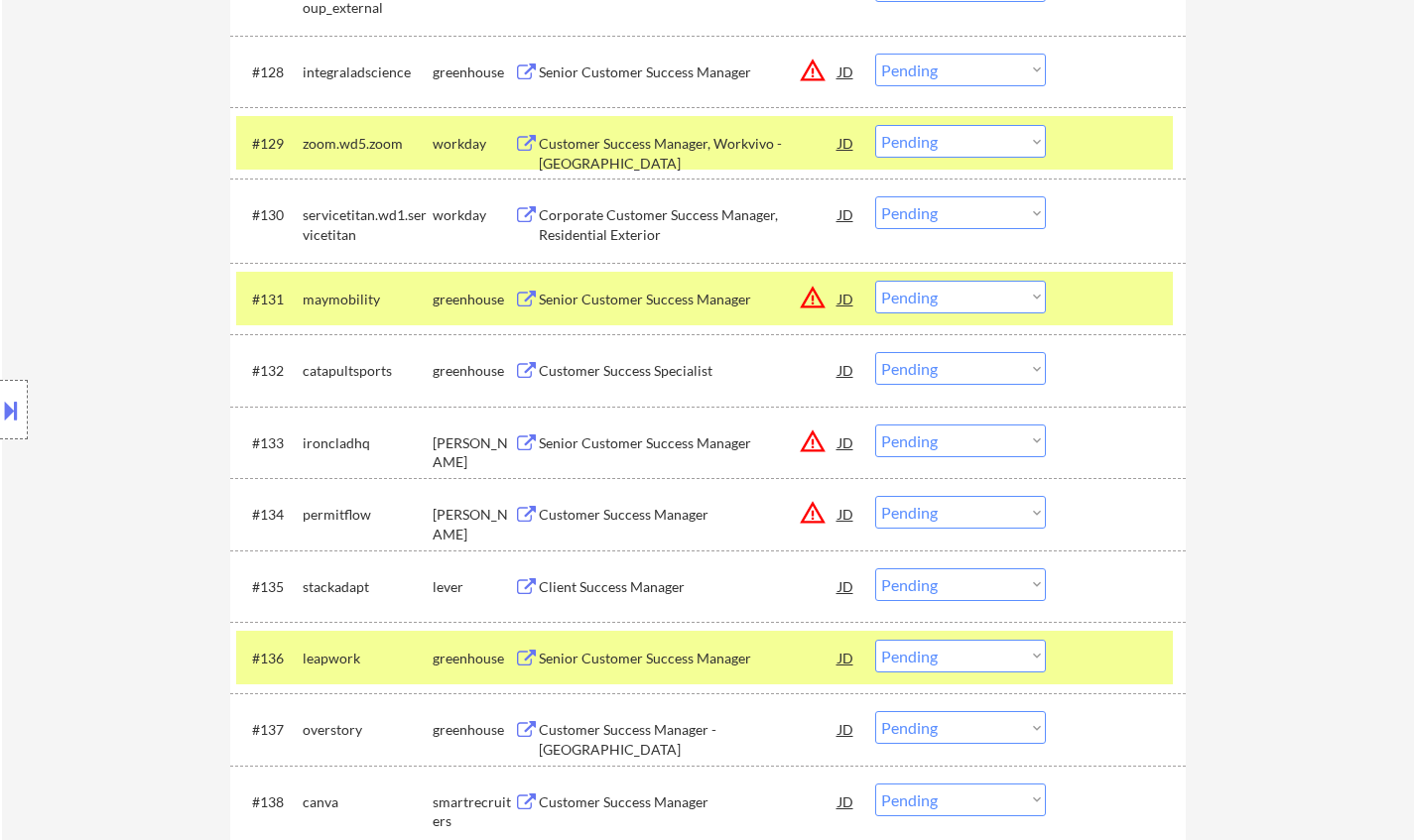 click on "Customer Success Specialist" at bounding box center [689, 370] 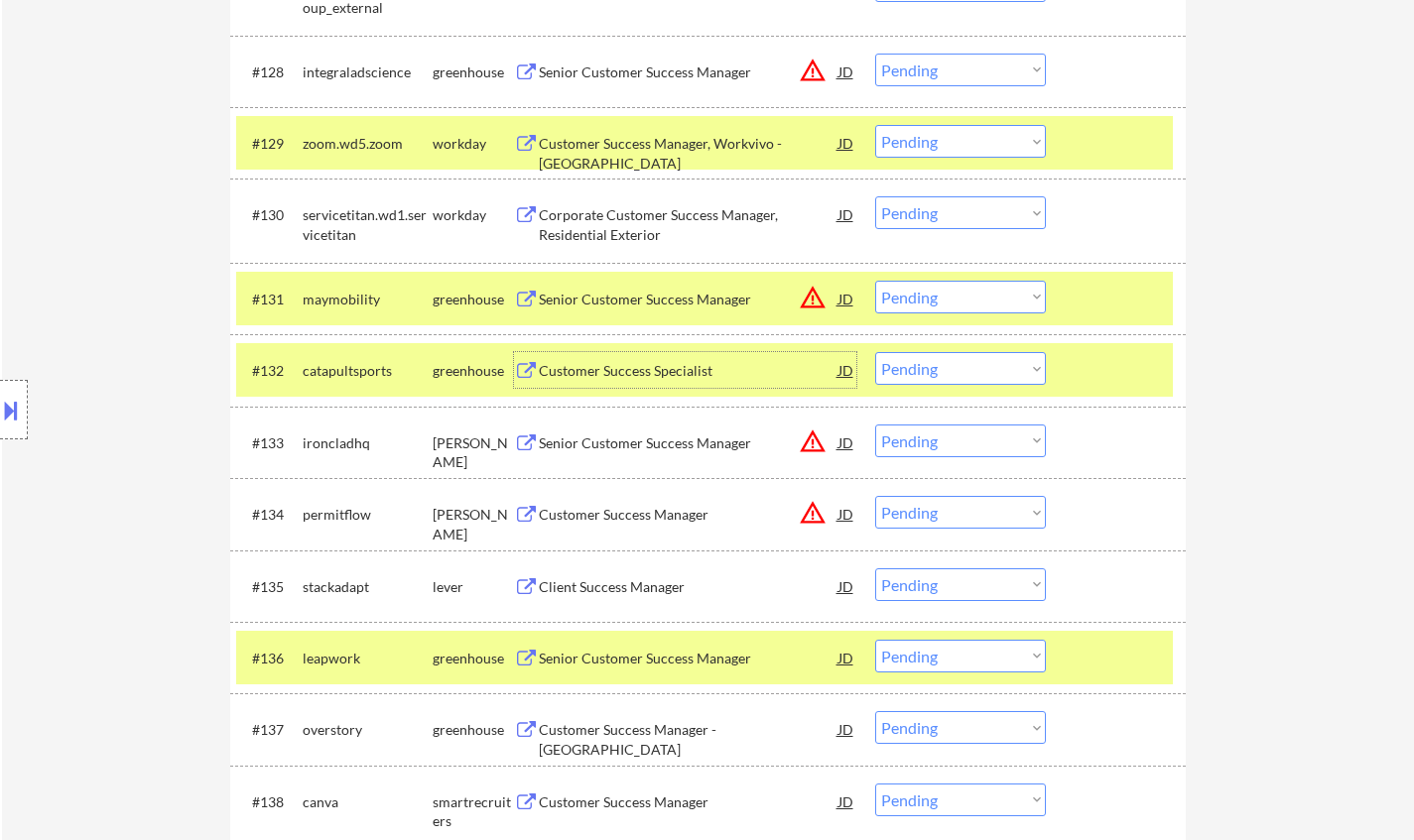 click on "Choose an option... Pending Applied Excluded (Questions) Excluded (Expired) Excluded (Location) Excluded (Bad Match) Excluded (Blocklist) Excluded (Salary) Excluded (Other)" at bounding box center [961, 368] 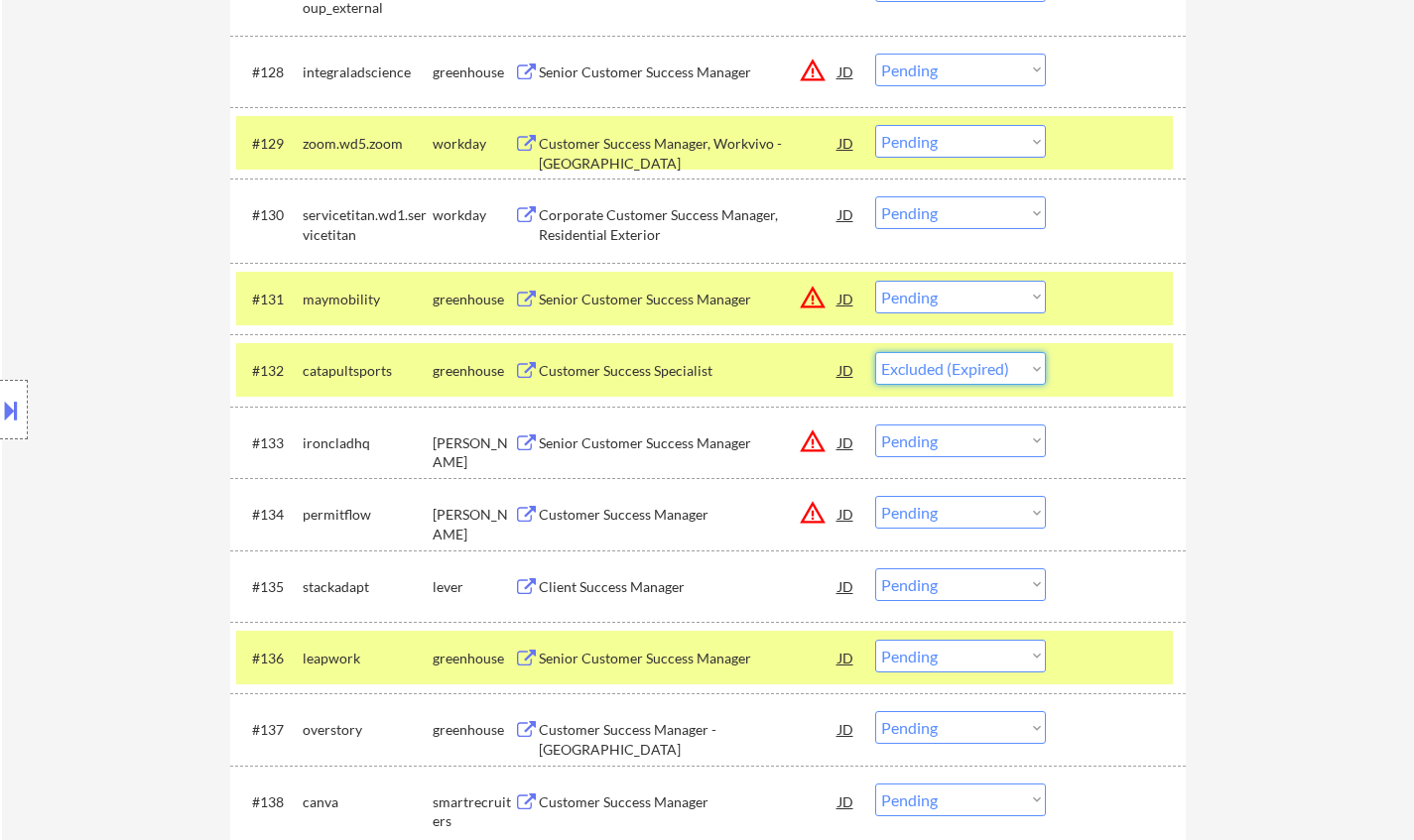 click on "Choose an option... Pending Applied Excluded (Questions) Excluded (Expired) Excluded (Location) Excluded (Bad Match) Excluded (Blocklist) Excluded (Salary) Excluded (Other)" at bounding box center [961, 368] 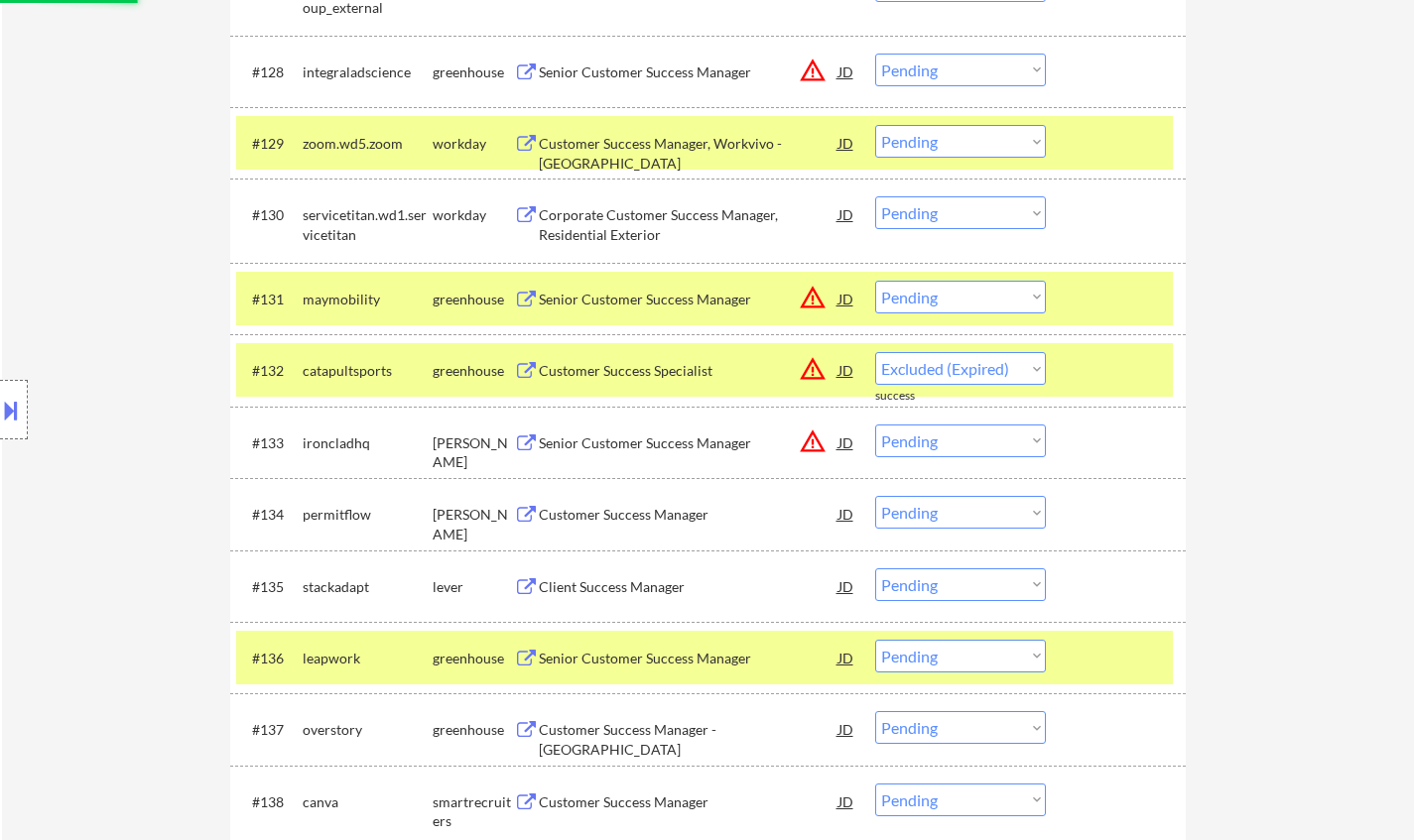 select on ""pending"" 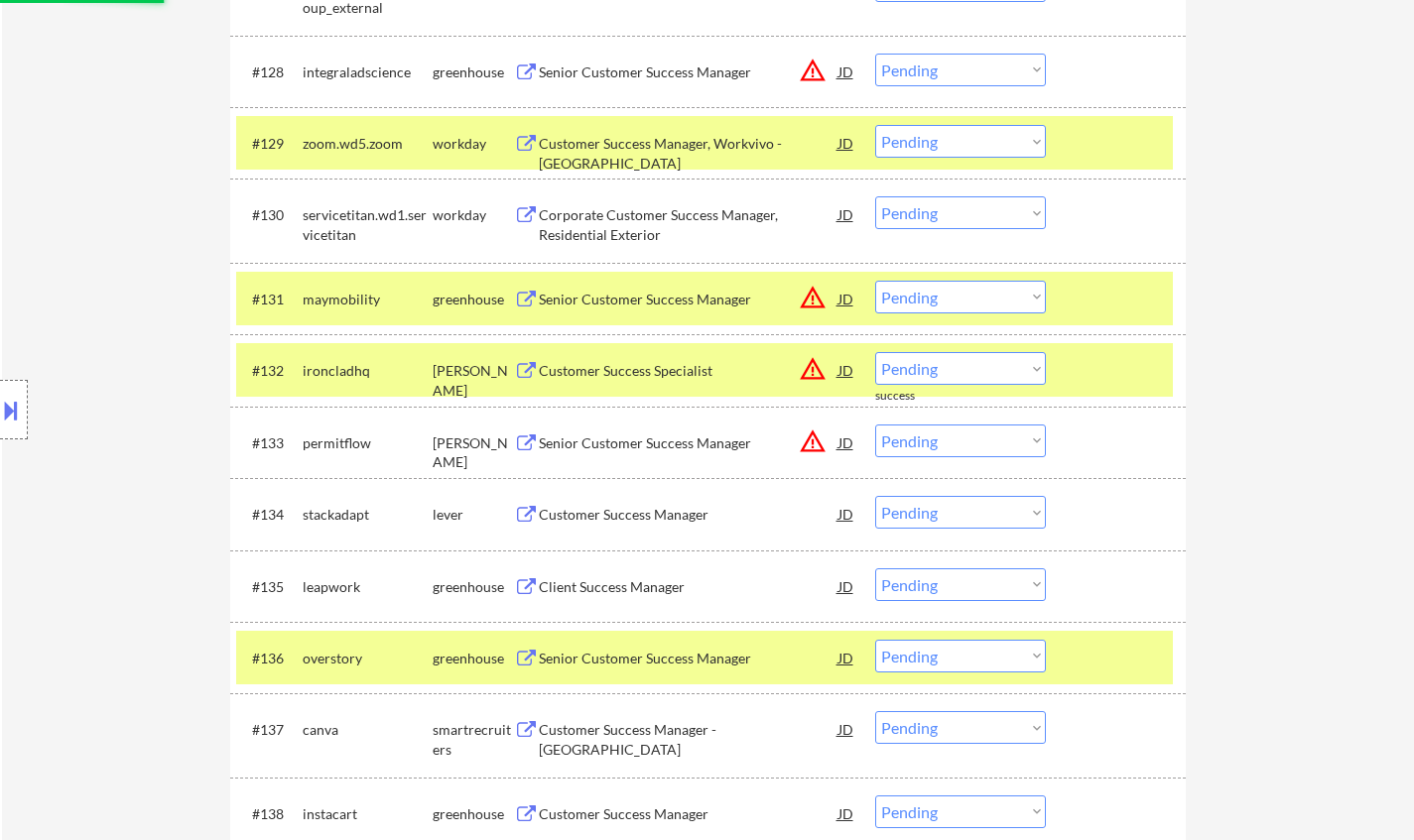 scroll, scrollTop: 2777, scrollLeft: 0, axis: vertical 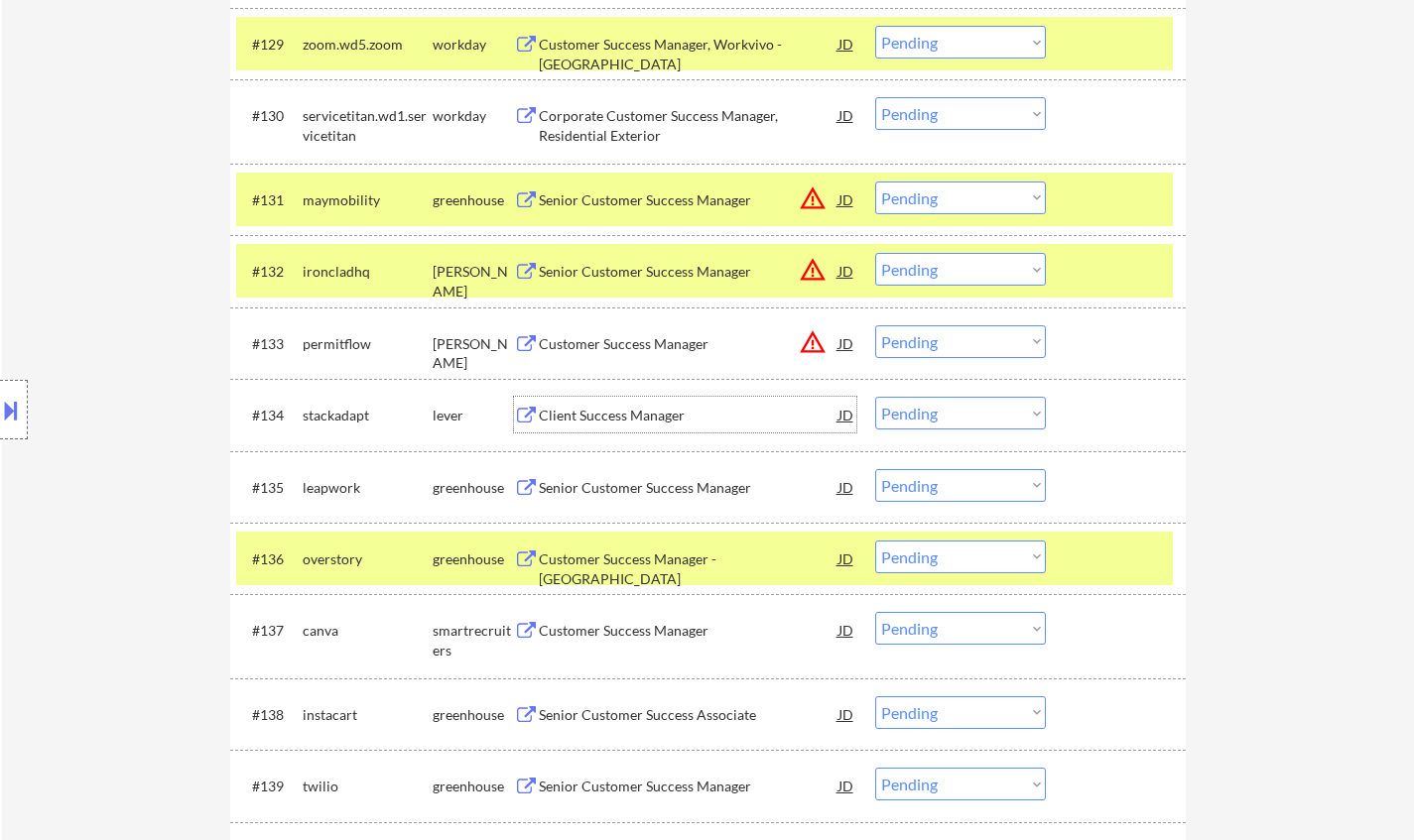 click on "Client Success Manager" at bounding box center (689, 416) 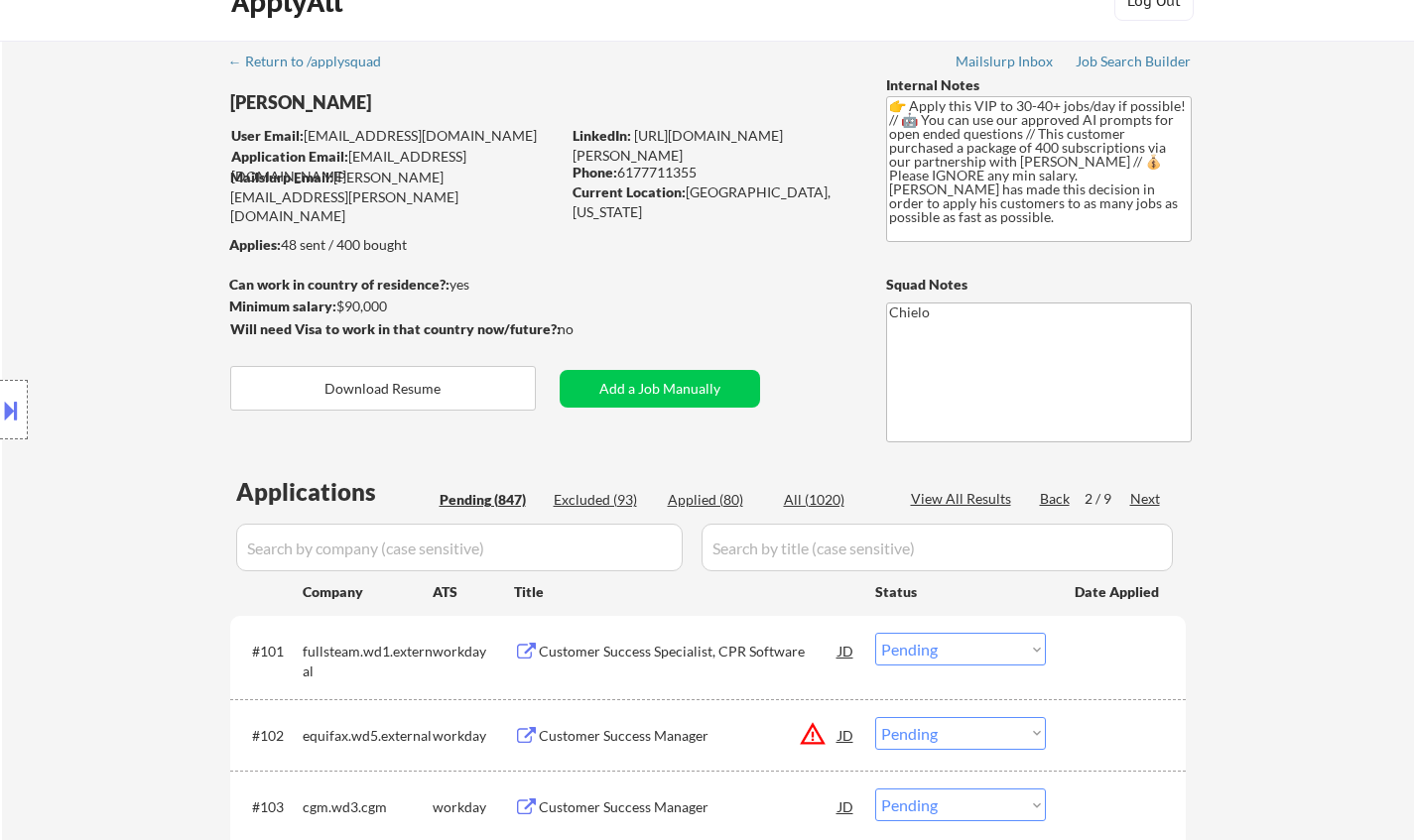 scroll, scrollTop: 0, scrollLeft: 0, axis: both 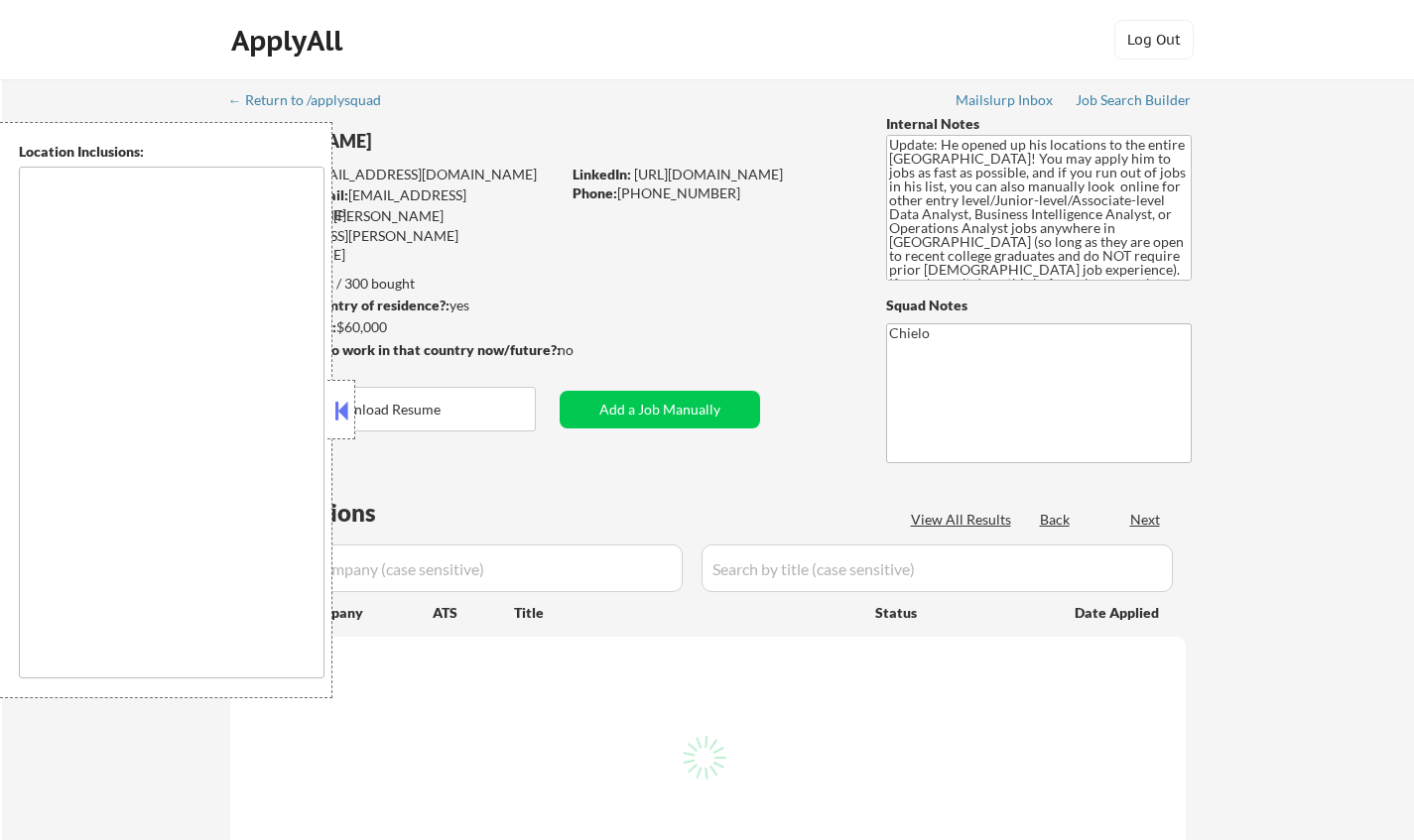type on "country:[GEOGRAPHIC_DATA]" 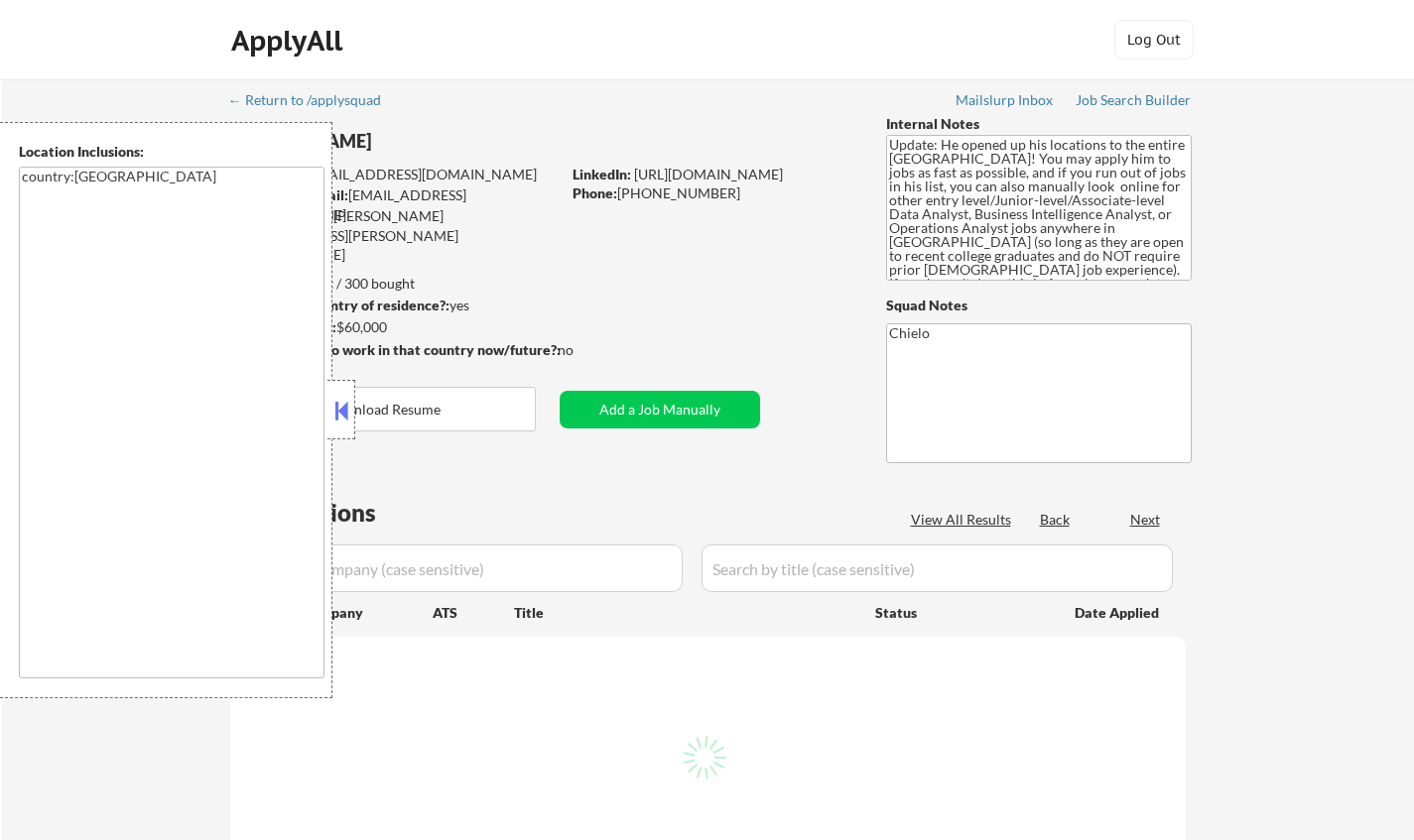 scroll, scrollTop: 0, scrollLeft: 0, axis: both 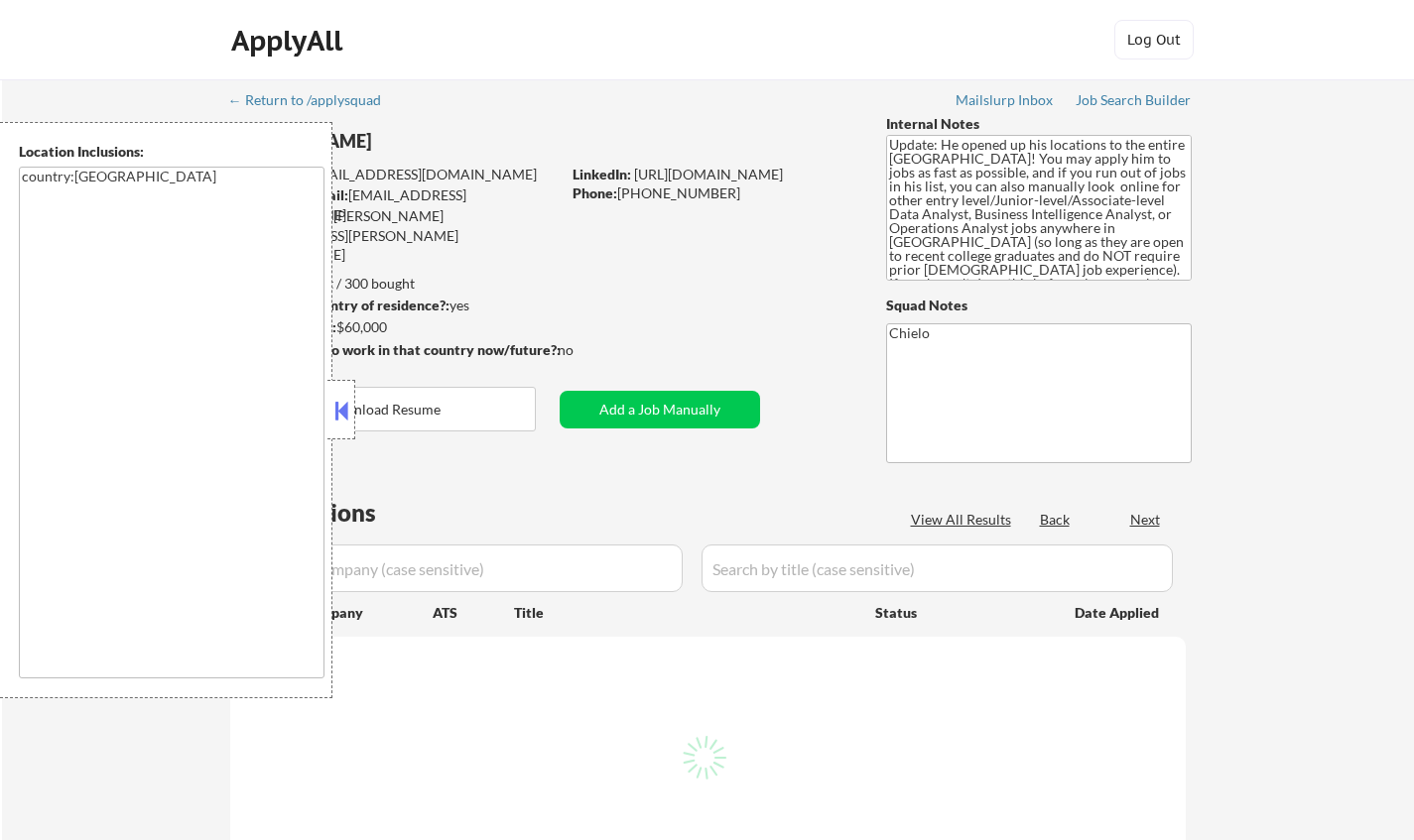select on ""pending"" 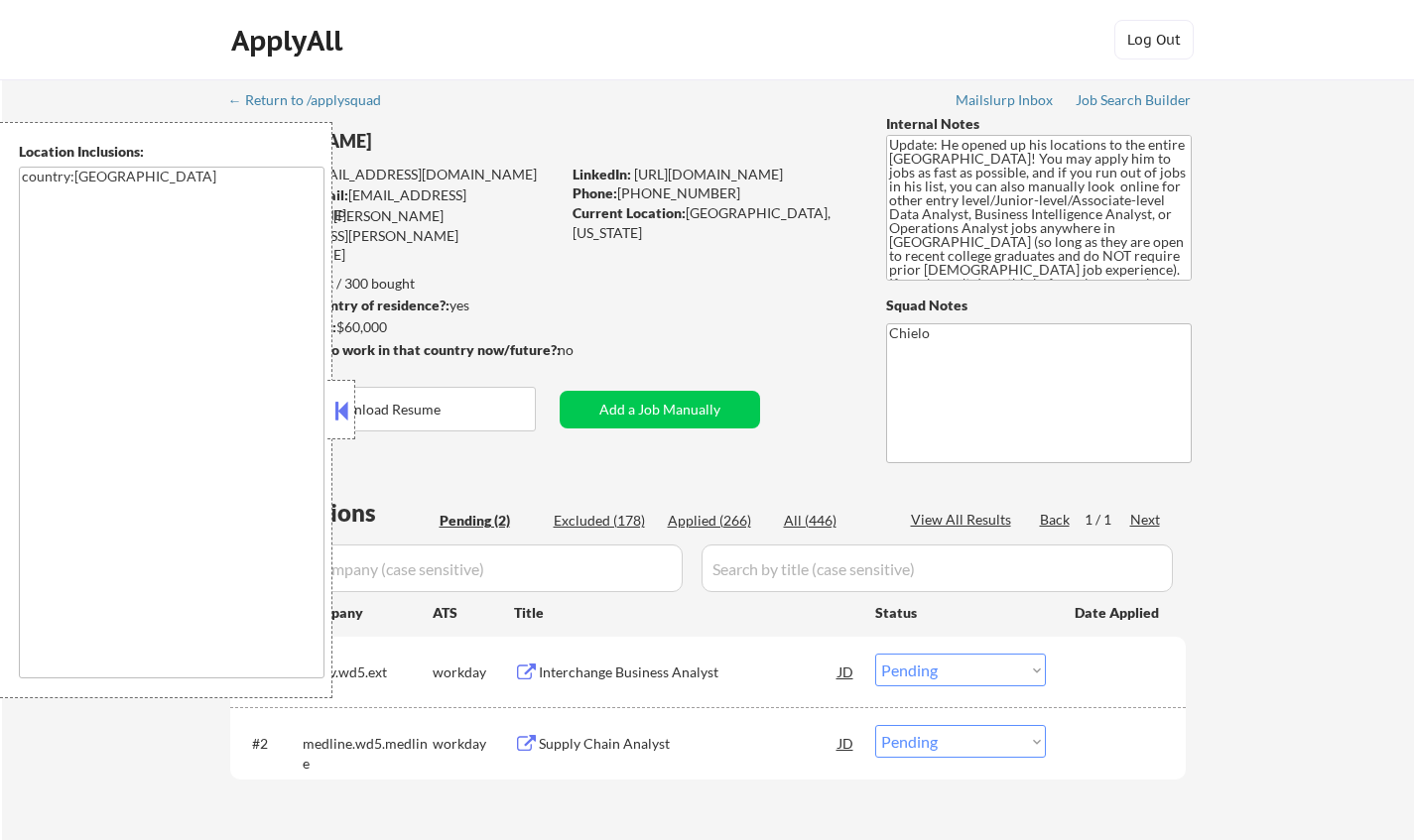 click at bounding box center (341, 411) 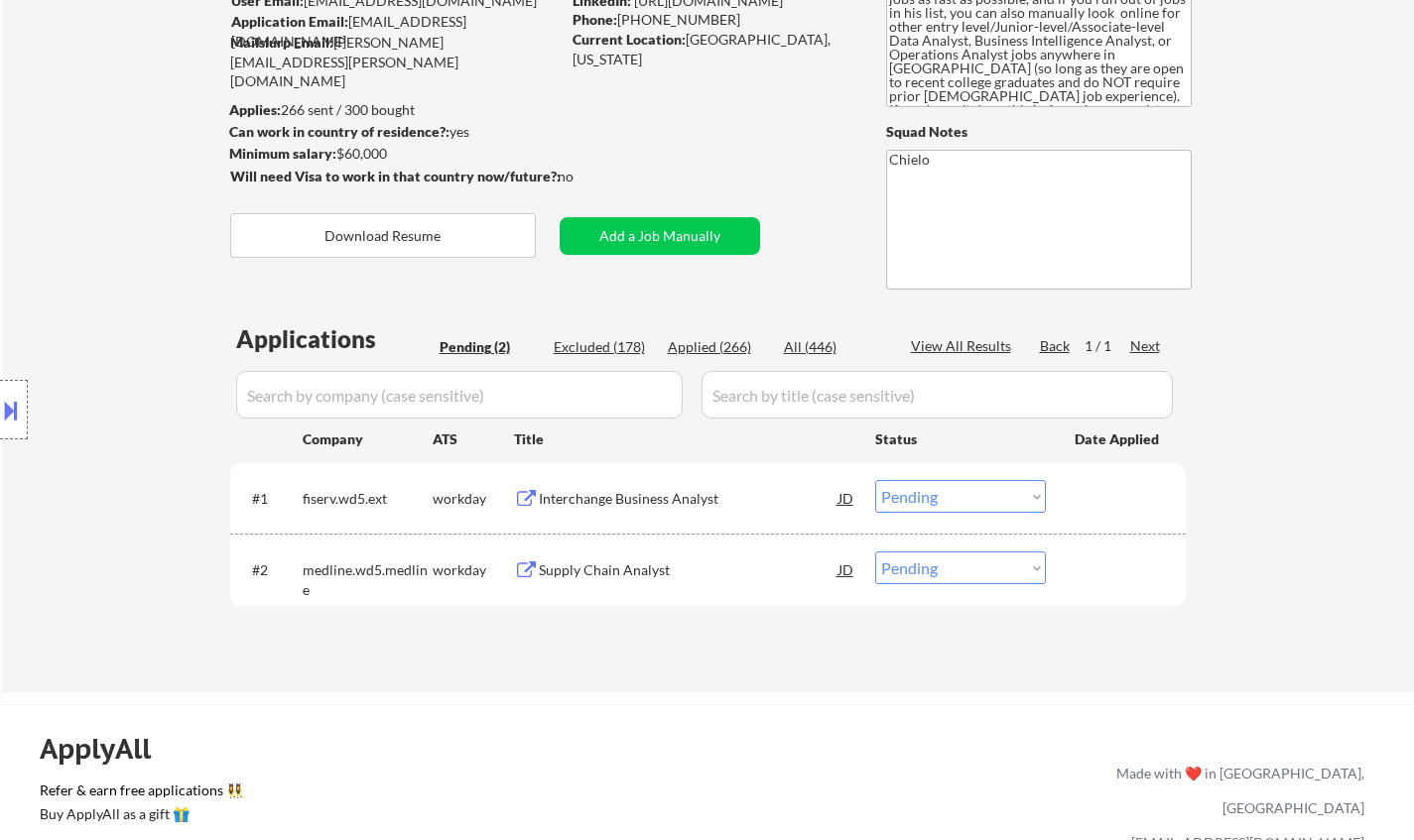 scroll, scrollTop: 198, scrollLeft: 0, axis: vertical 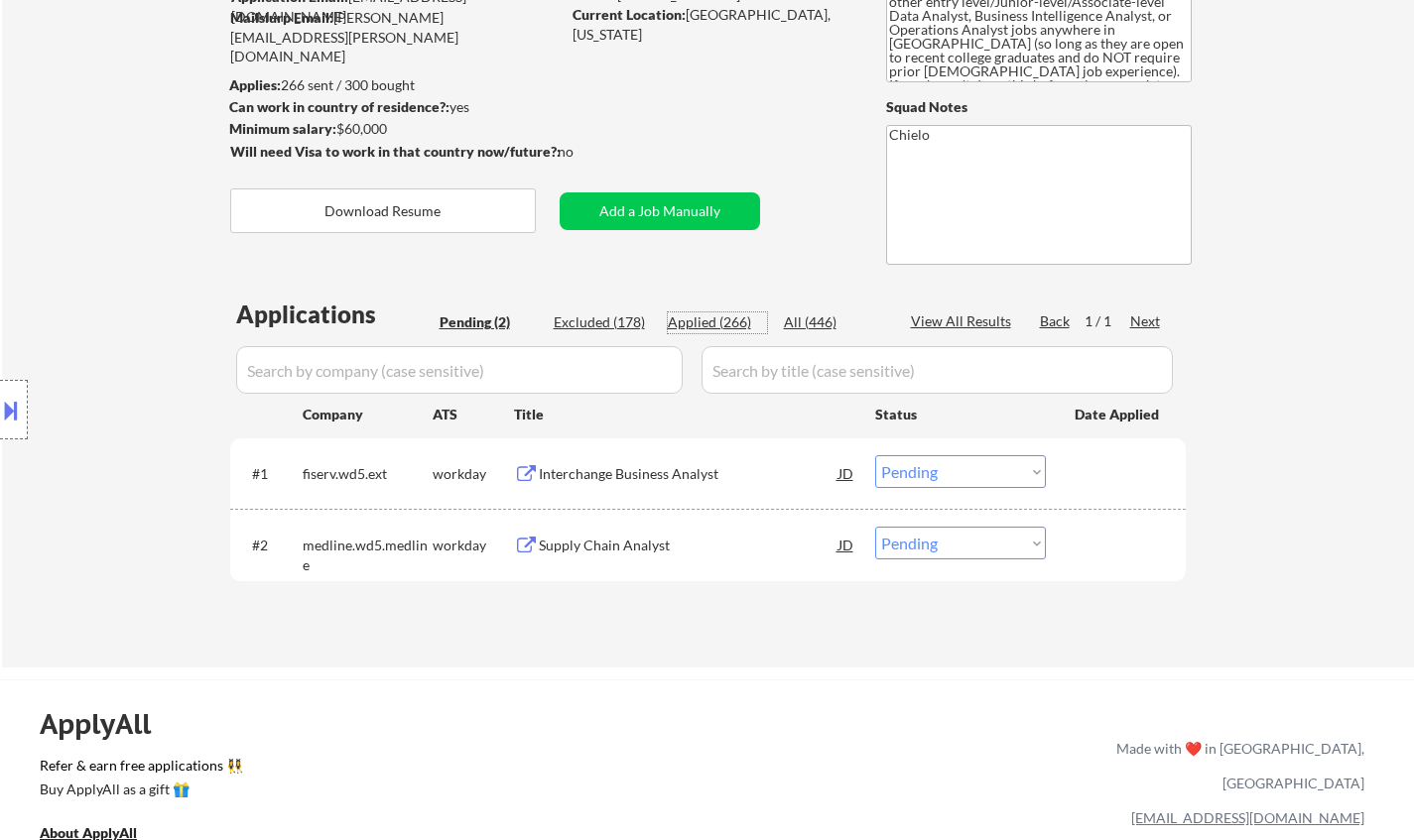 click on "Applied (266)" at bounding box center [717, 322] 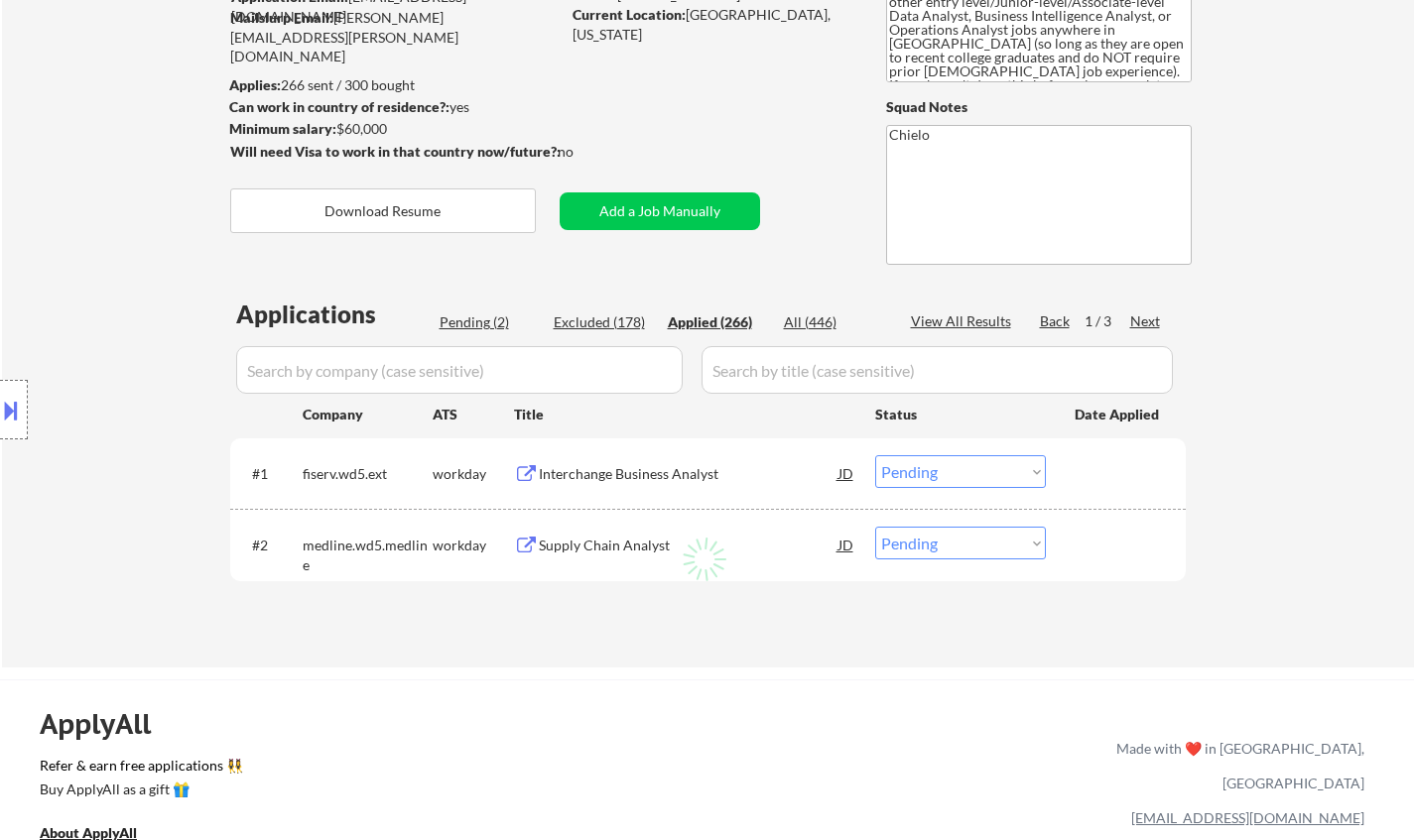 select on ""applied"" 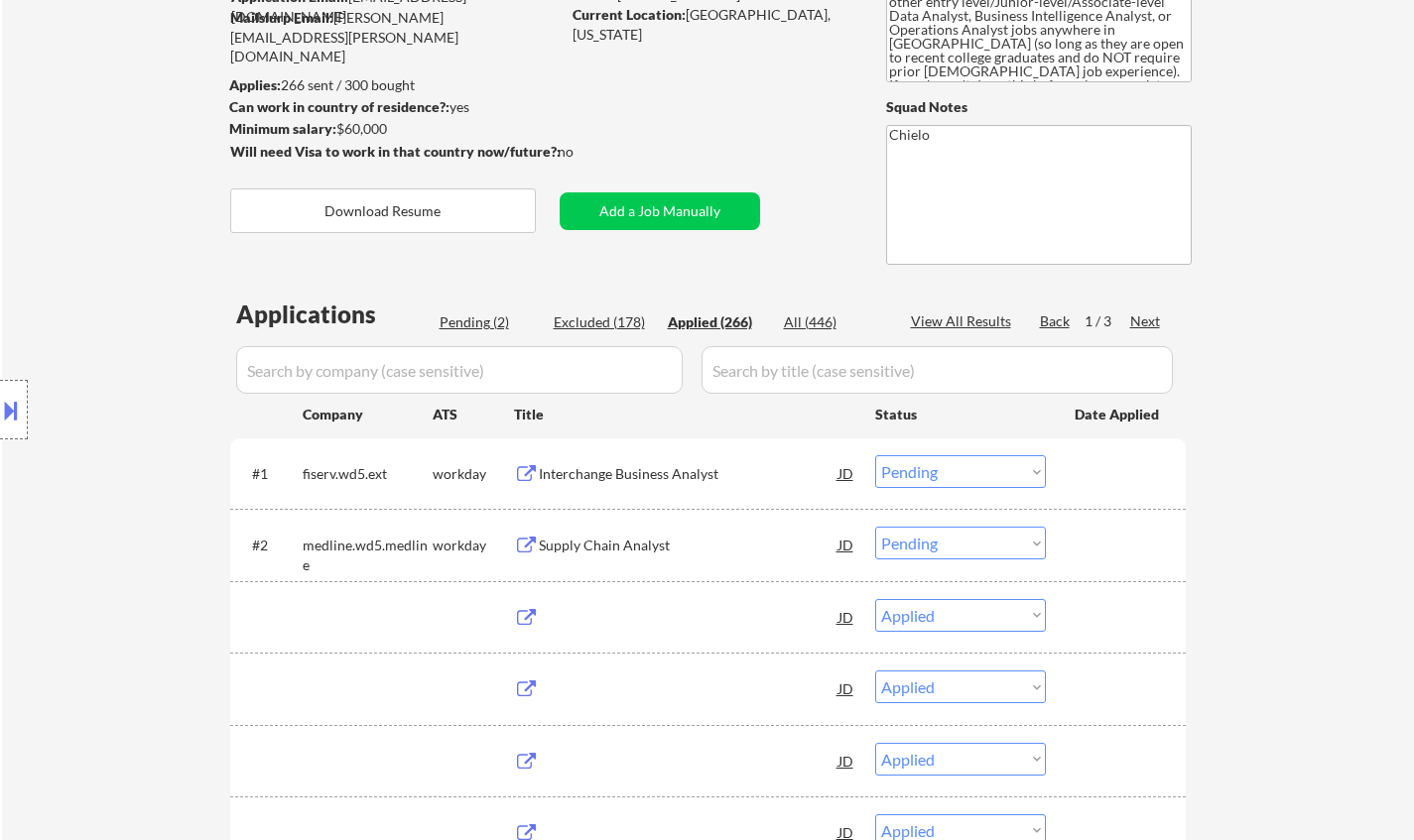 select on ""applied"" 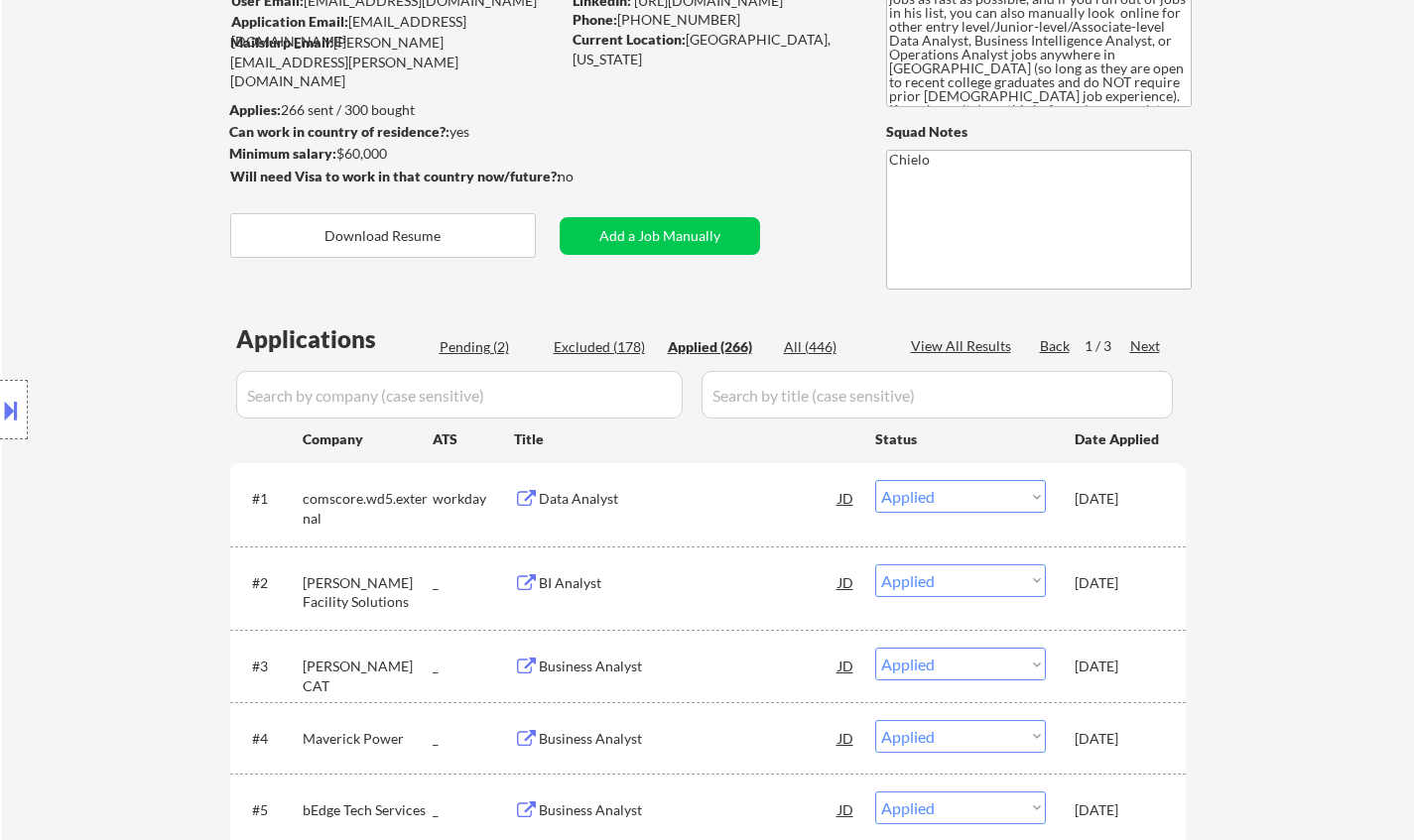 scroll, scrollTop: 0, scrollLeft: 0, axis: both 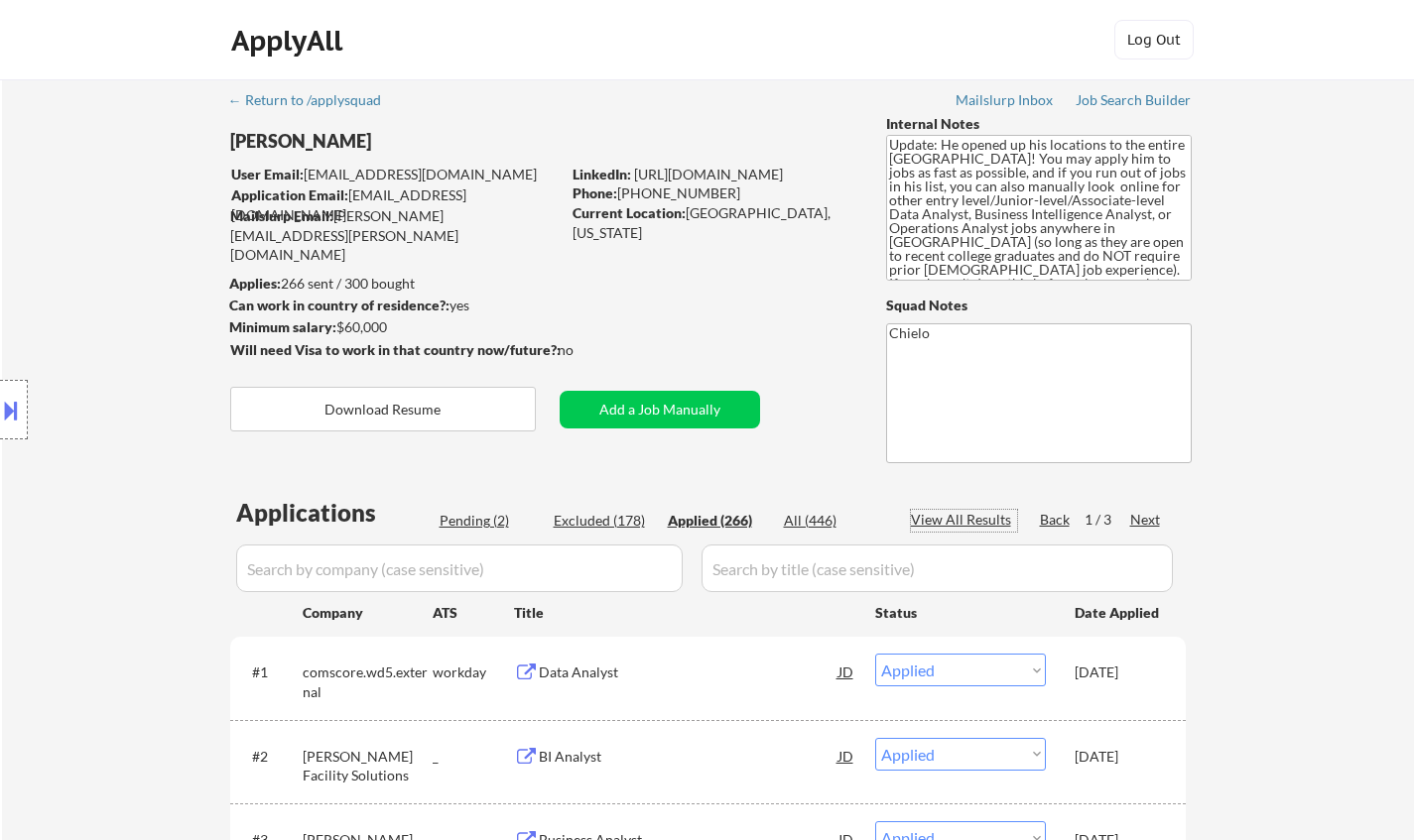 click on "View All Results" at bounding box center (964, 520) 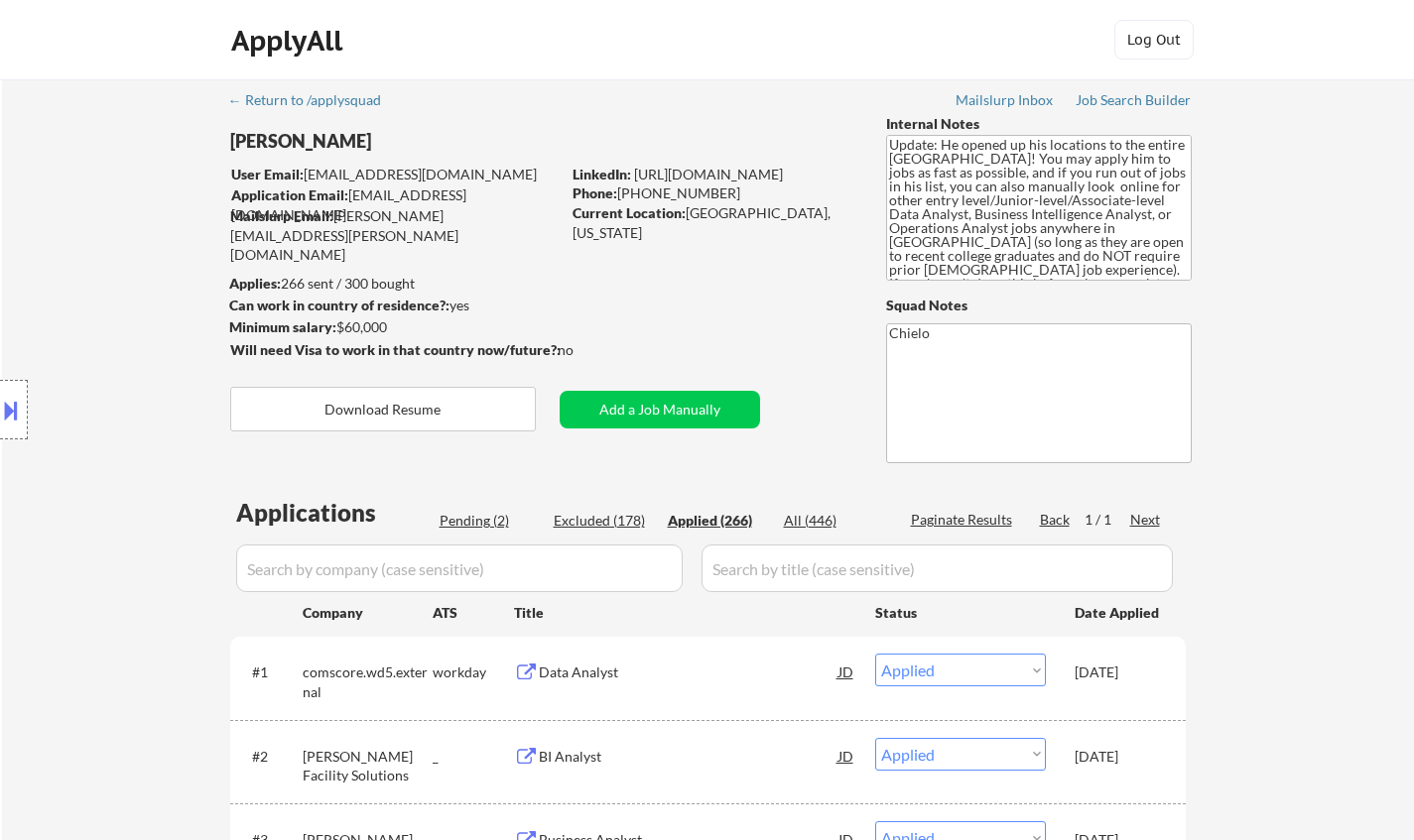select on ""applied"" 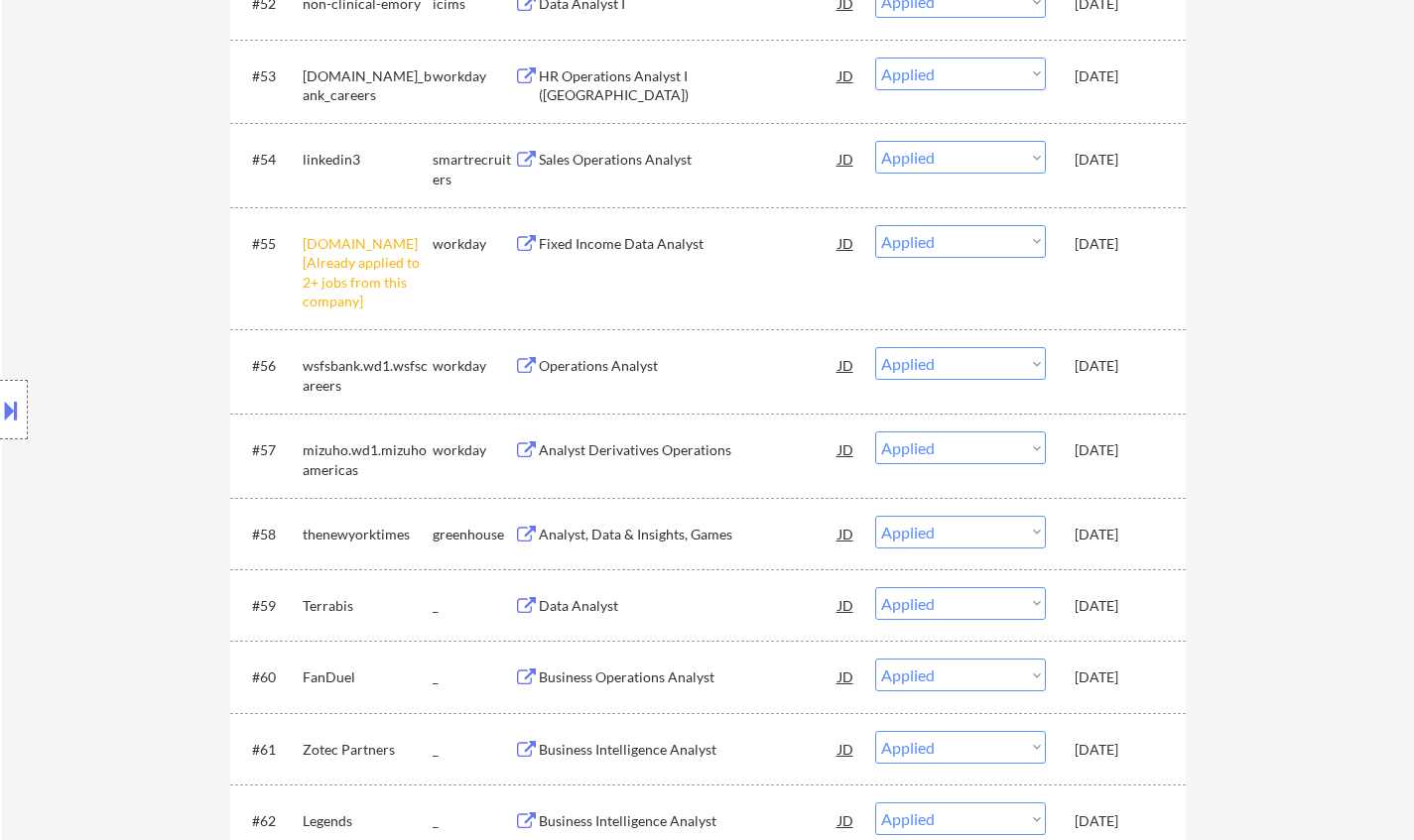 scroll, scrollTop: 4463, scrollLeft: 0, axis: vertical 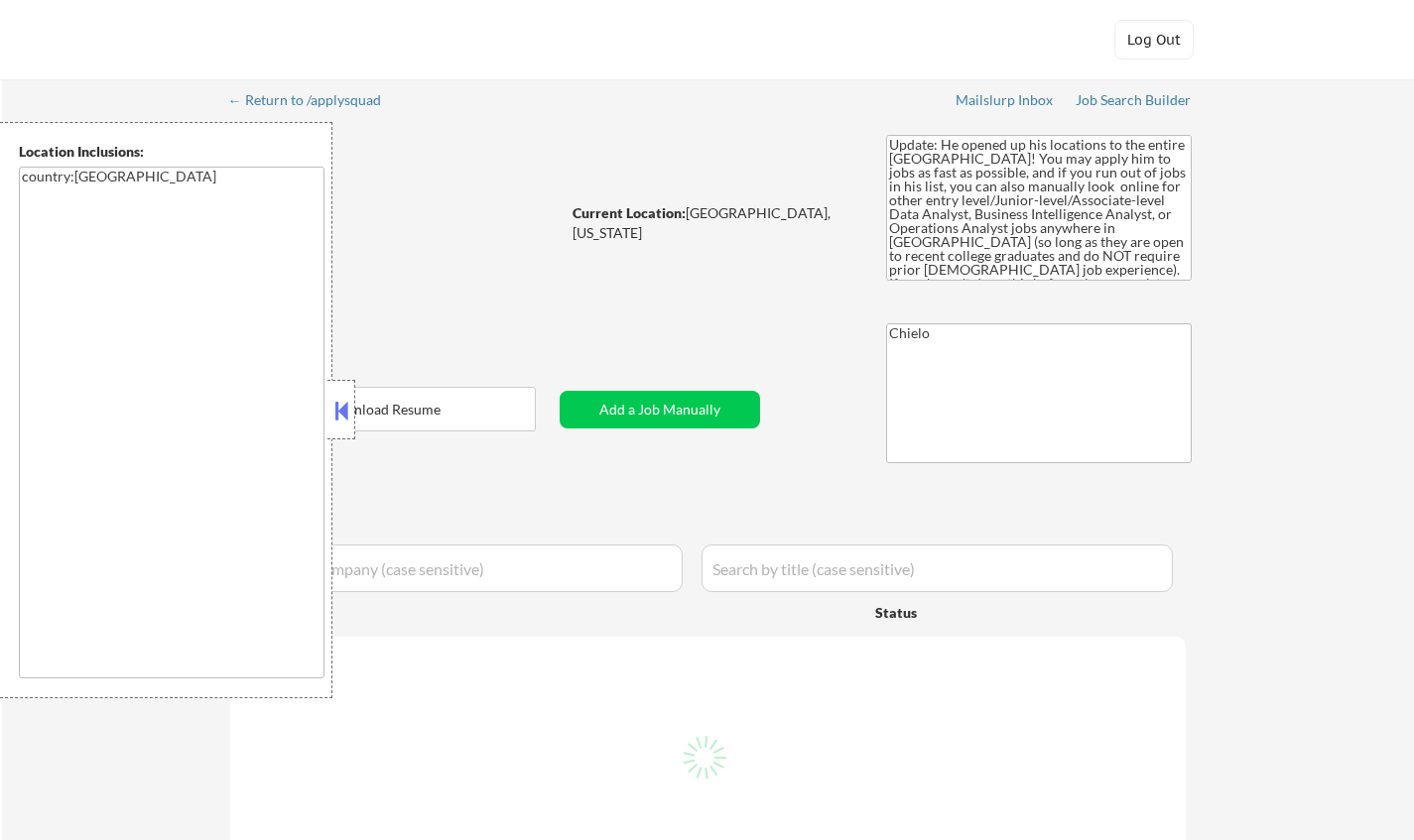 select on ""pending"" 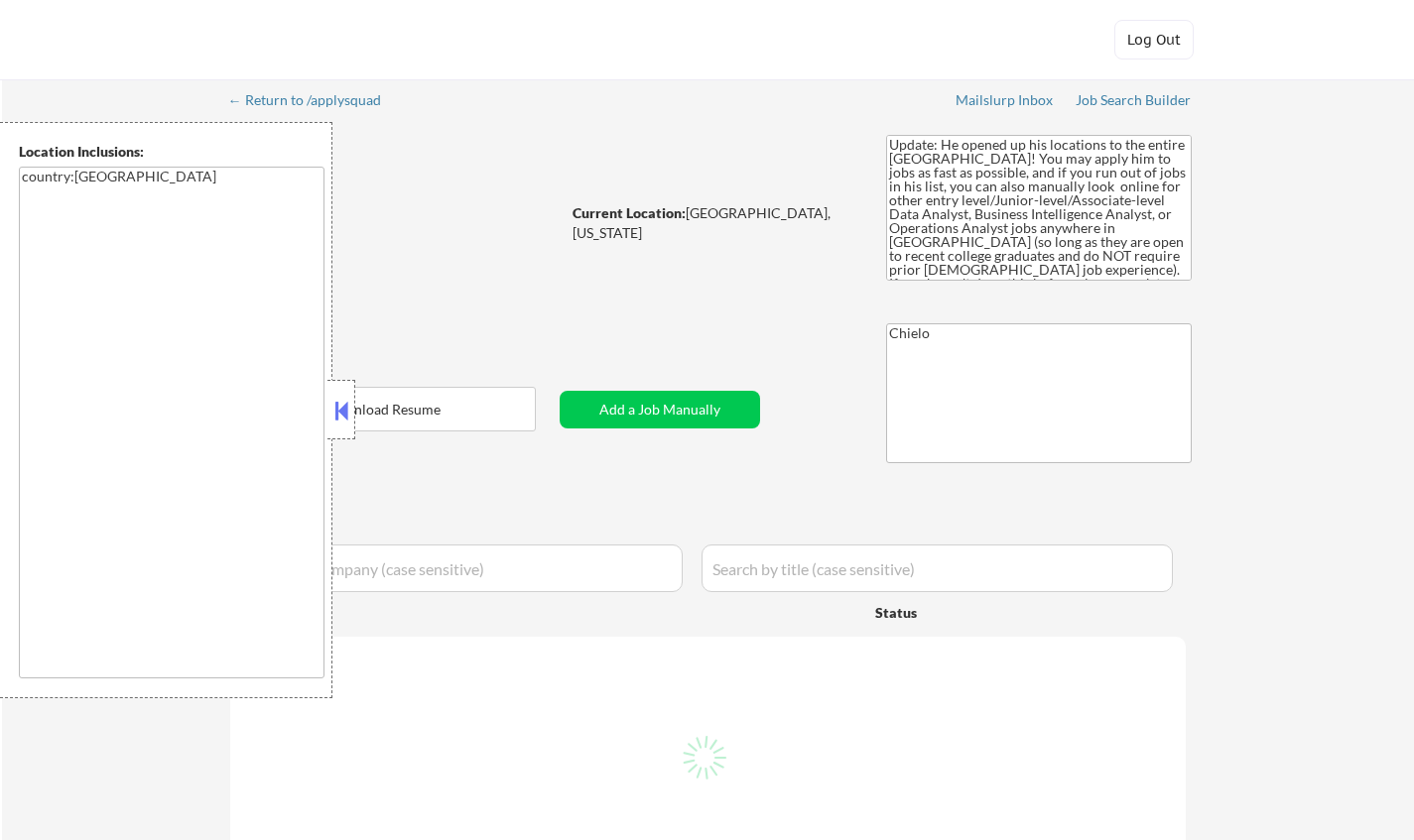 select on ""pending"" 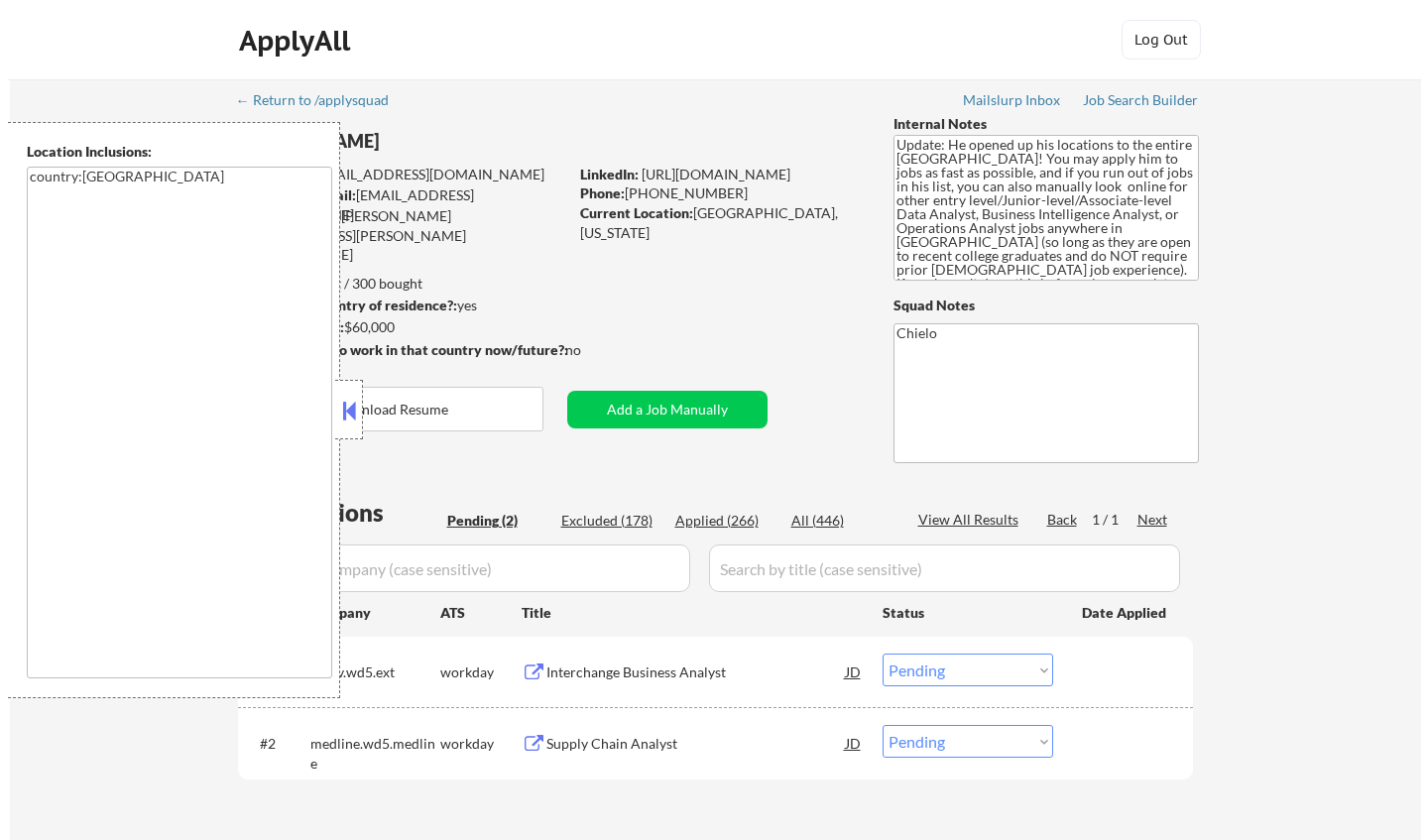 scroll, scrollTop: 0, scrollLeft: 0, axis: both 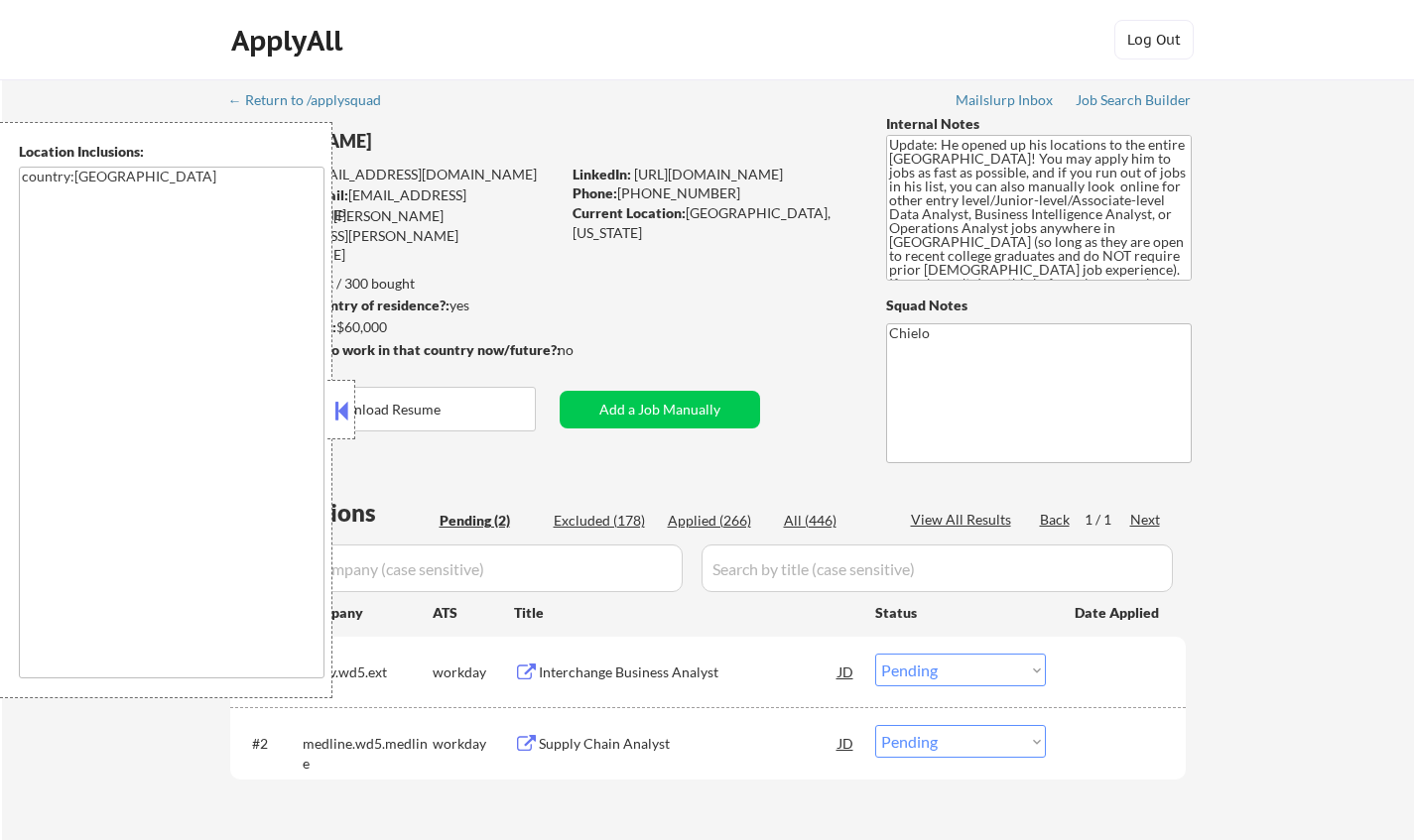 click at bounding box center (341, 411) 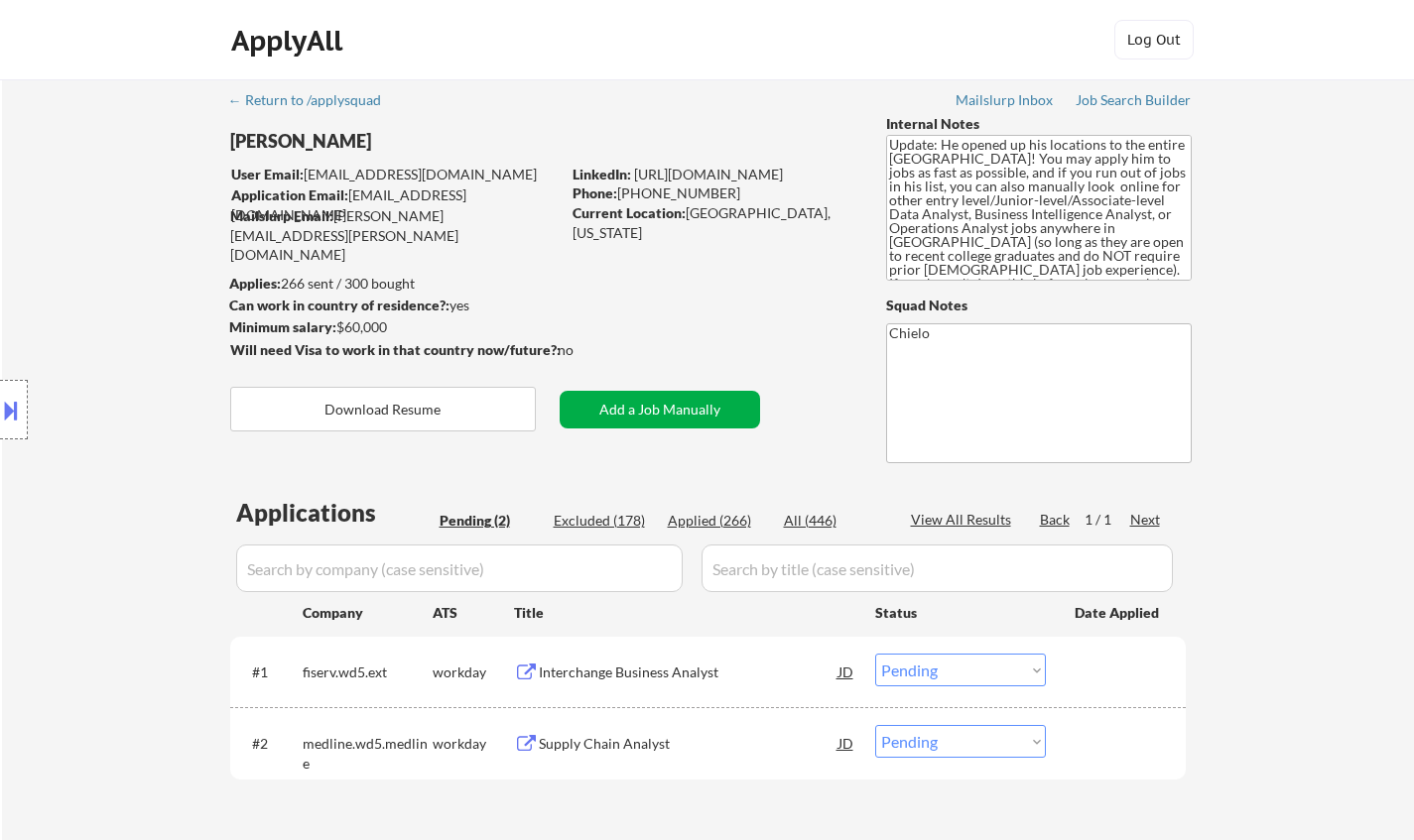 click on "Add a Job Manually" at bounding box center [660, 410] 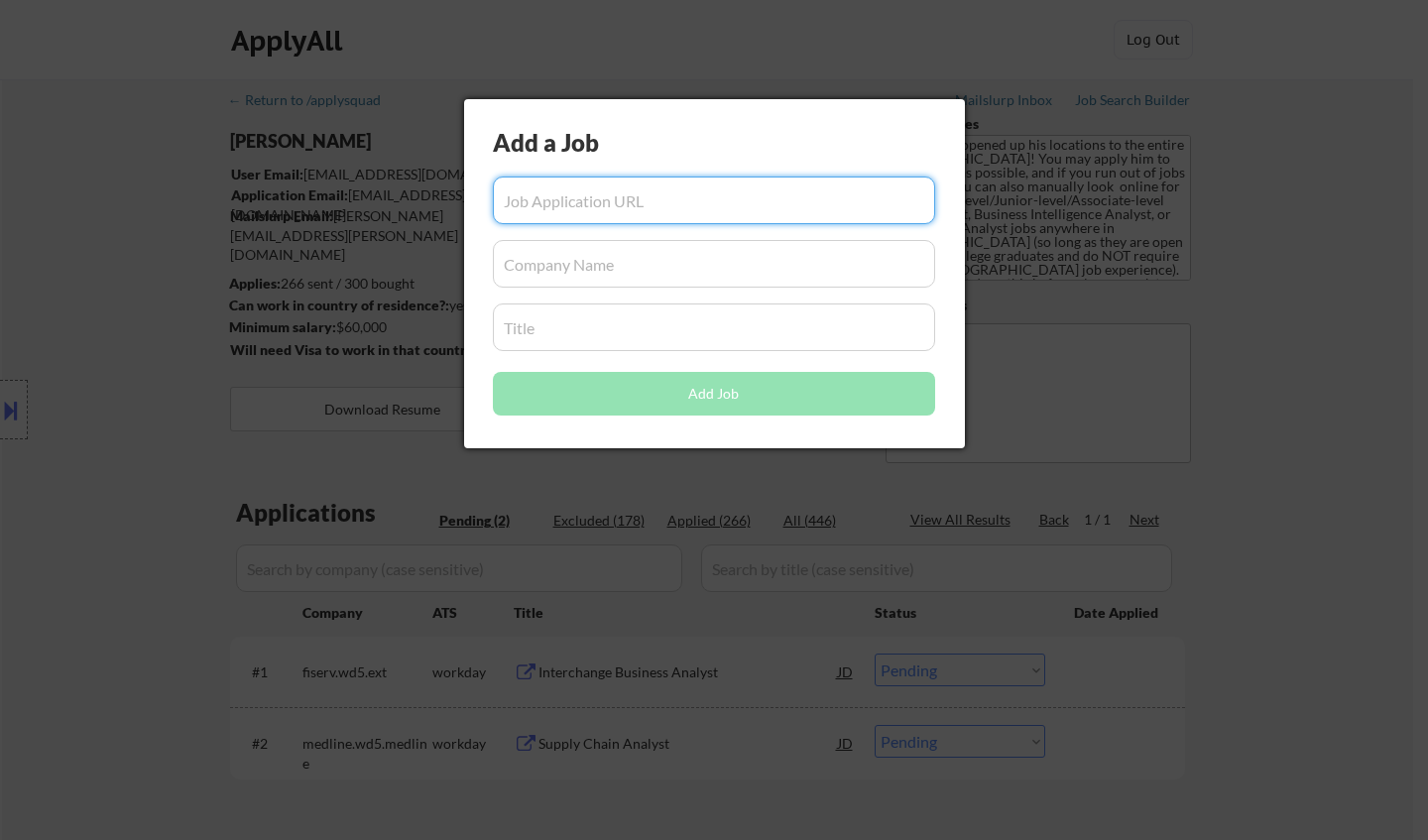 click at bounding box center (714, 200) 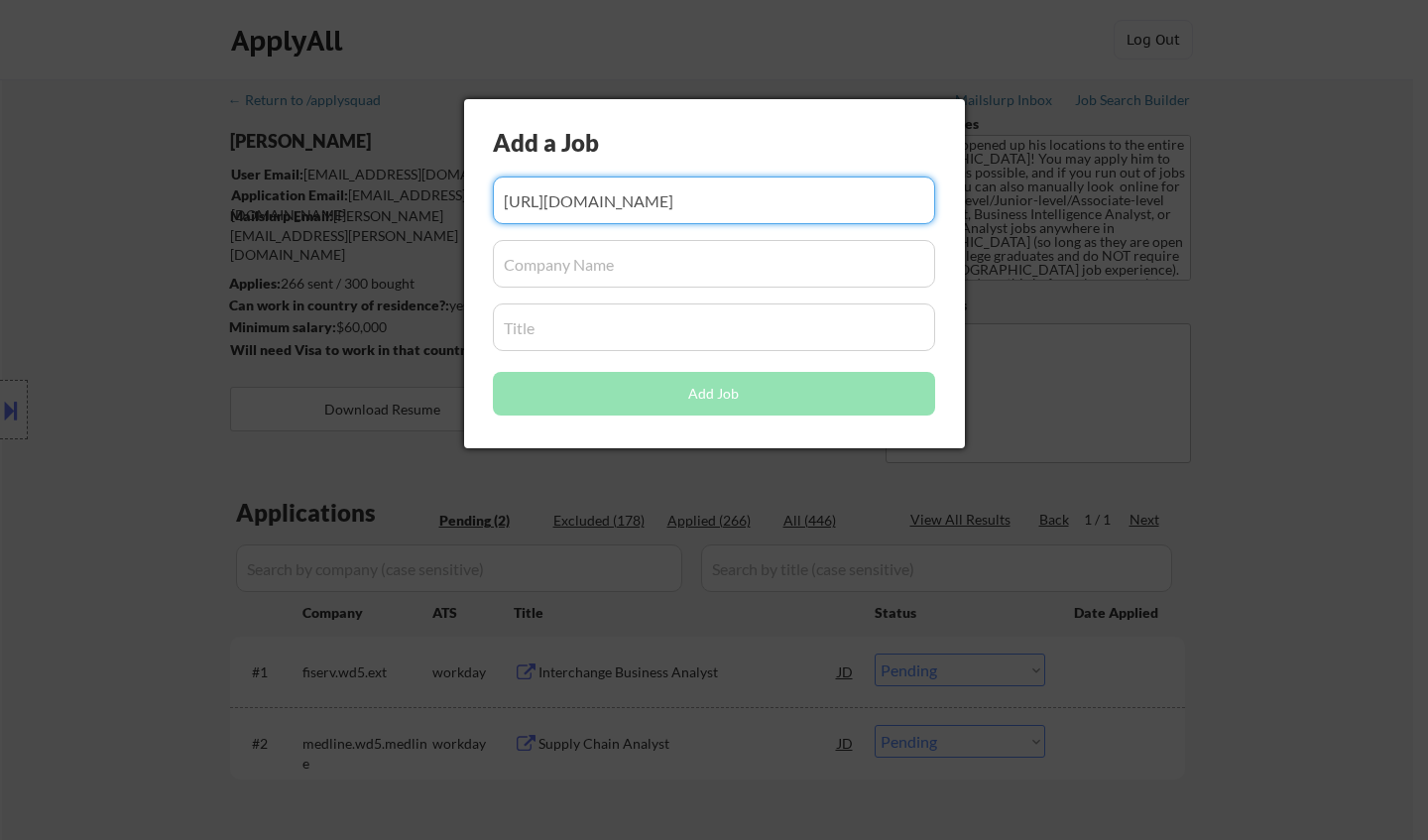 scroll, scrollTop: 0, scrollLeft: 154, axis: horizontal 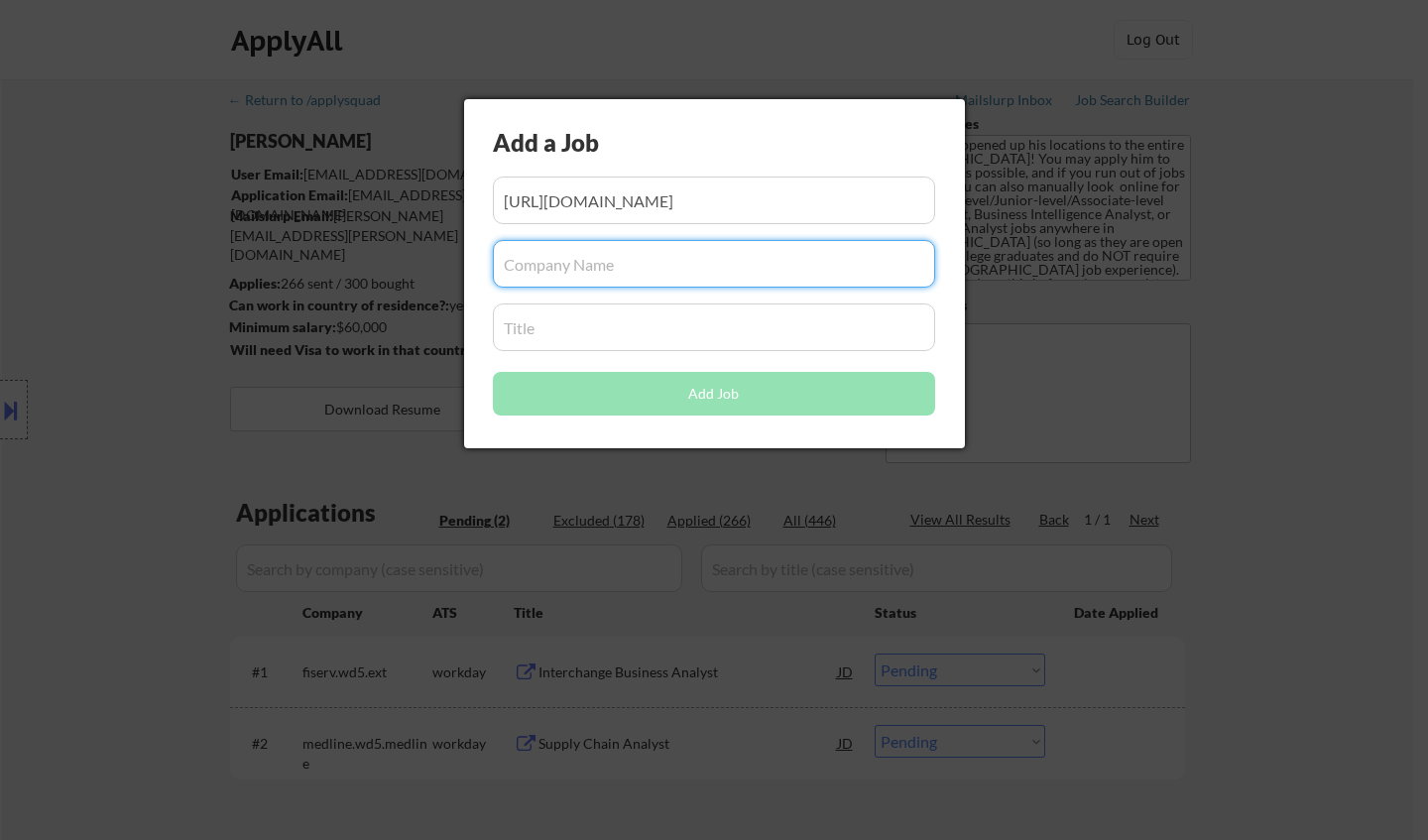 click at bounding box center (714, 264) 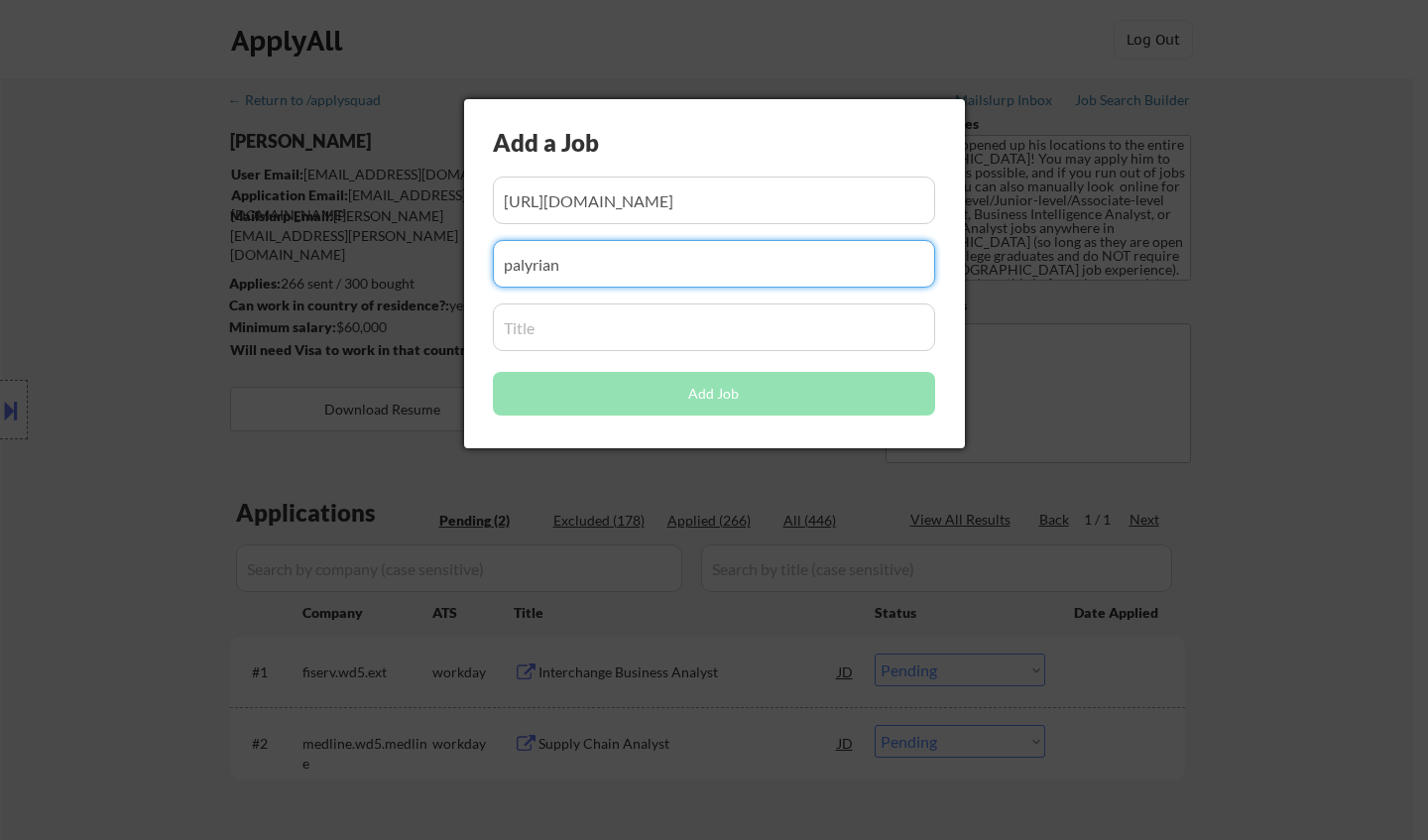 type on "palyrian" 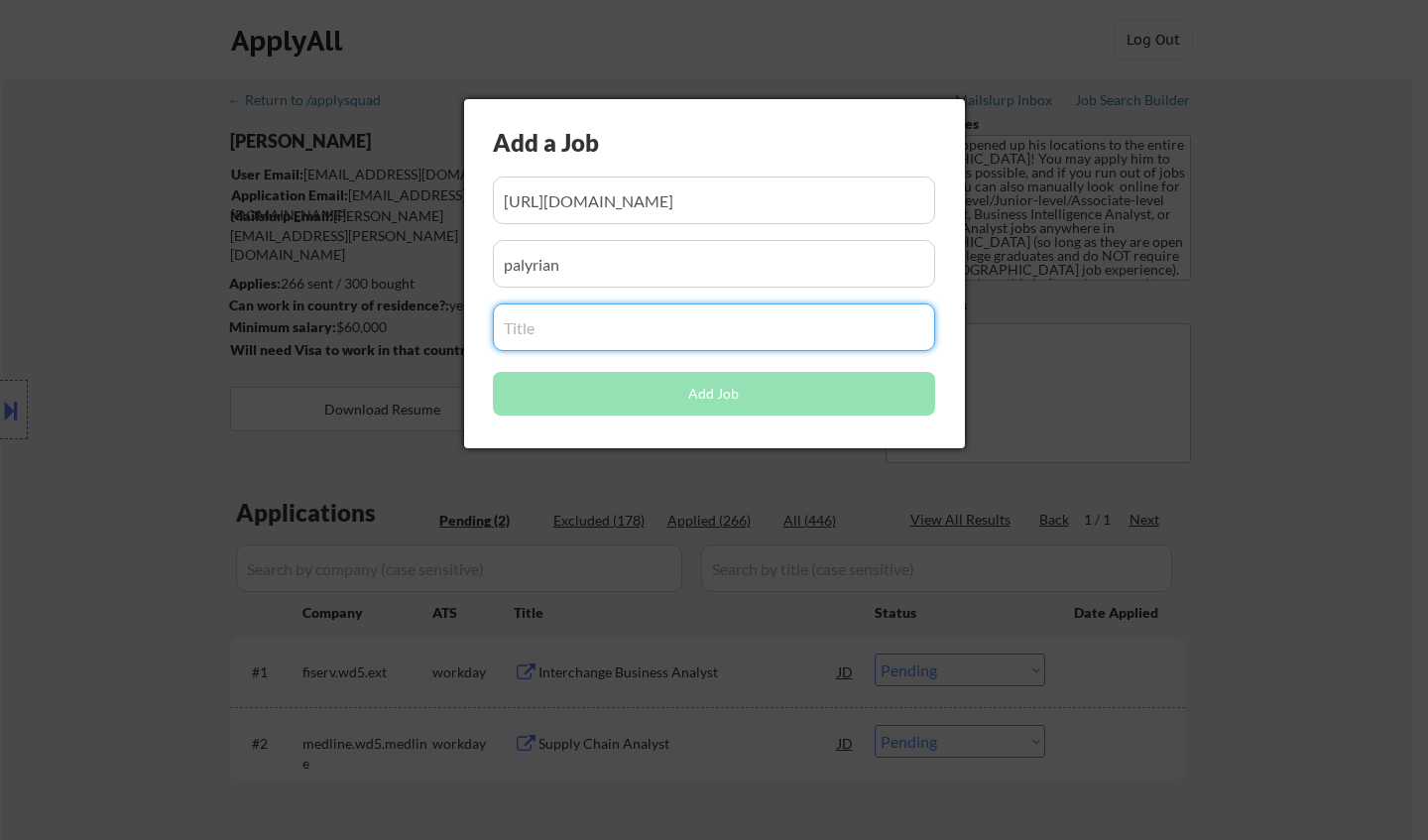 click at bounding box center [714, 327] 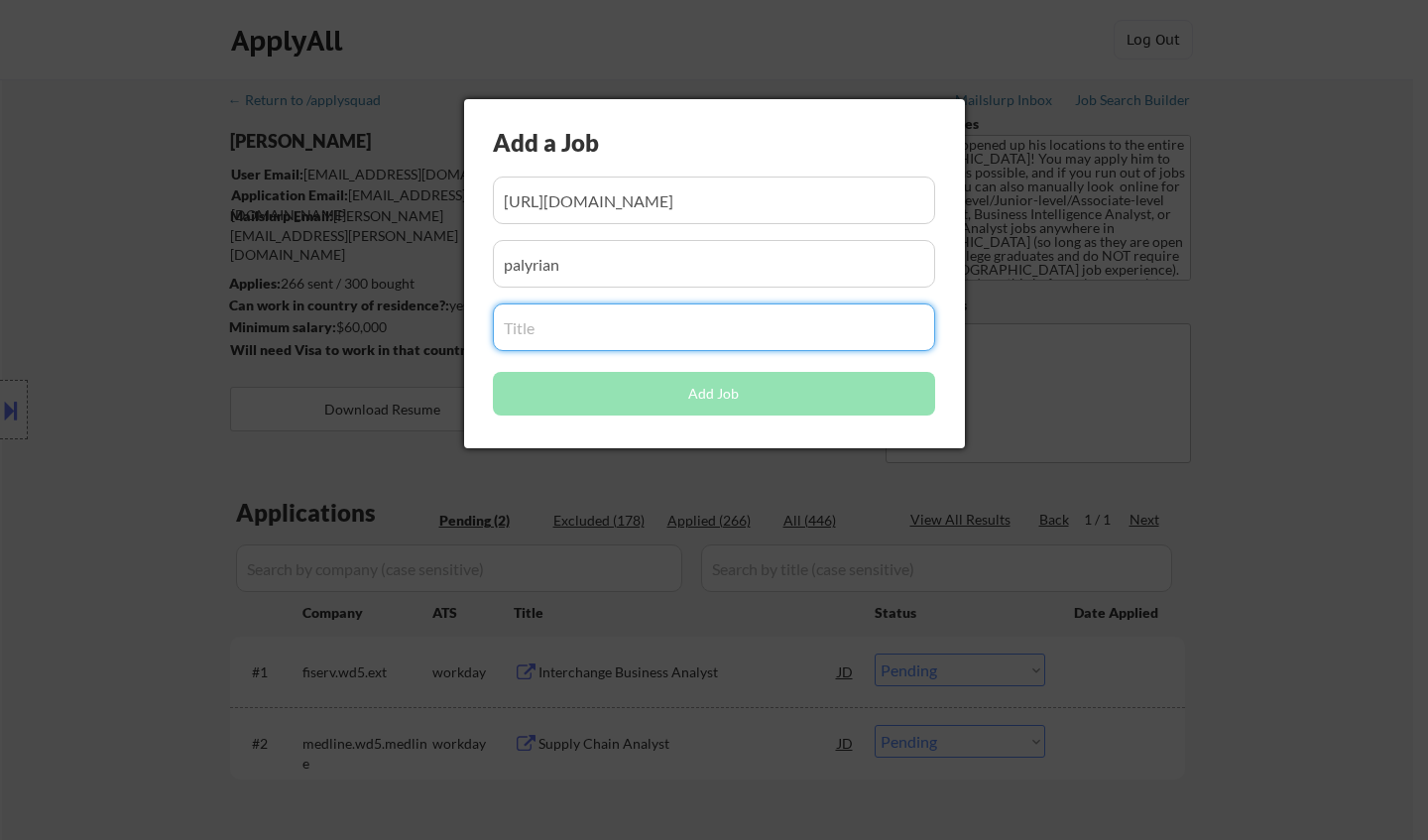 click at bounding box center [714, 327] 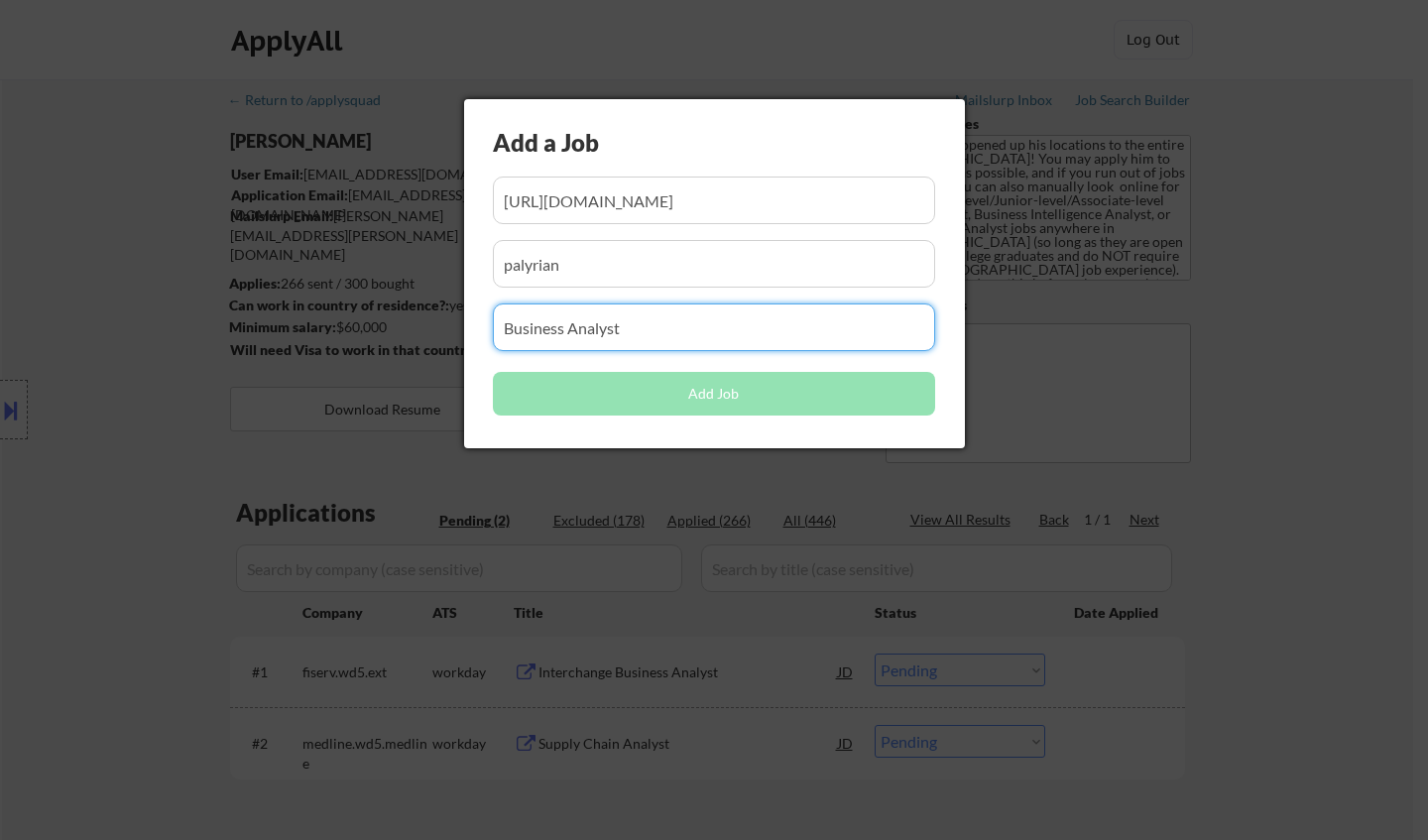 type on "Business Analyst" 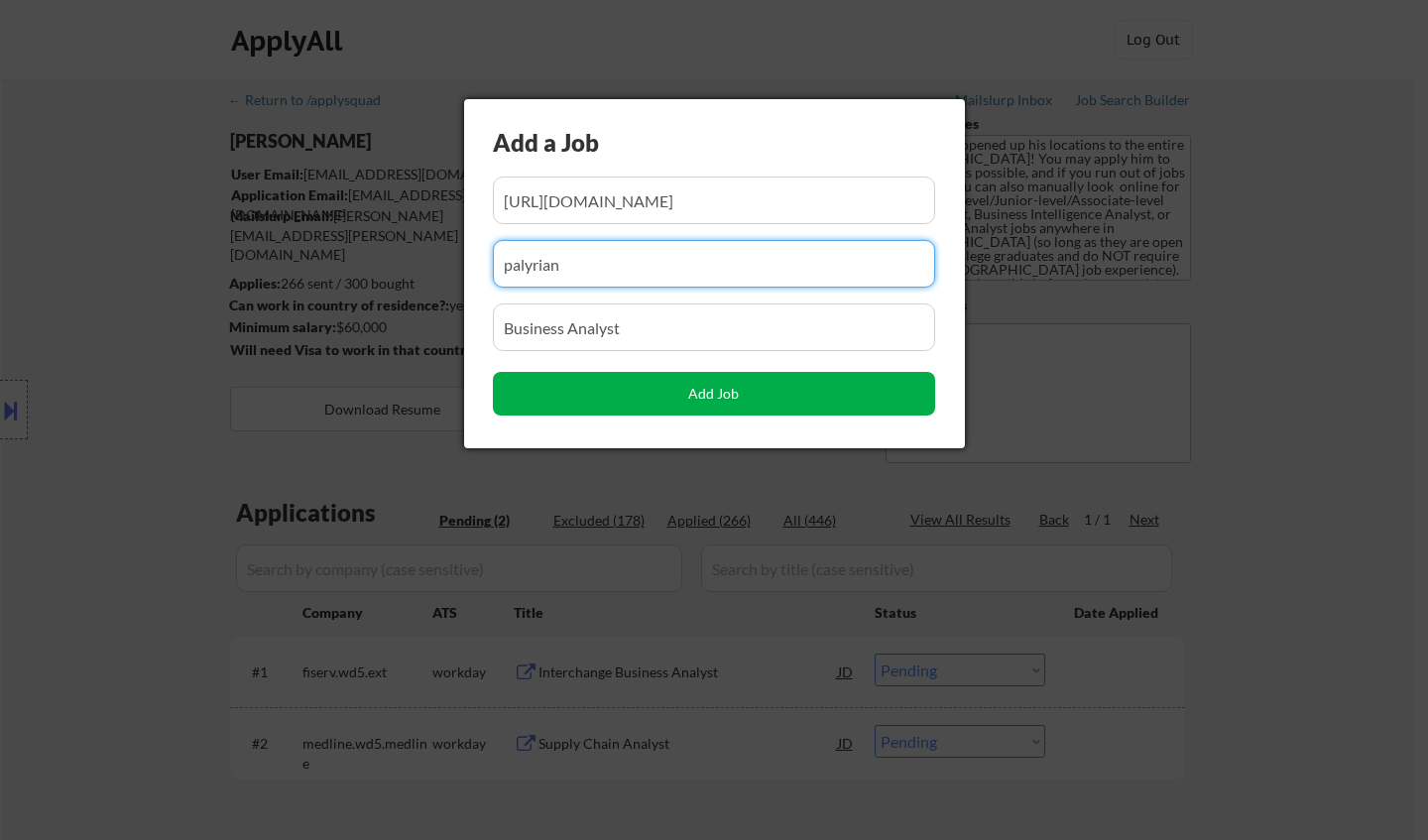 click on "Add Job" at bounding box center (714, 394) 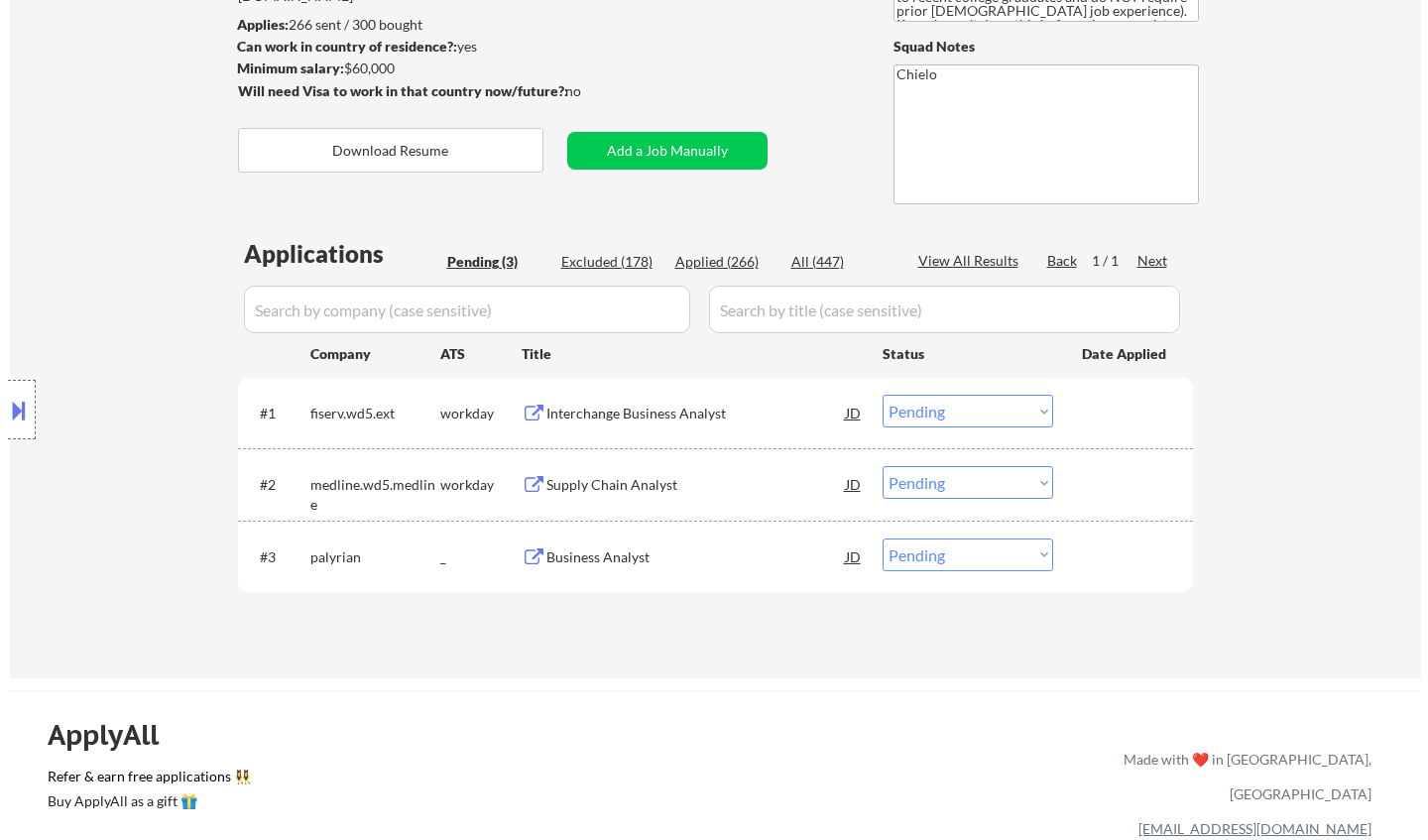 scroll, scrollTop: 397, scrollLeft: 0, axis: vertical 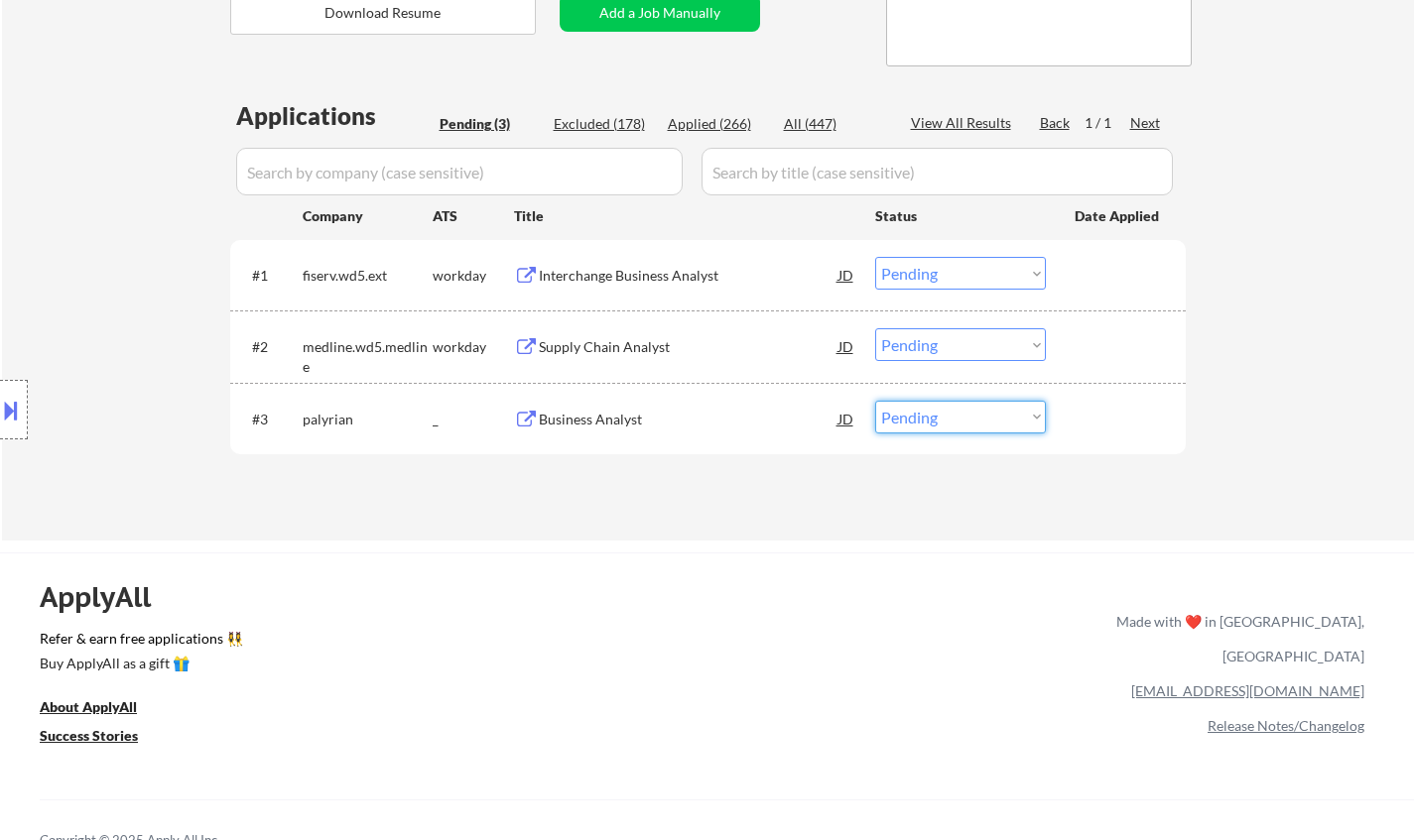 click on "Choose an option... Pending Applied Excluded (Questions) Excluded (Expired) Excluded (Location) Excluded (Bad Match) Excluded (Blocklist) Excluded (Salary) Excluded (Other)" at bounding box center [961, 417] 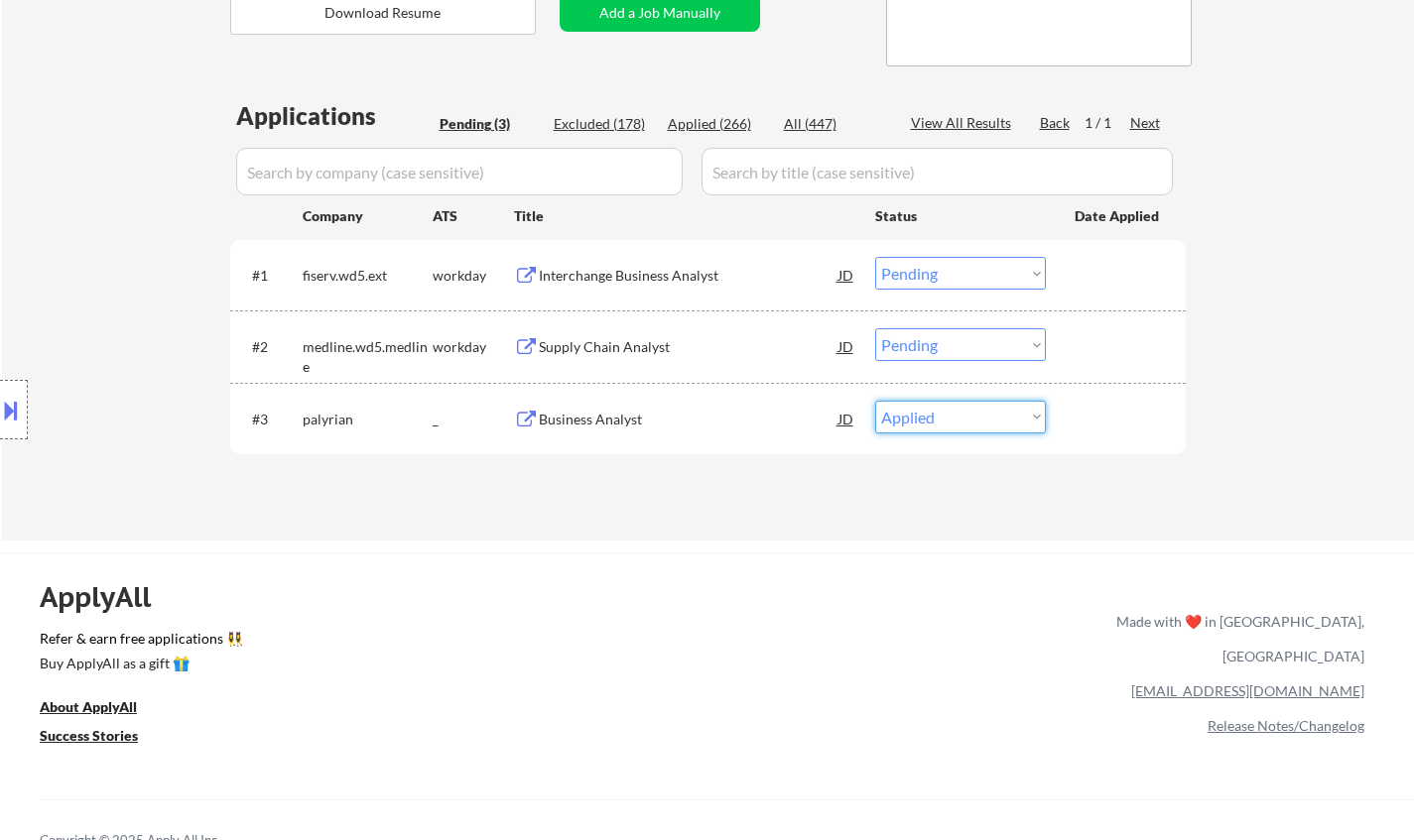 click on "Choose an option... Pending Applied Excluded (Questions) Excluded (Expired) Excluded (Location) Excluded (Bad Match) Excluded (Blocklist) Excluded (Salary) Excluded (Other)" at bounding box center [961, 417] 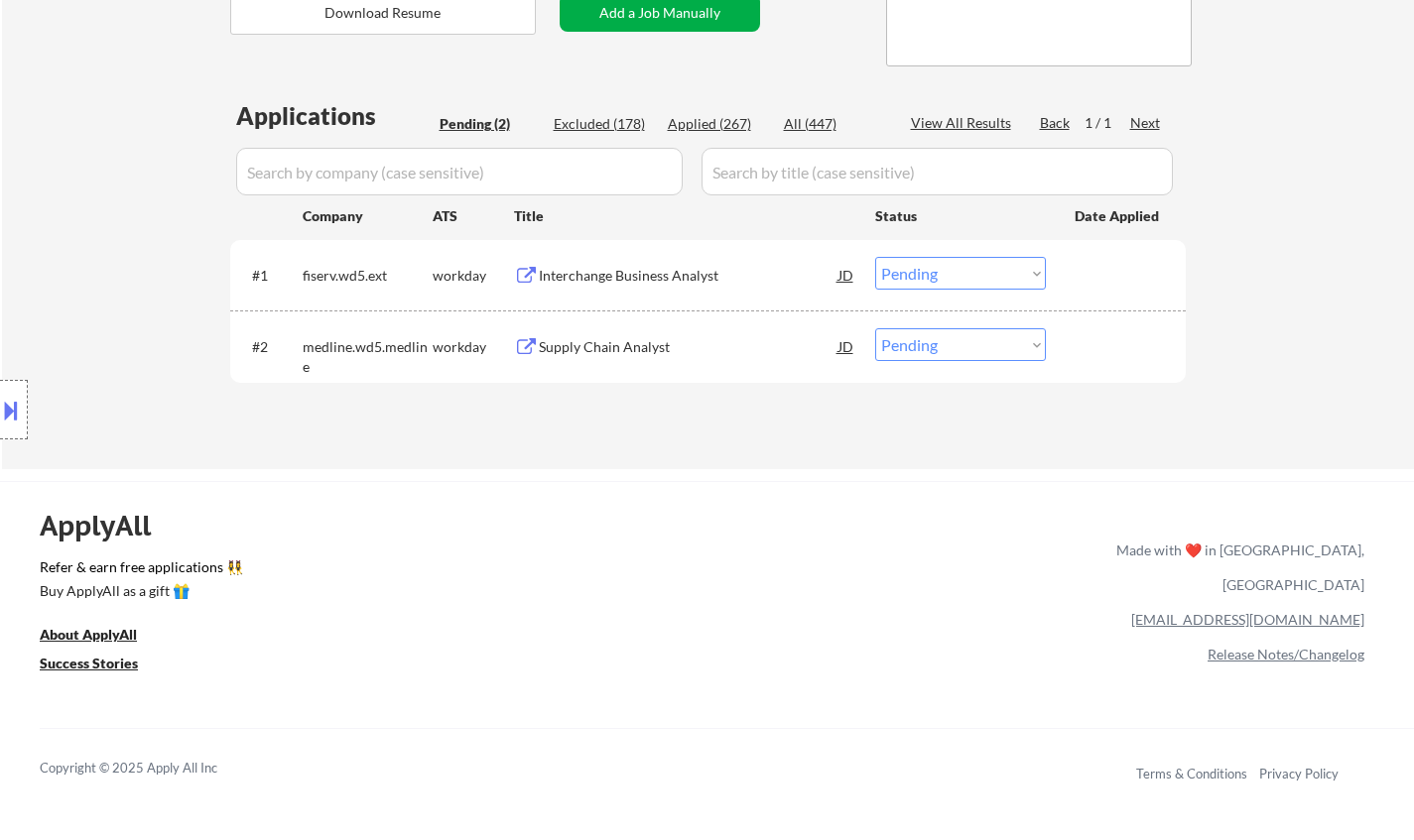 click on "Add a Job Manually" at bounding box center (660, 13) 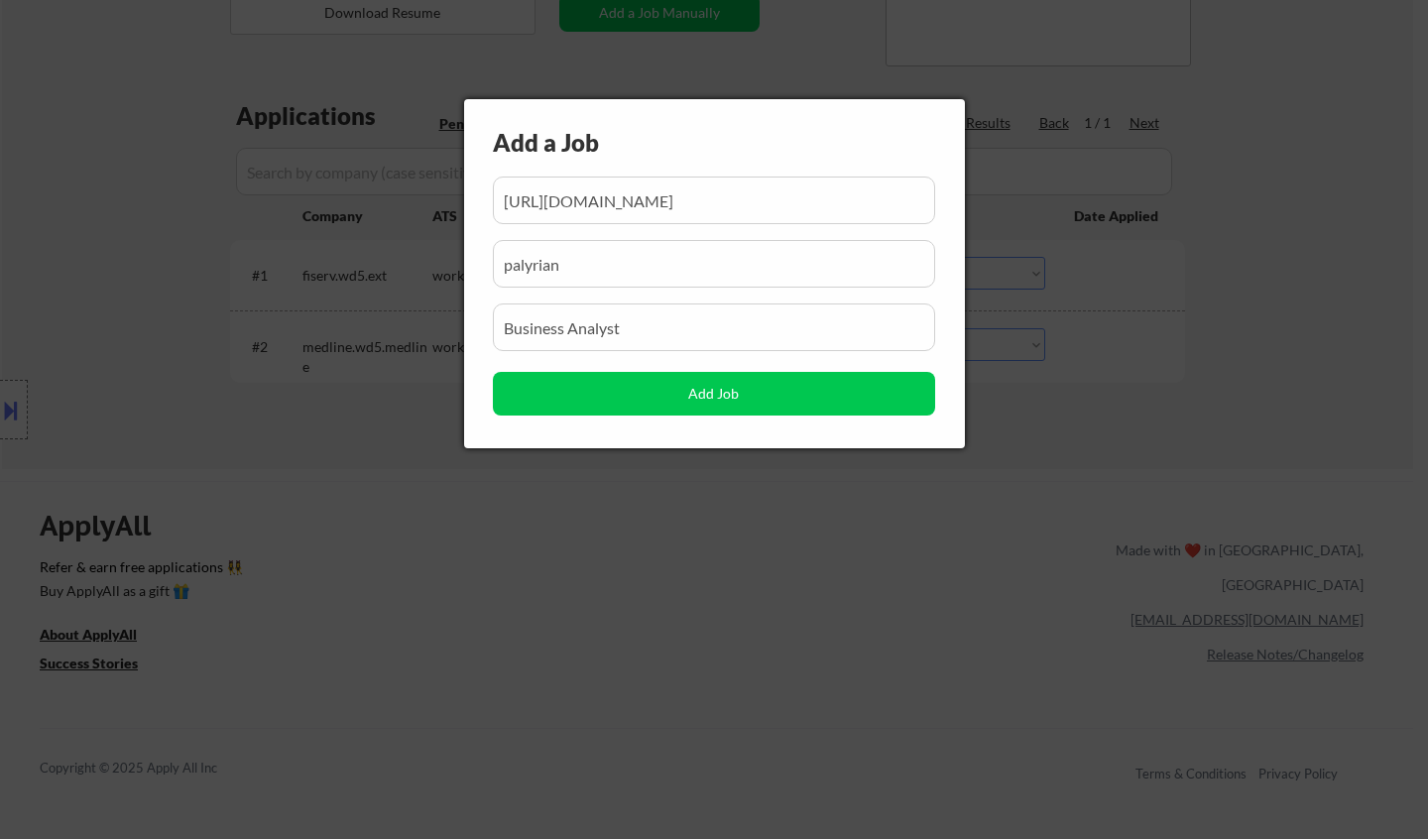scroll, scrollTop: 0, scrollLeft: 154, axis: horizontal 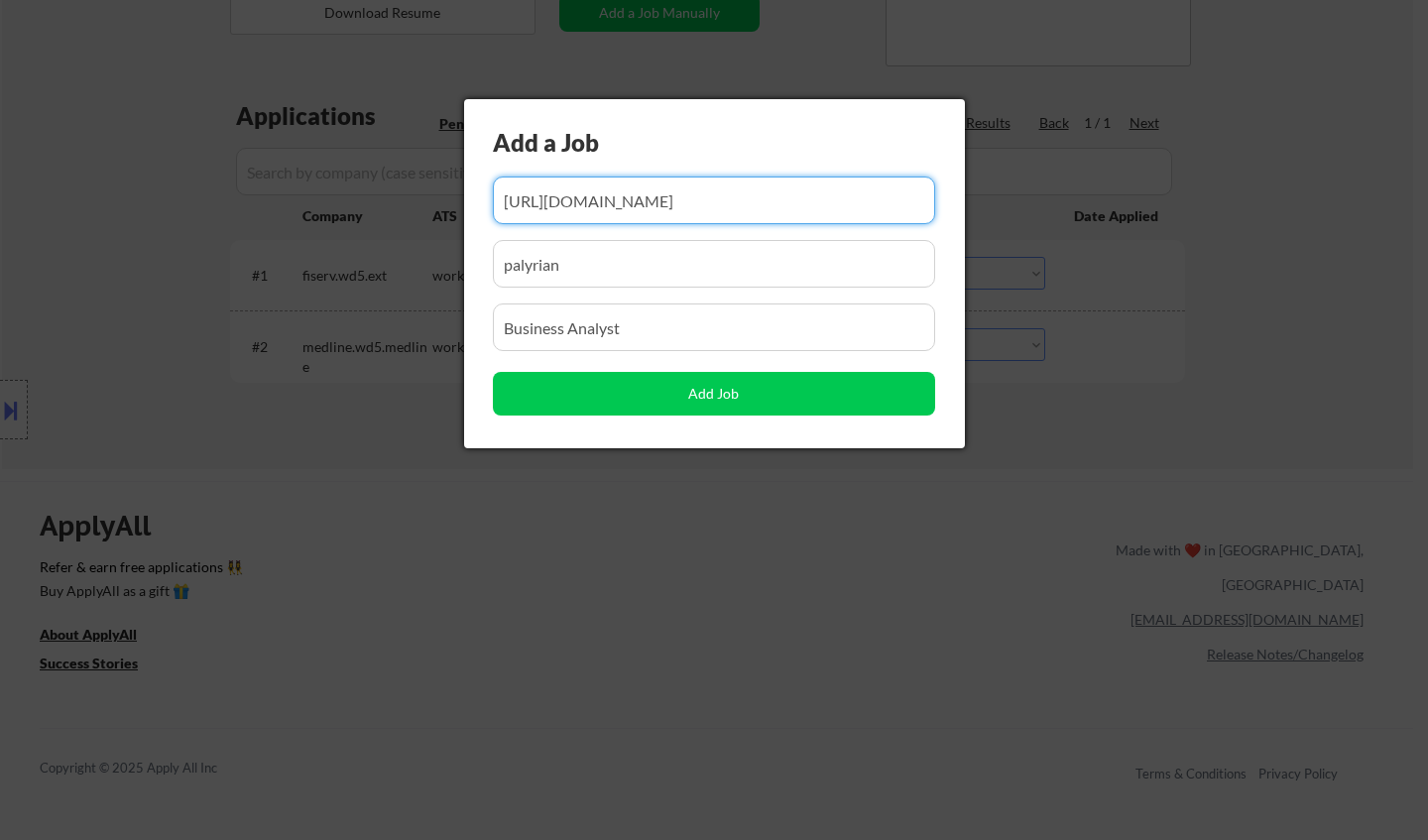 click at bounding box center (714, 200) 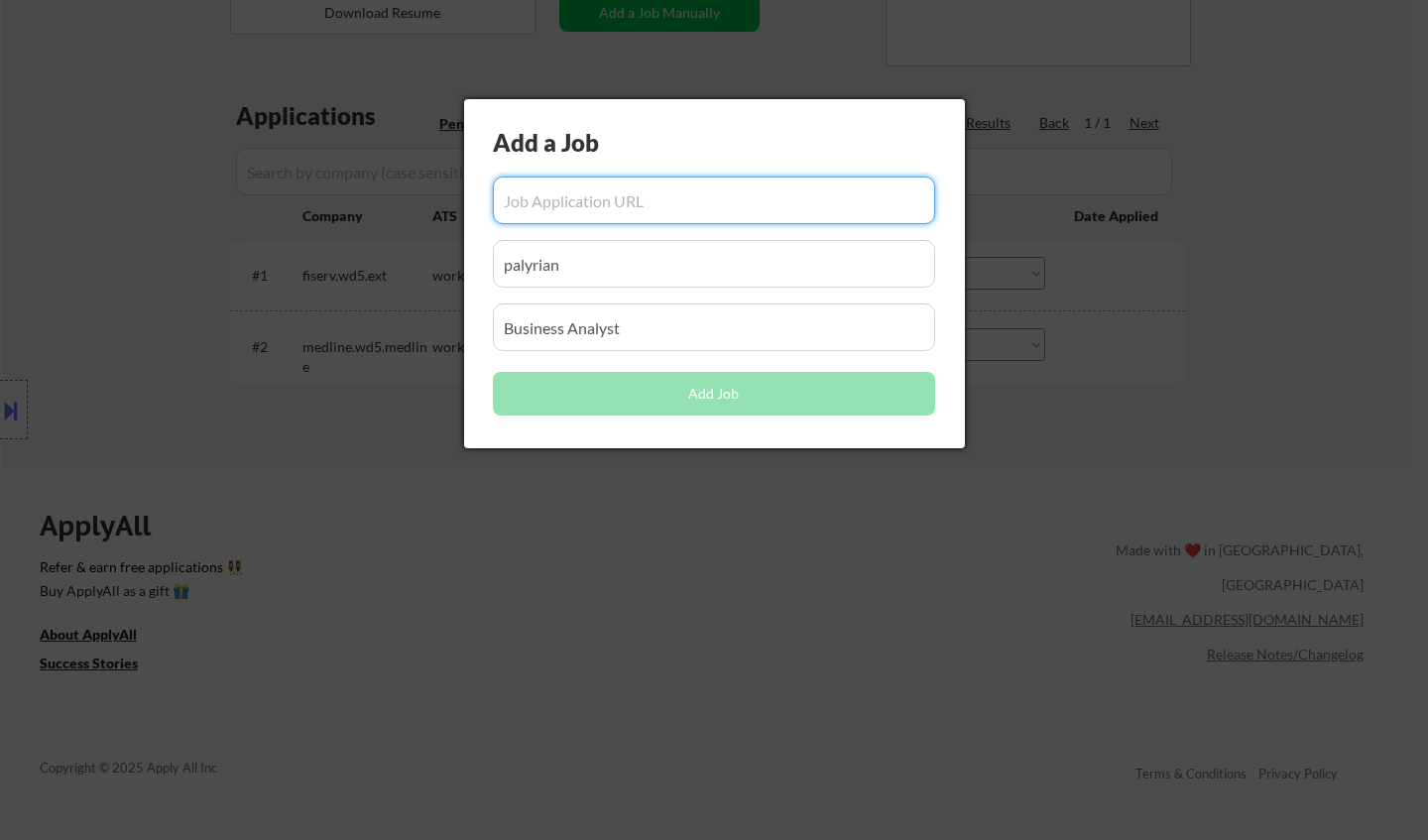scroll, scrollTop: 0, scrollLeft: 0, axis: both 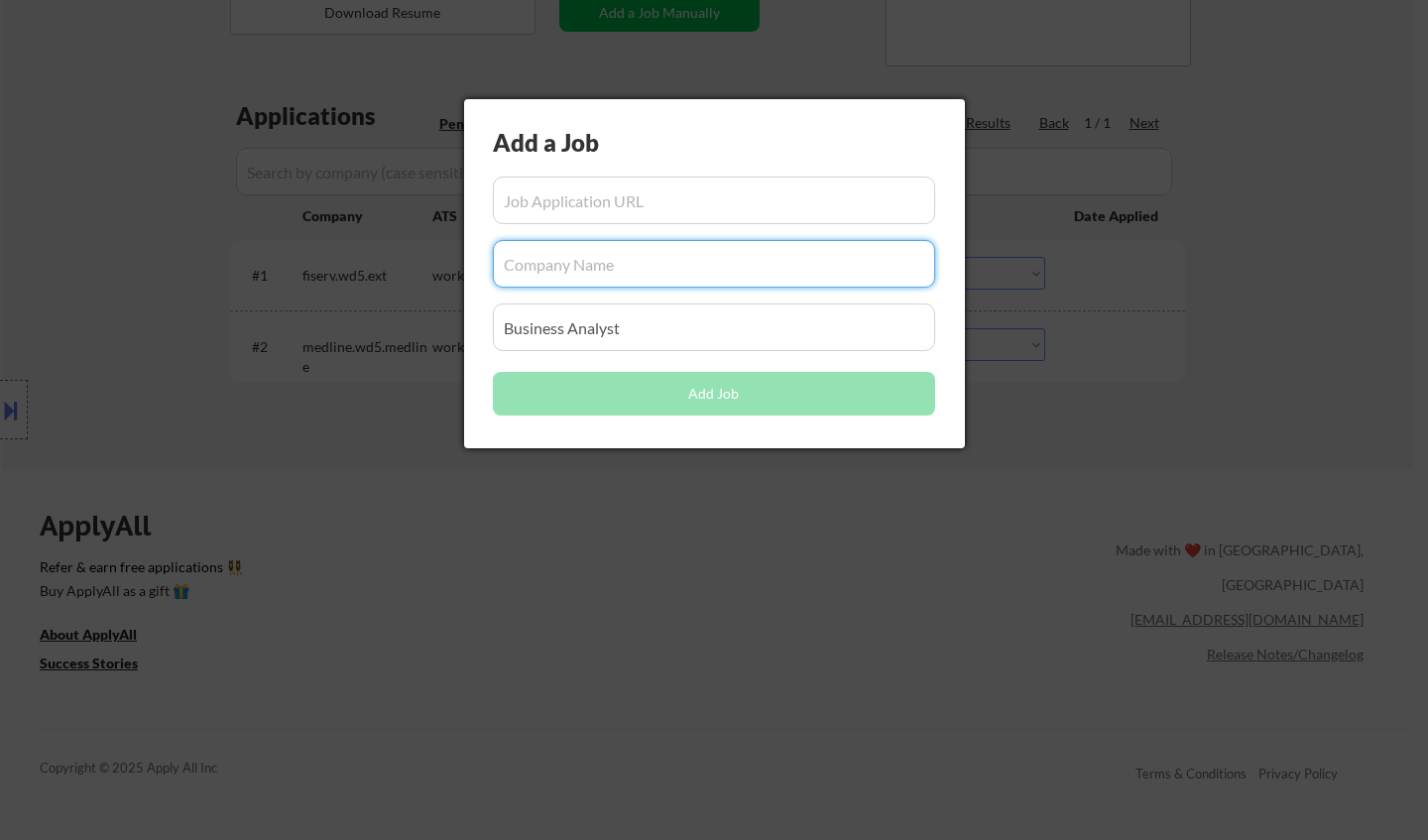 type 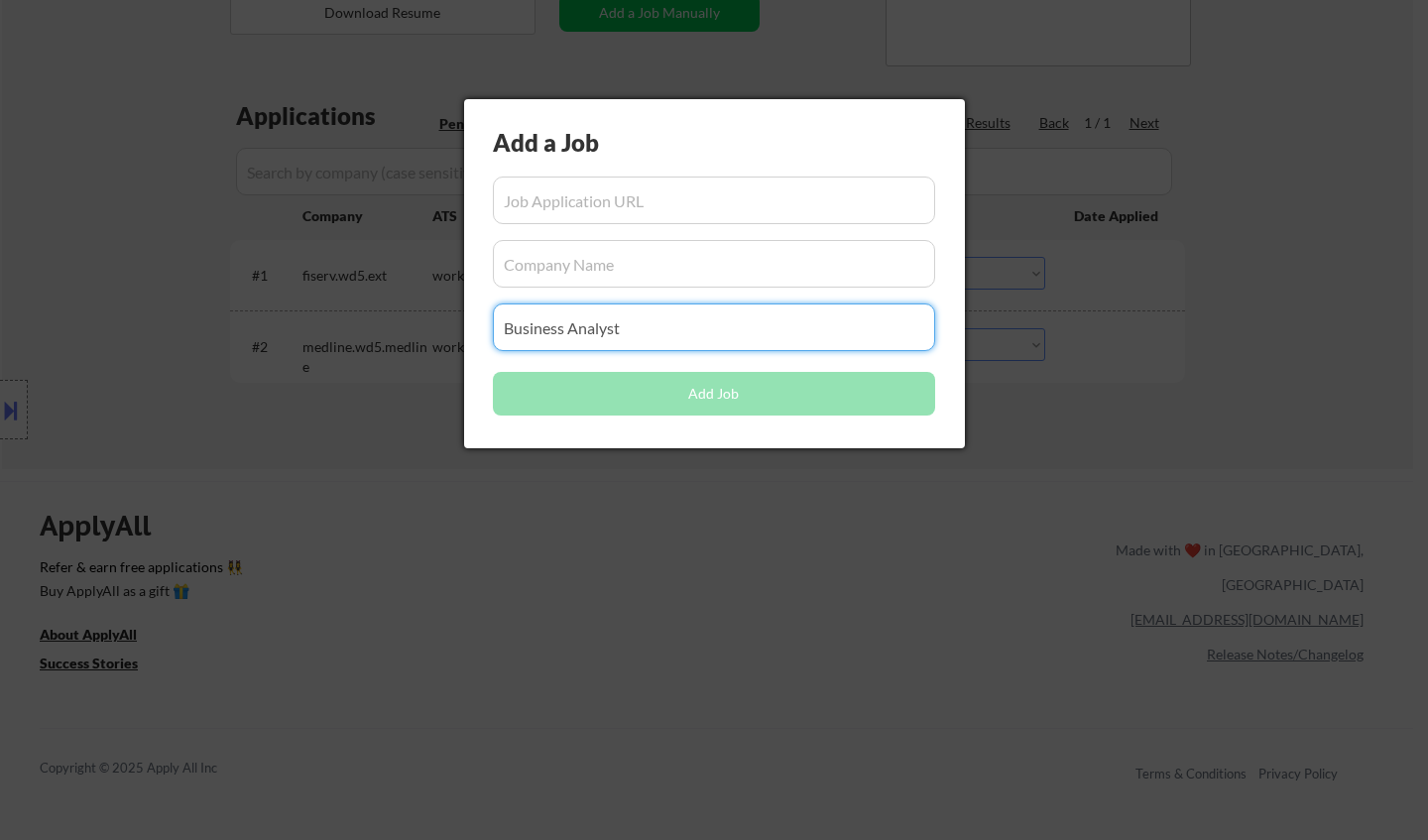drag, startPoint x: 554, startPoint y: 327, endPoint x: 441, endPoint y: 314, distance: 113.74533 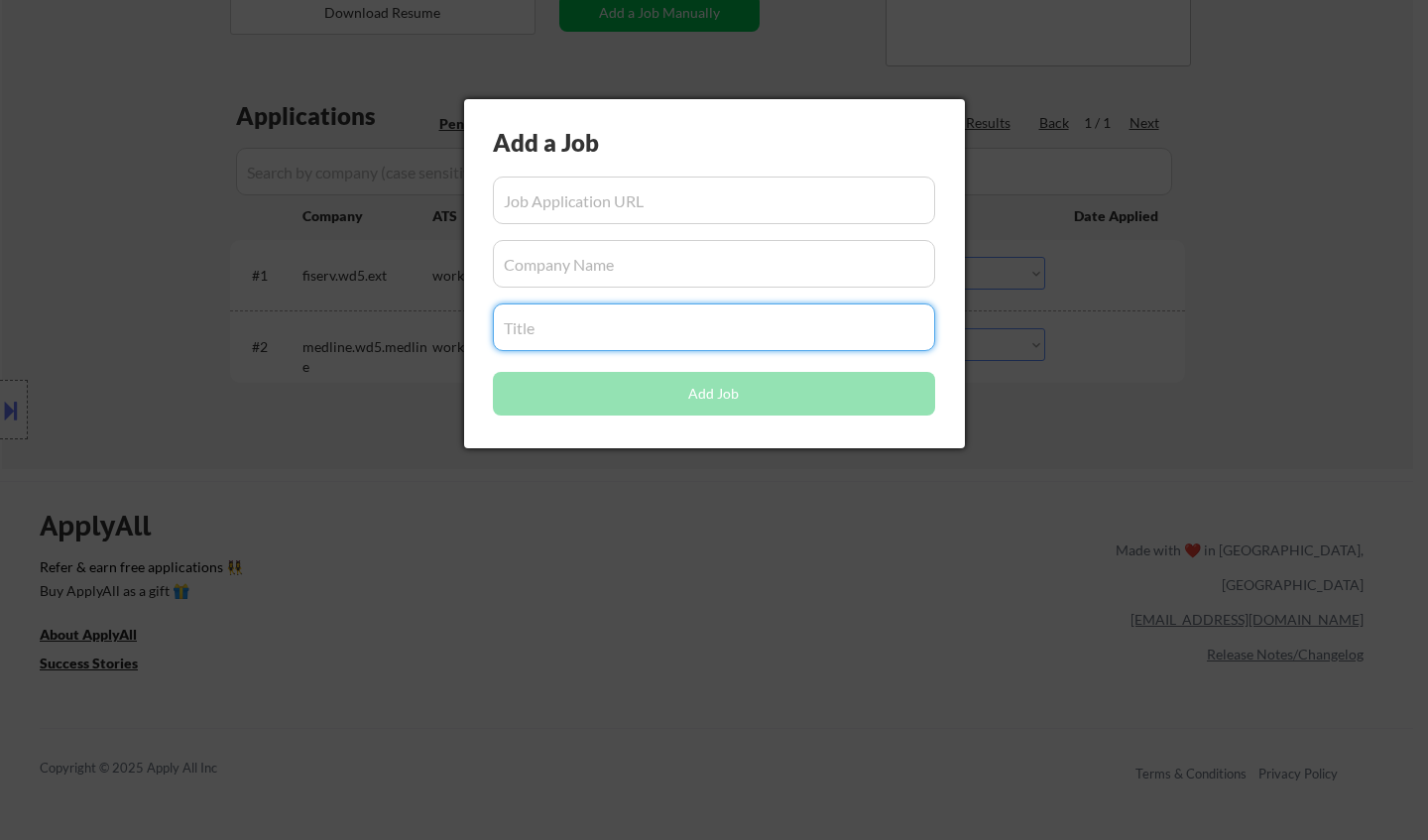 type 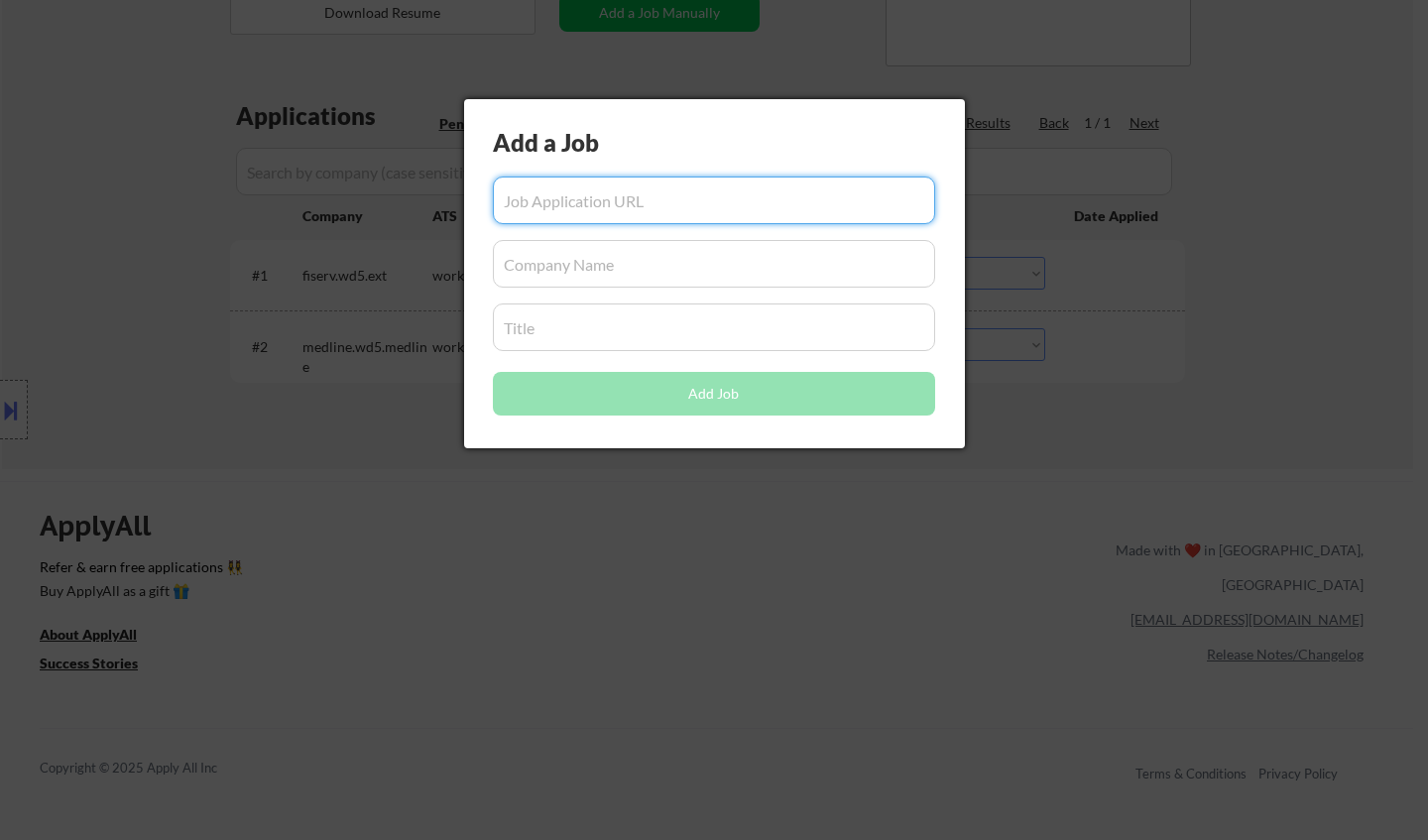 click at bounding box center (714, 200) 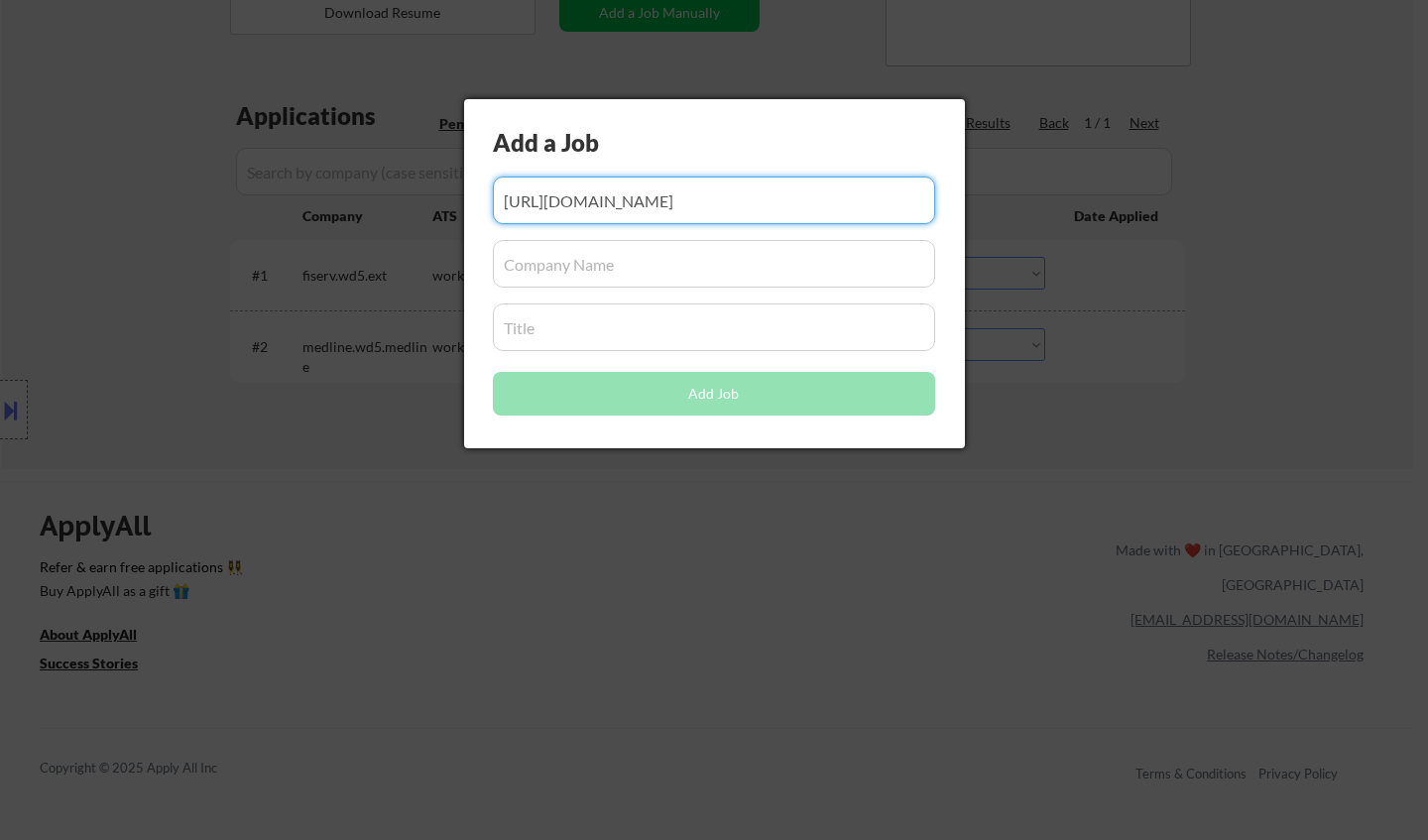 scroll, scrollTop: 0, scrollLeft: 22, axis: horizontal 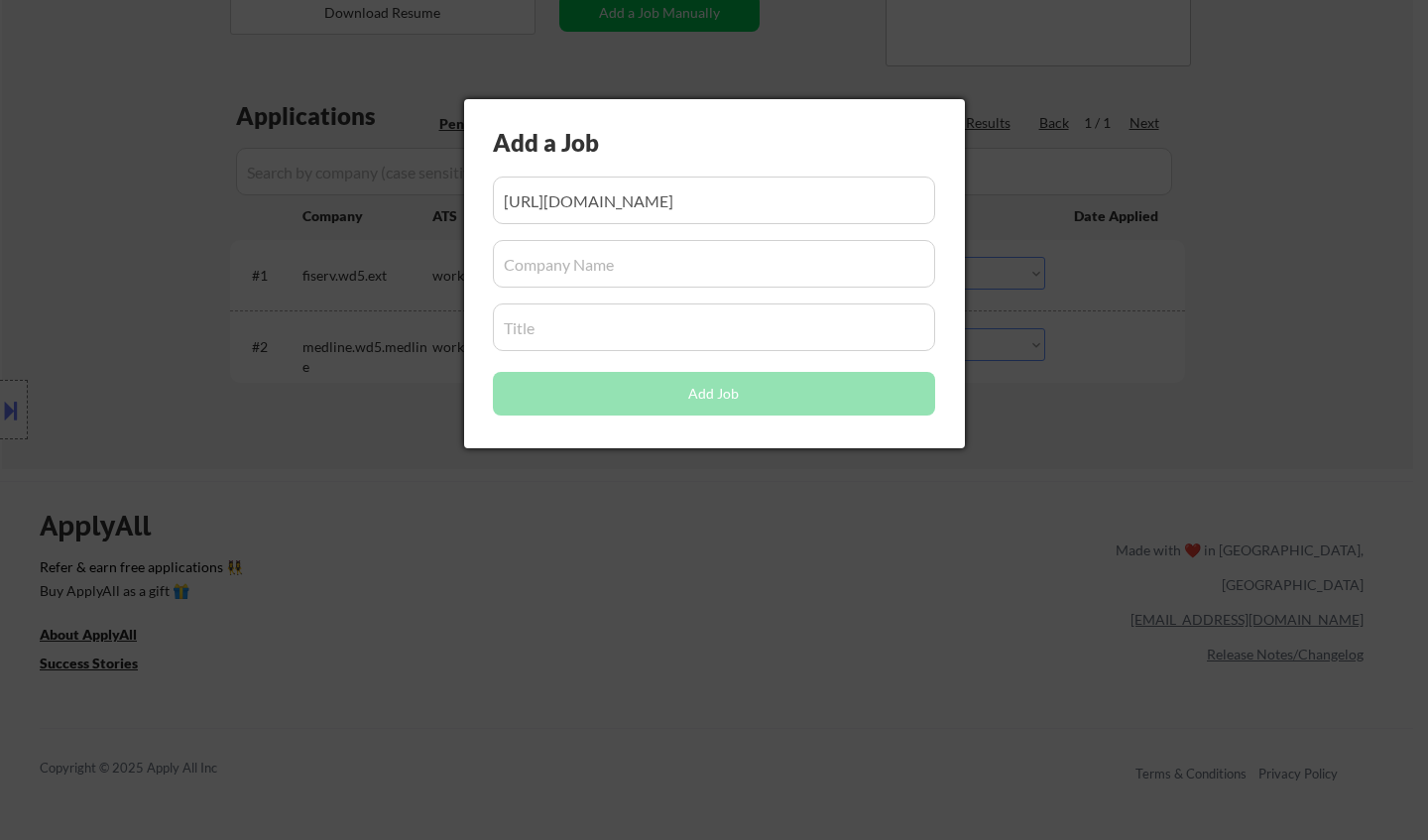 click at bounding box center (714, 264) 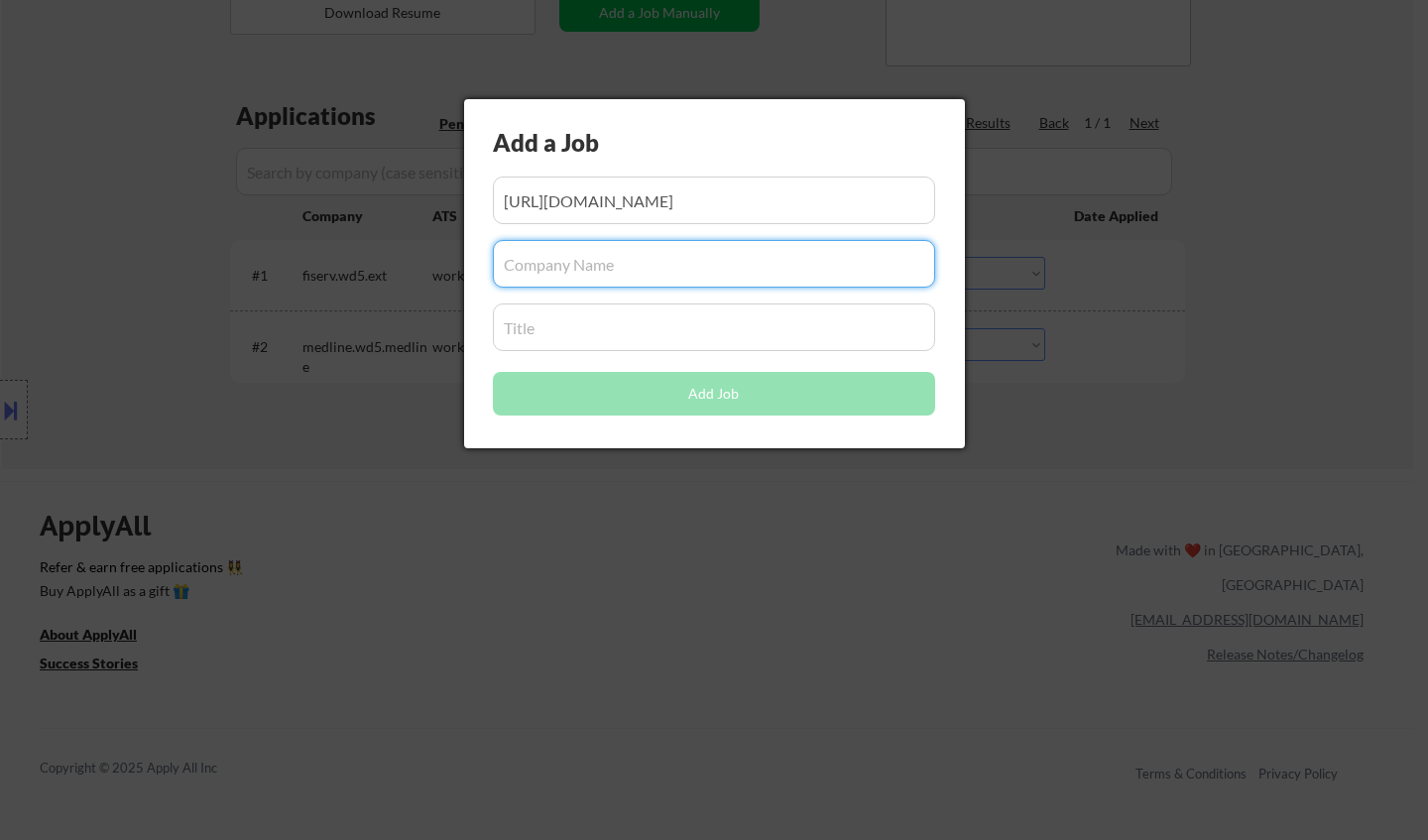 paste on "fico.wd1.myworkdayjobs" 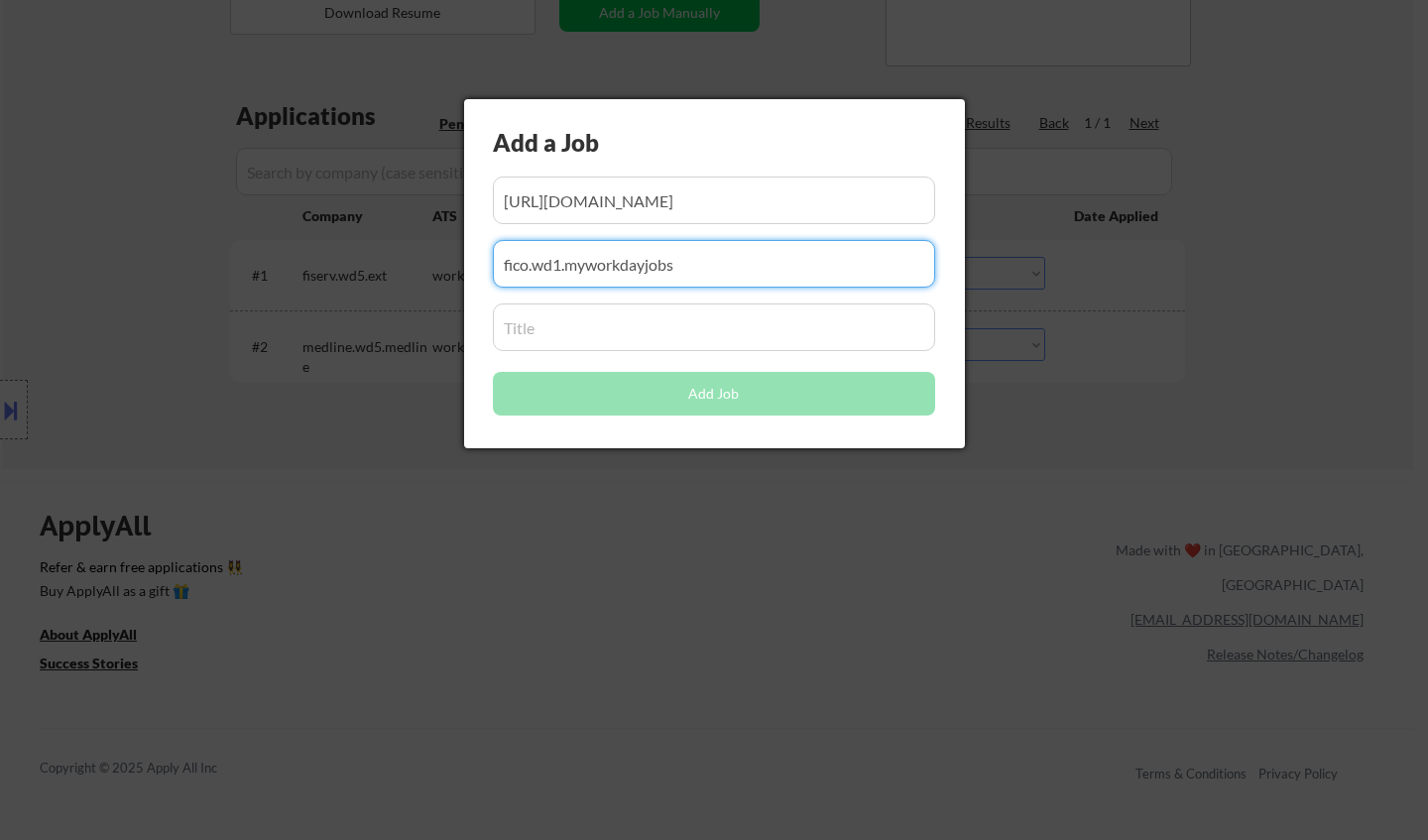 click at bounding box center [714, 264] 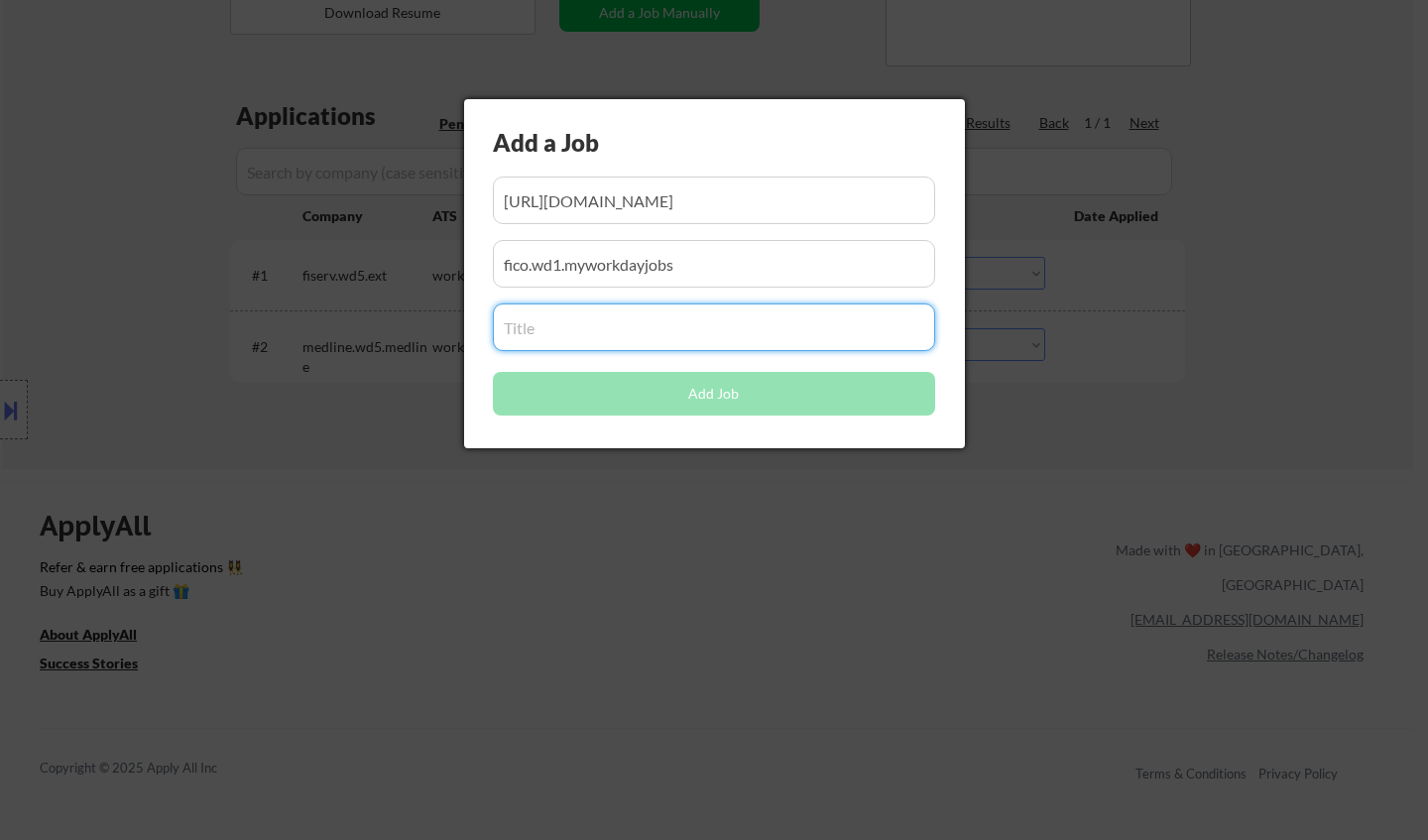 click at bounding box center [714, 327] 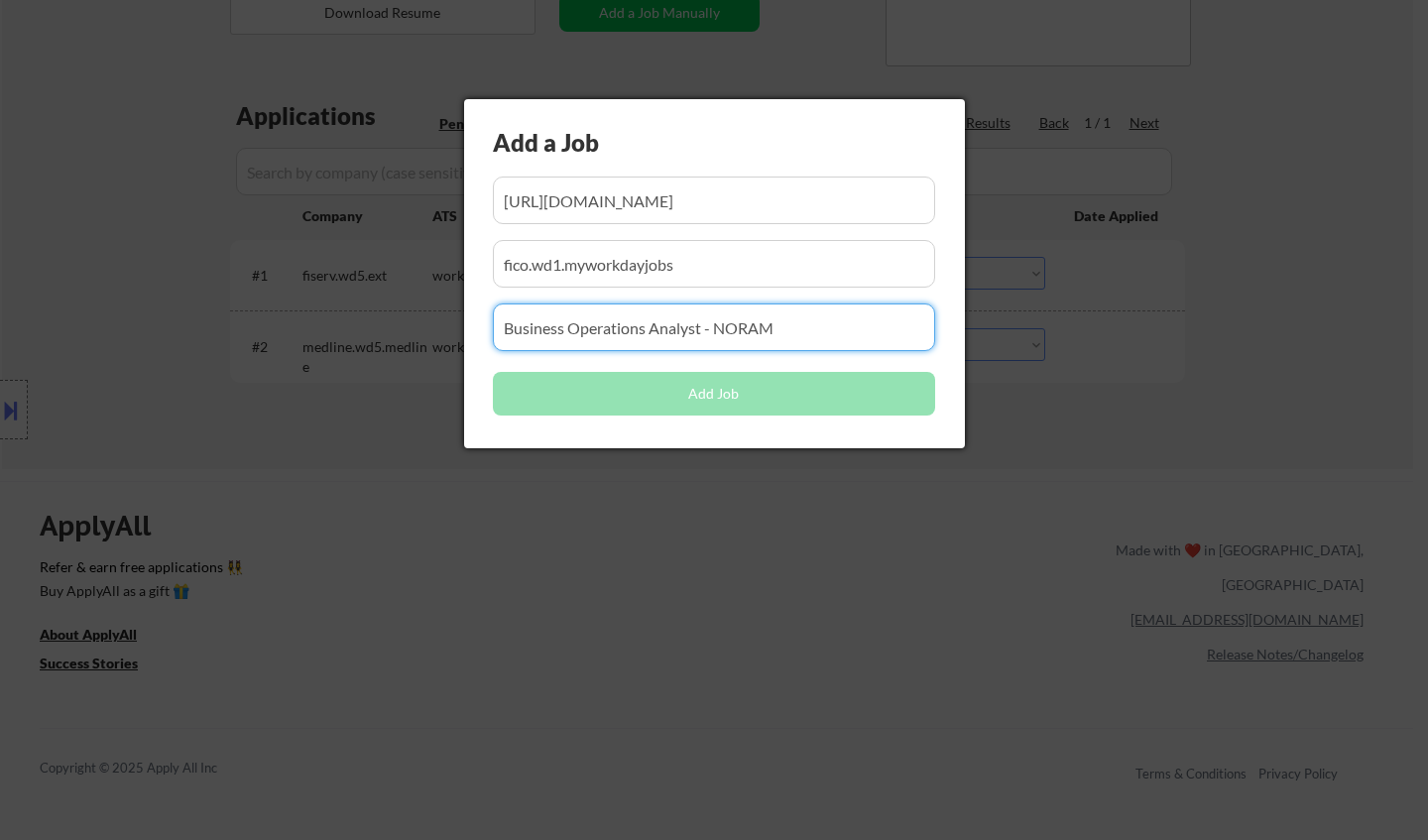 type on "Business Operations Analyst - NORAM" 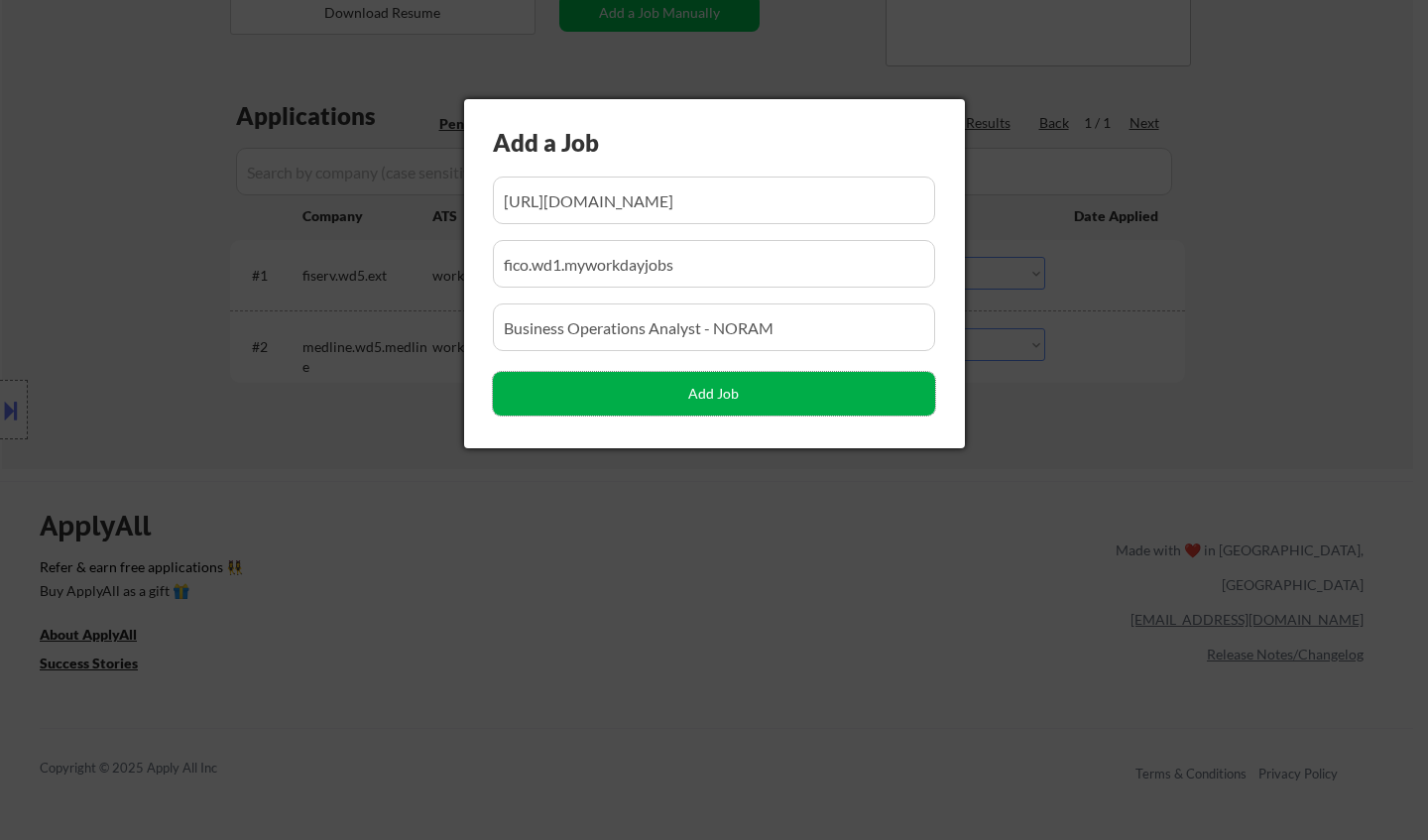 click on "Add Job" at bounding box center [714, 394] 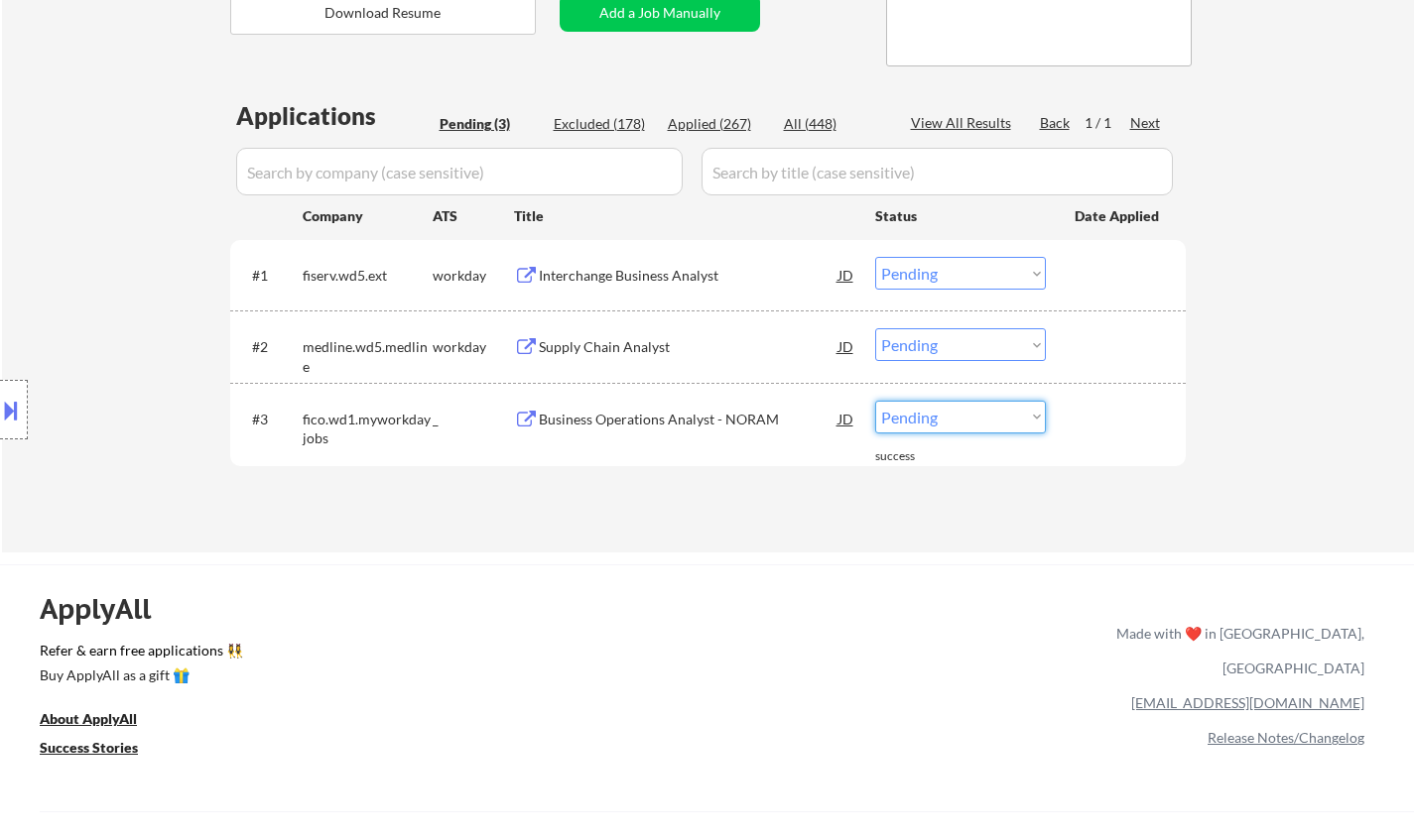 click on "Choose an option... Pending Applied Excluded (Questions) Excluded (Expired) Excluded (Location) Excluded (Bad Match) Excluded (Blocklist) Excluded (Salary) Excluded (Other)" at bounding box center [961, 417] 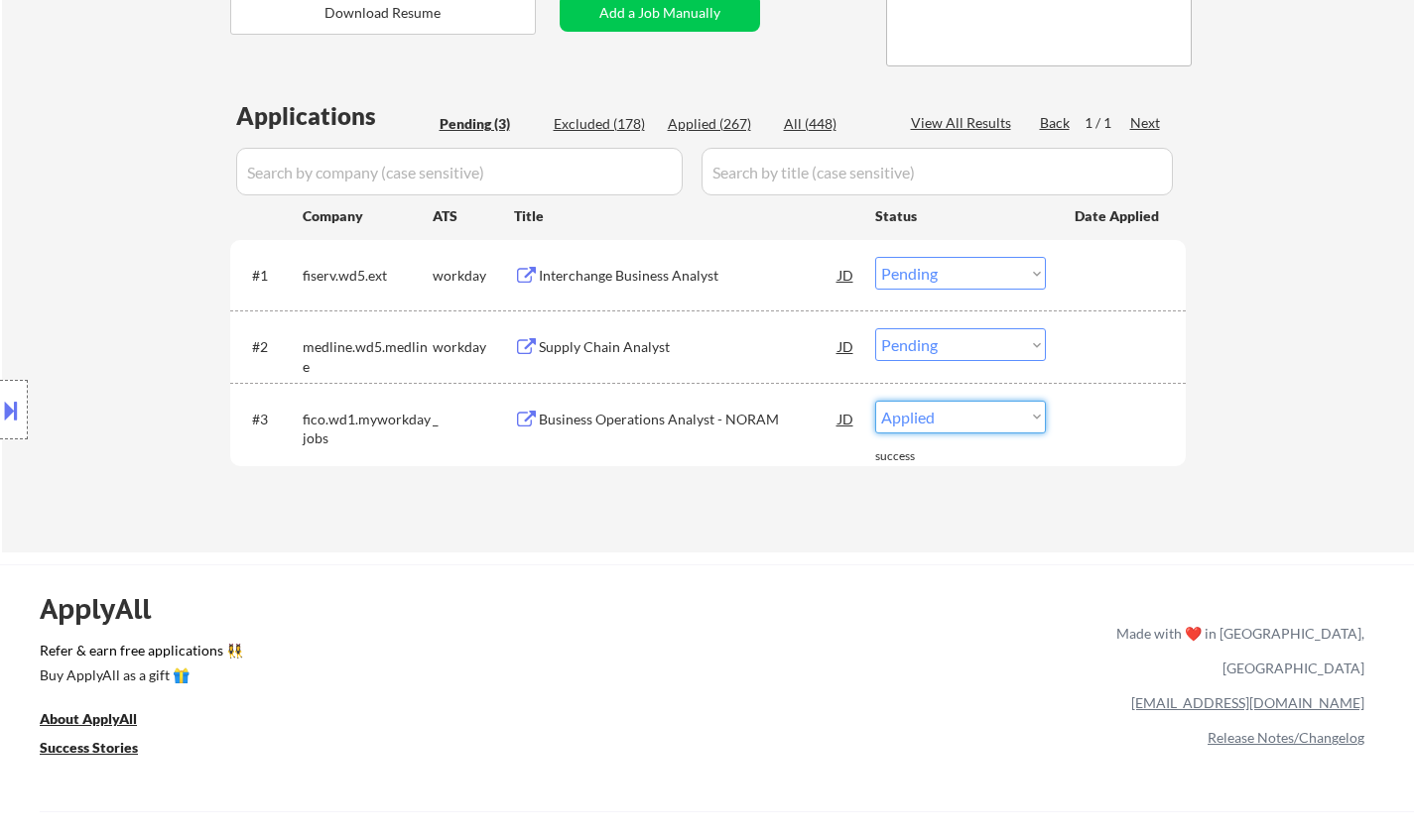 click on "Choose an option... Pending Applied Excluded (Questions) Excluded (Expired) Excluded (Location) Excluded (Bad Match) Excluded (Blocklist) Excluded (Salary) Excluded (Other)" at bounding box center [961, 417] 